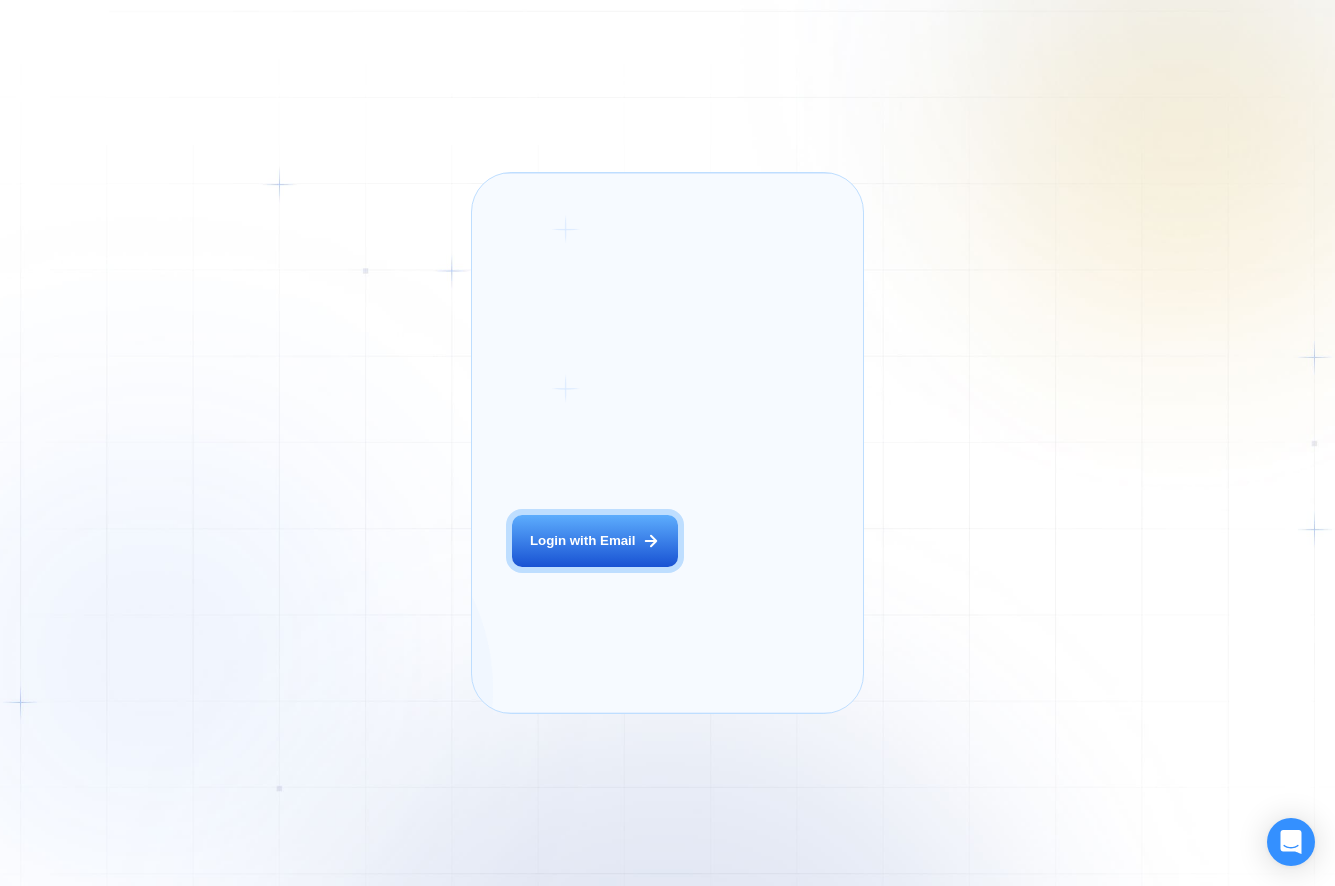 scroll, scrollTop: 0, scrollLeft: 0, axis: both 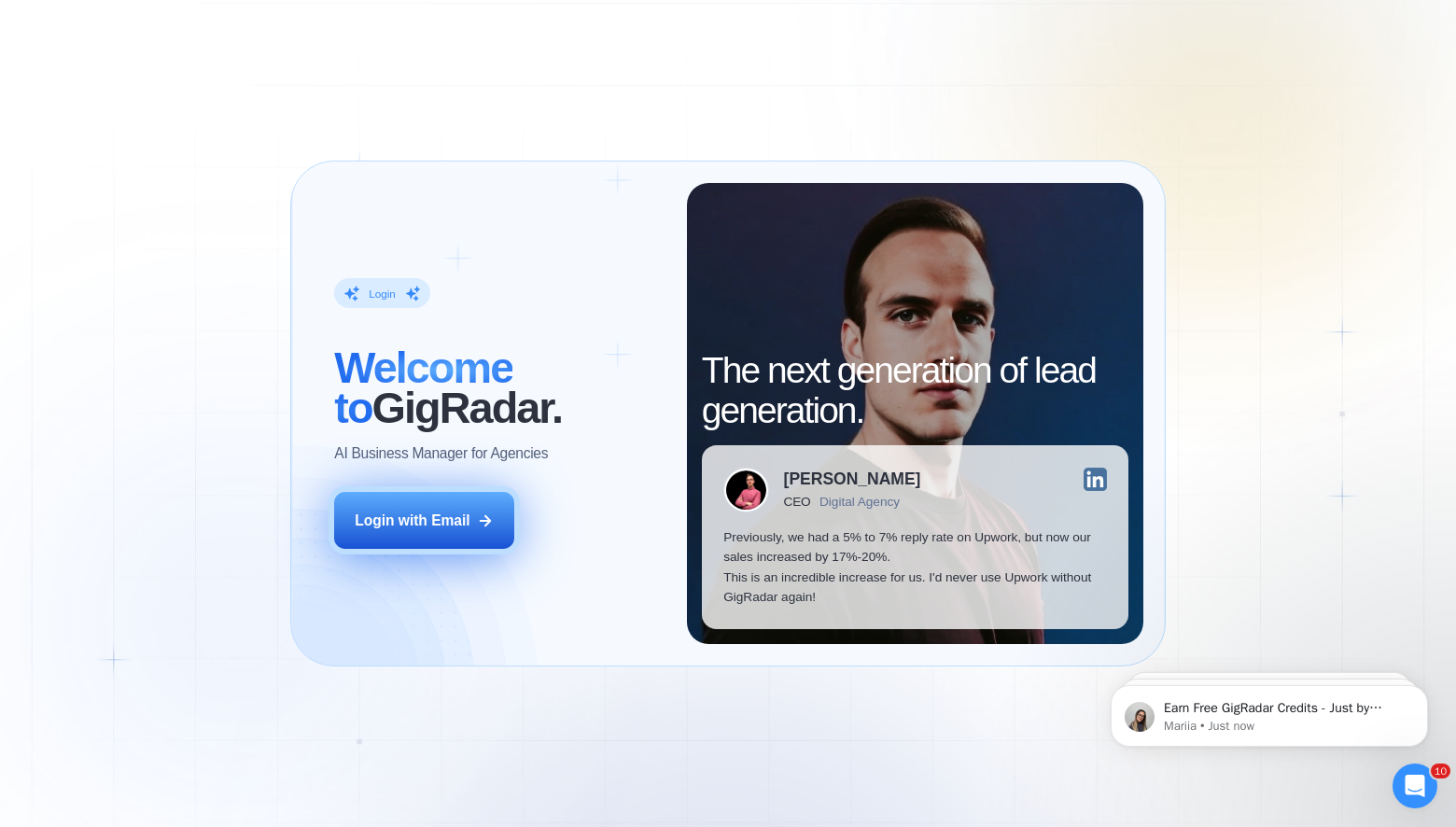 click on "Login with Email" at bounding box center (412, 520) 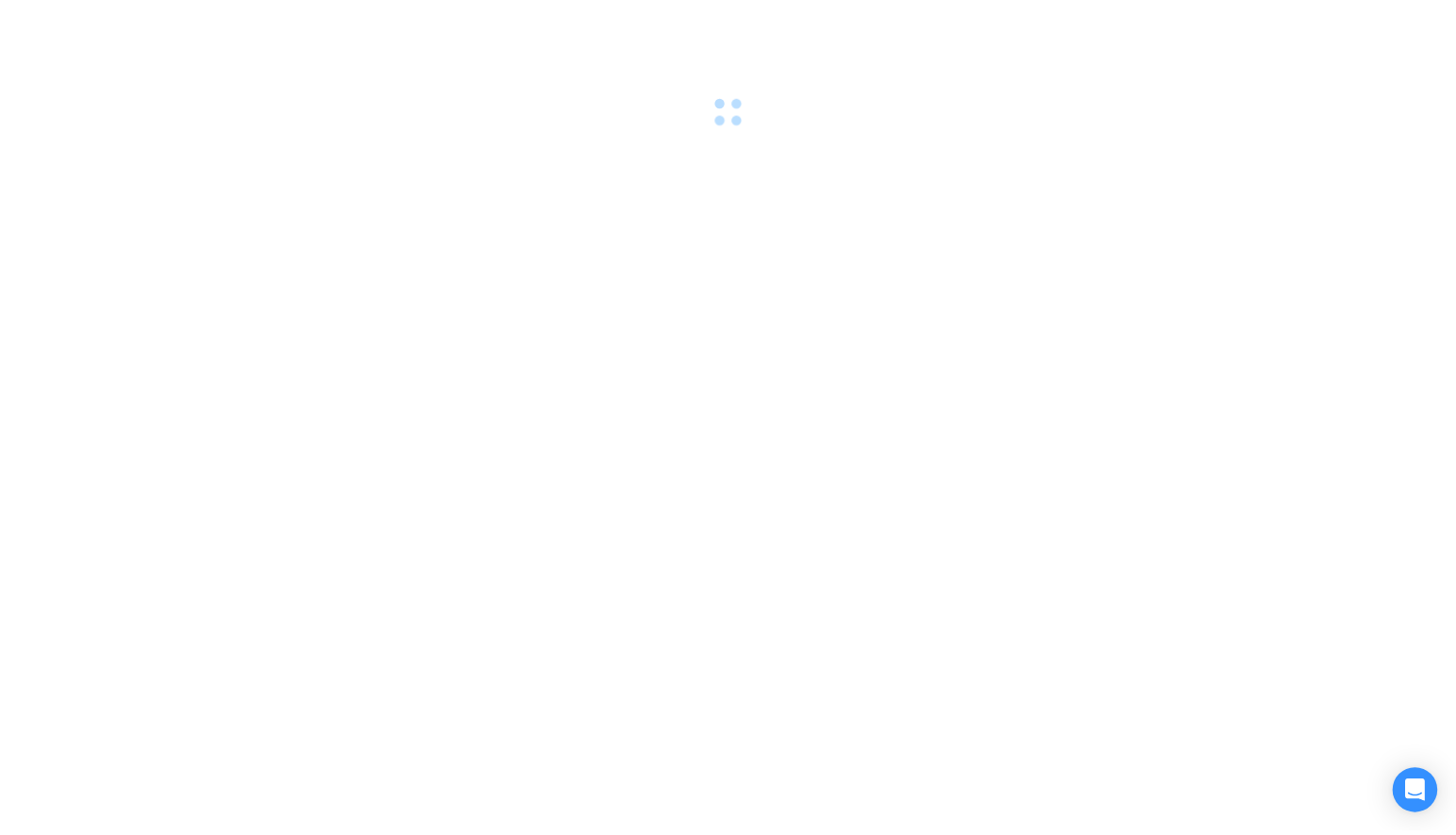 scroll, scrollTop: 0, scrollLeft: 0, axis: both 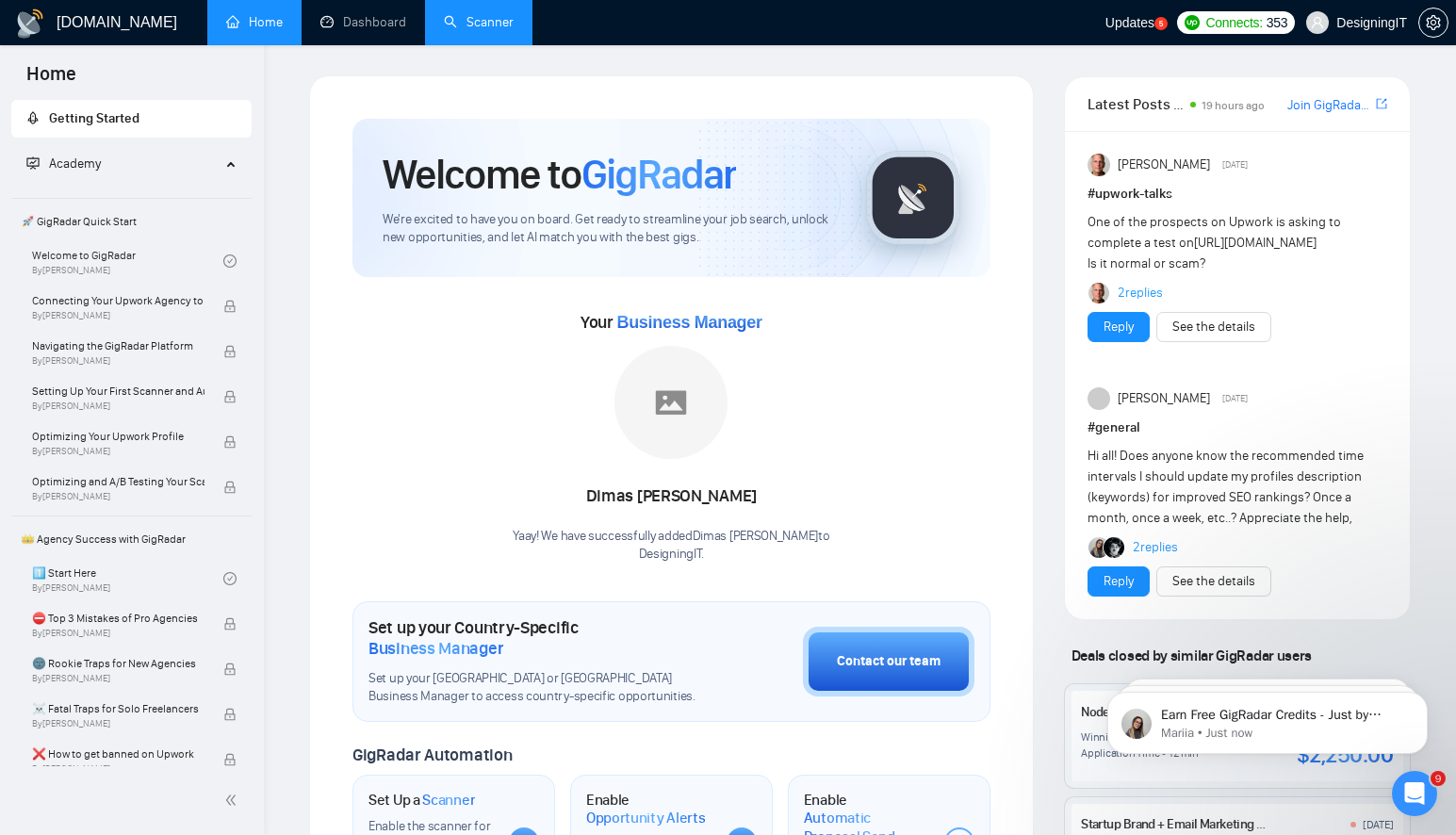 click on "Scanner" at bounding box center (479, 22) 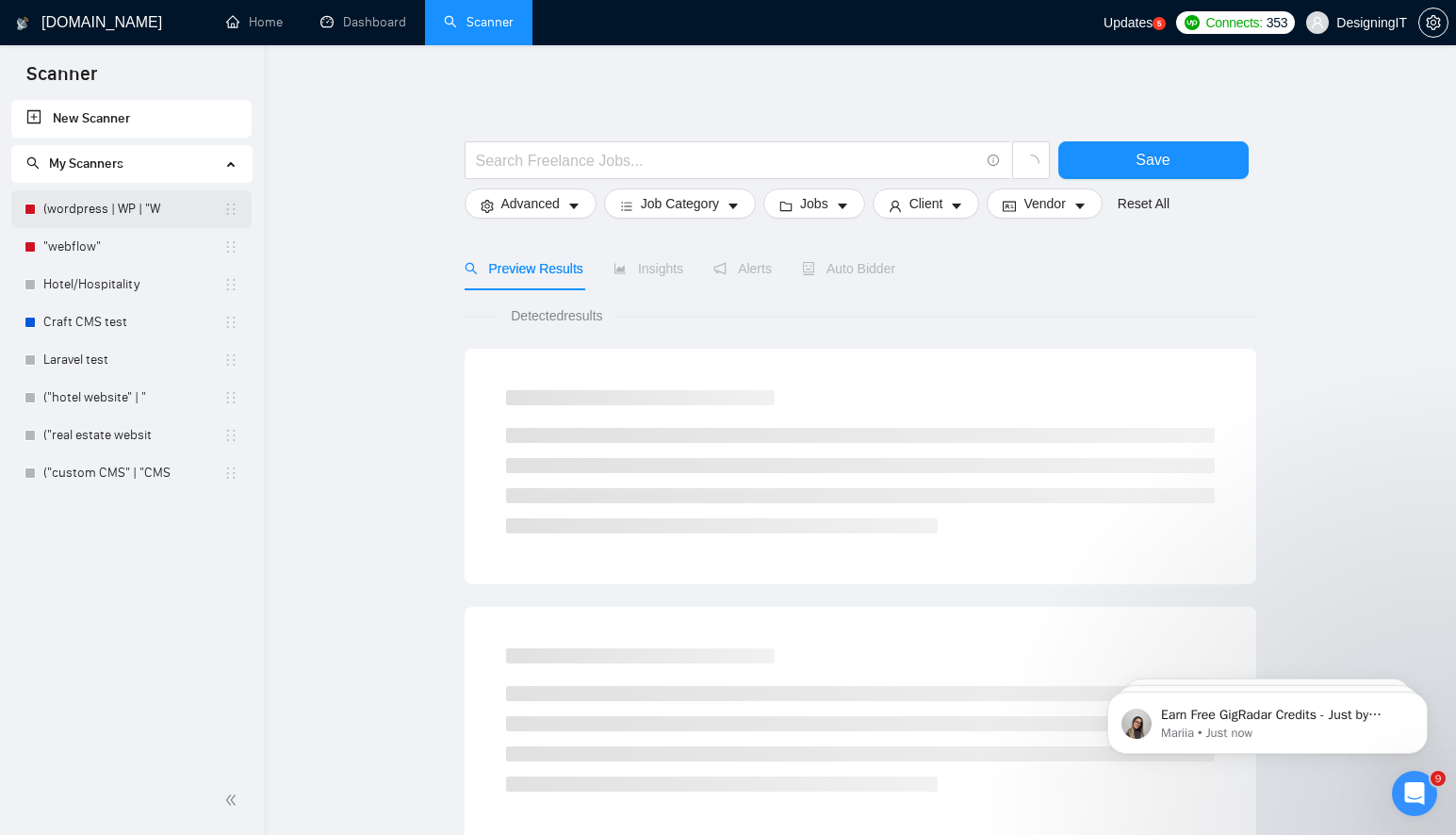 click on "(wordpress | WP | "W" at bounding box center (133, 209) 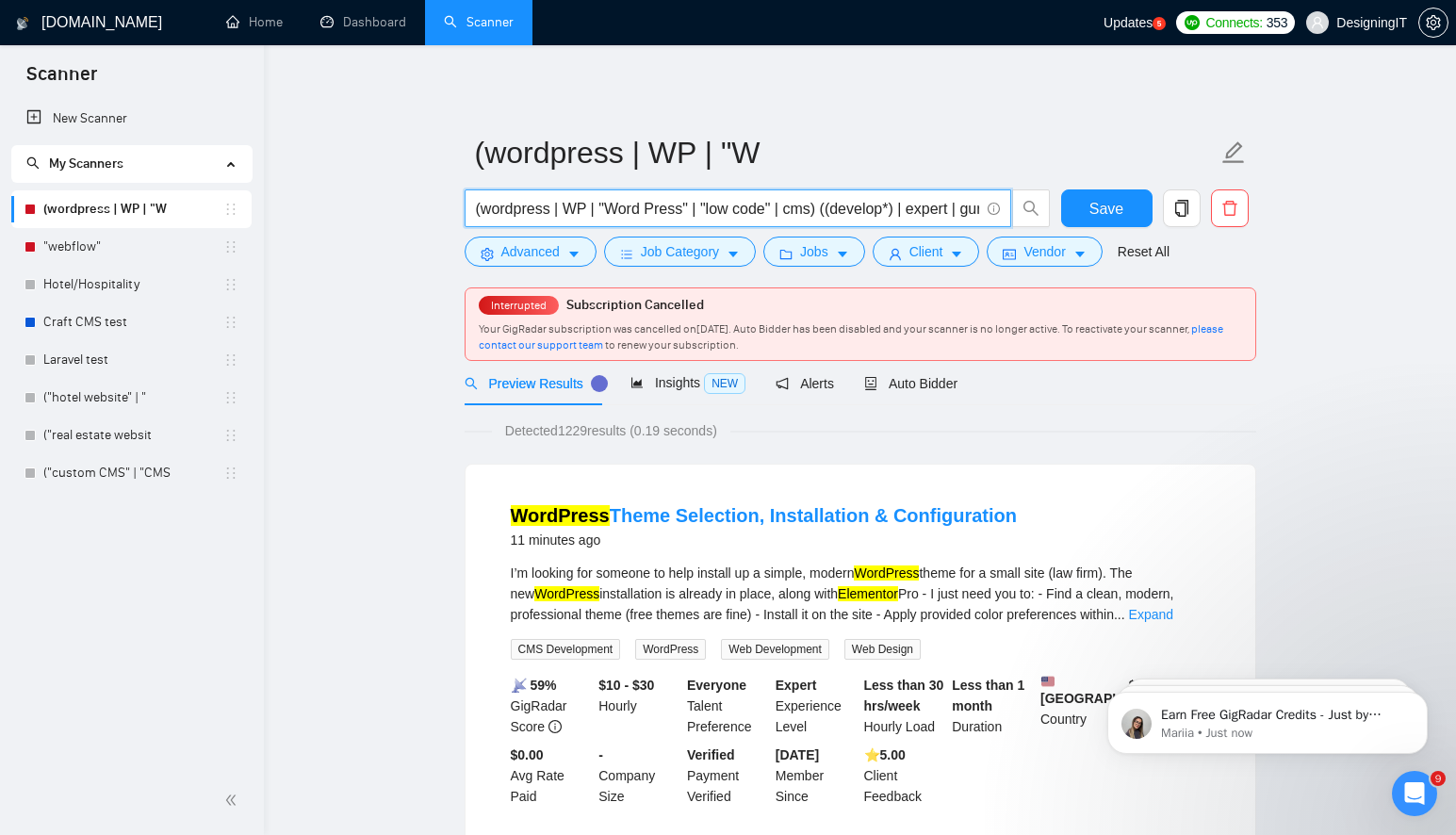 scroll, scrollTop: 0, scrollLeft: 28, axis: horizontal 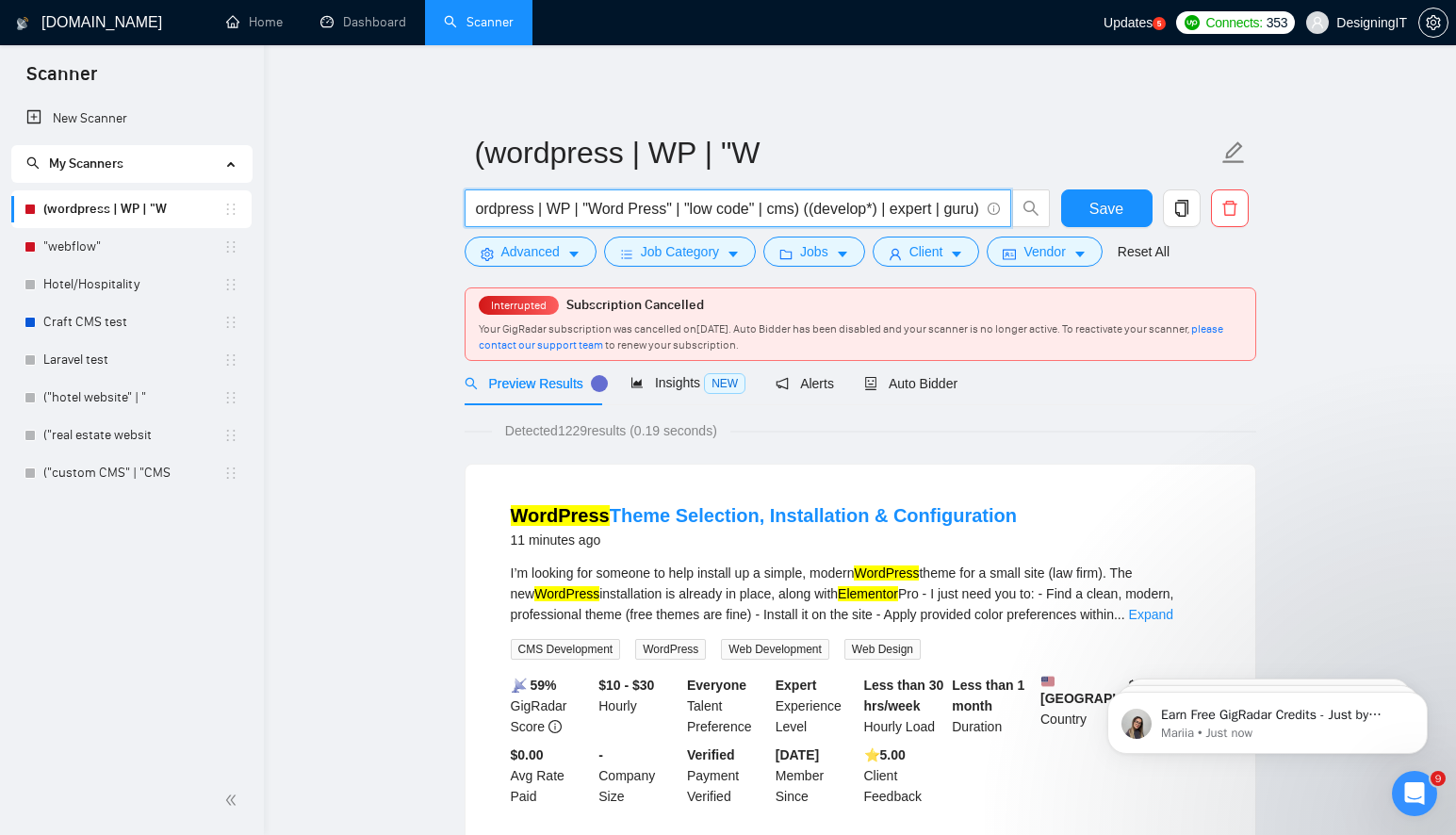 drag, startPoint x: 706, startPoint y: 208, endPoint x: 796, endPoint y: 208, distance: 90 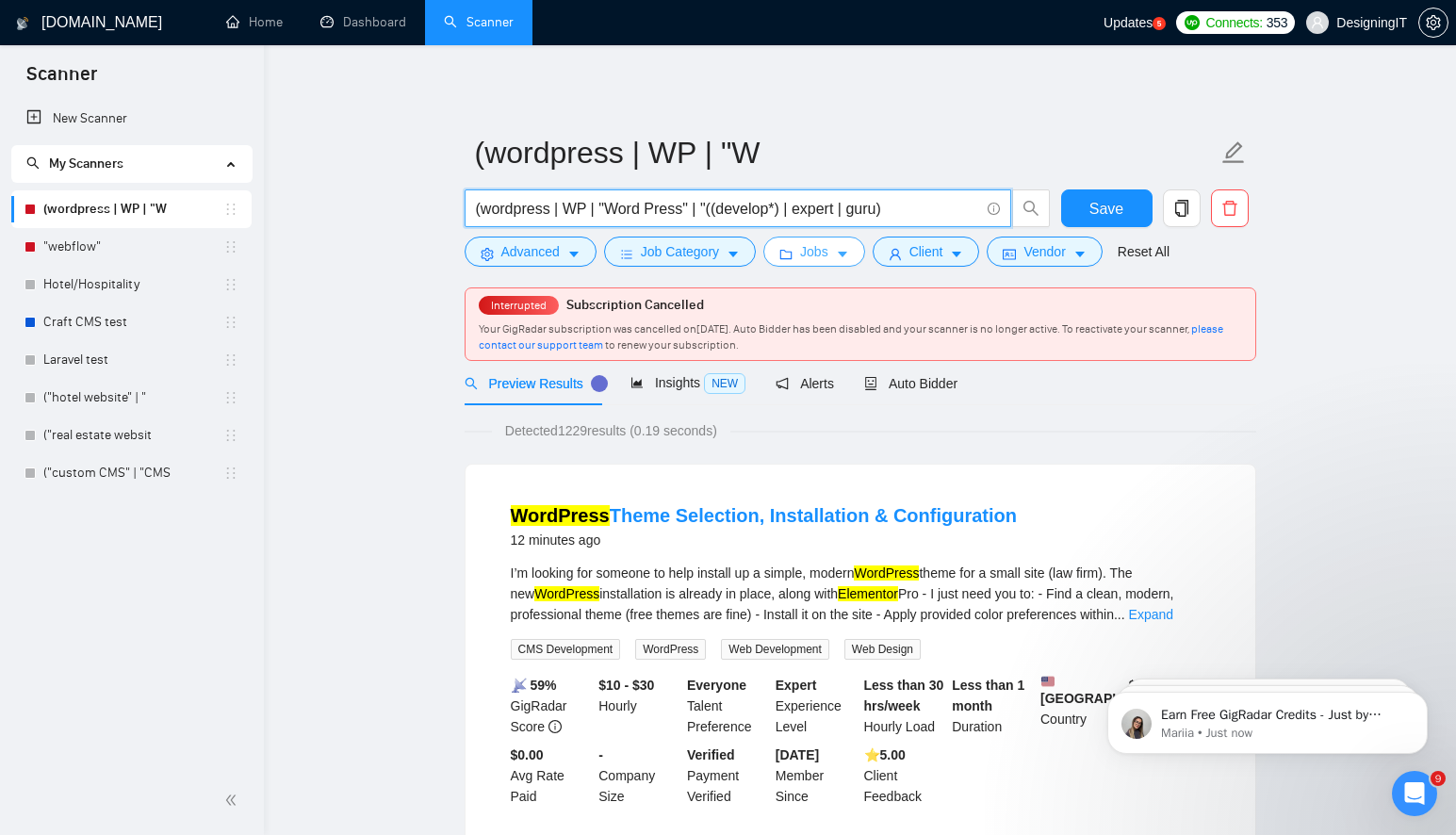 scroll, scrollTop: 0, scrollLeft: 0, axis: both 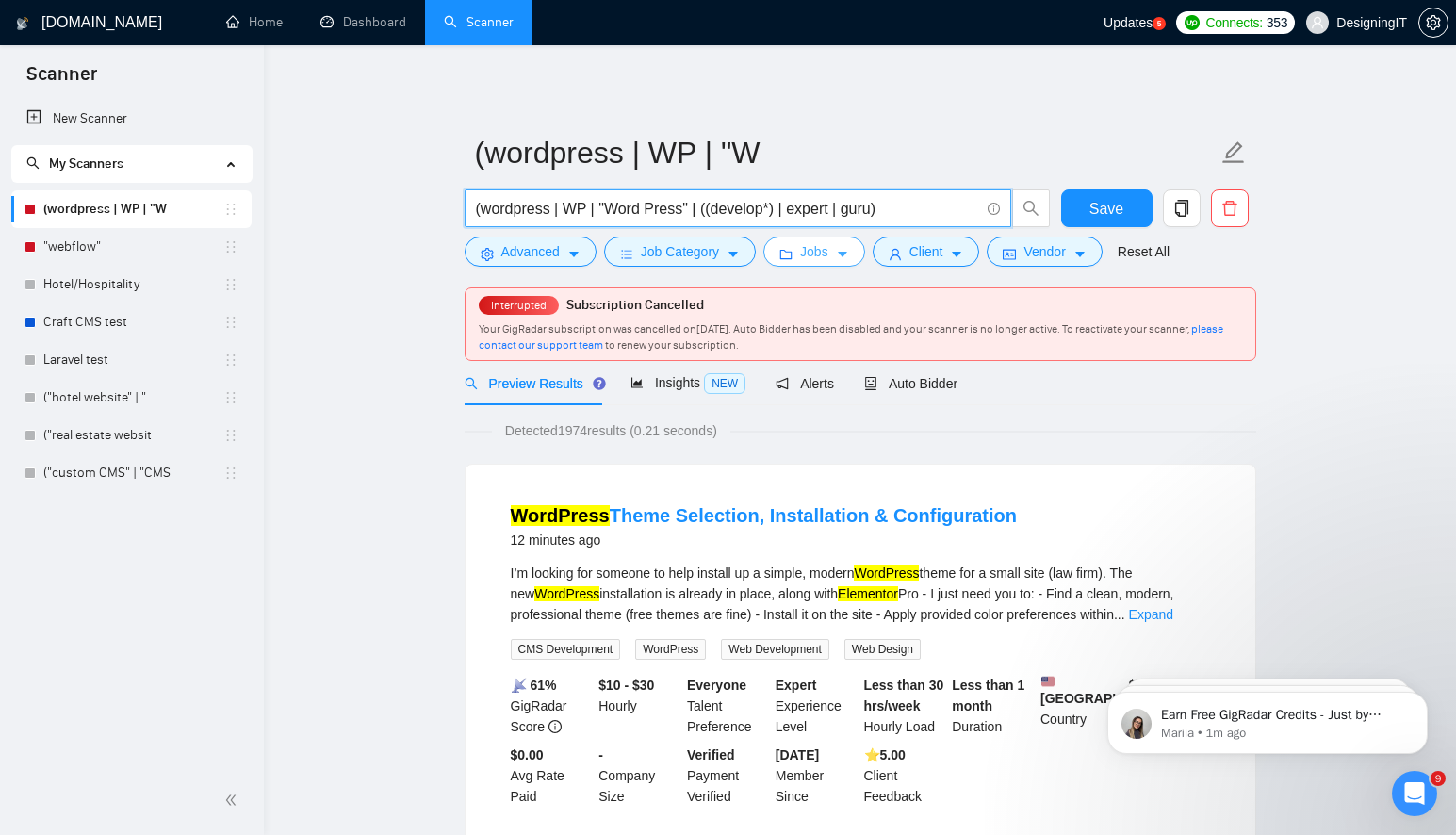 type on "(wordpress | WP | "Word Press" | ((develop*) | expert | guru)" 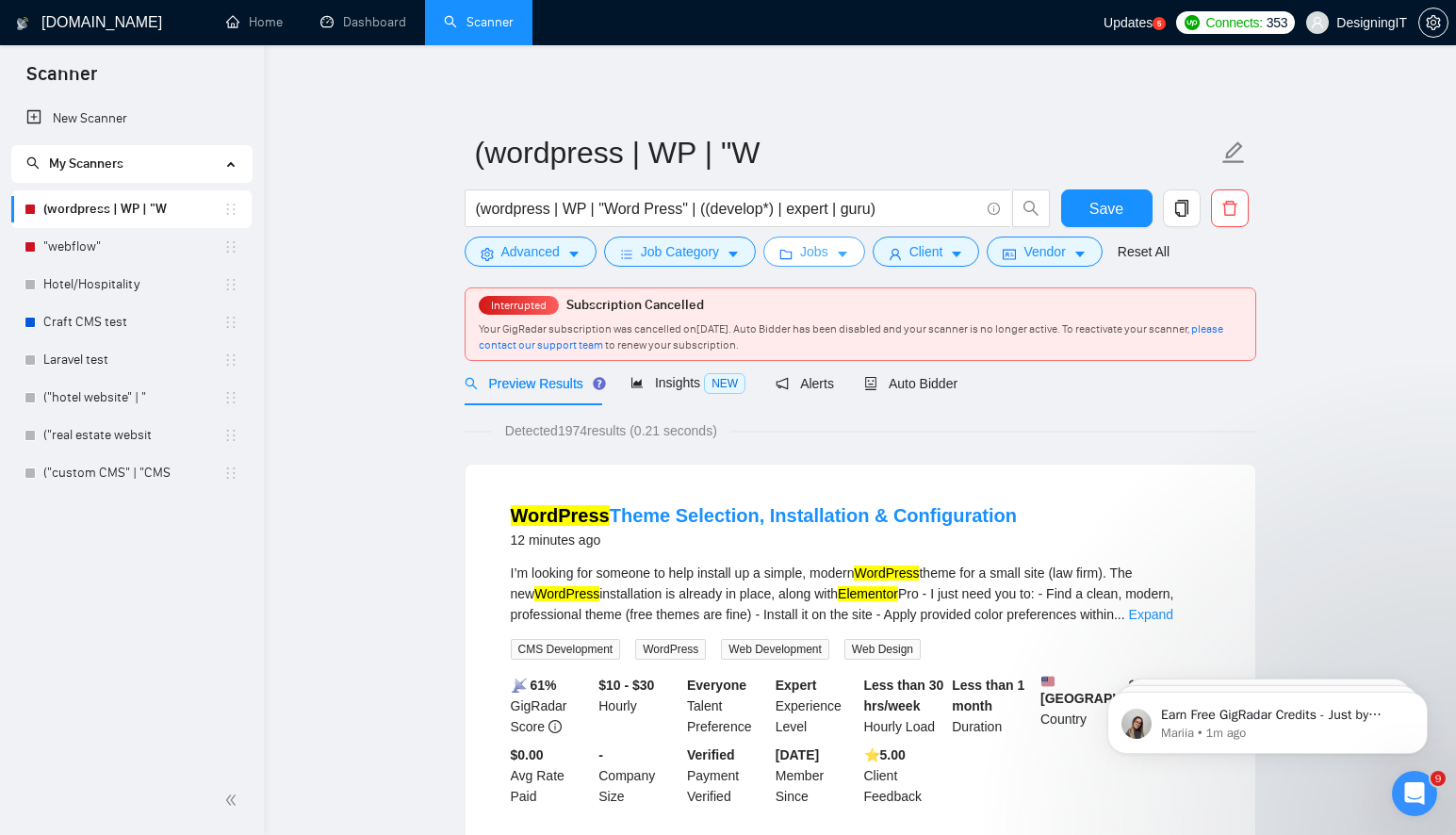 click on "Jobs" at bounding box center [814, 252] 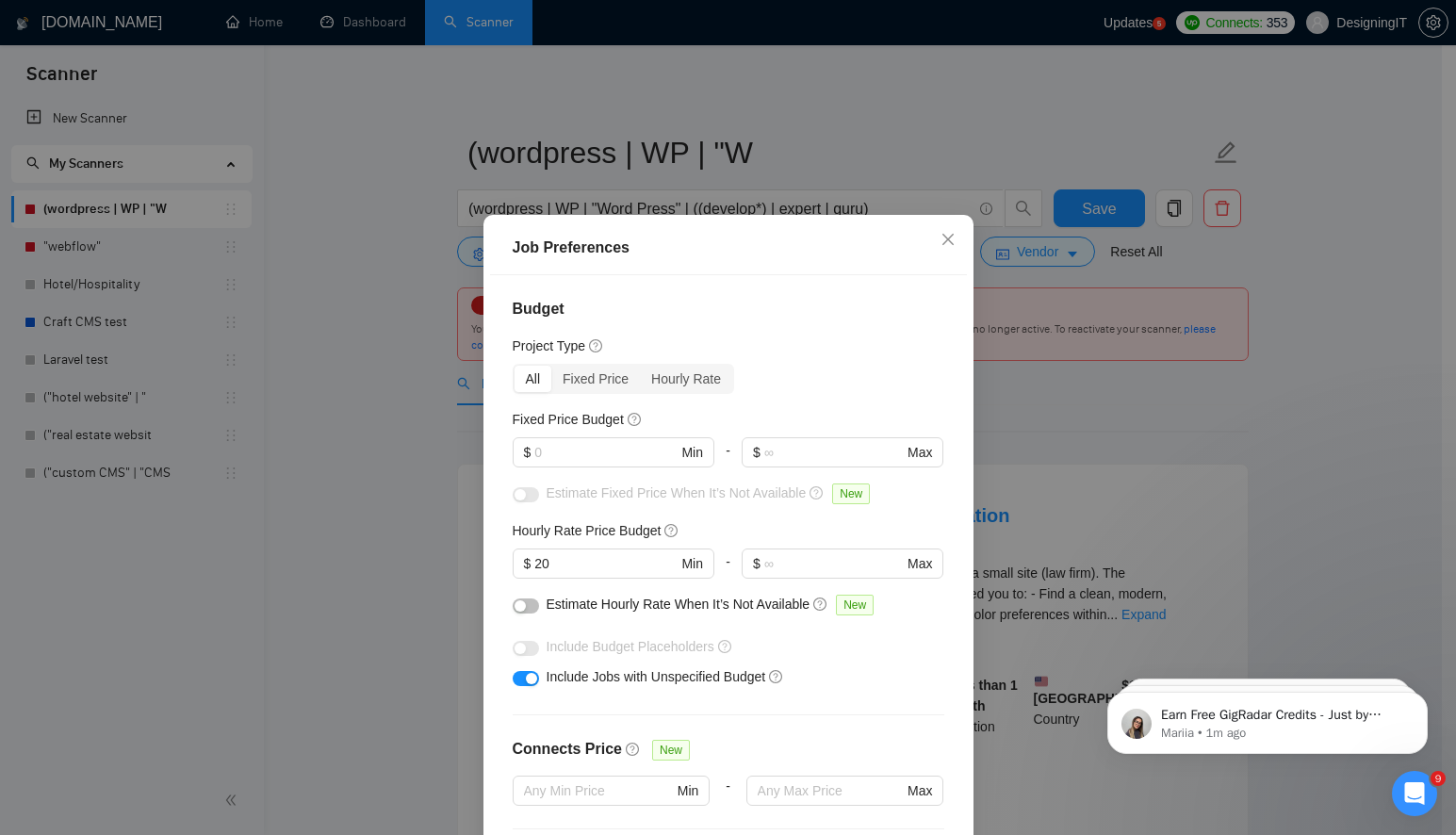 scroll, scrollTop: 15, scrollLeft: 0, axis: vertical 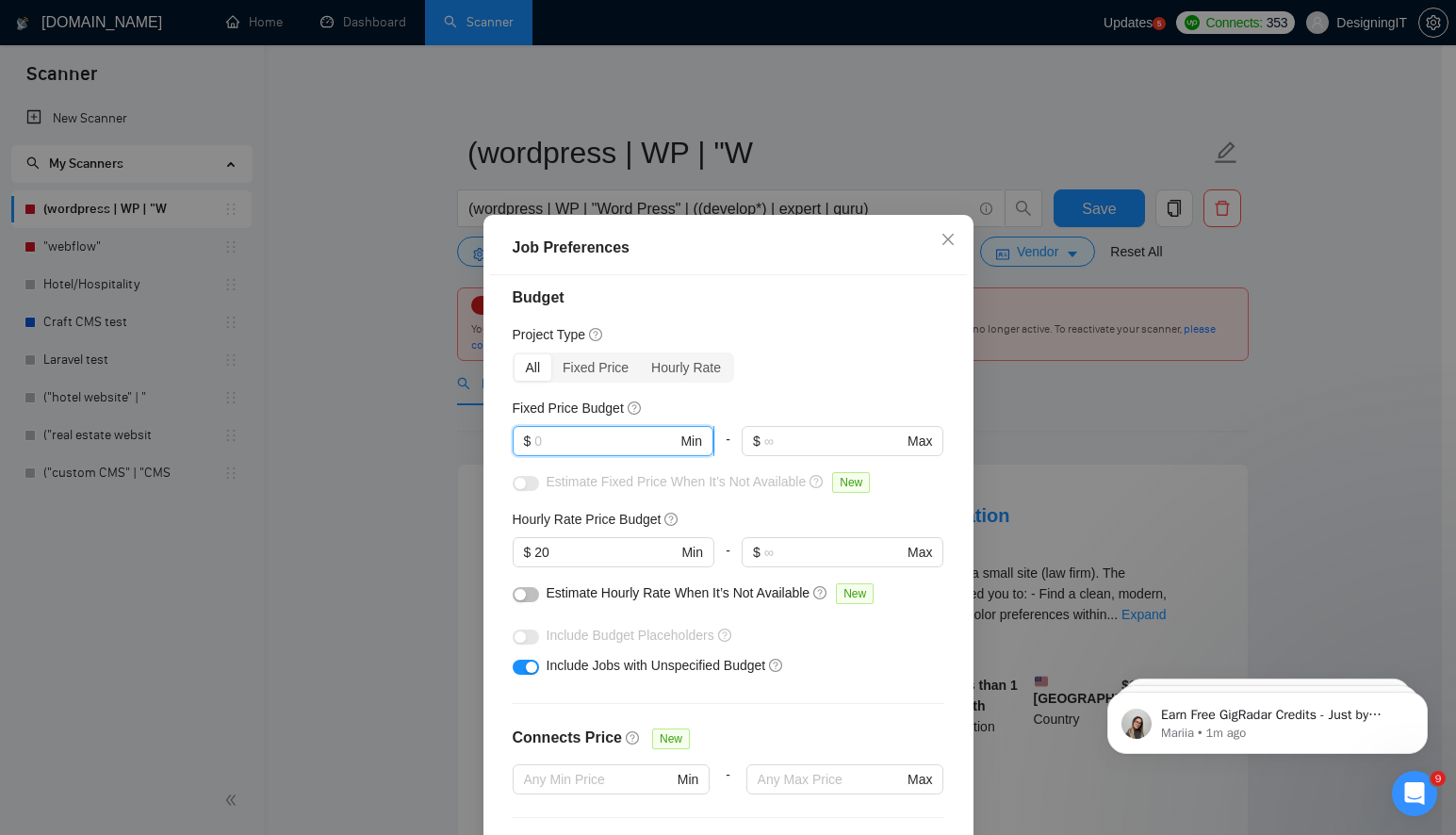 click at bounding box center [605, 441] 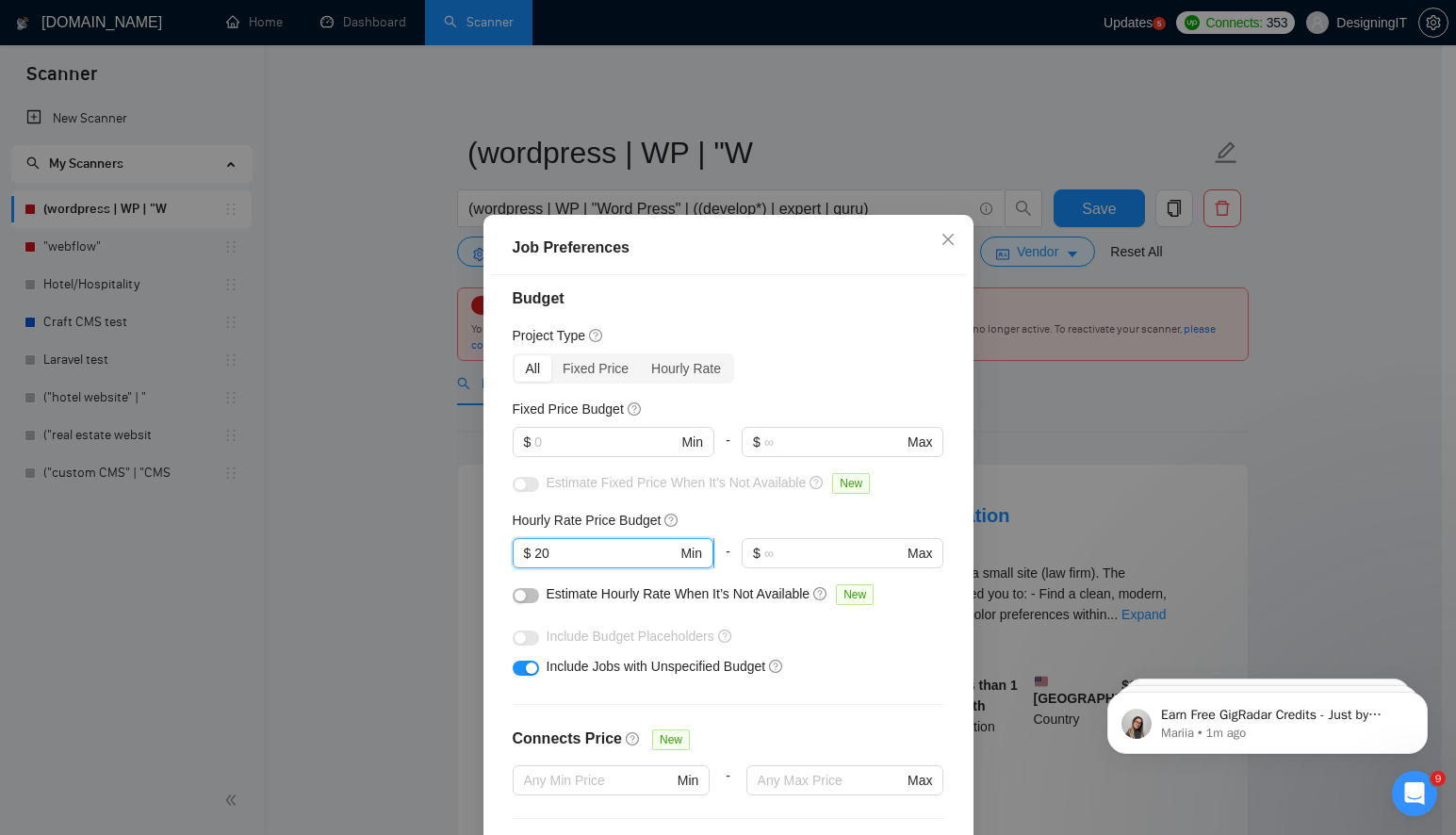 drag, startPoint x: 554, startPoint y: 553, endPoint x: 506, endPoint y: 553, distance: 48 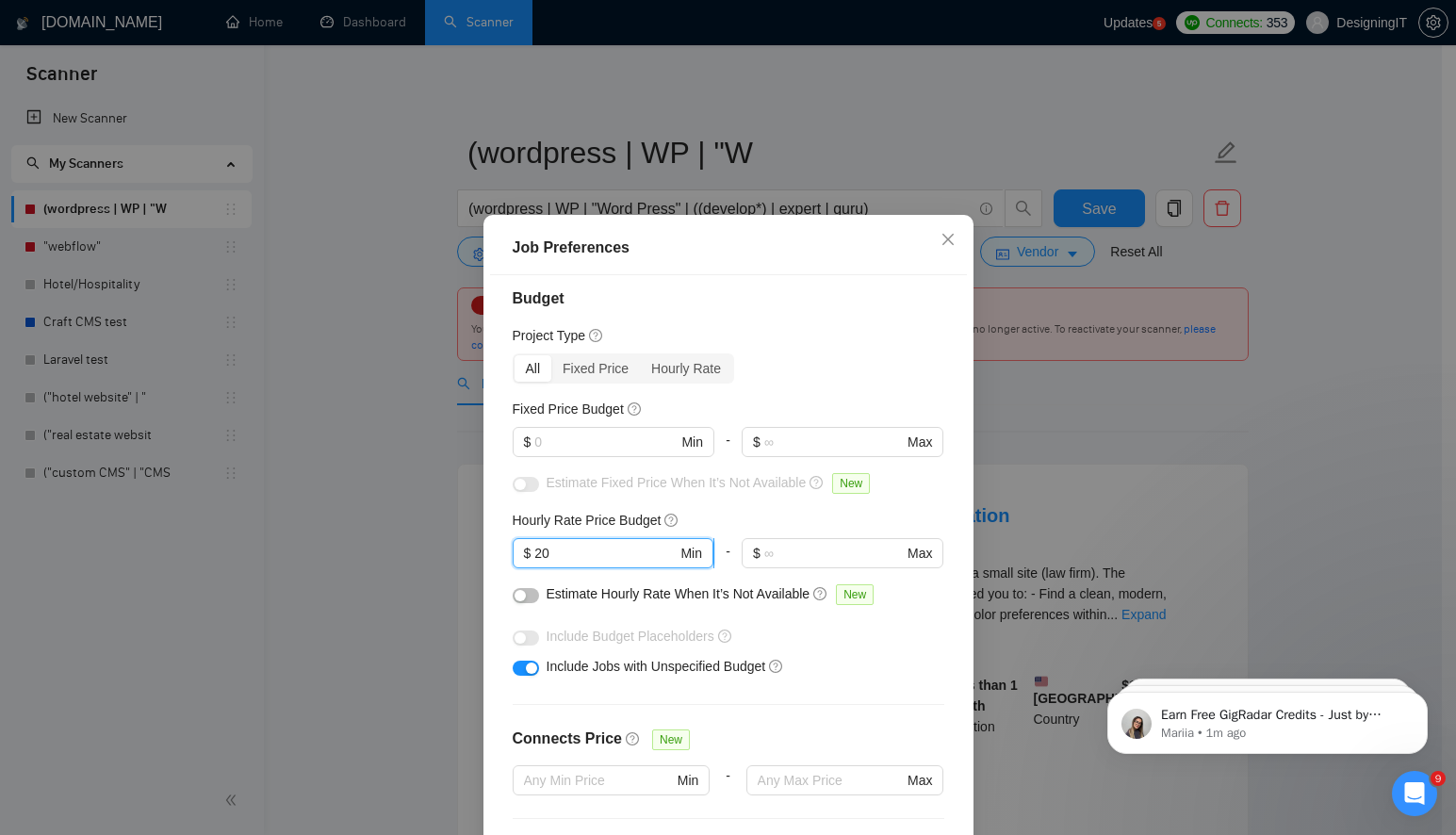 type on "6" 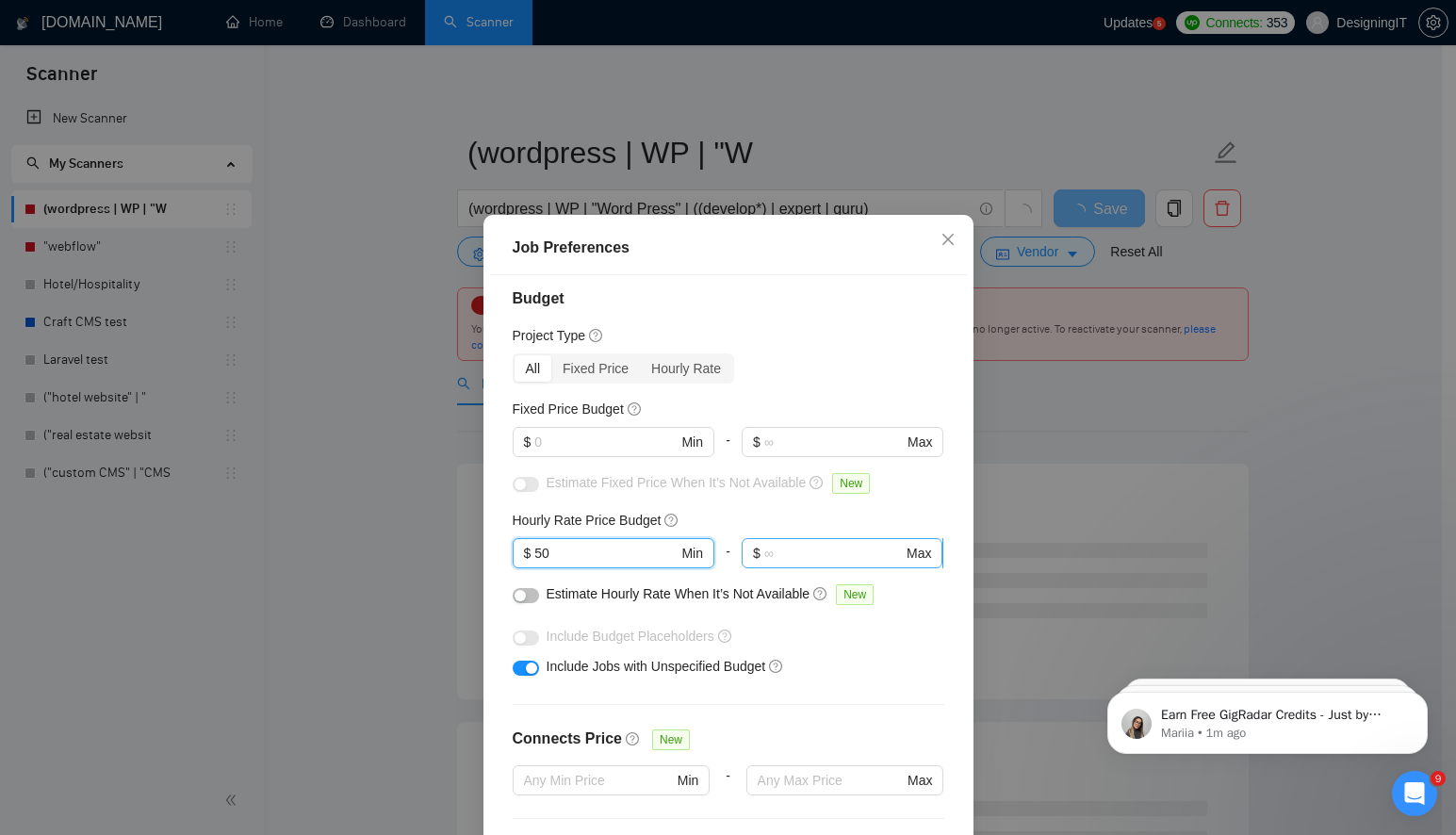 type on "50" 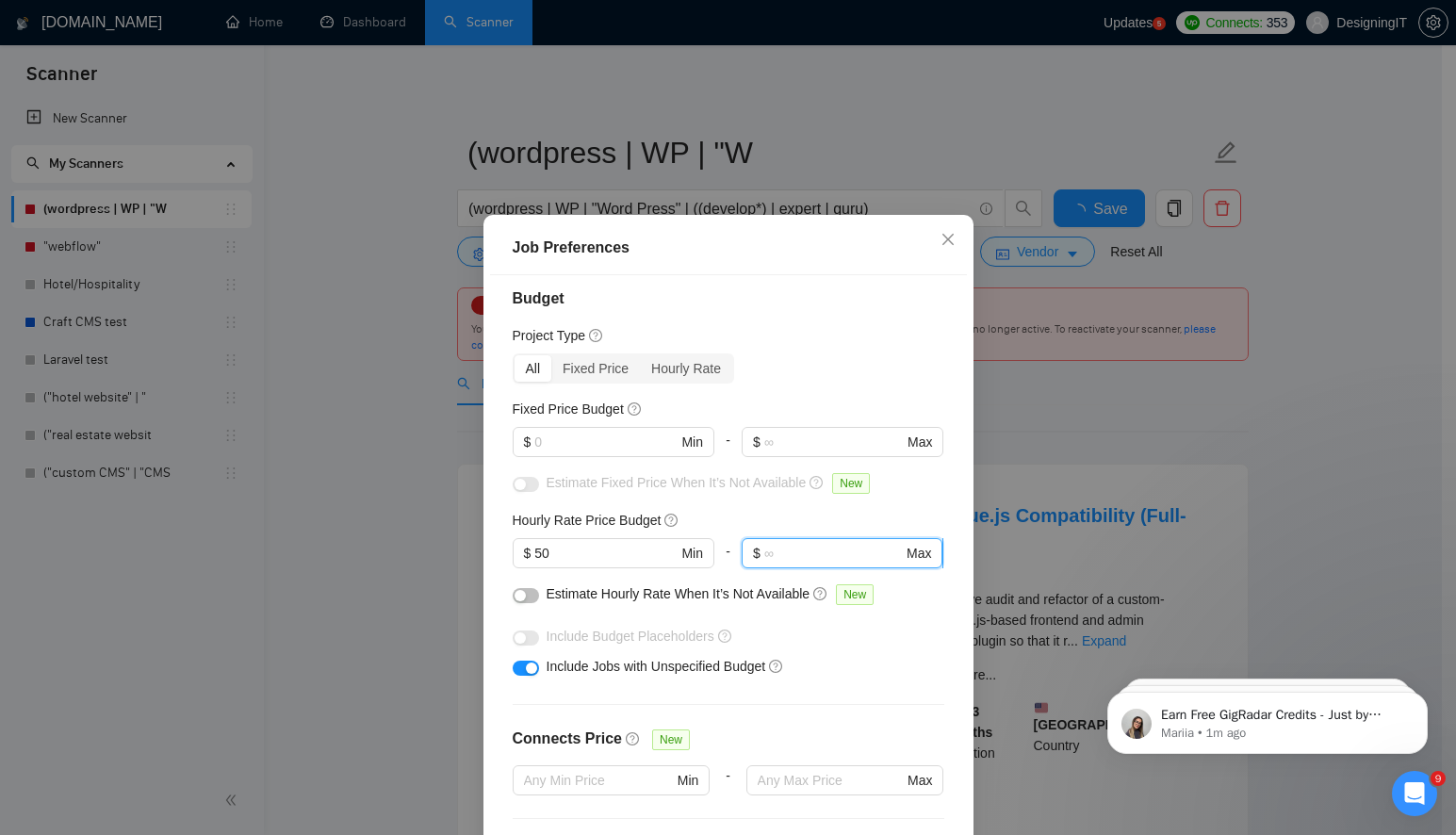 click at bounding box center [833, 553] 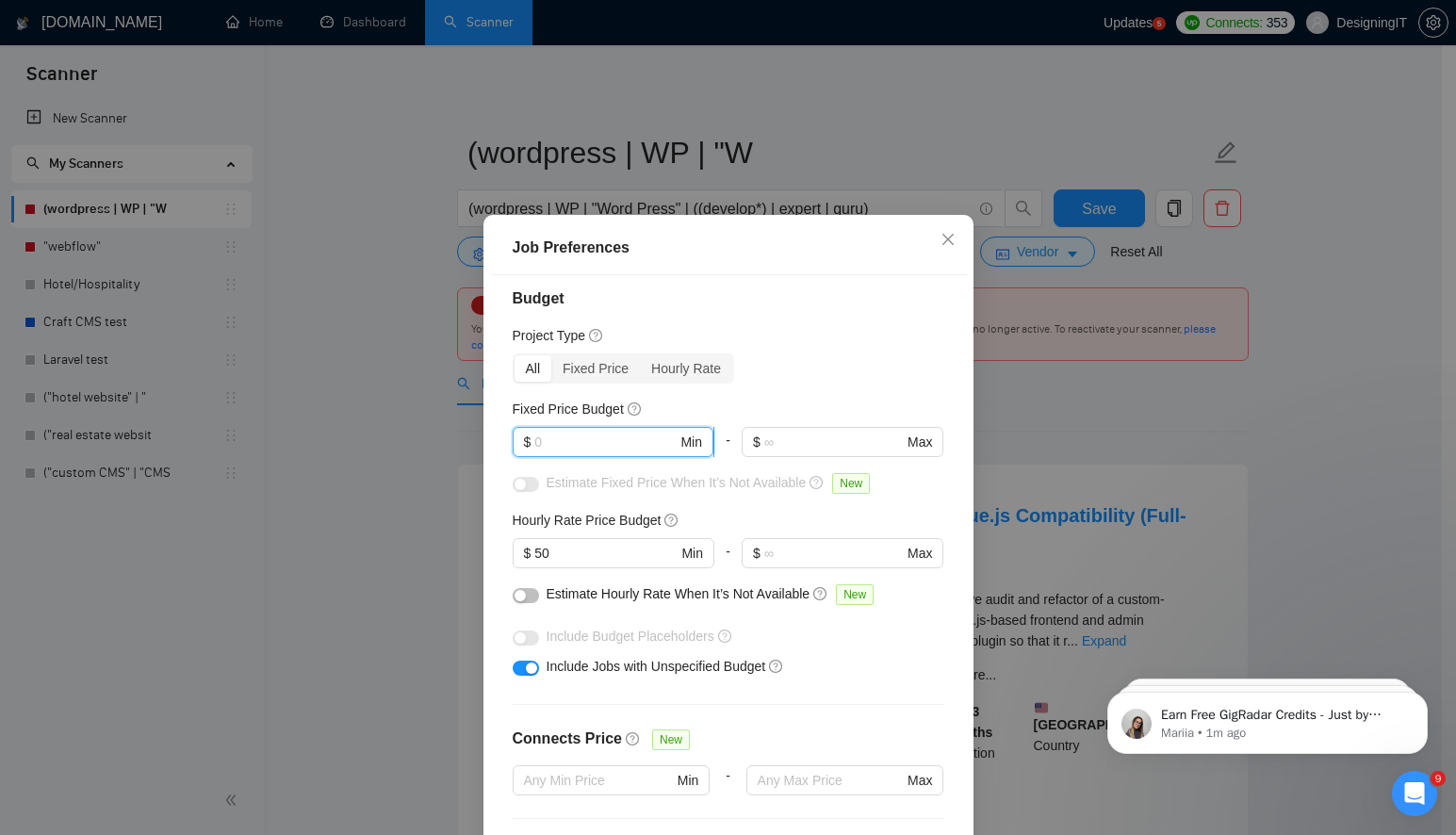 click at bounding box center [605, 442] 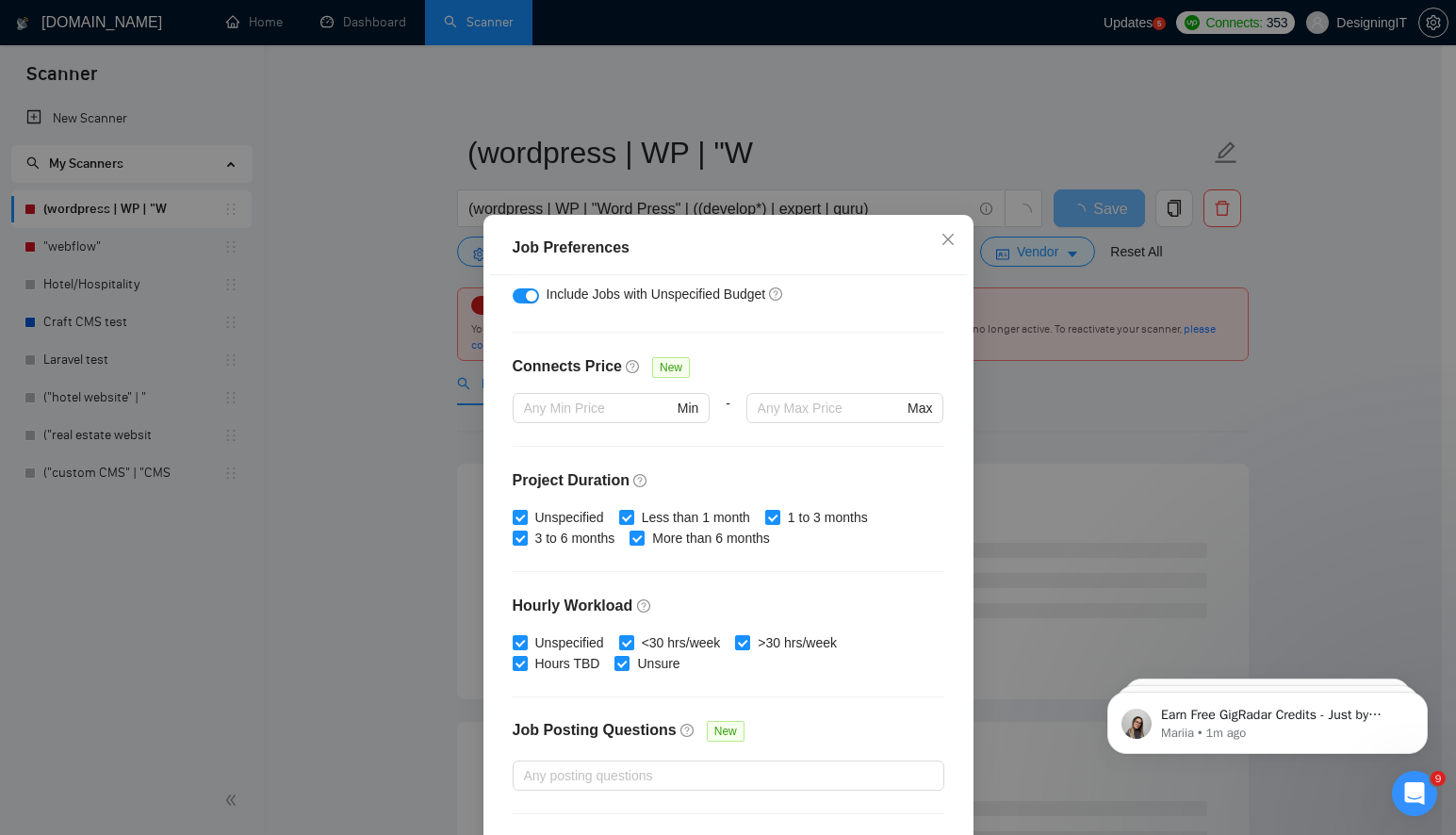 scroll, scrollTop: 478, scrollLeft: 0, axis: vertical 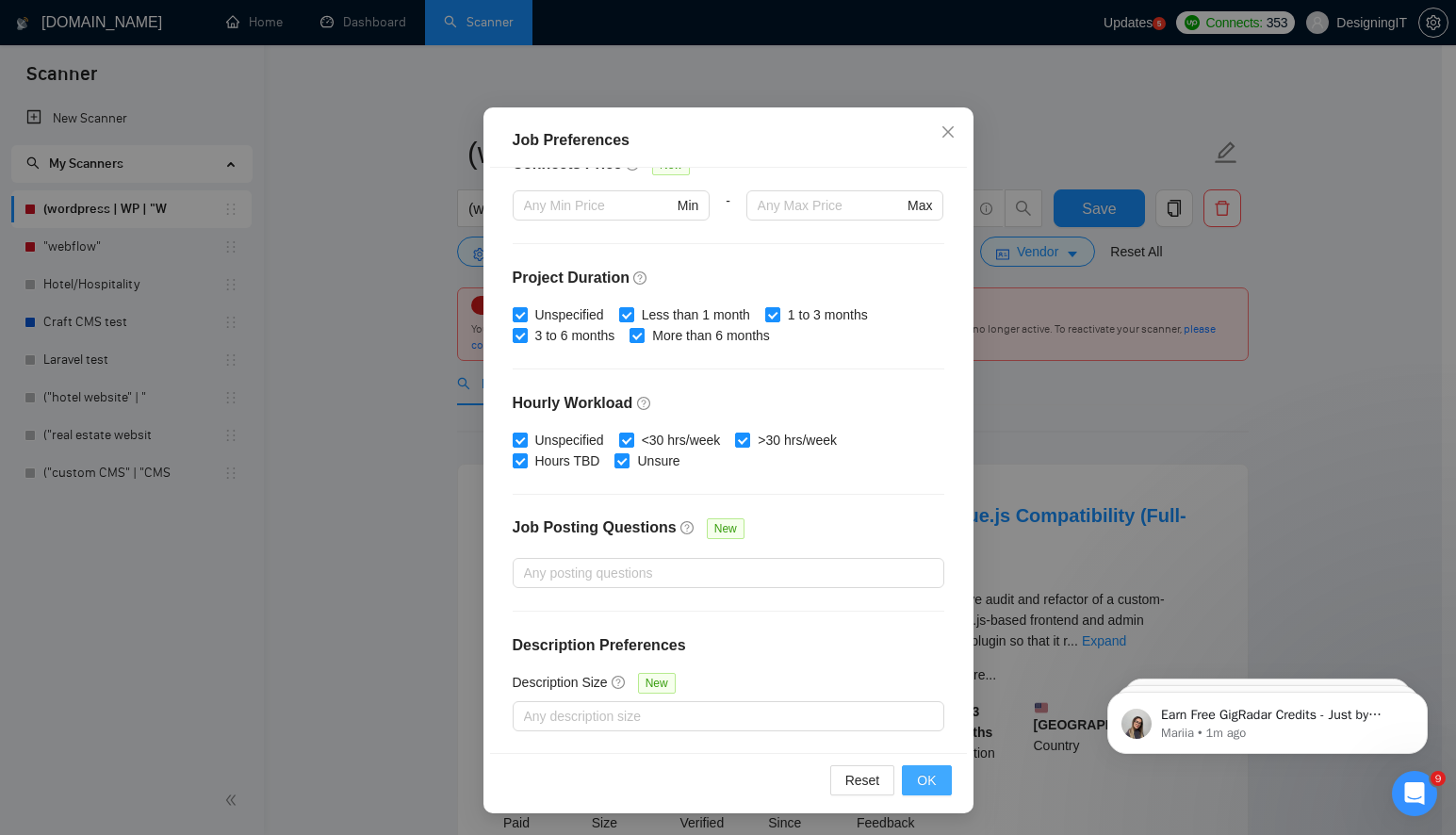 type on "6000" 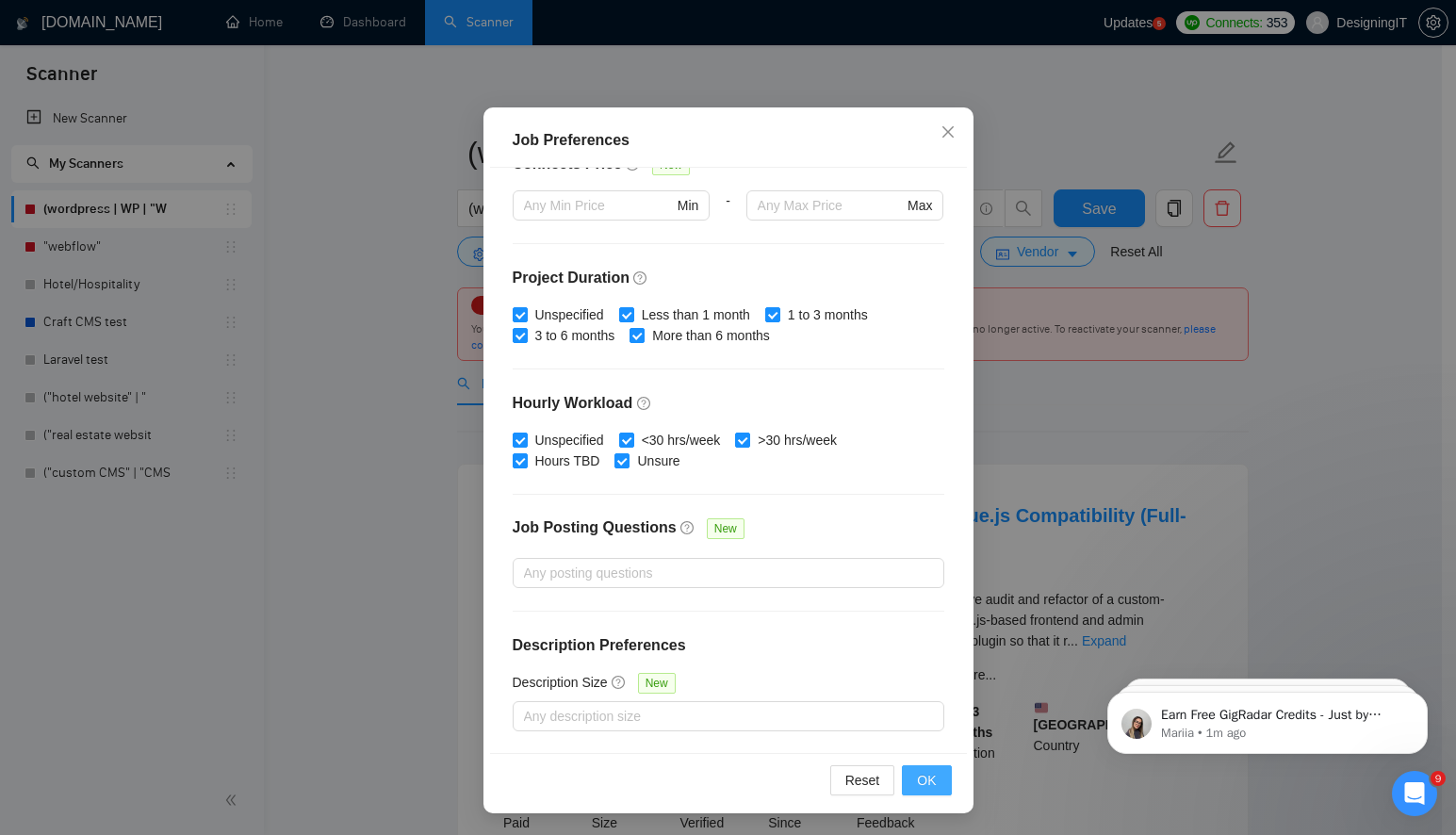 click on "OK" at bounding box center [926, 780] 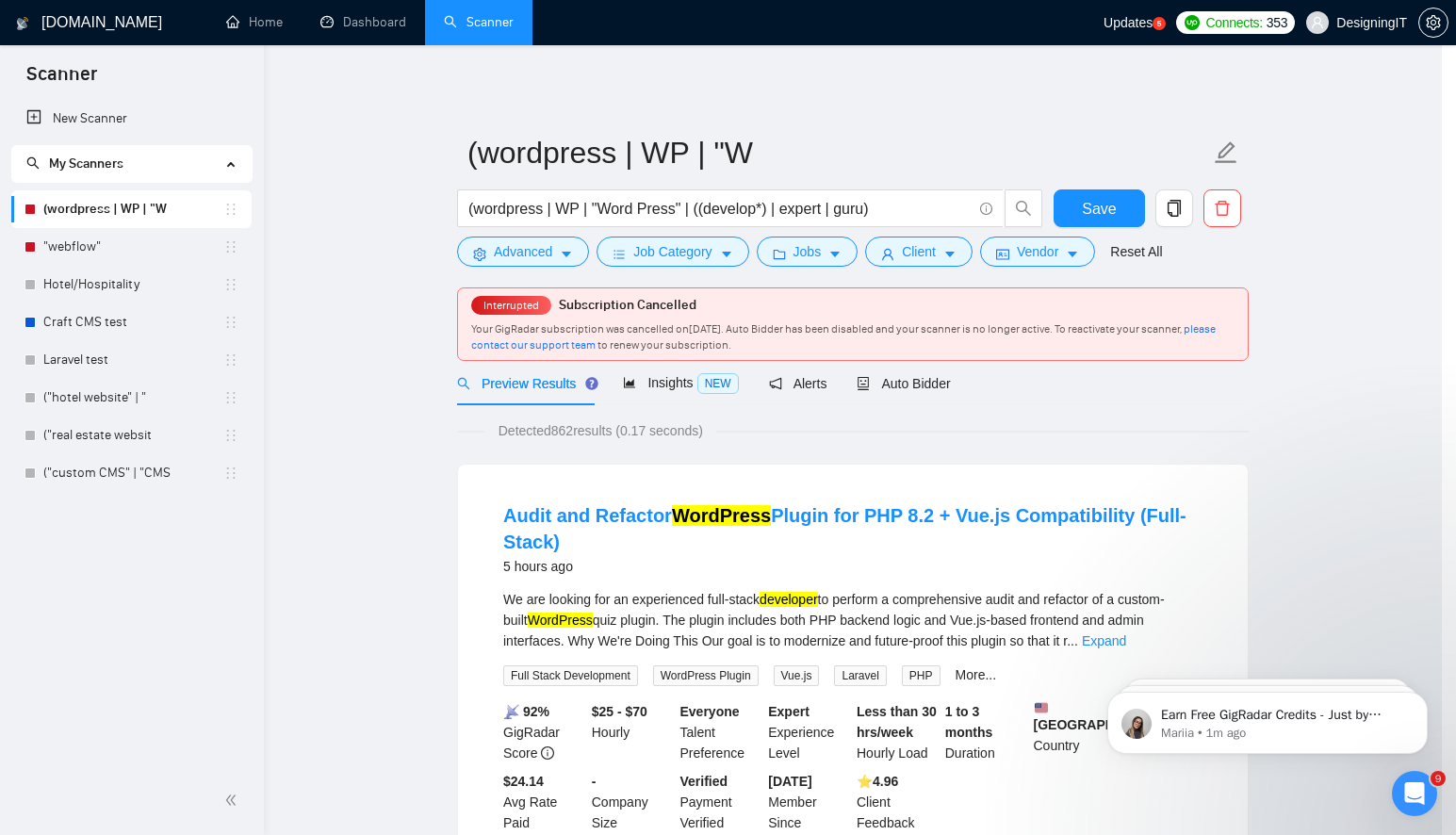 scroll, scrollTop: 6, scrollLeft: 0, axis: vertical 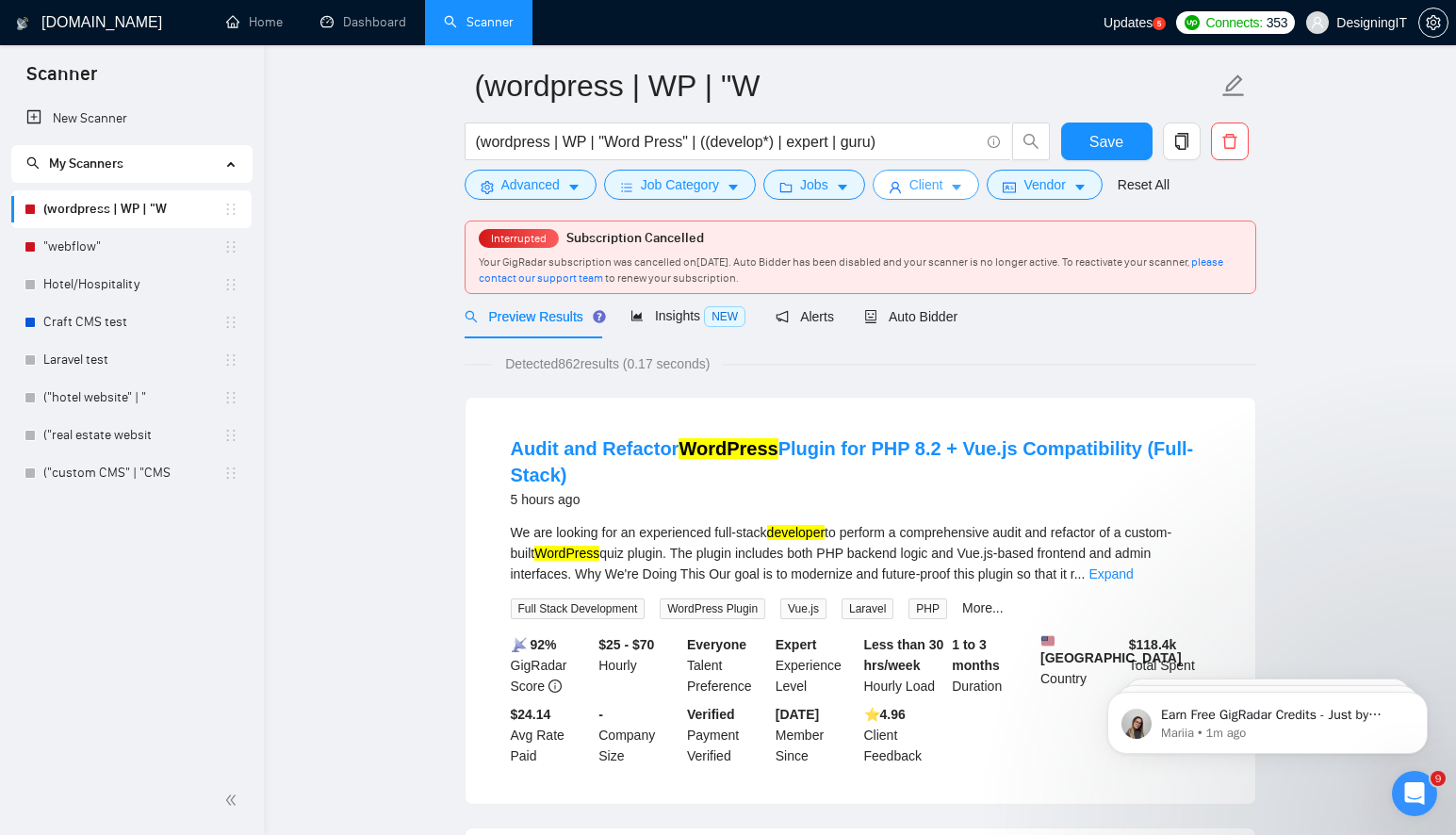 click 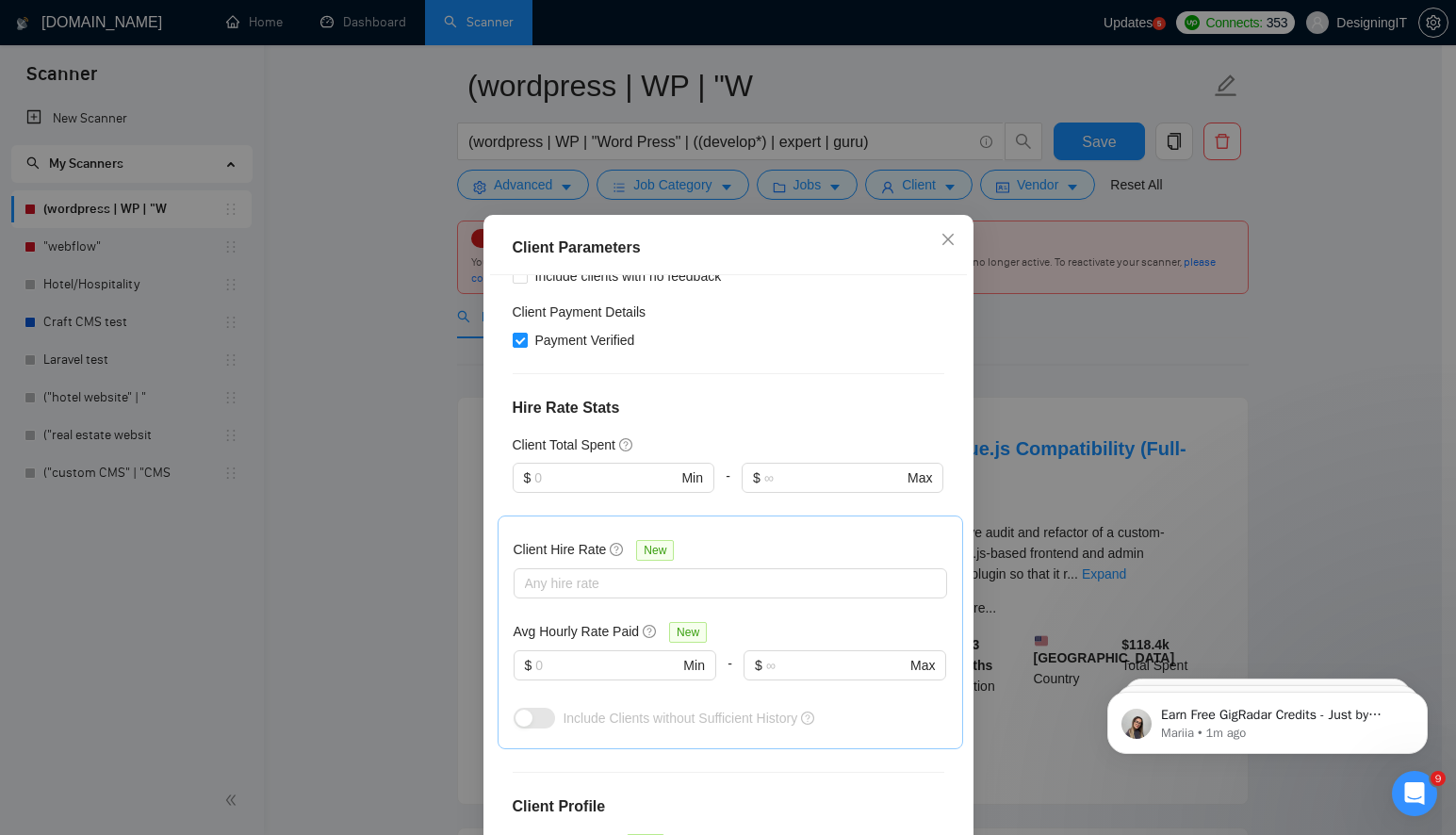 scroll, scrollTop: 360, scrollLeft: 0, axis: vertical 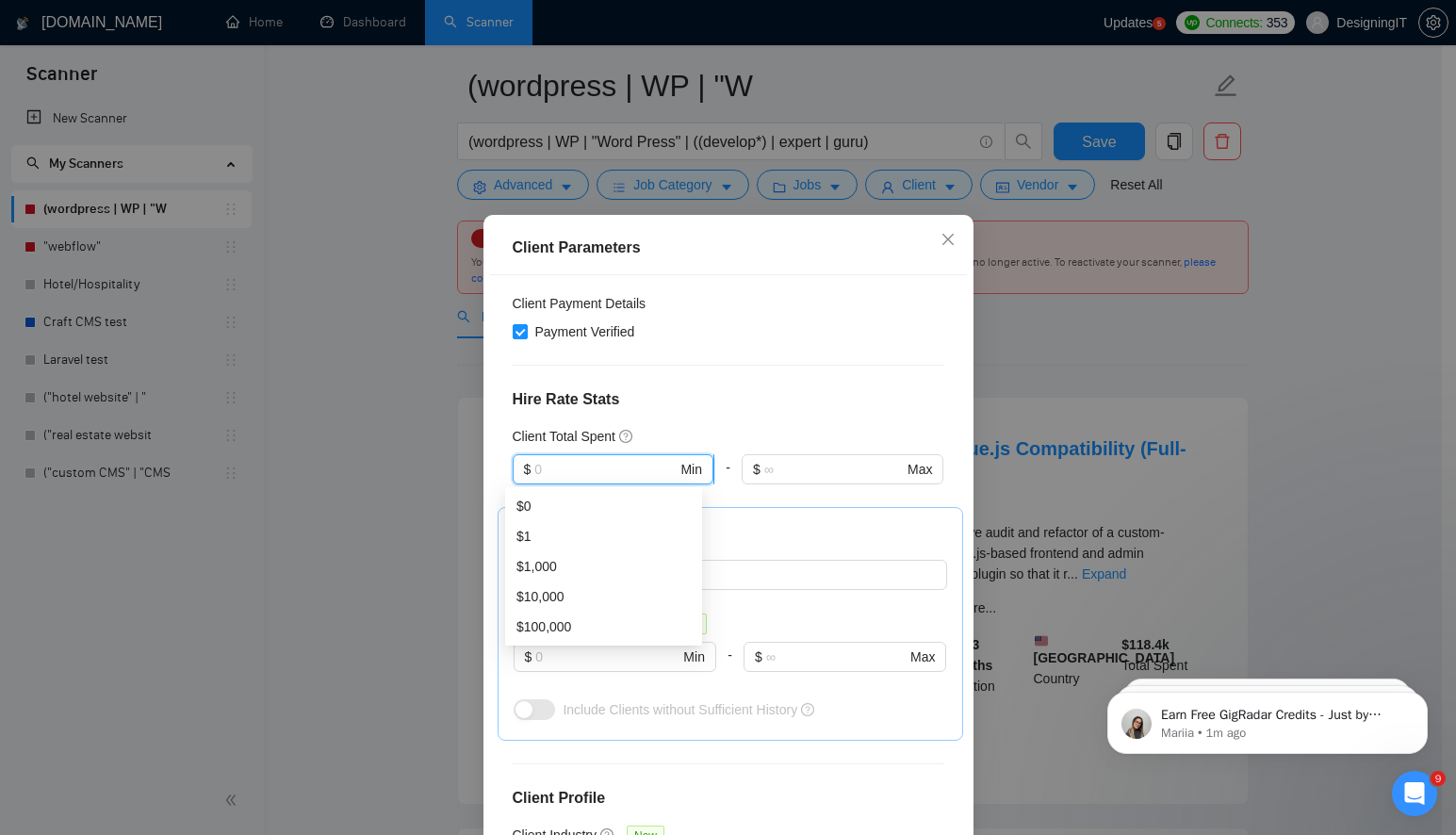 click at bounding box center [605, 469] 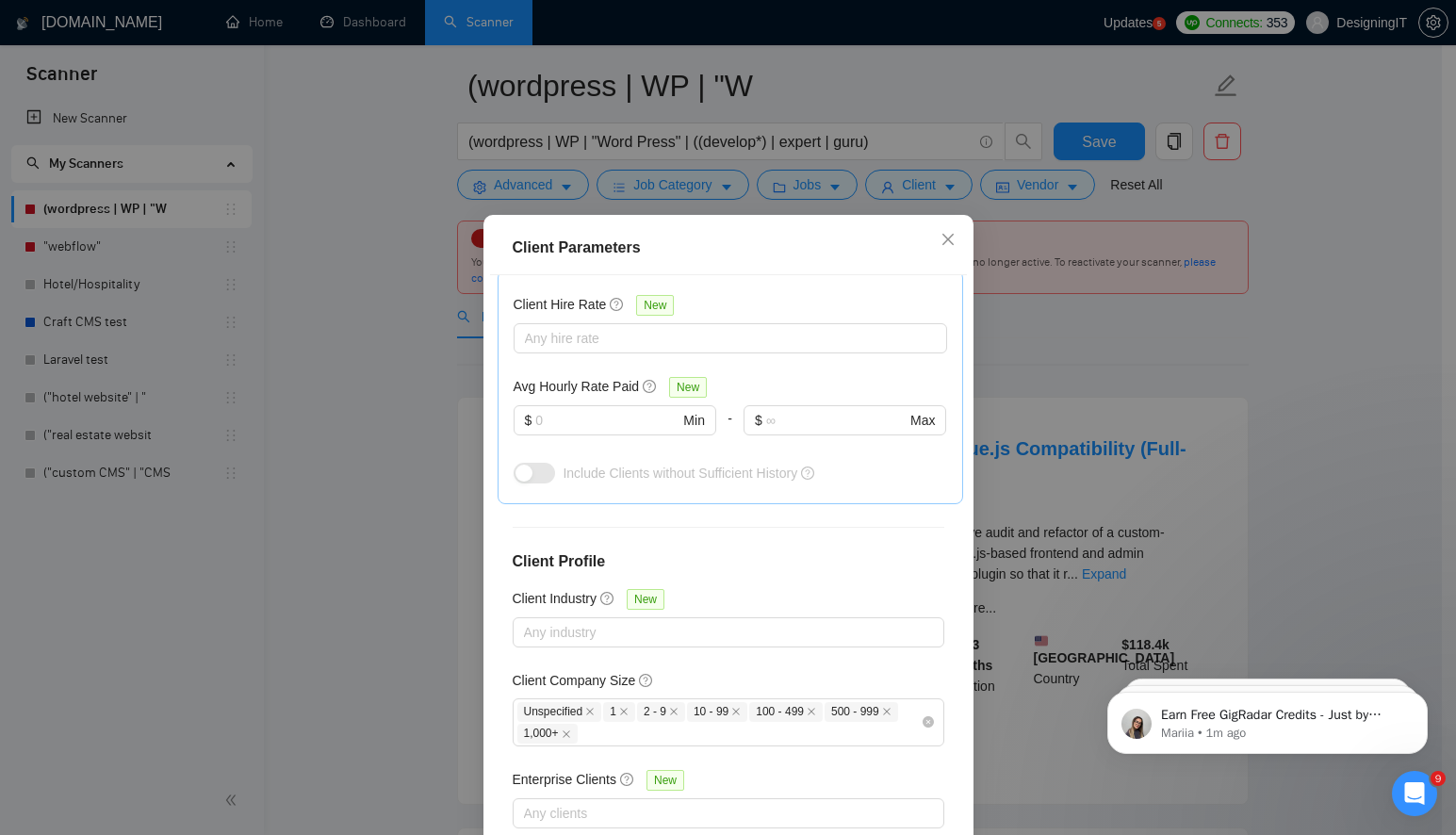 scroll, scrollTop: 608, scrollLeft: 0, axis: vertical 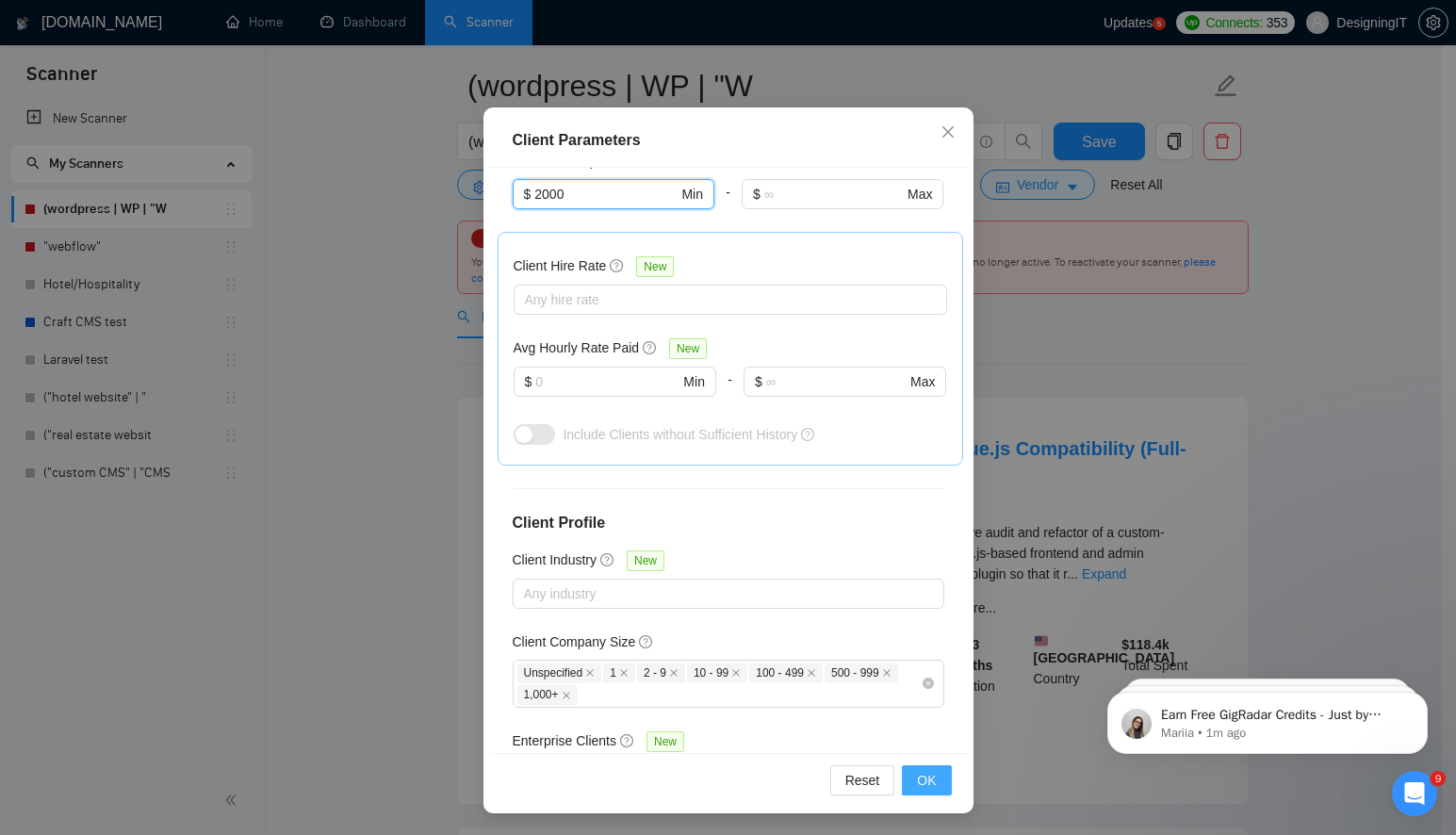 type on "2000" 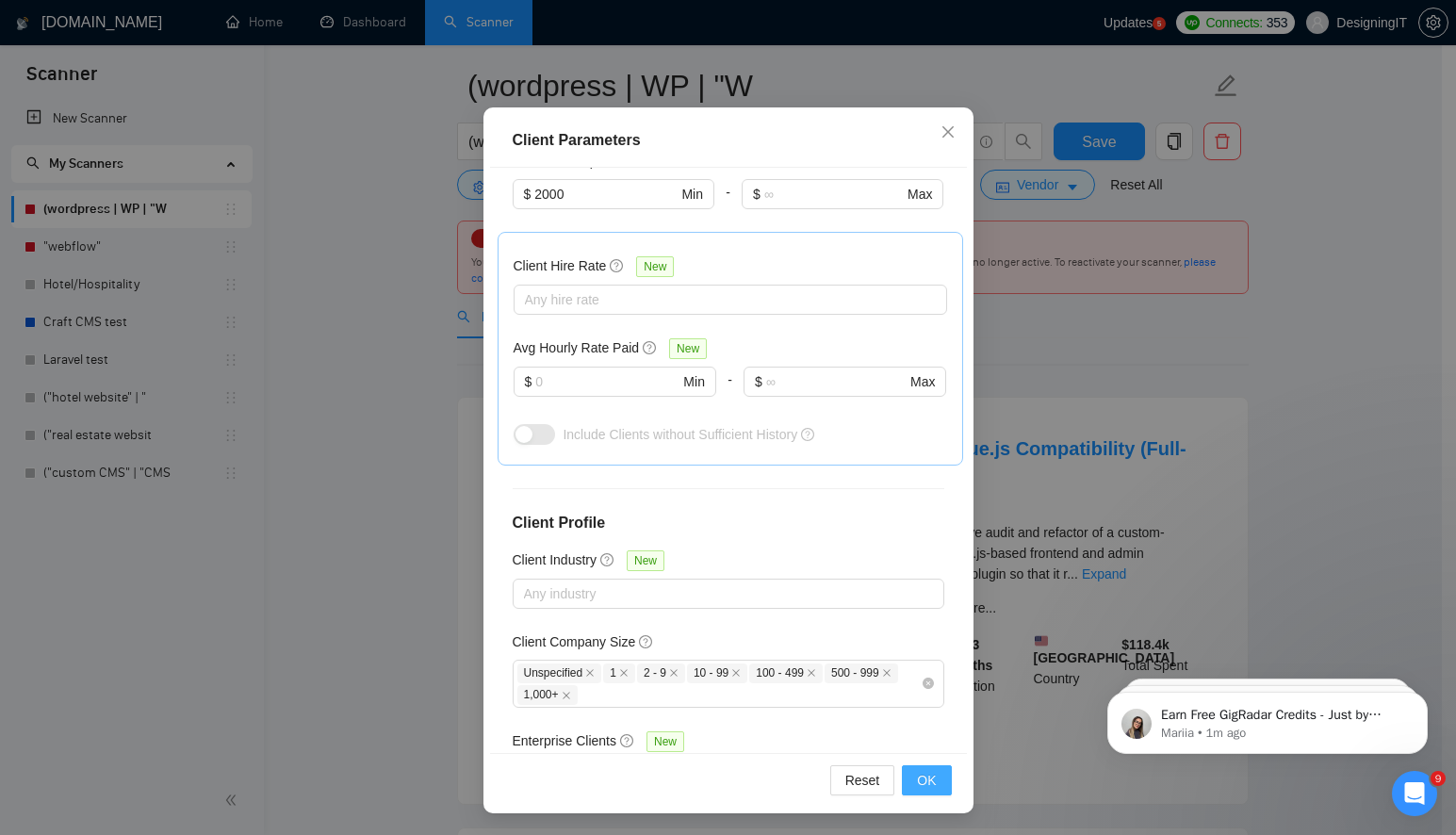 click on "OK" at bounding box center (926, 780) 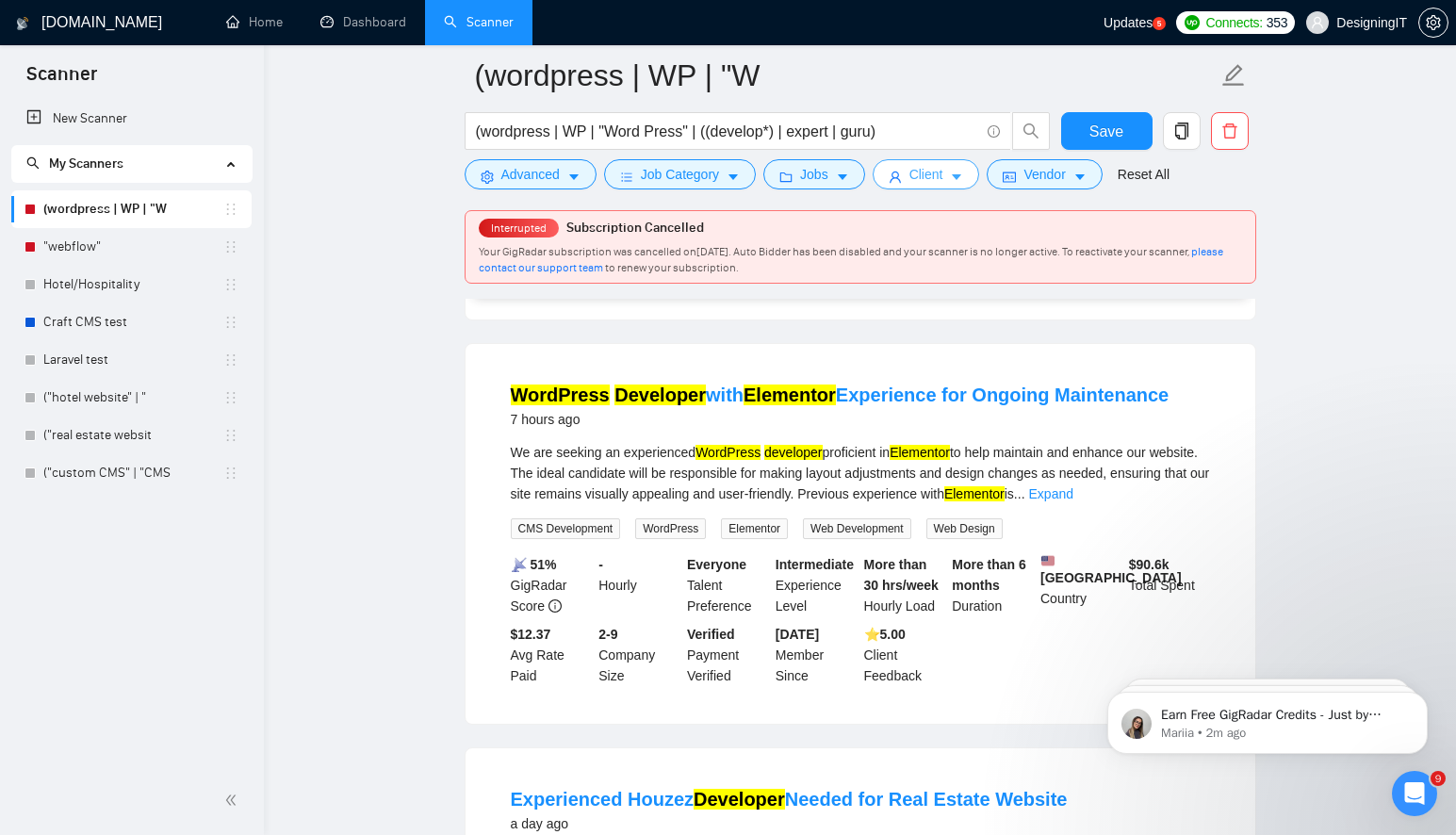 scroll, scrollTop: 521, scrollLeft: 0, axis: vertical 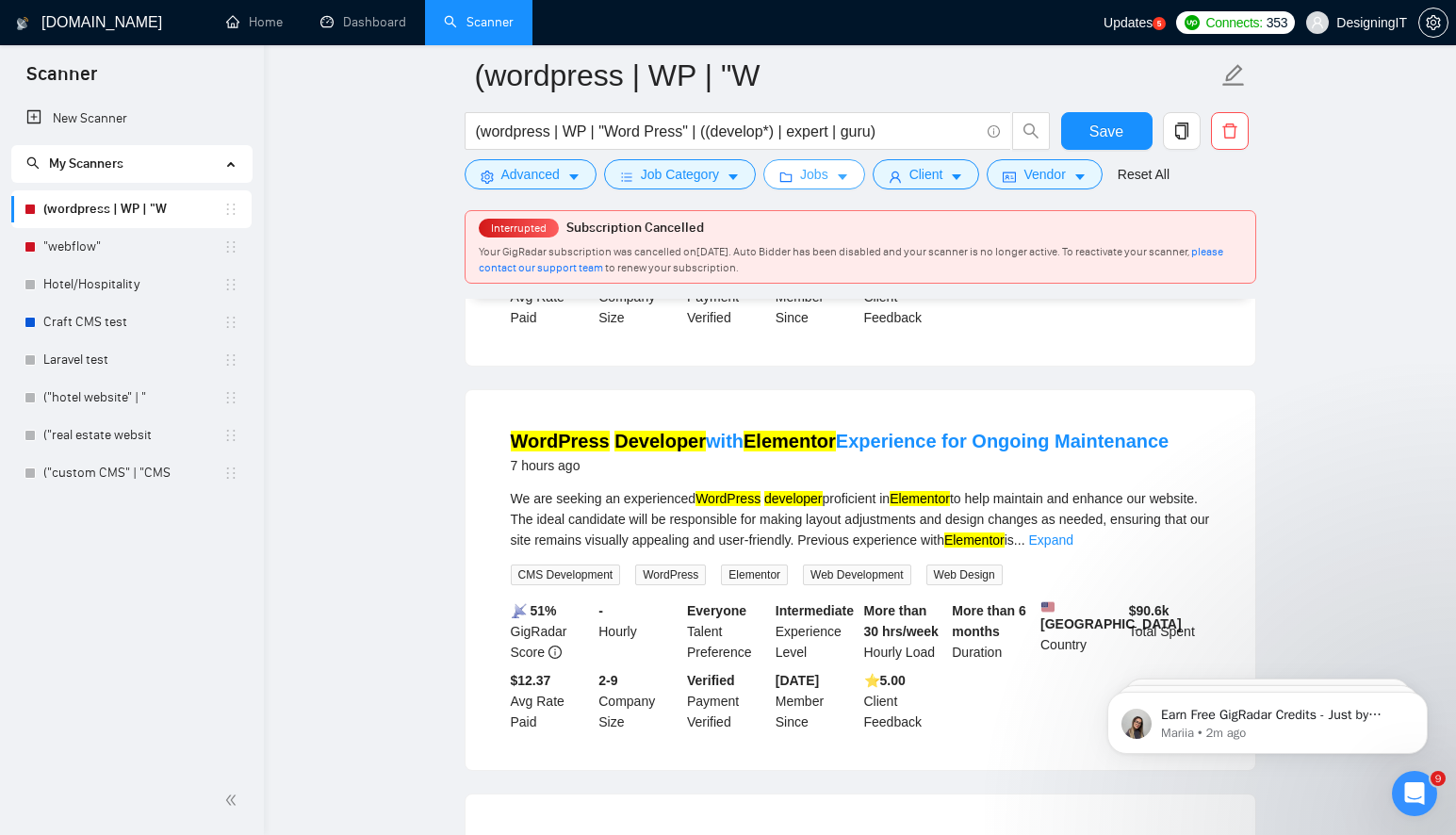 click on "Jobs" at bounding box center [814, 174] 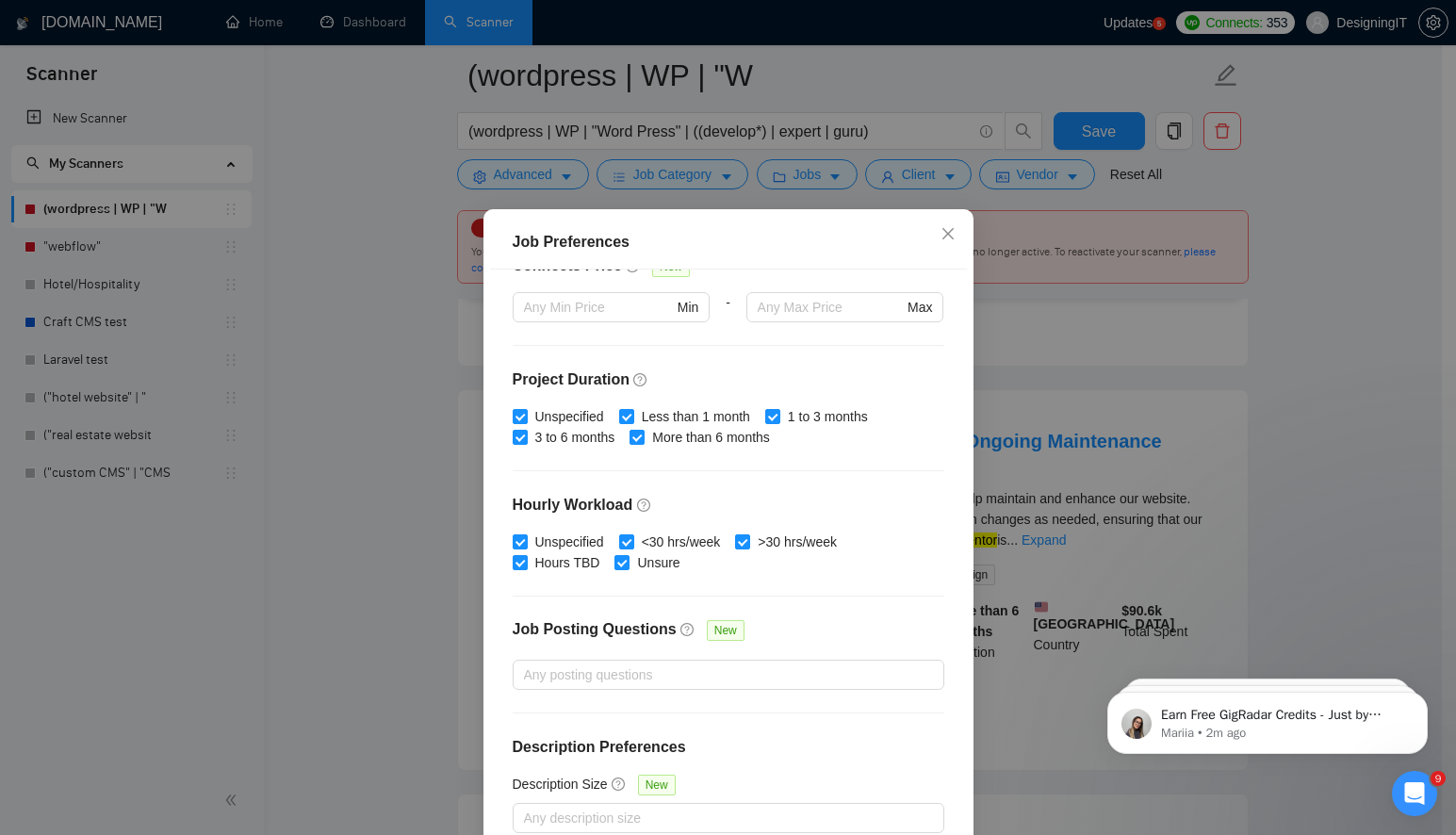 scroll, scrollTop: 107, scrollLeft: 0, axis: vertical 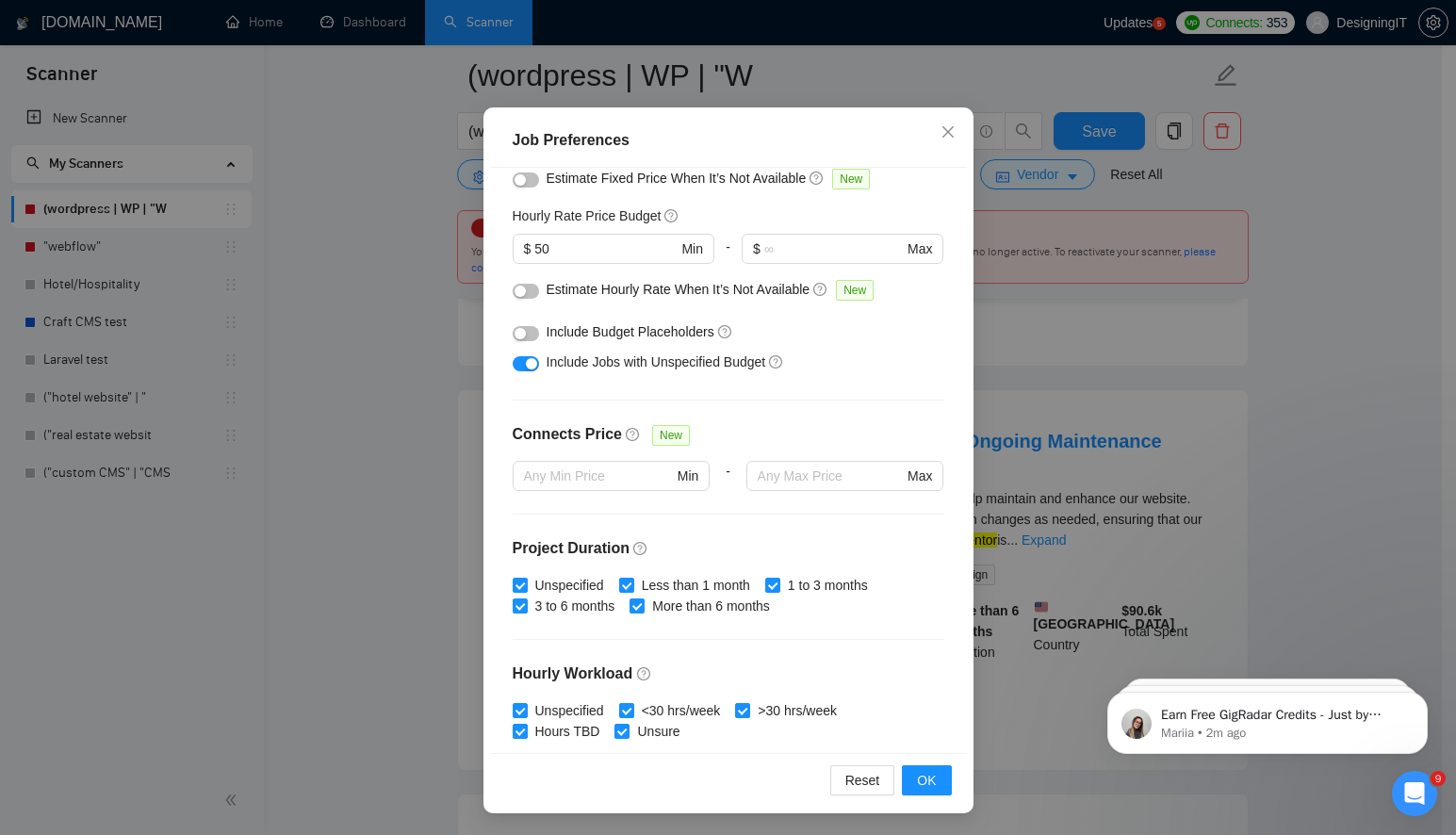 click at bounding box center (526, 364) 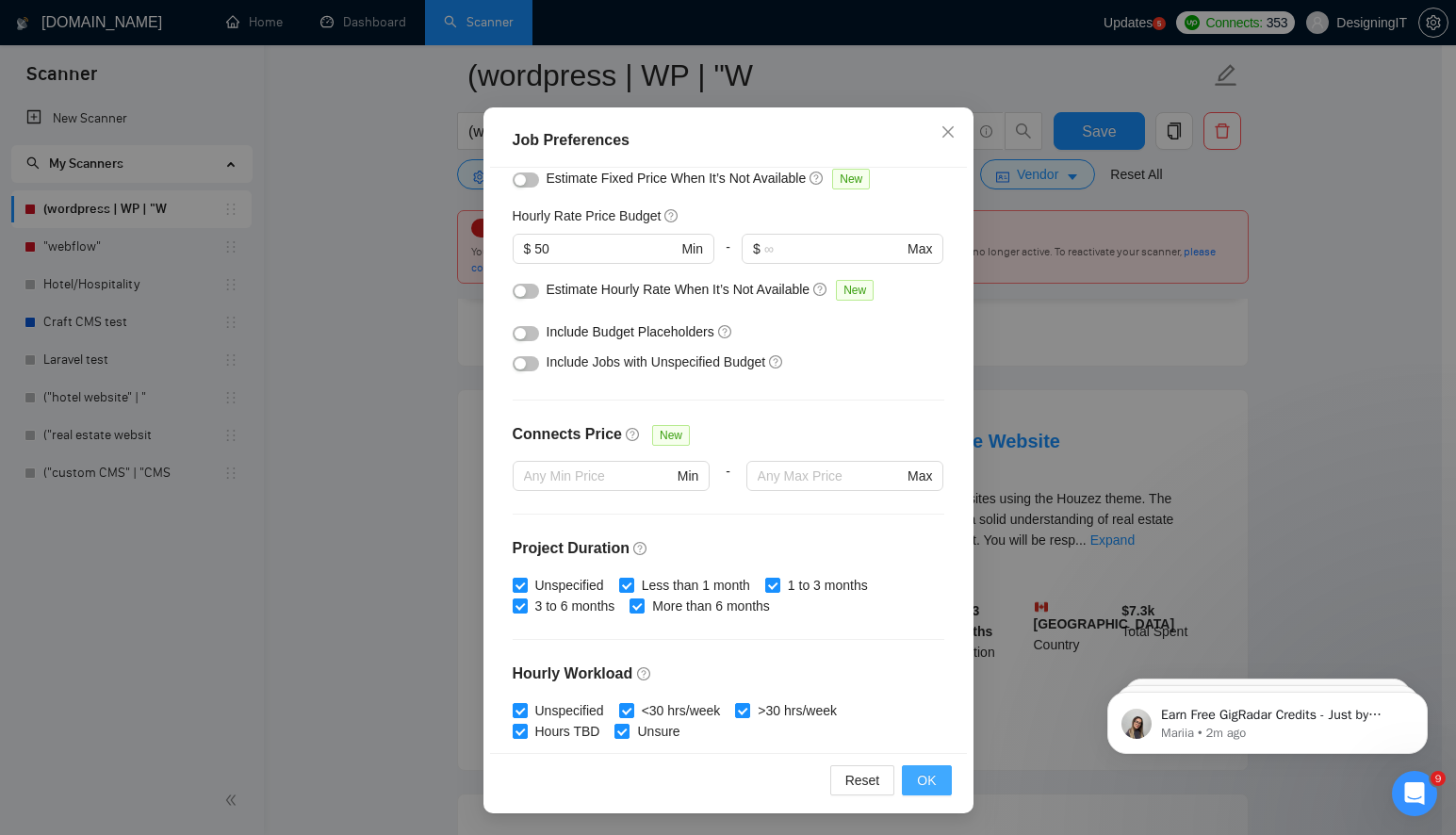 click on "OK" at bounding box center (926, 780) 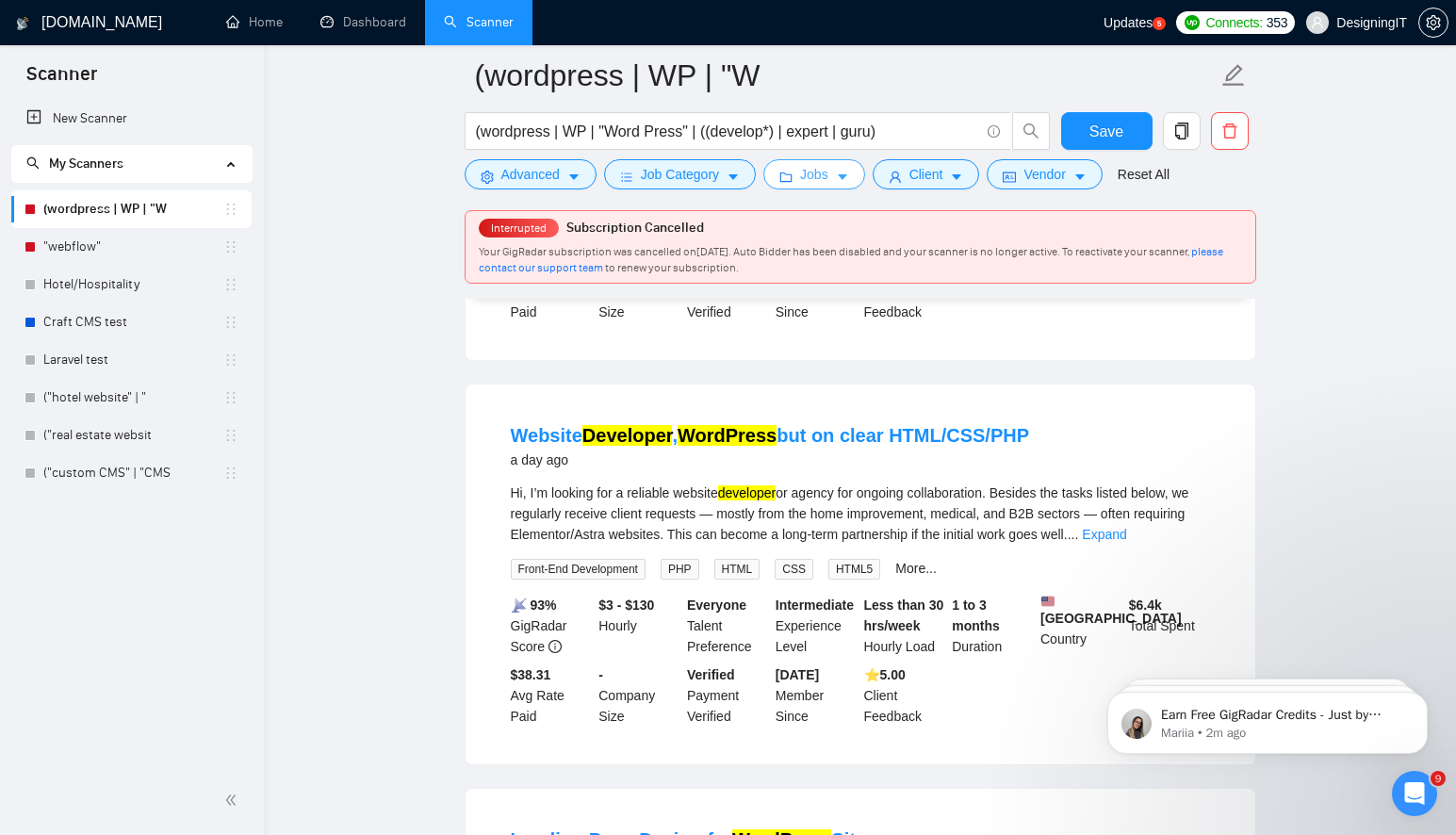 scroll, scrollTop: 932, scrollLeft: 0, axis: vertical 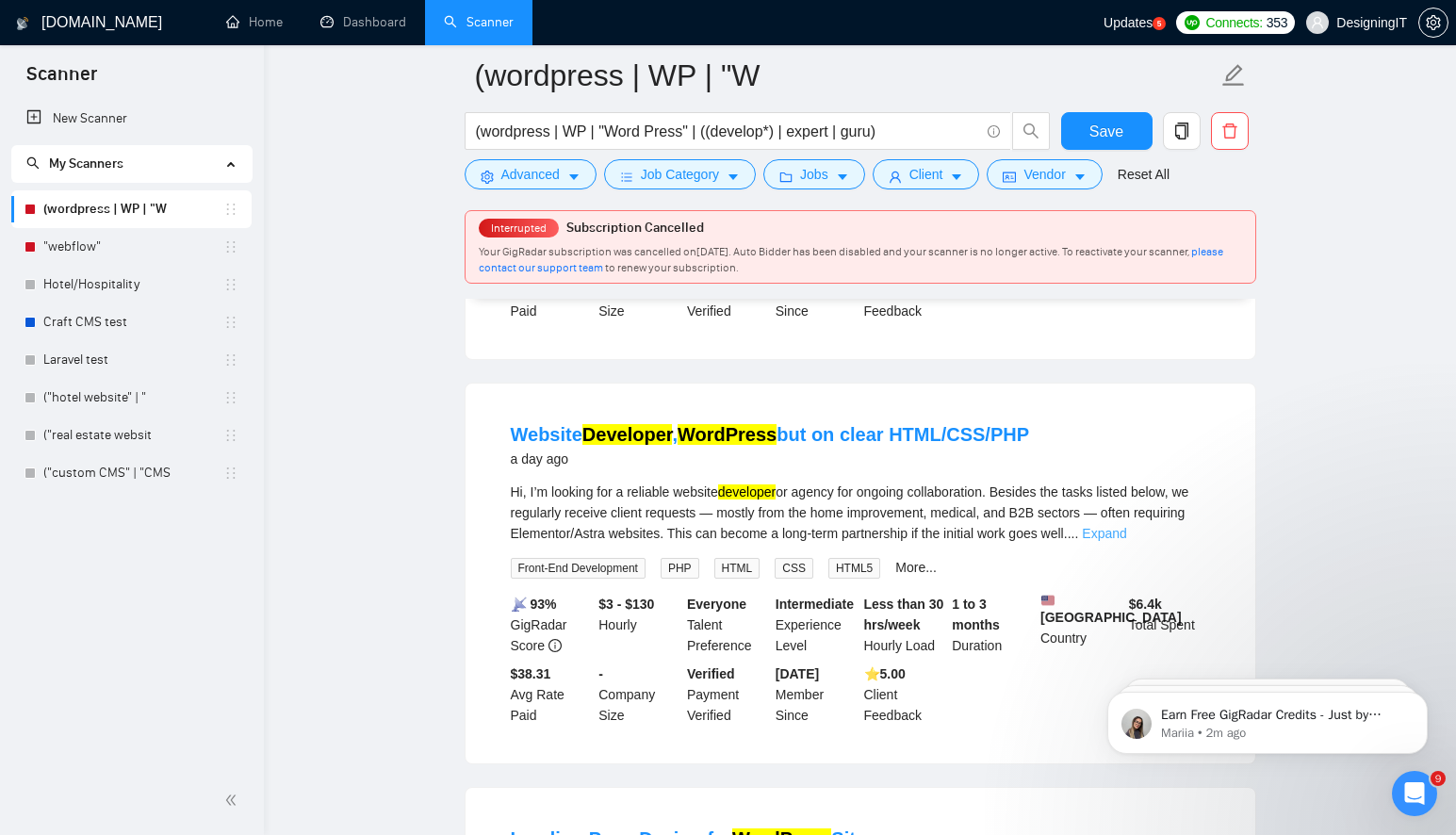 click on "Expand" at bounding box center [1104, 533] 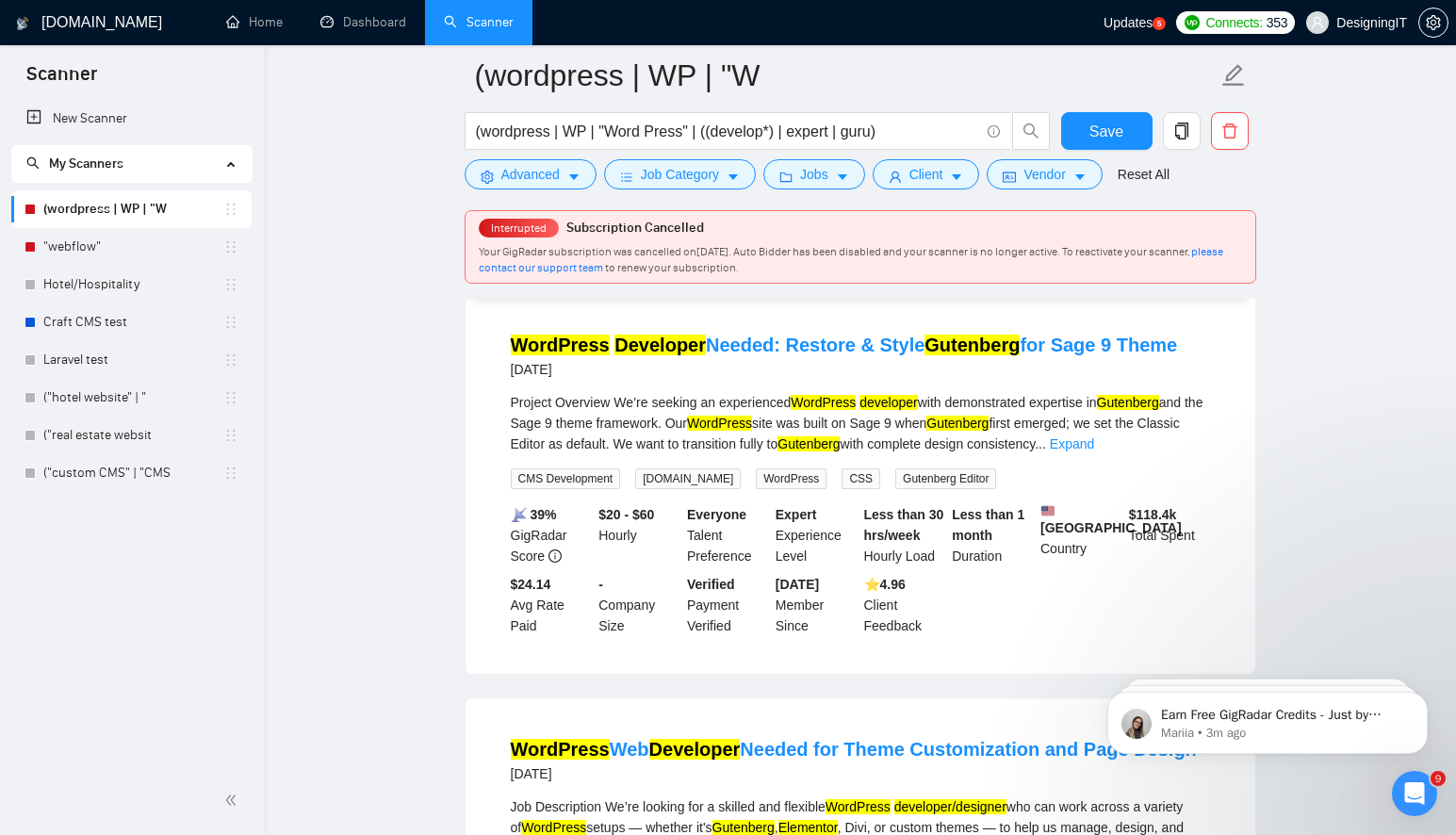 scroll, scrollTop: 2505, scrollLeft: 0, axis: vertical 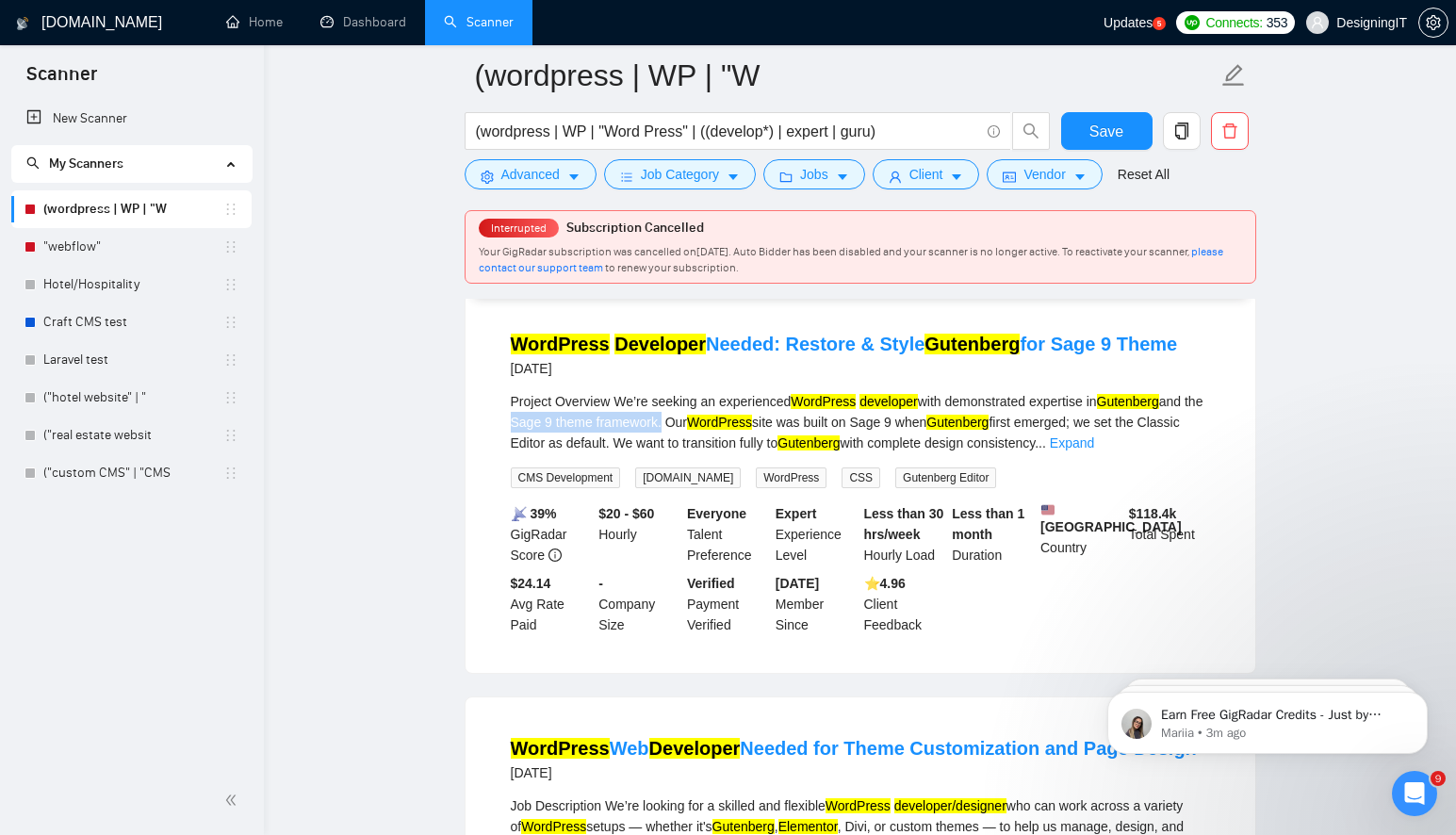 drag, startPoint x: 557, startPoint y: 480, endPoint x: 710, endPoint y: 484, distance: 153.05228 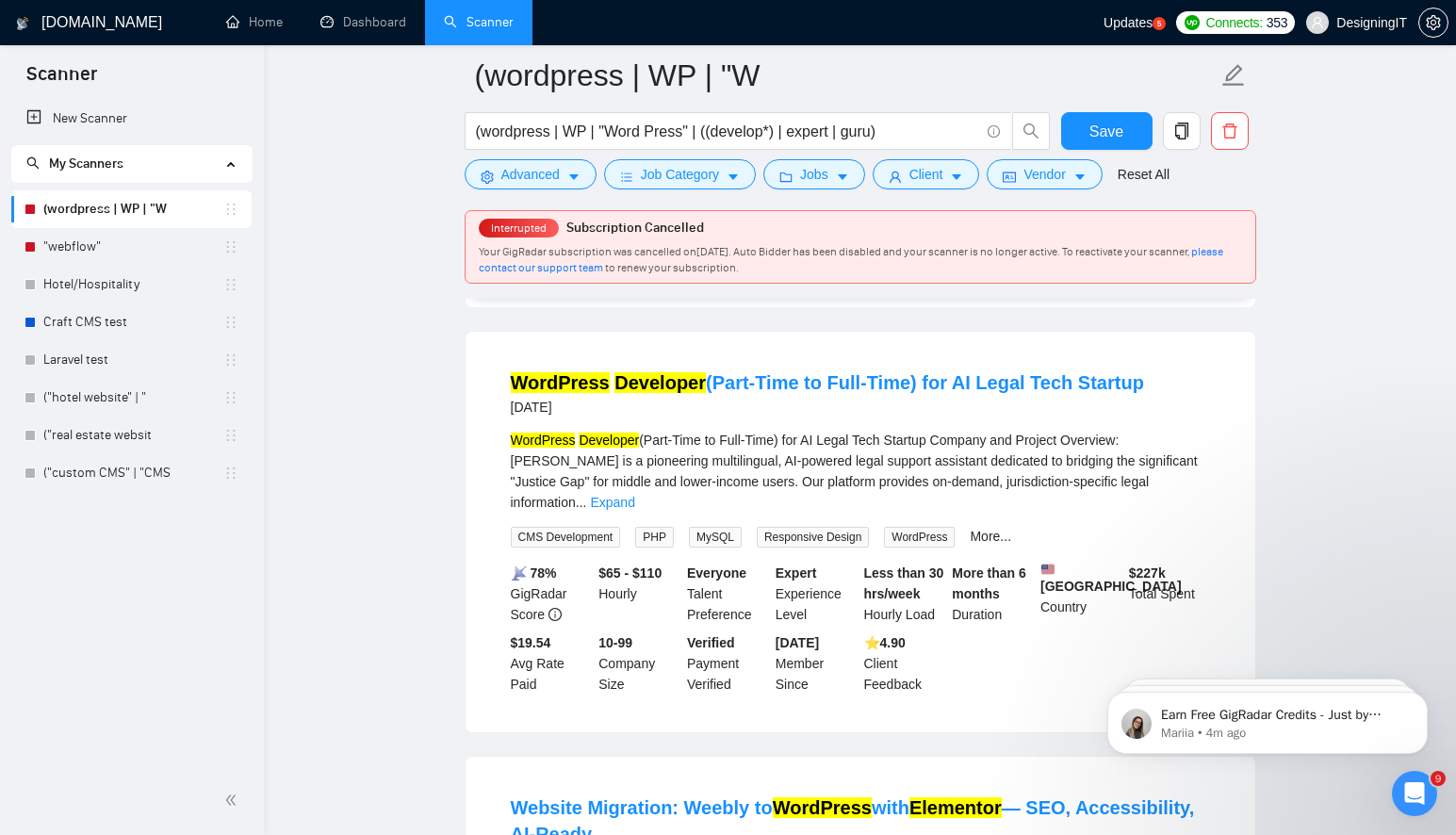scroll, scrollTop: 3740, scrollLeft: 0, axis: vertical 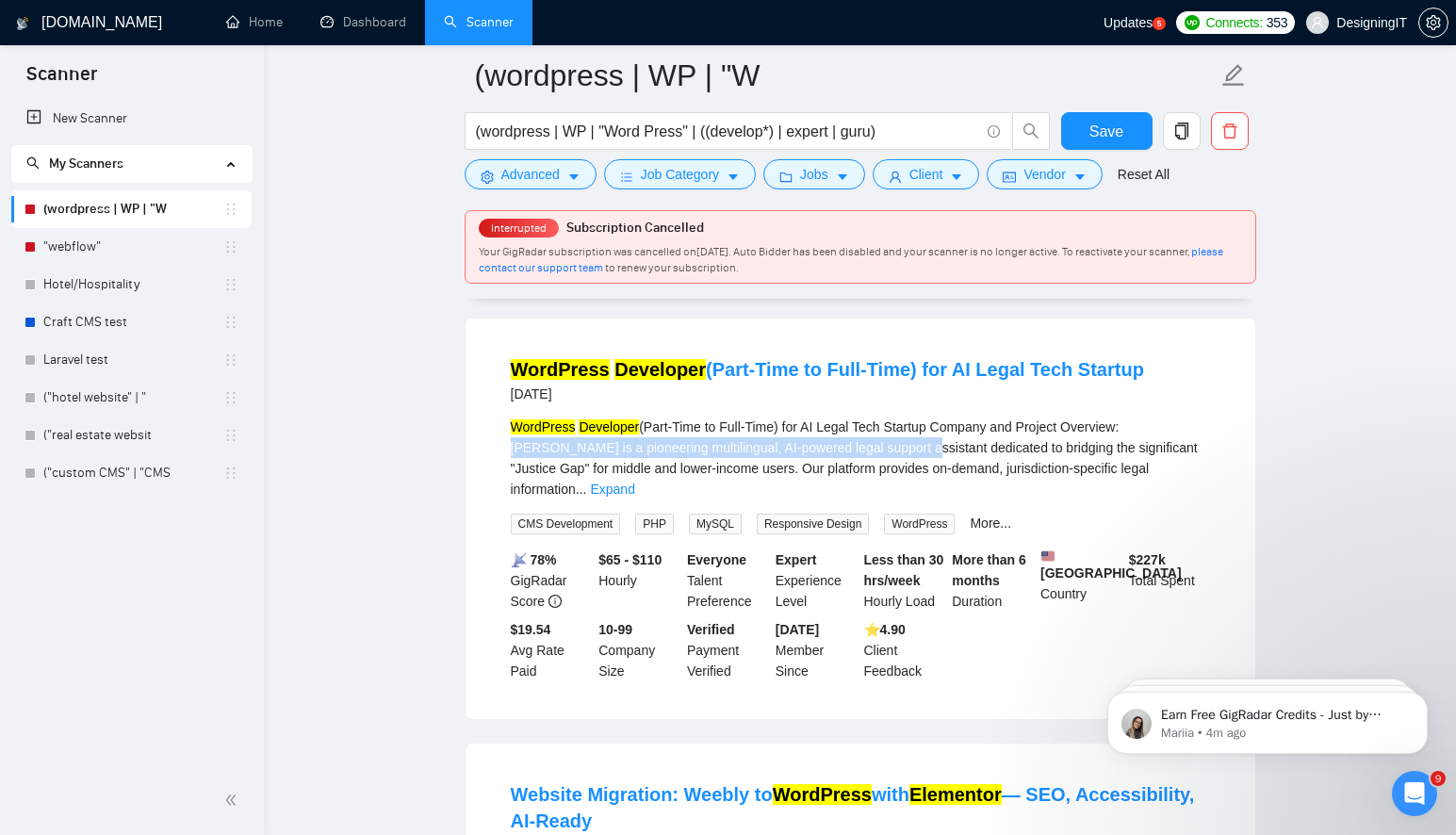 drag, startPoint x: 866, startPoint y: 511, endPoint x: 1144, endPoint y: 487, distance: 279.03405 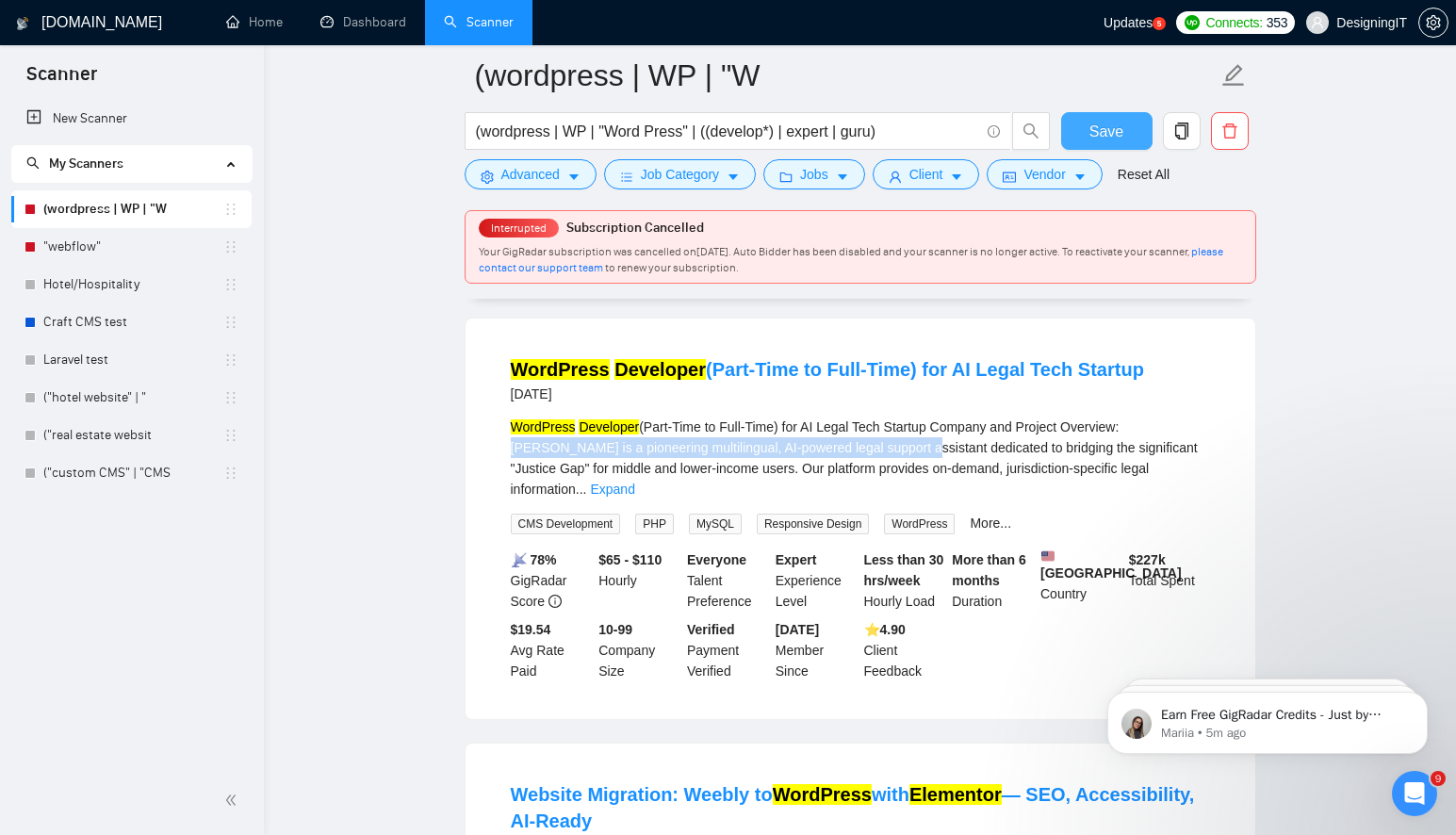 click on "Save" at bounding box center (1106, 131) 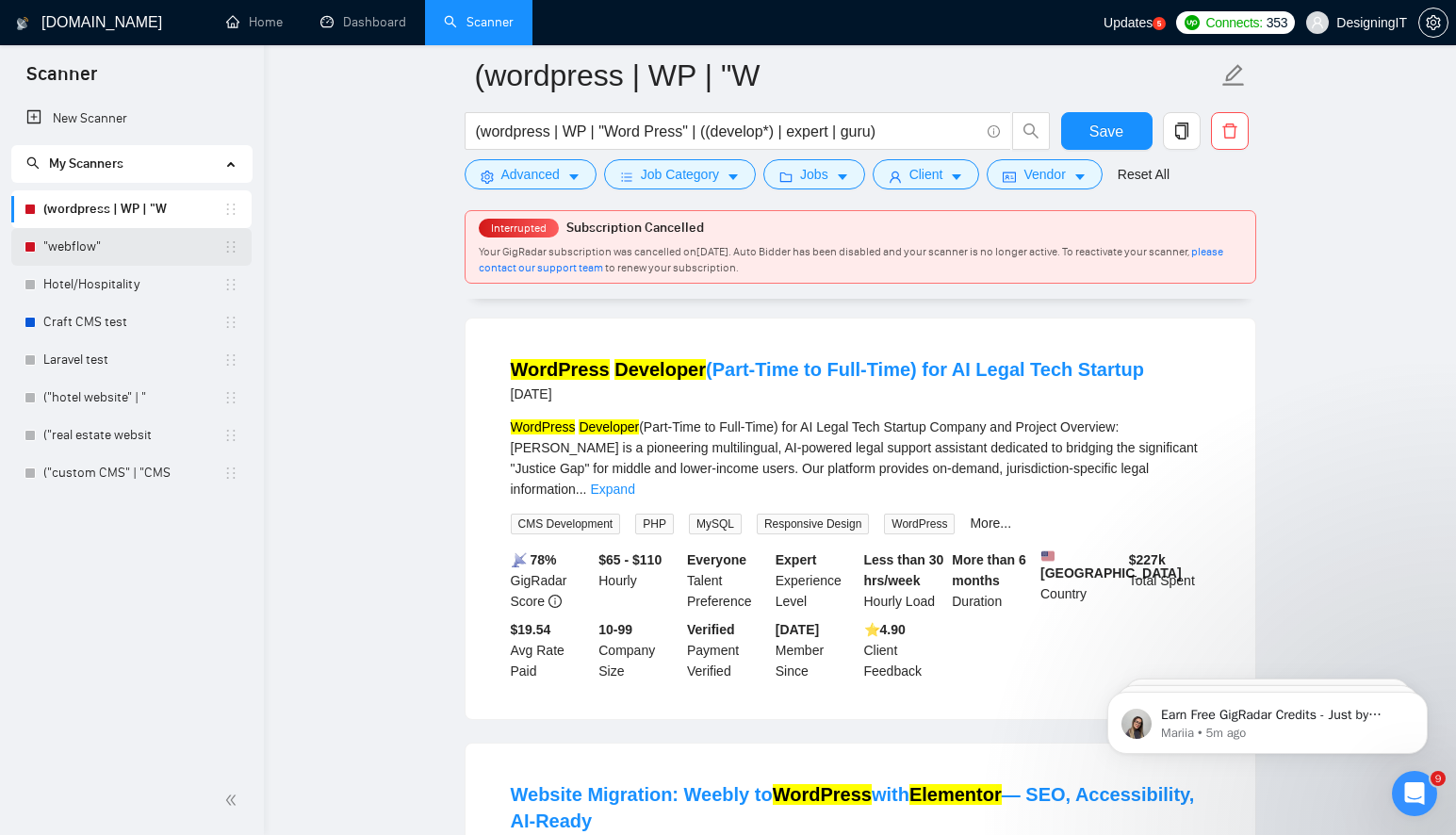click on ""webflow"" at bounding box center [133, 247] 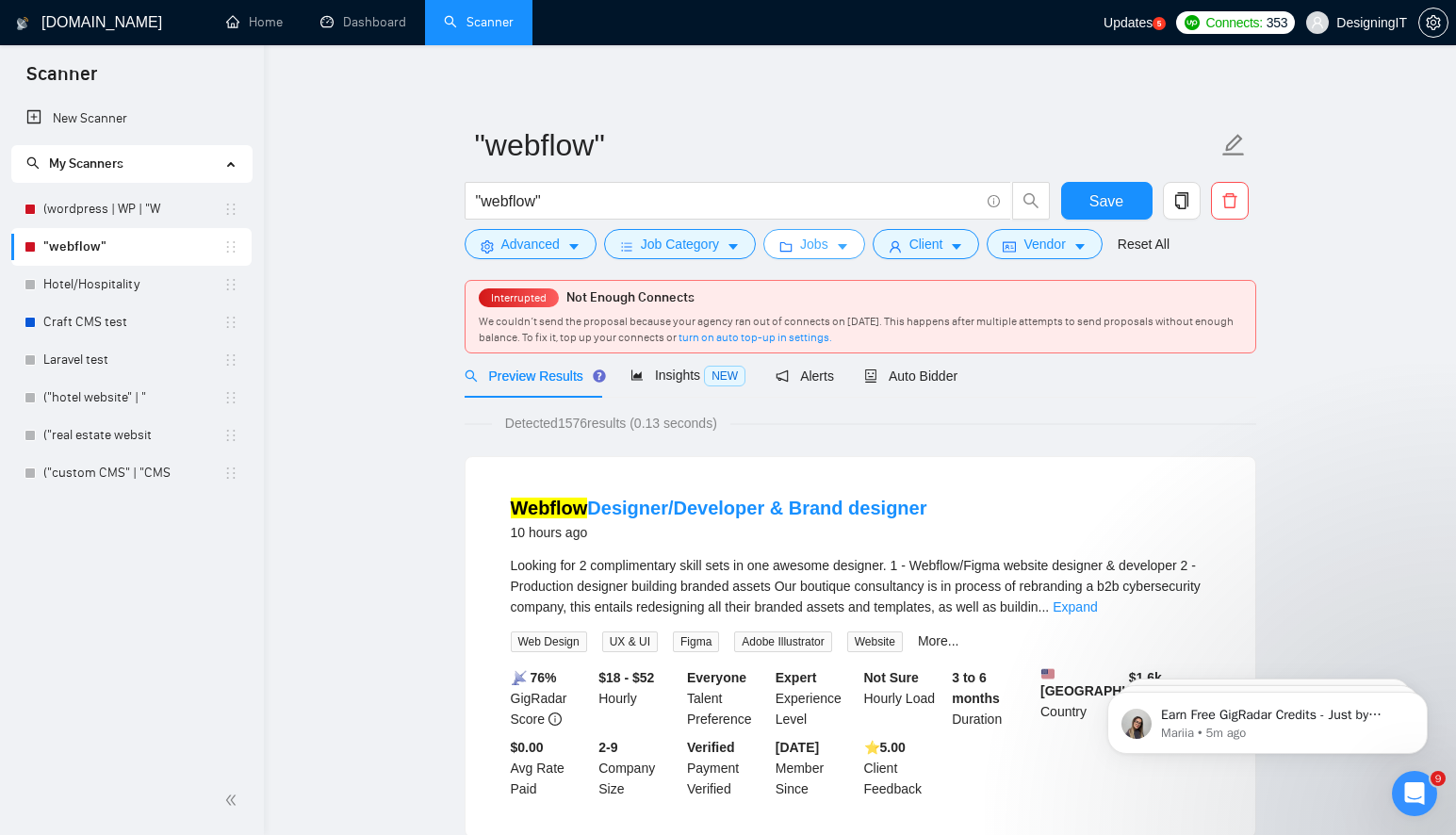 click on "Jobs" at bounding box center [814, 244] 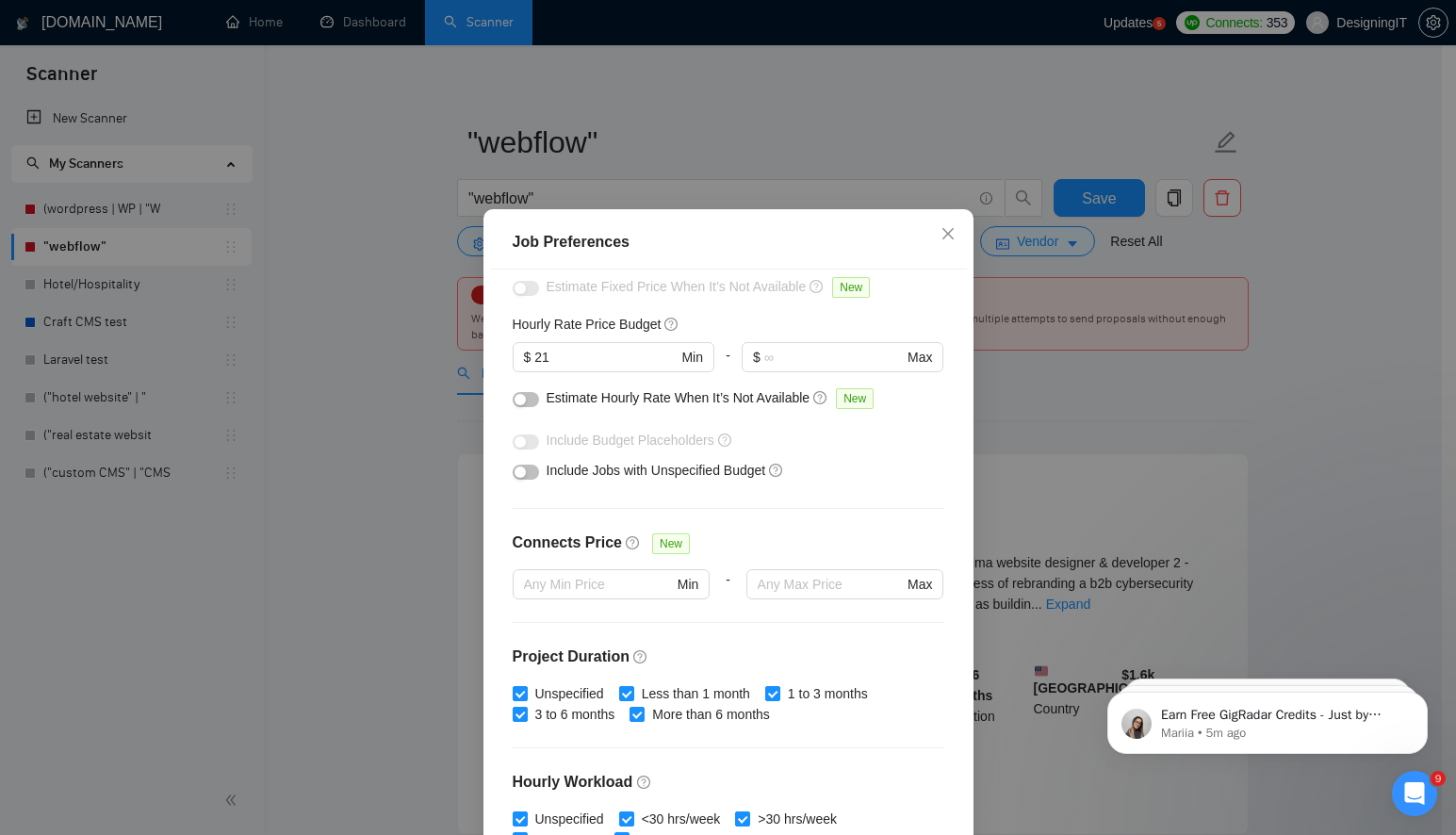 scroll, scrollTop: 0, scrollLeft: 0, axis: both 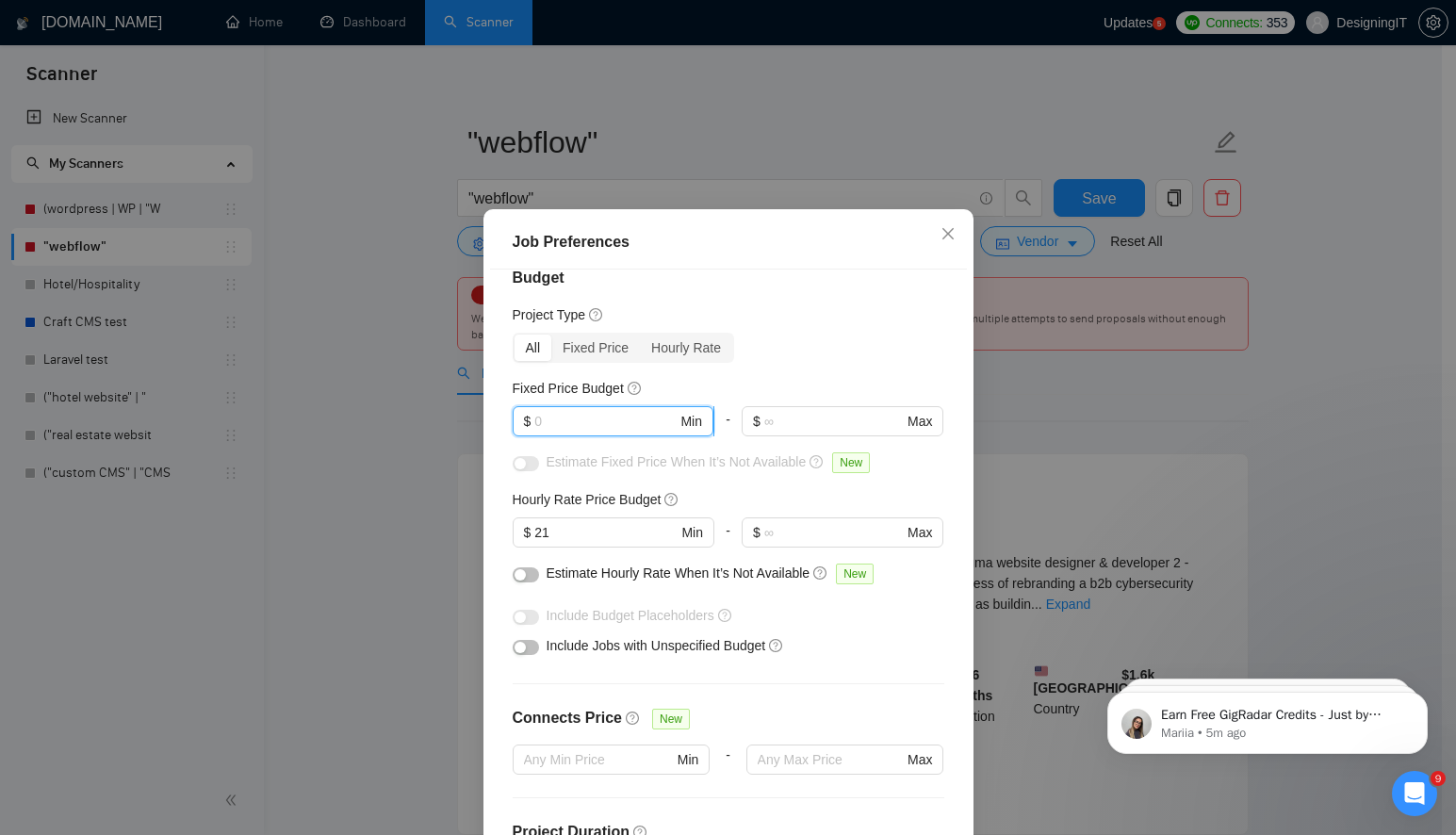 click at bounding box center [605, 421] 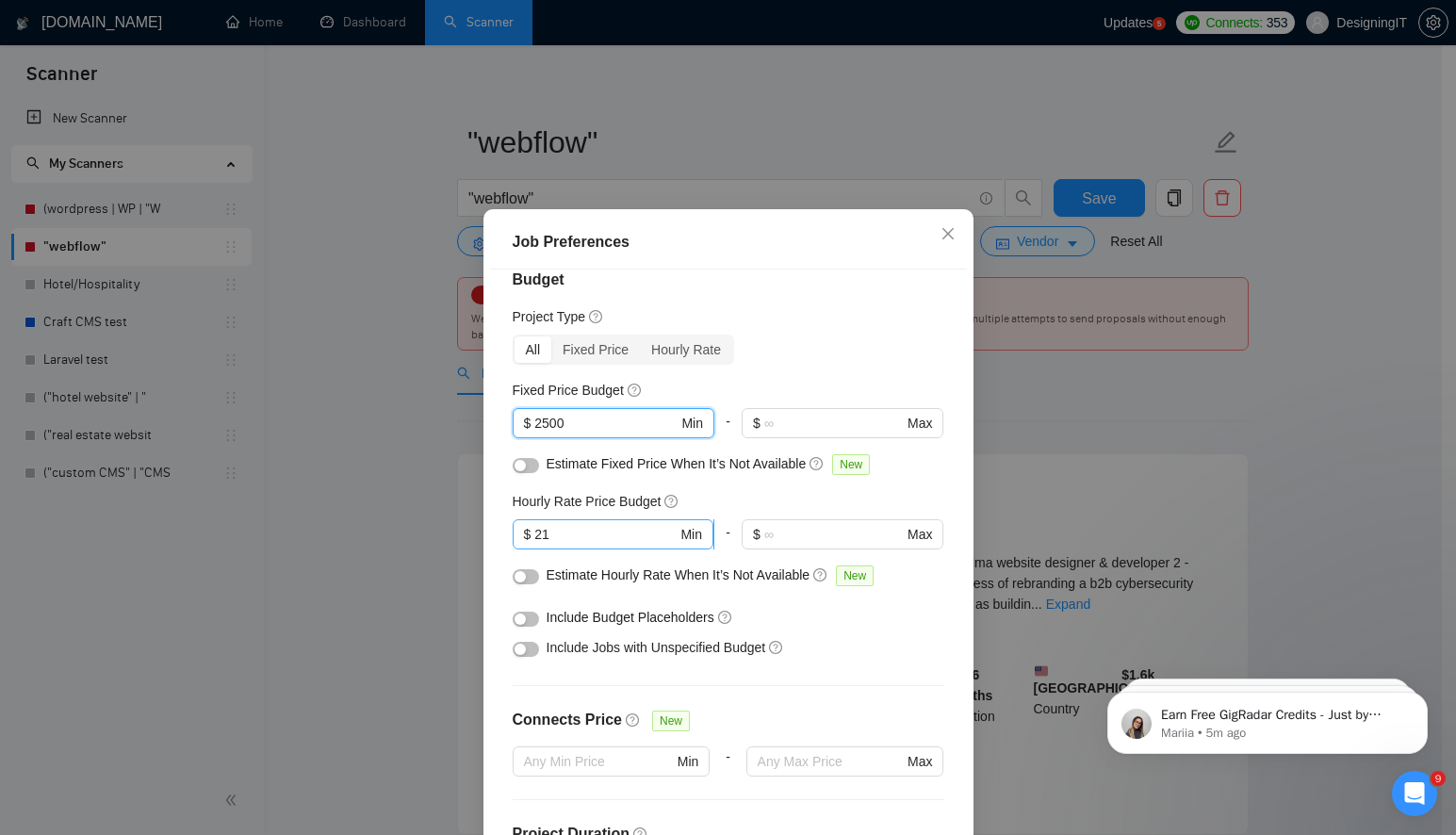 type on "2500" 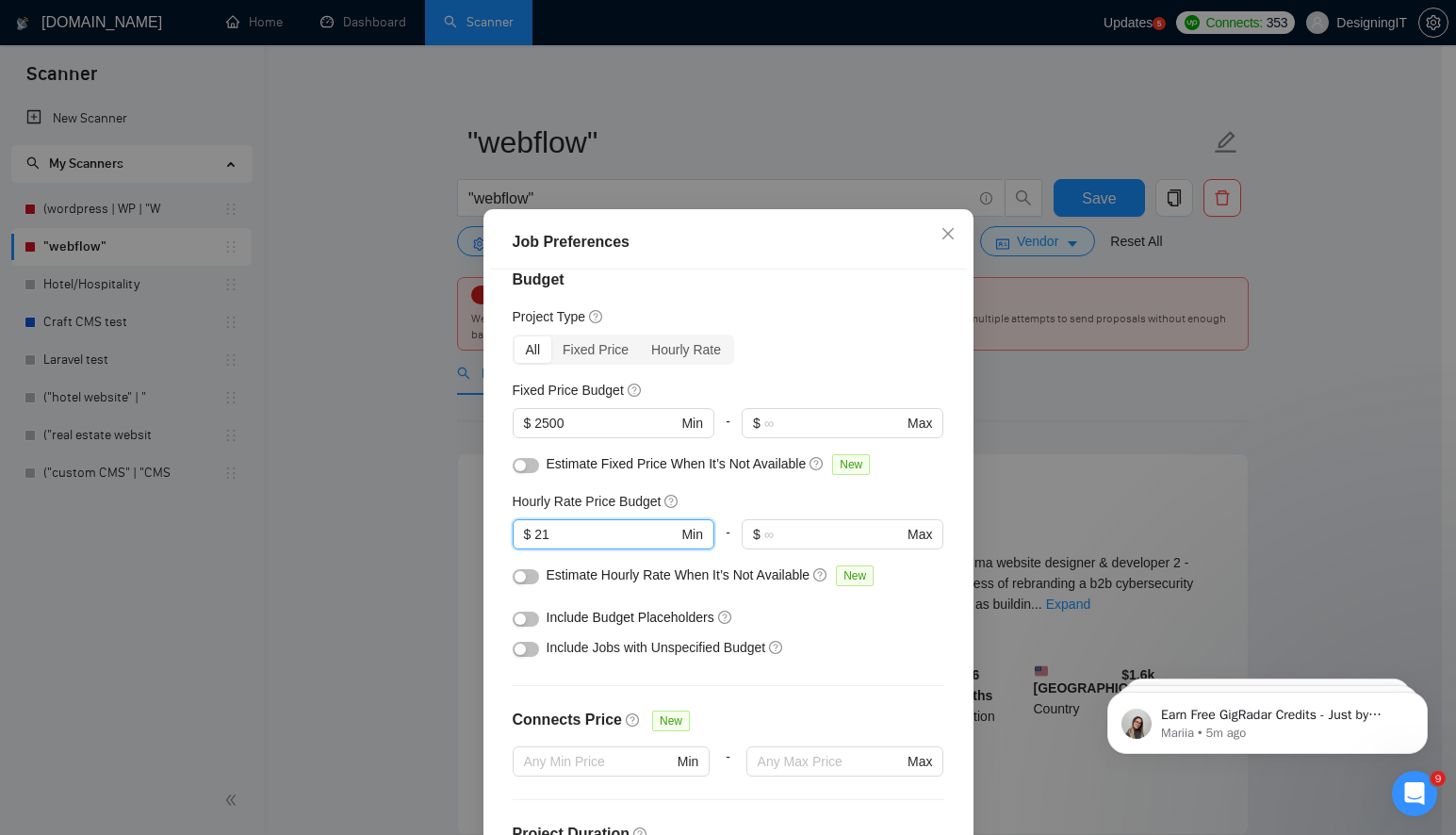 drag, startPoint x: 573, startPoint y: 539, endPoint x: 466, endPoint y: 522, distance: 108.34205 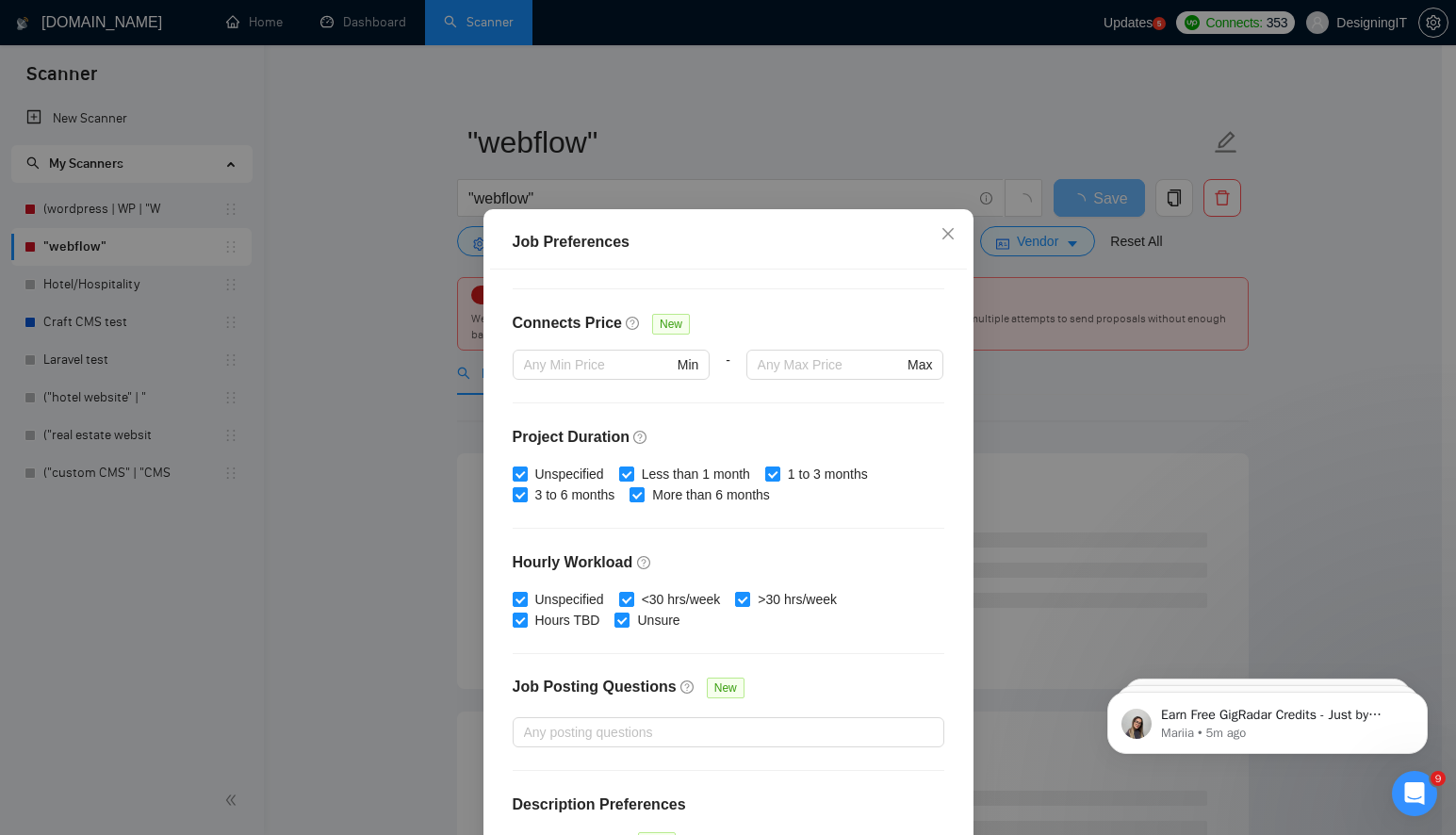 scroll, scrollTop: 478, scrollLeft: 0, axis: vertical 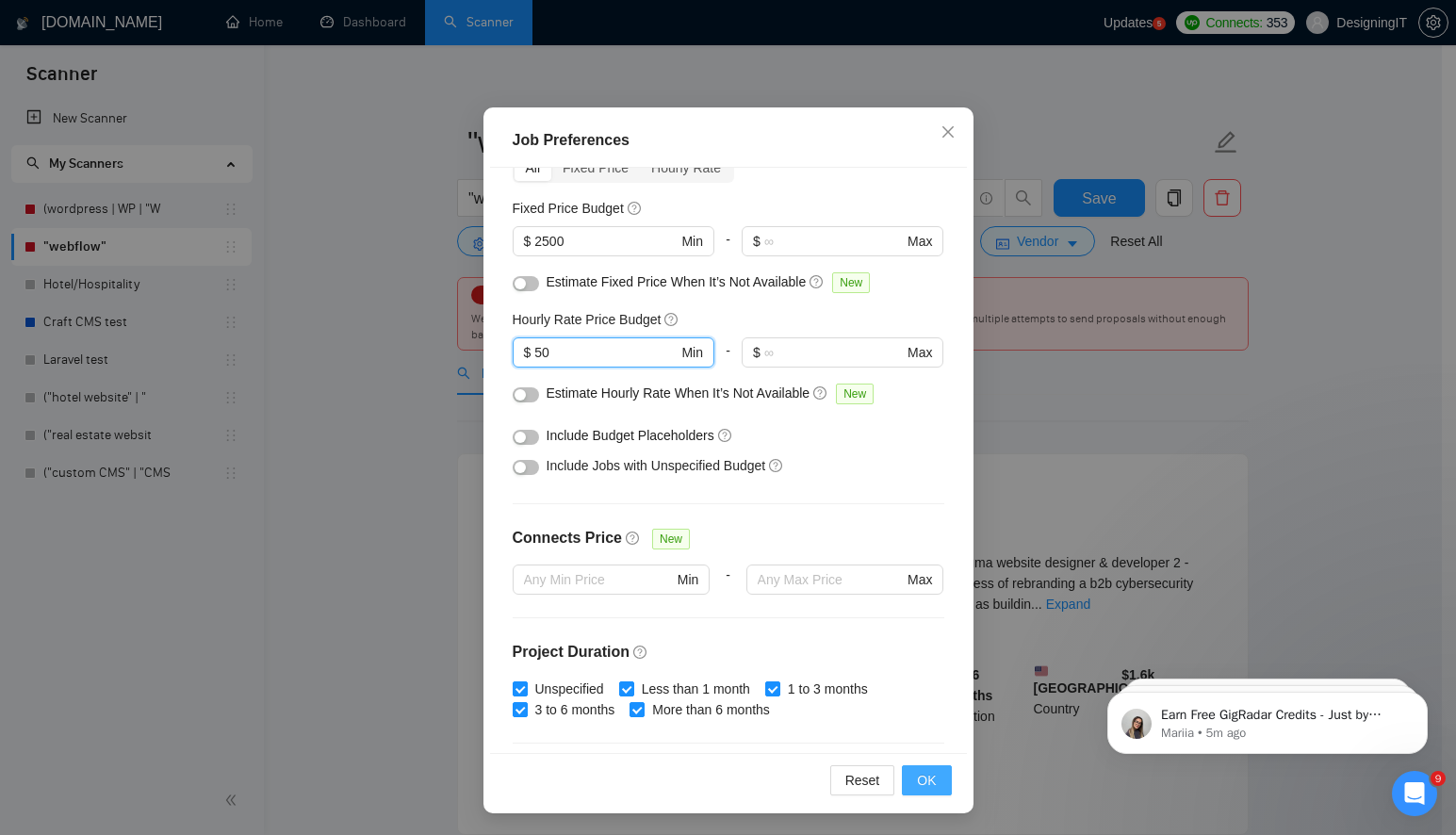type on "50" 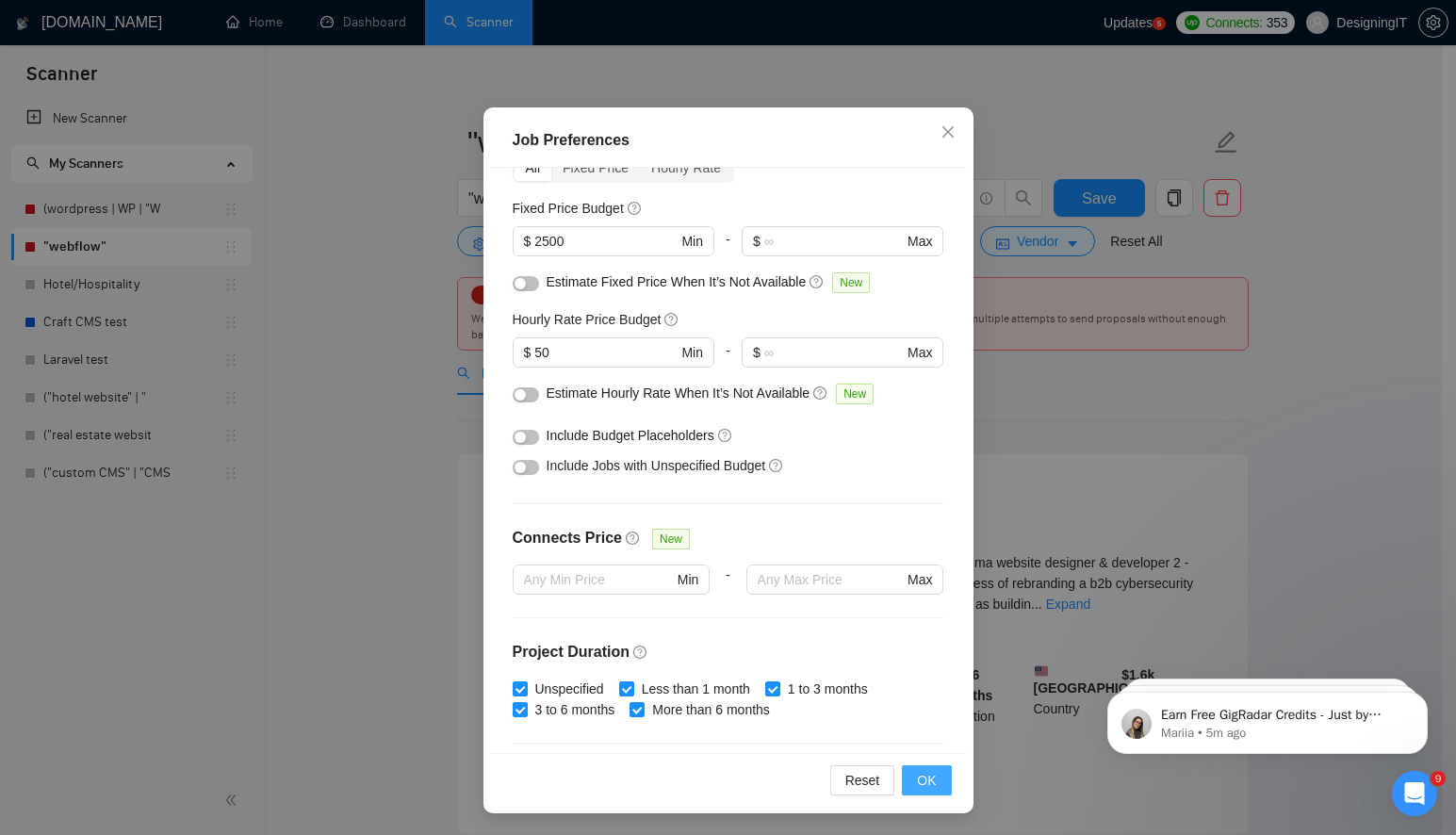 drag, startPoint x: 920, startPoint y: 779, endPoint x: 881, endPoint y: 772, distance: 39.623226 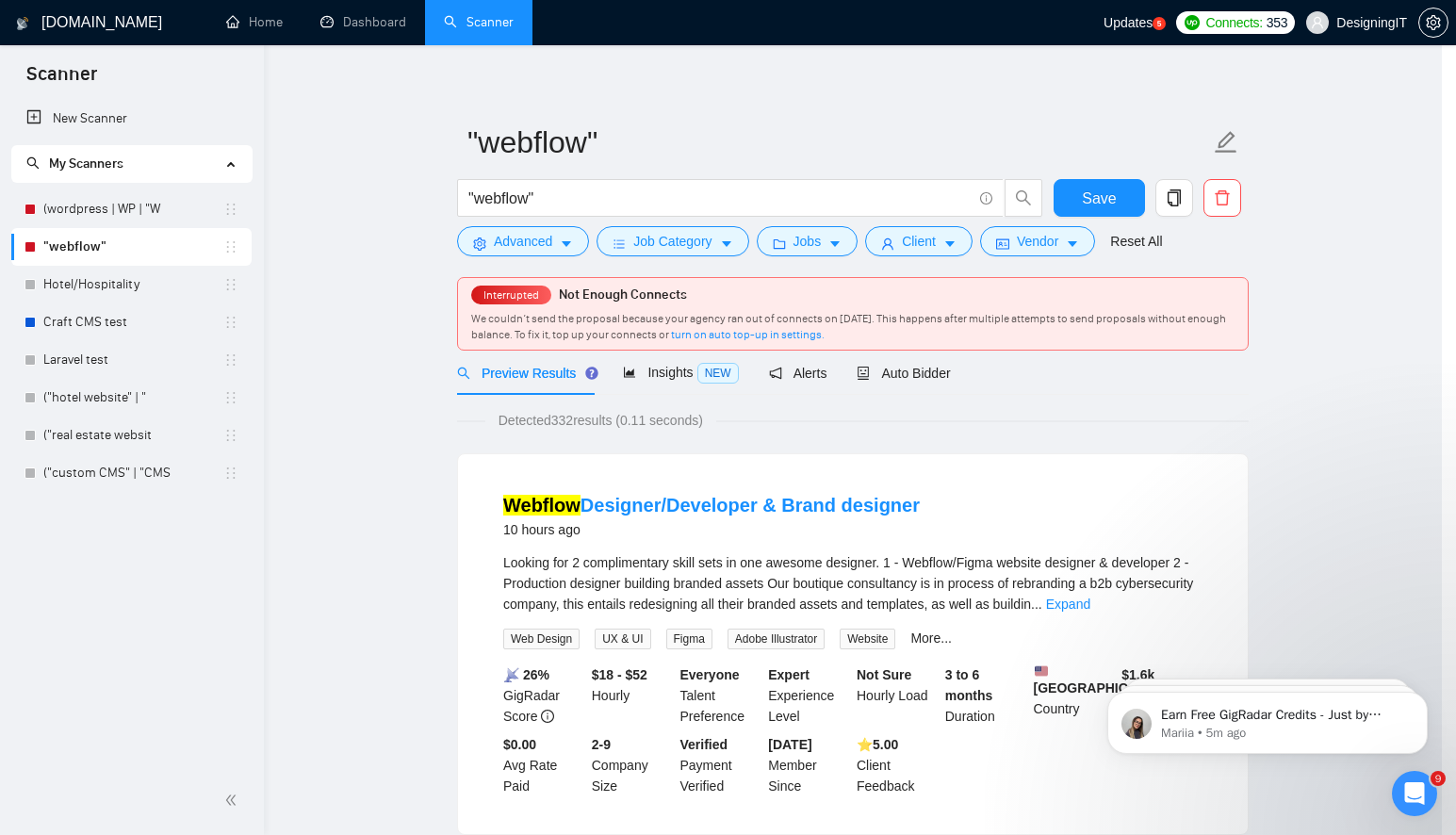 scroll, scrollTop: 6, scrollLeft: 0, axis: vertical 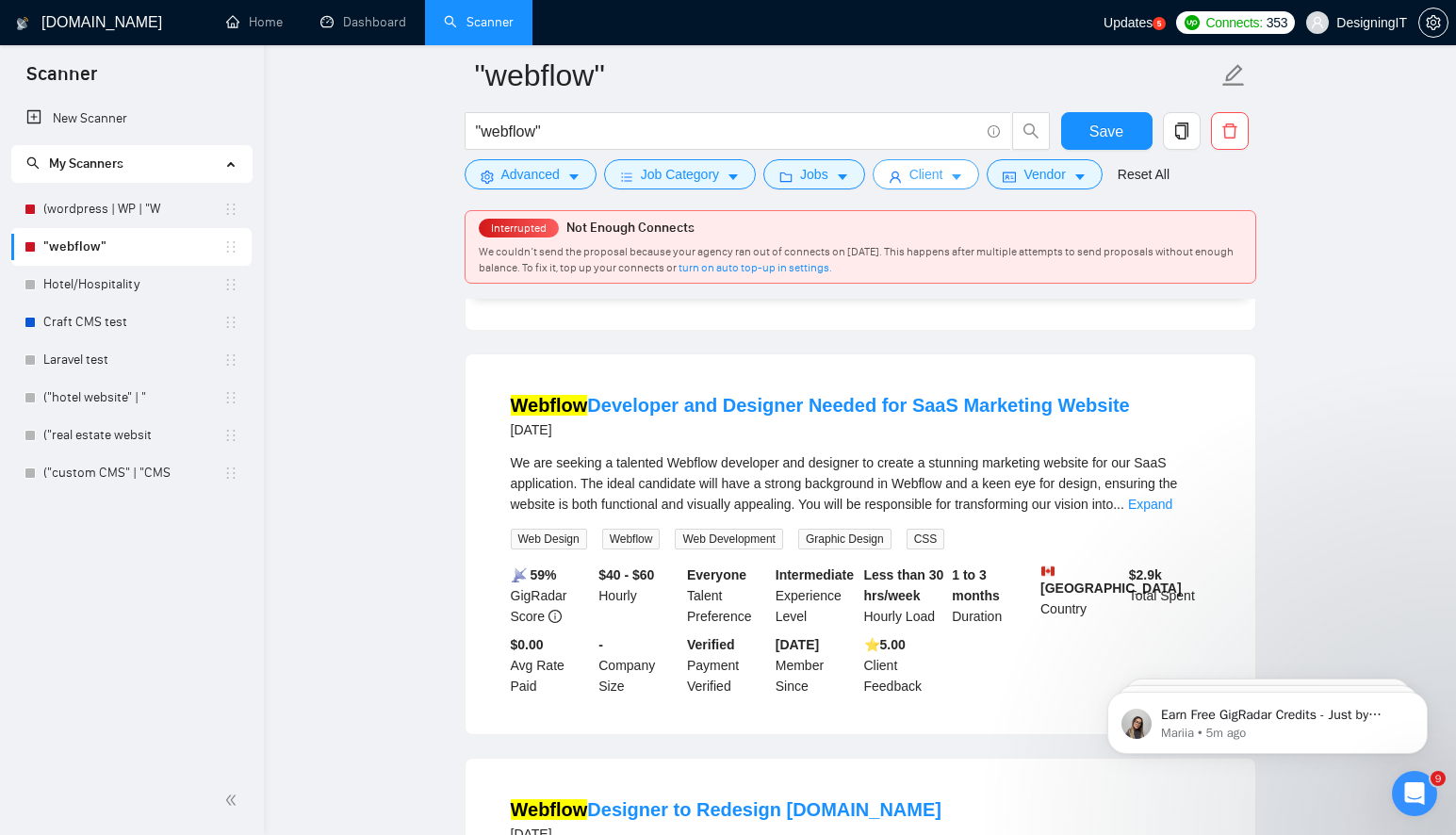 click on "Client" at bounding box center [926, 174] 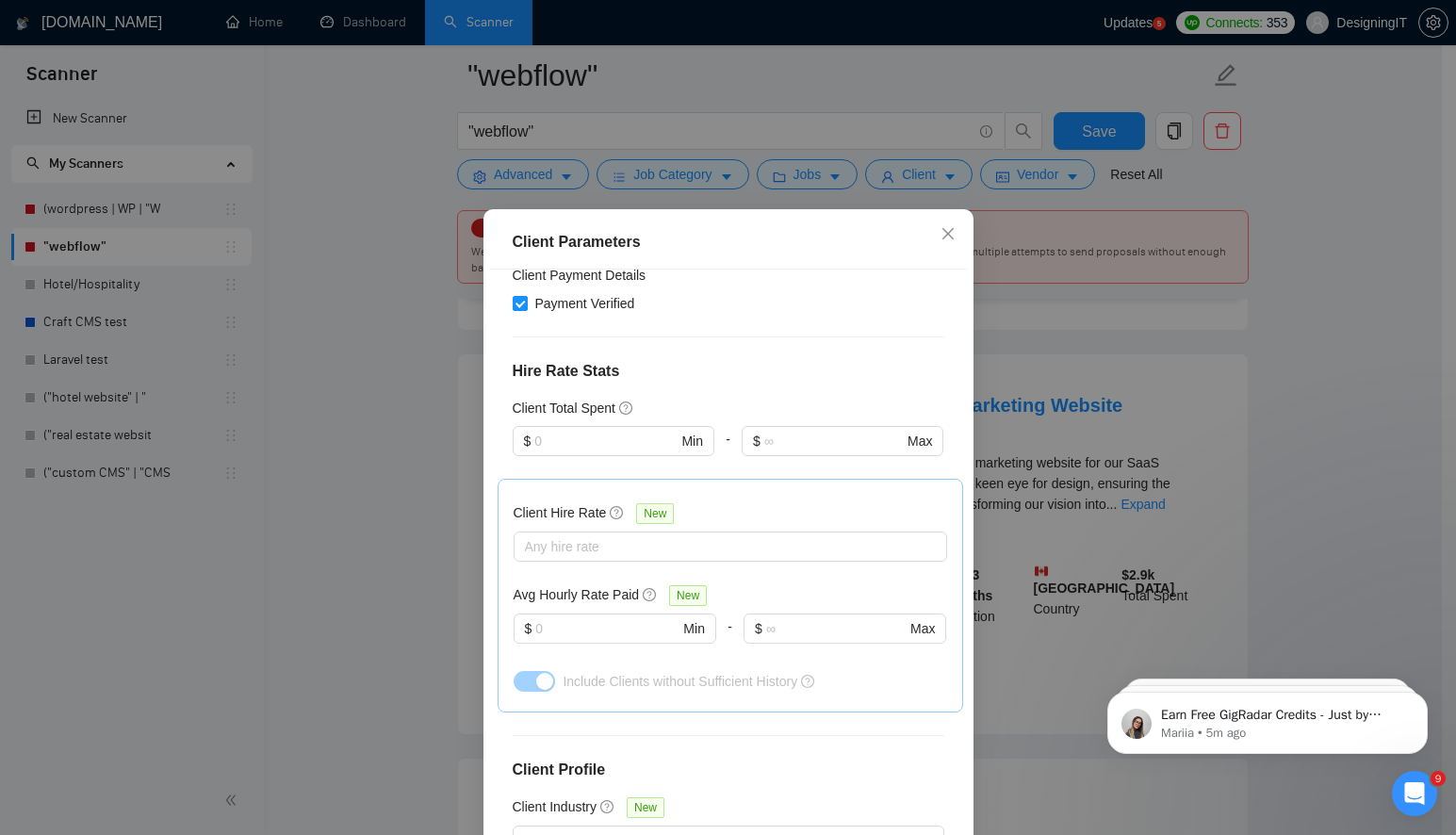 scroll, scrollTop: 365, scrollLeft: 0, axis: vertical 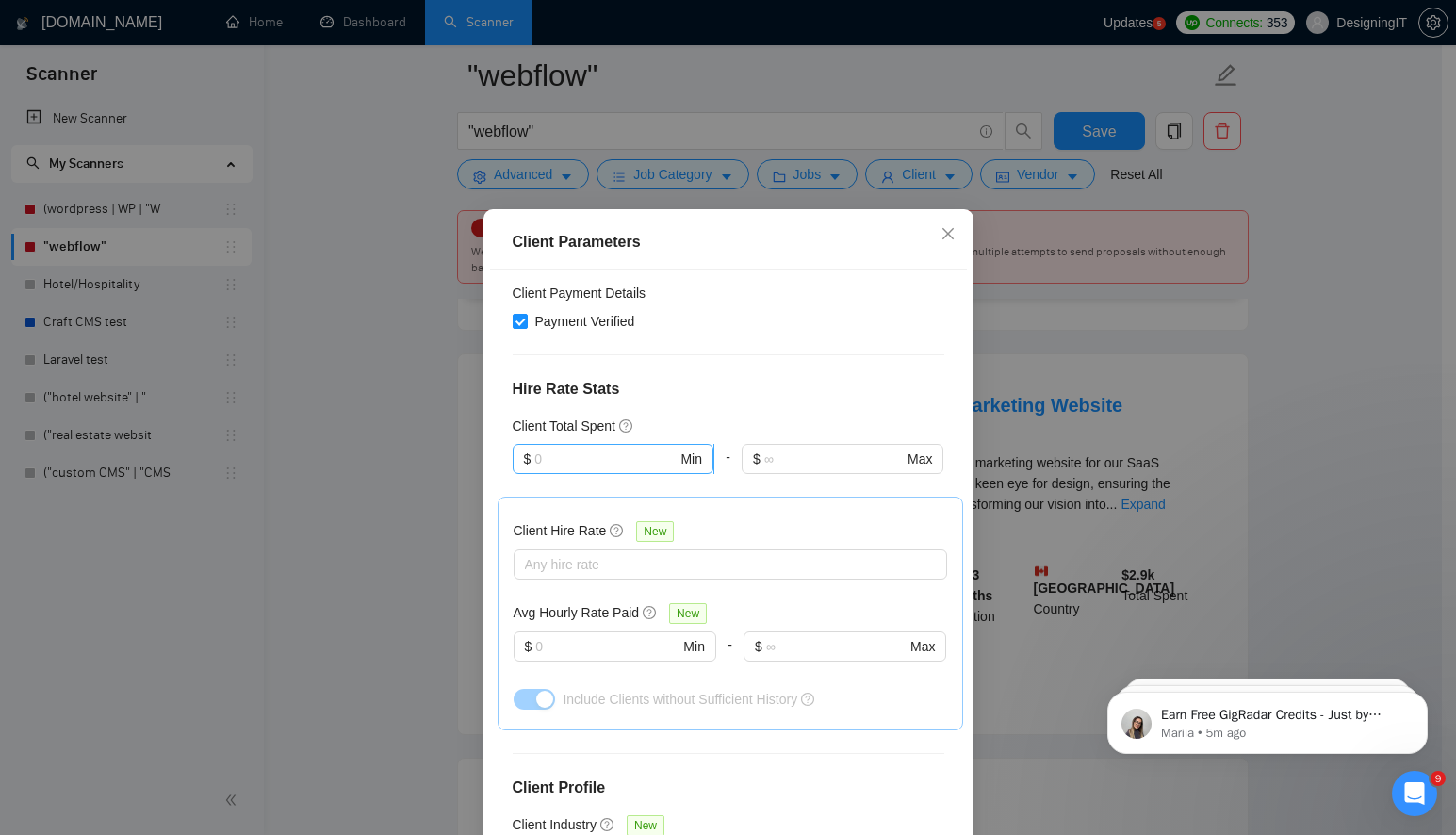 click at bounding box center [605, 459] 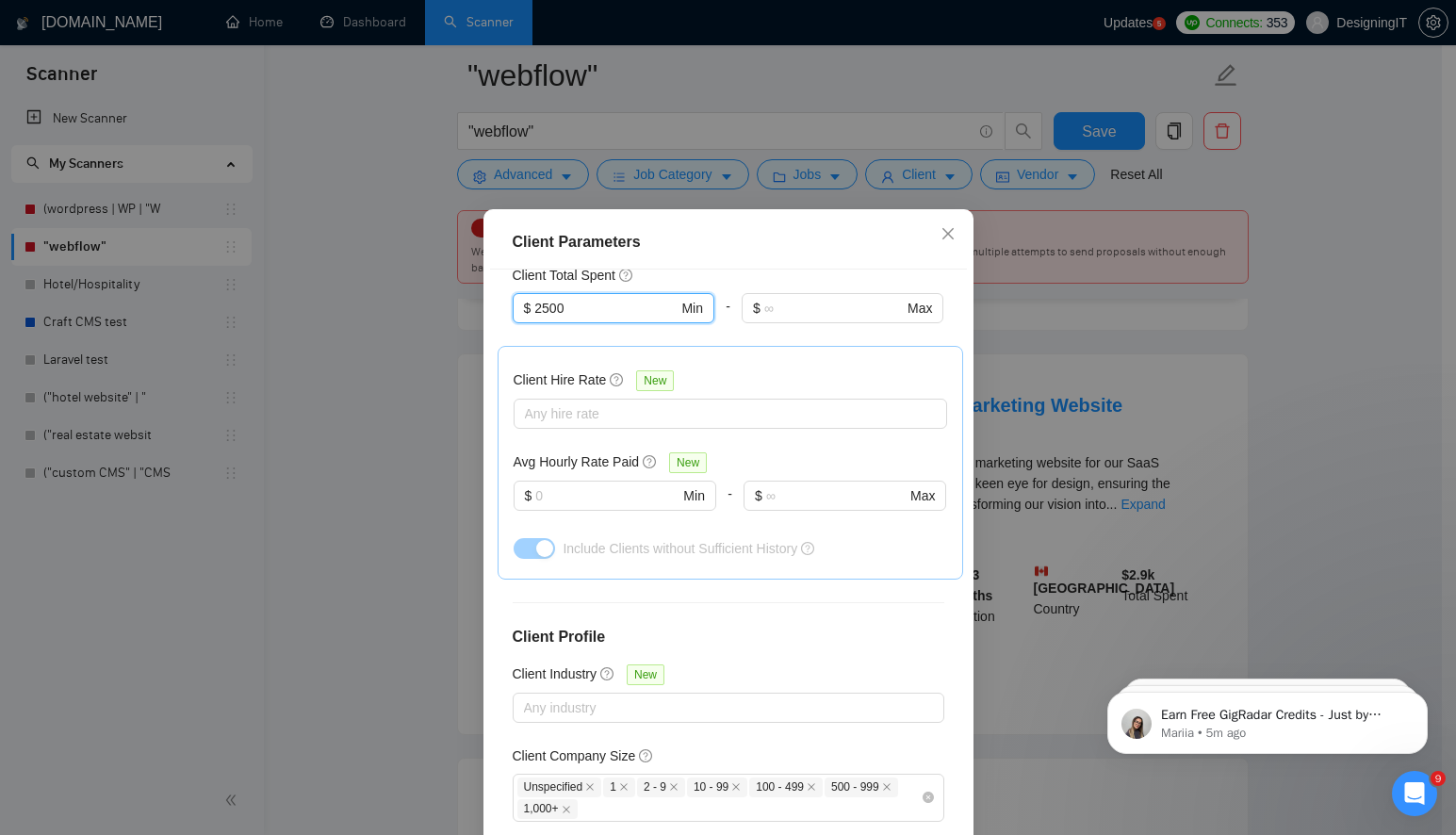 scroll, scrollTop: 608, scrollLeft: 0, axis: vertical 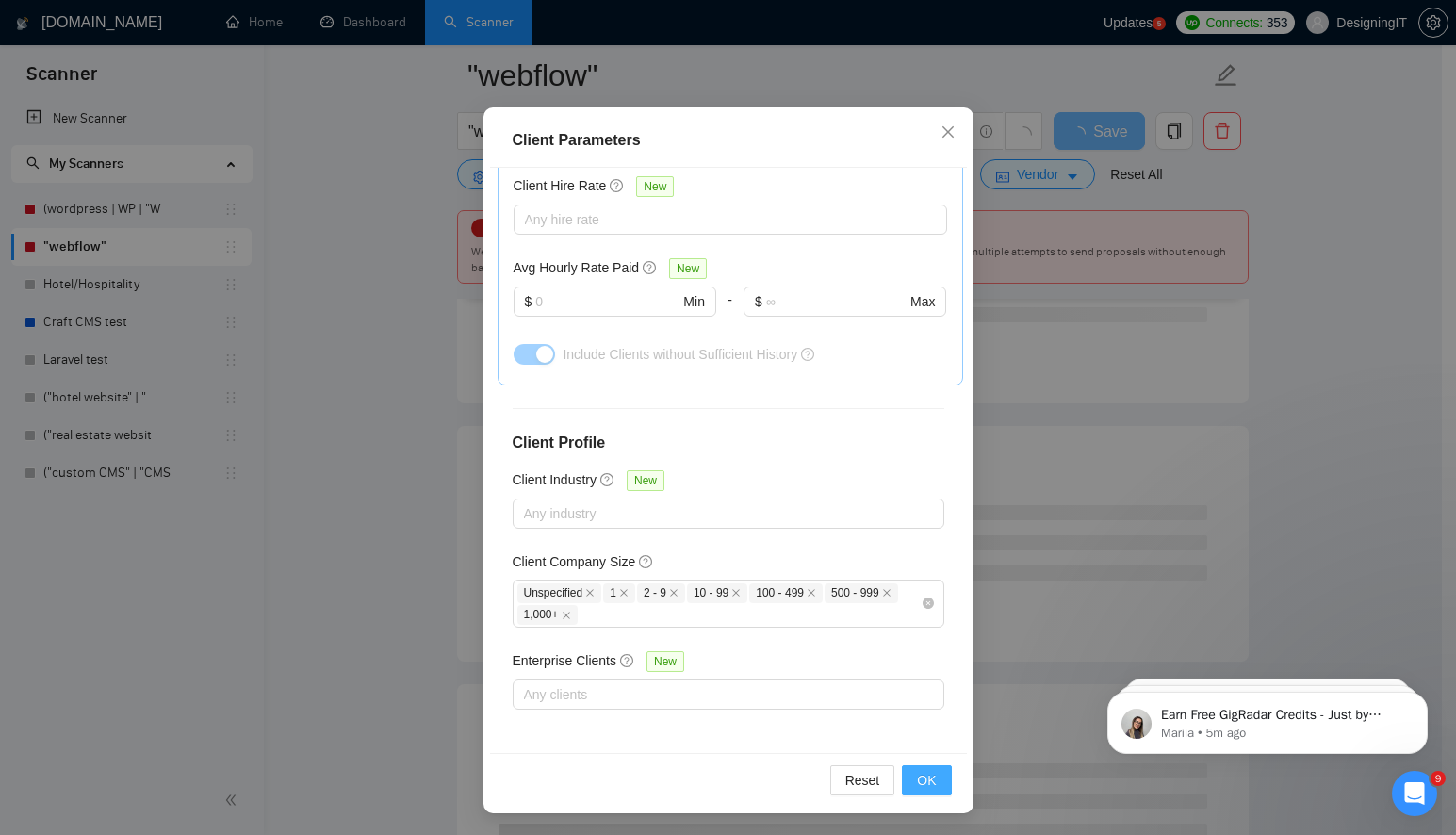 type on "2500" 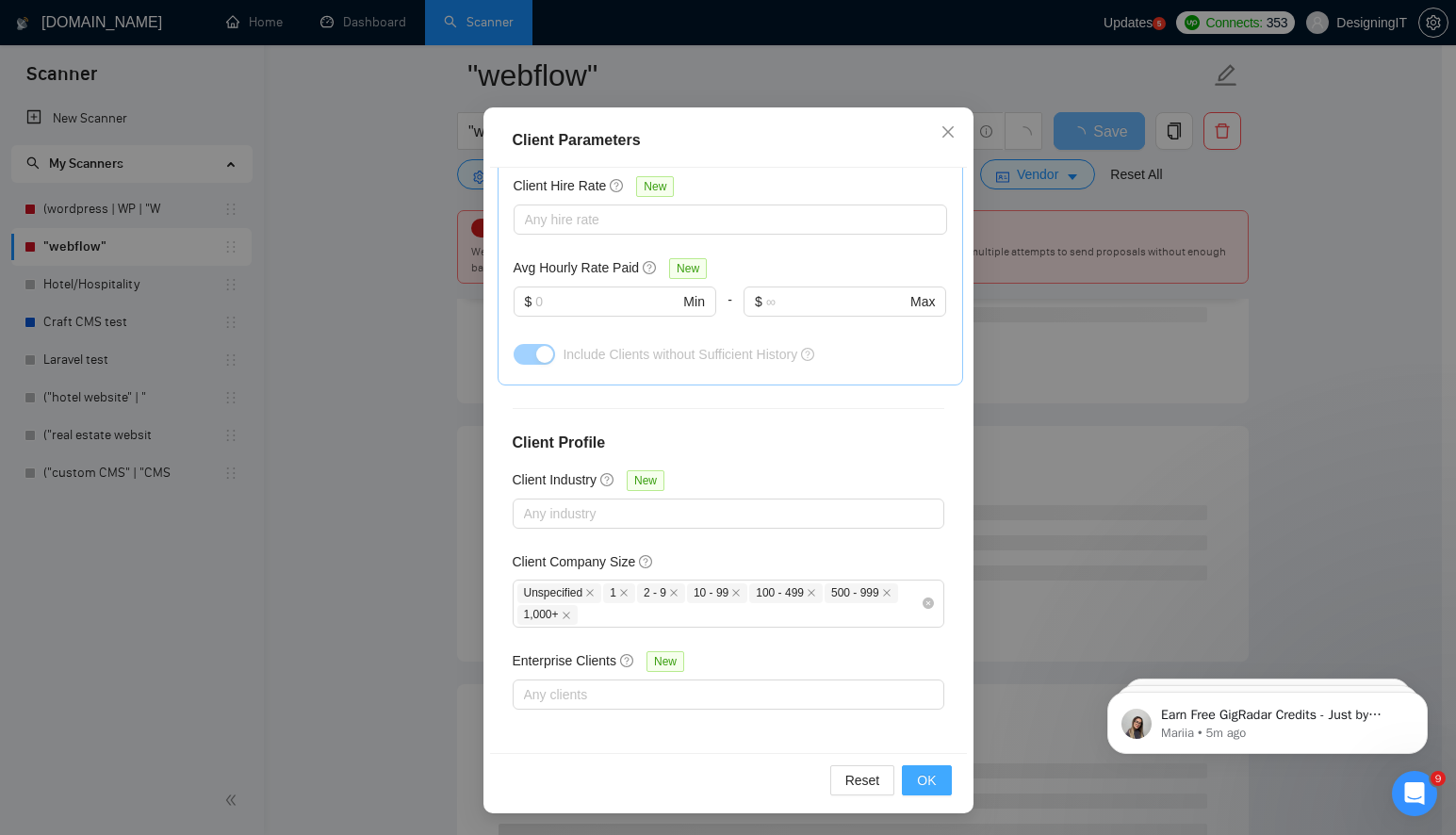 click on "OK" at bounding box center (926, 780) 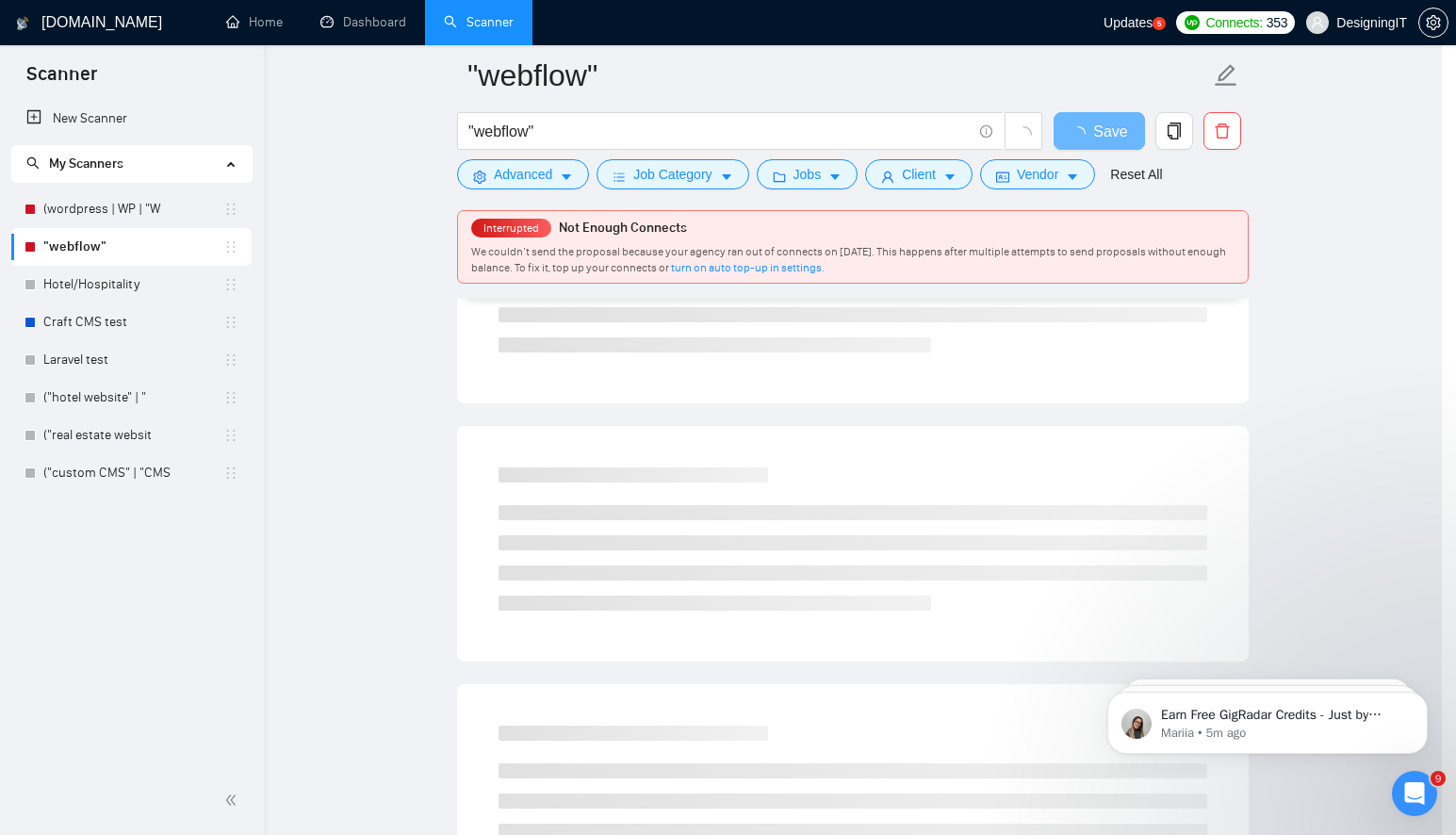 scroll, scrollTop: 6, scrollLeft: 0, axis: vertical 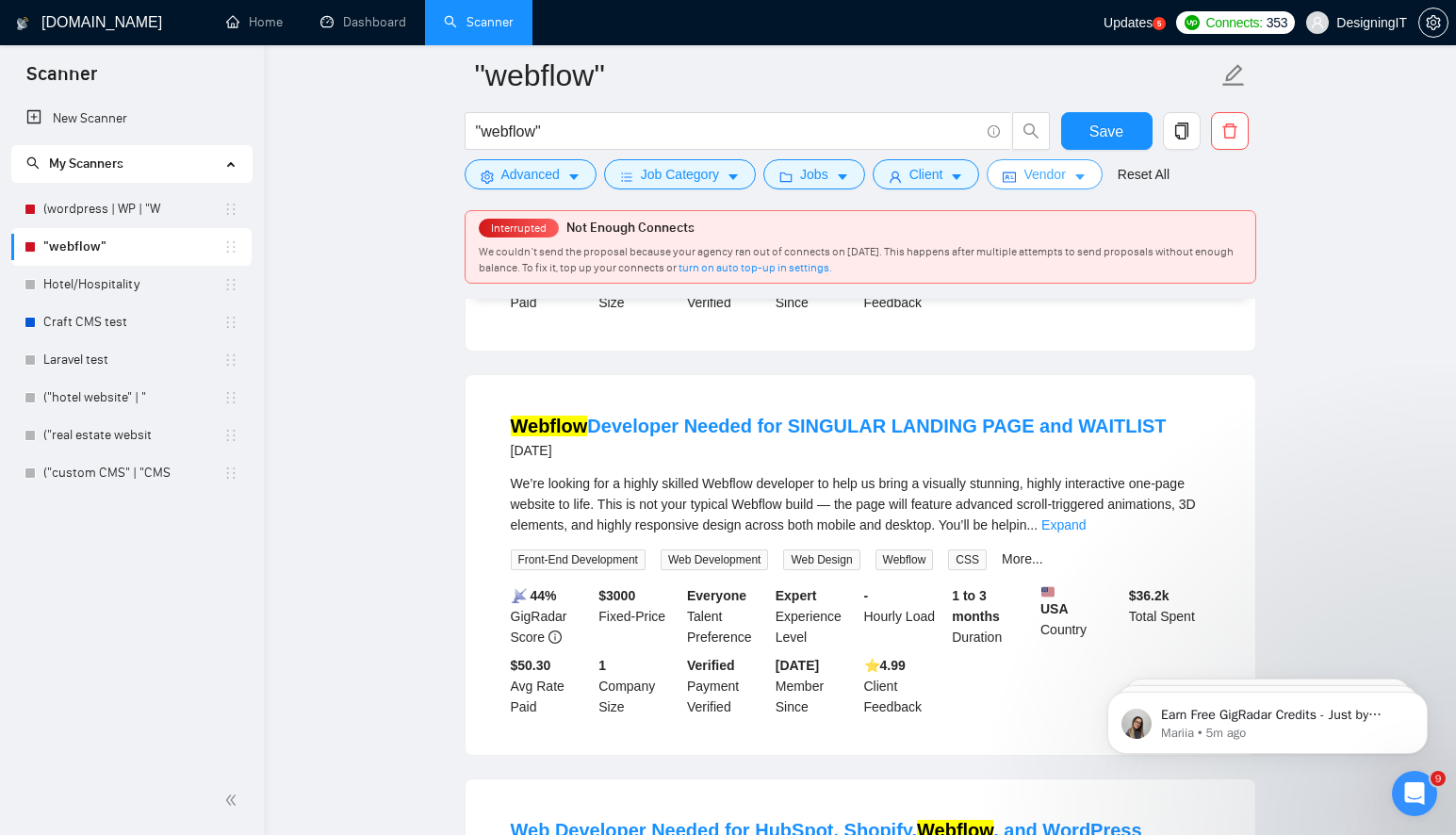 click on "Vendor" at bounding box center (1044, 174) 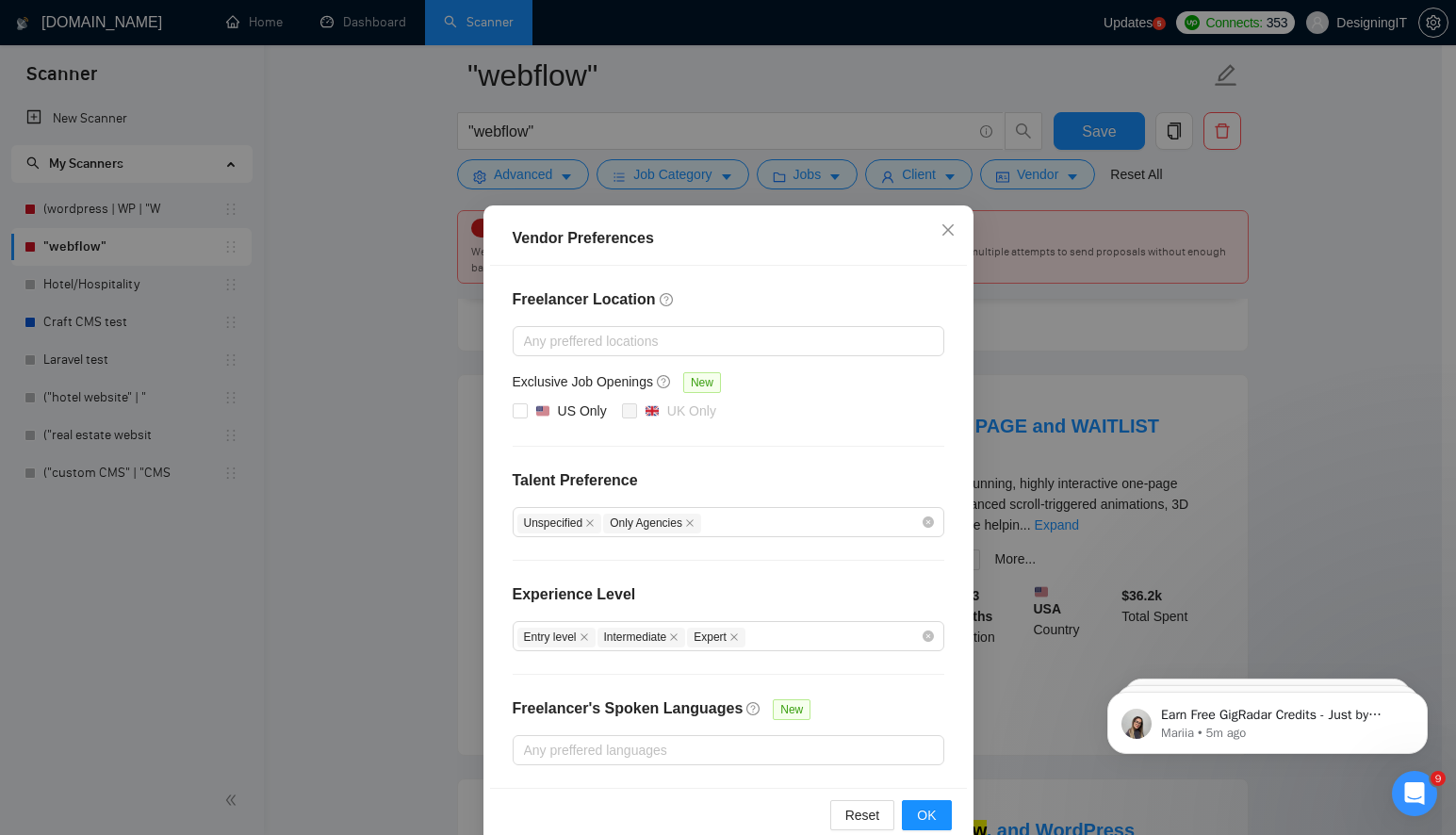 scroll, scrollTop: 1, scrollLeft: 0, axis: vertical 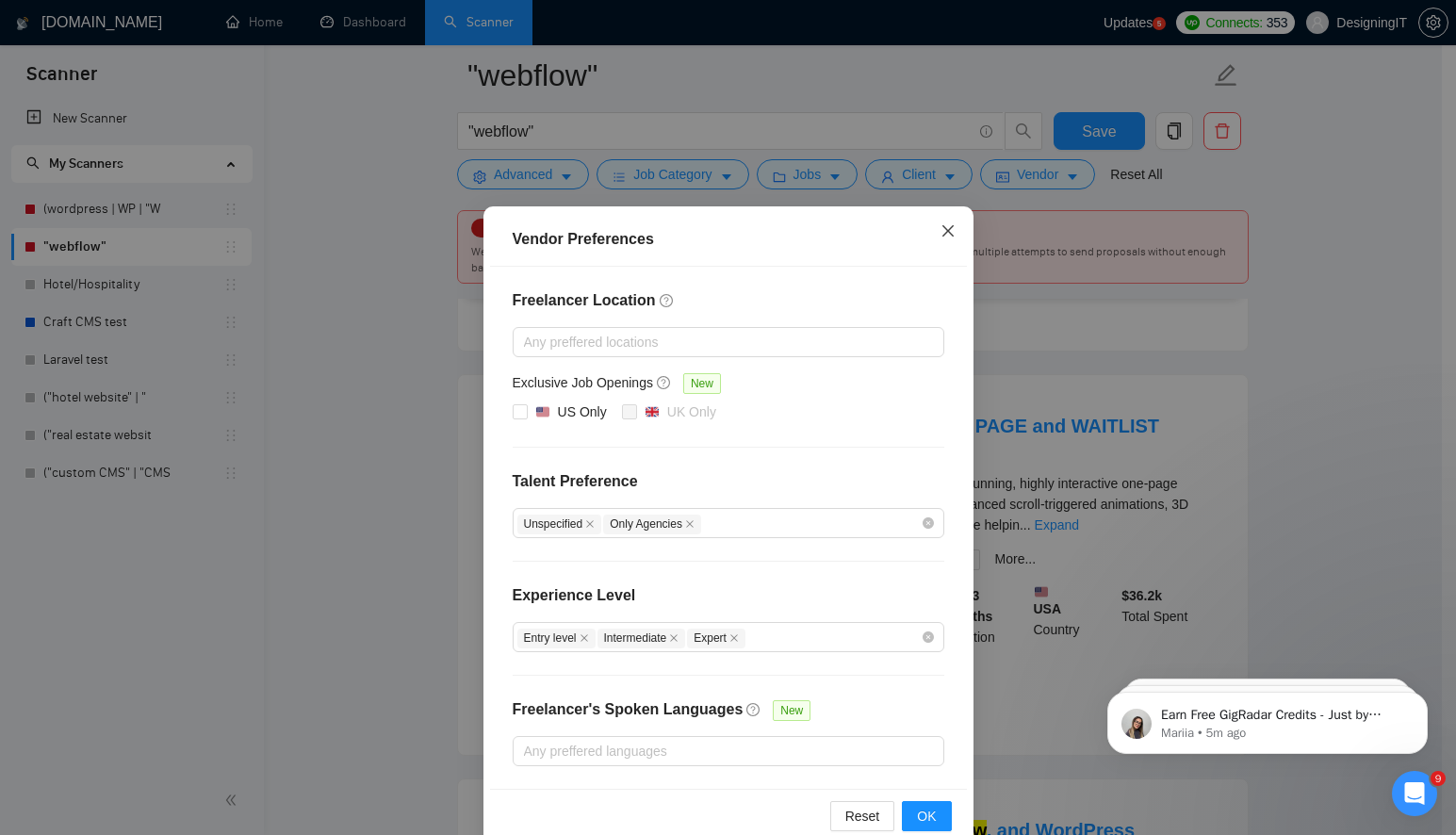 click 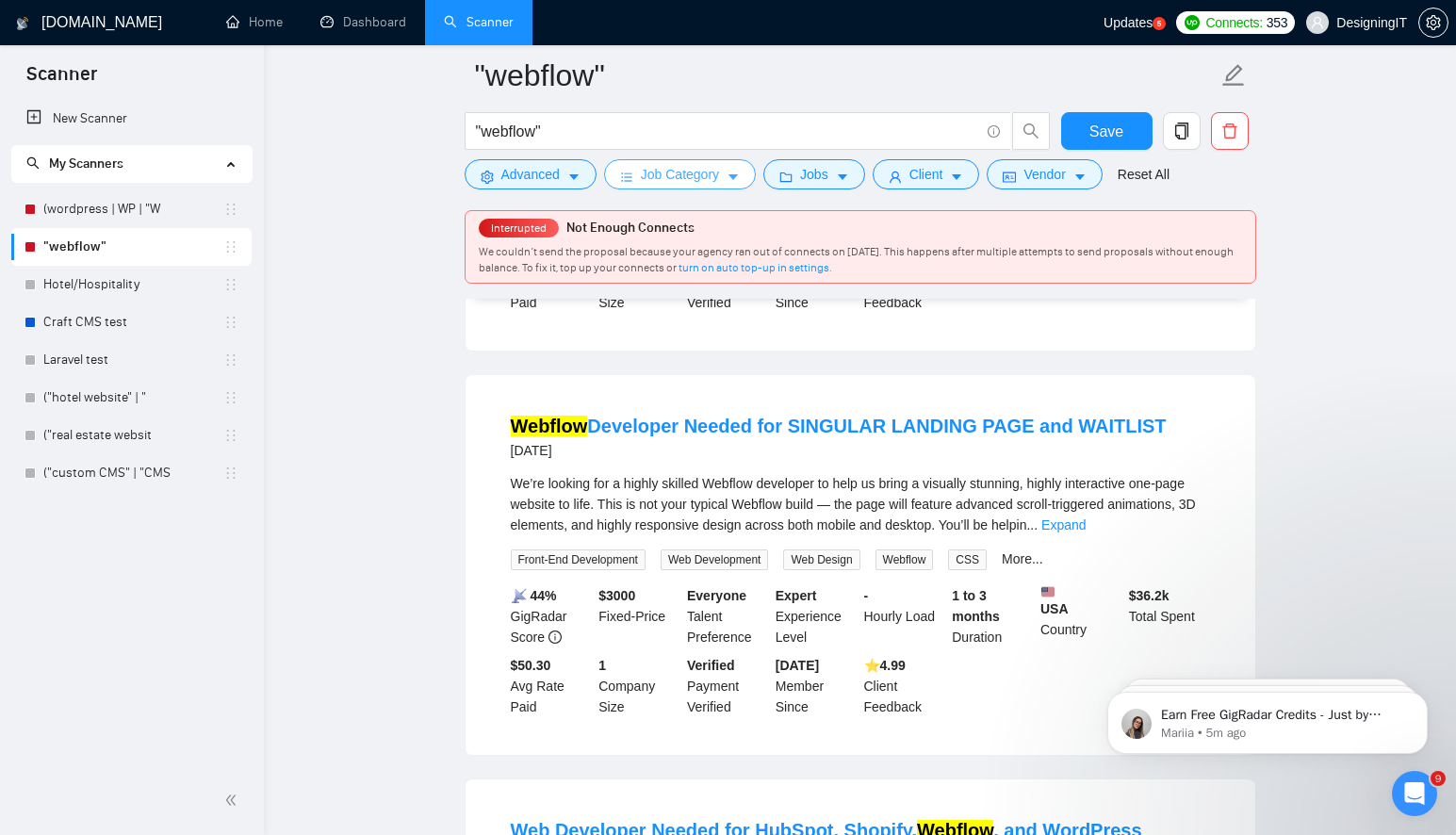 click on "Job Category" at bounding box center (679, 174) 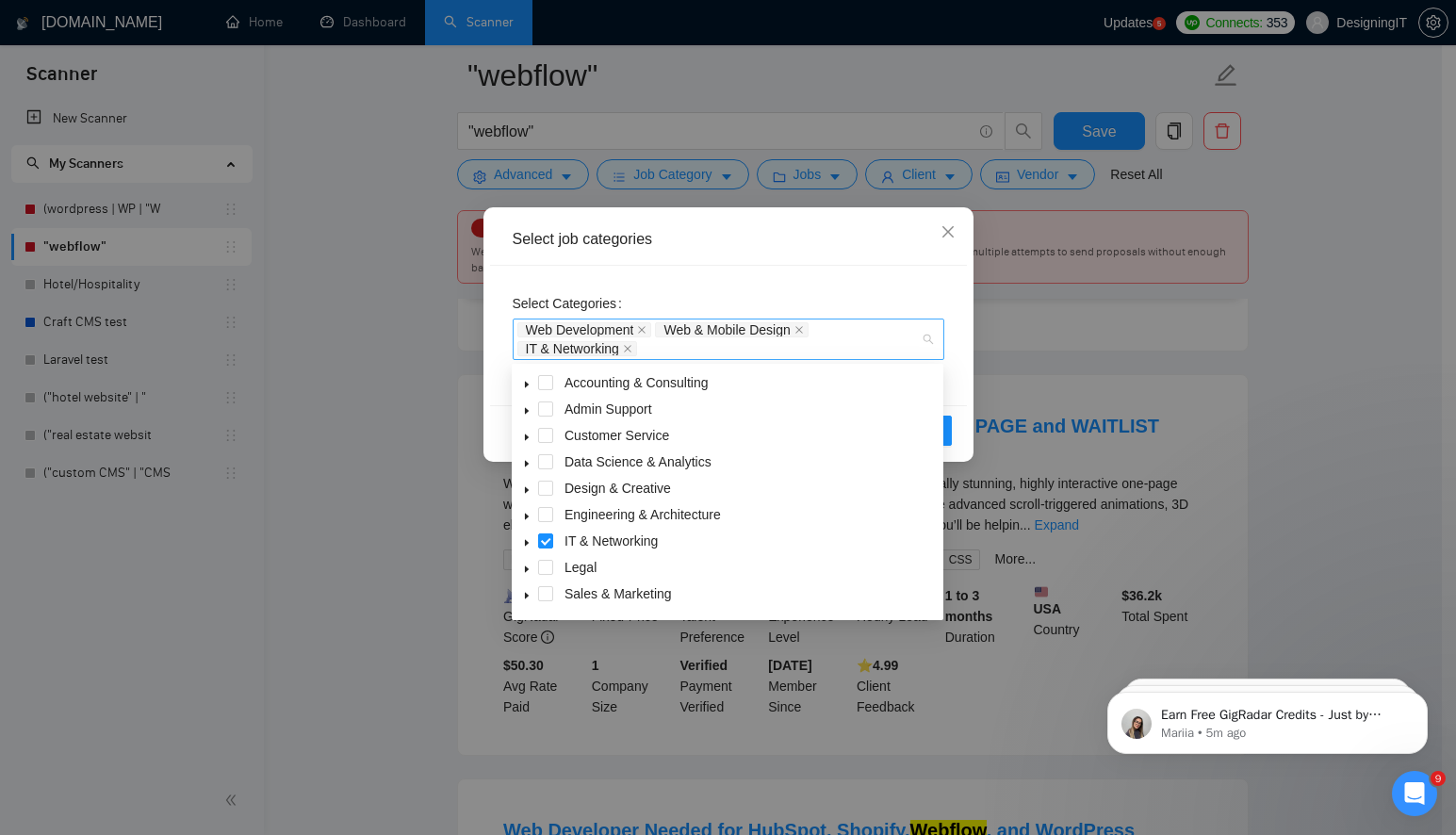 click on "Web Development Web & Mobile Design IT & Networking" at bounding box center (719, 339) 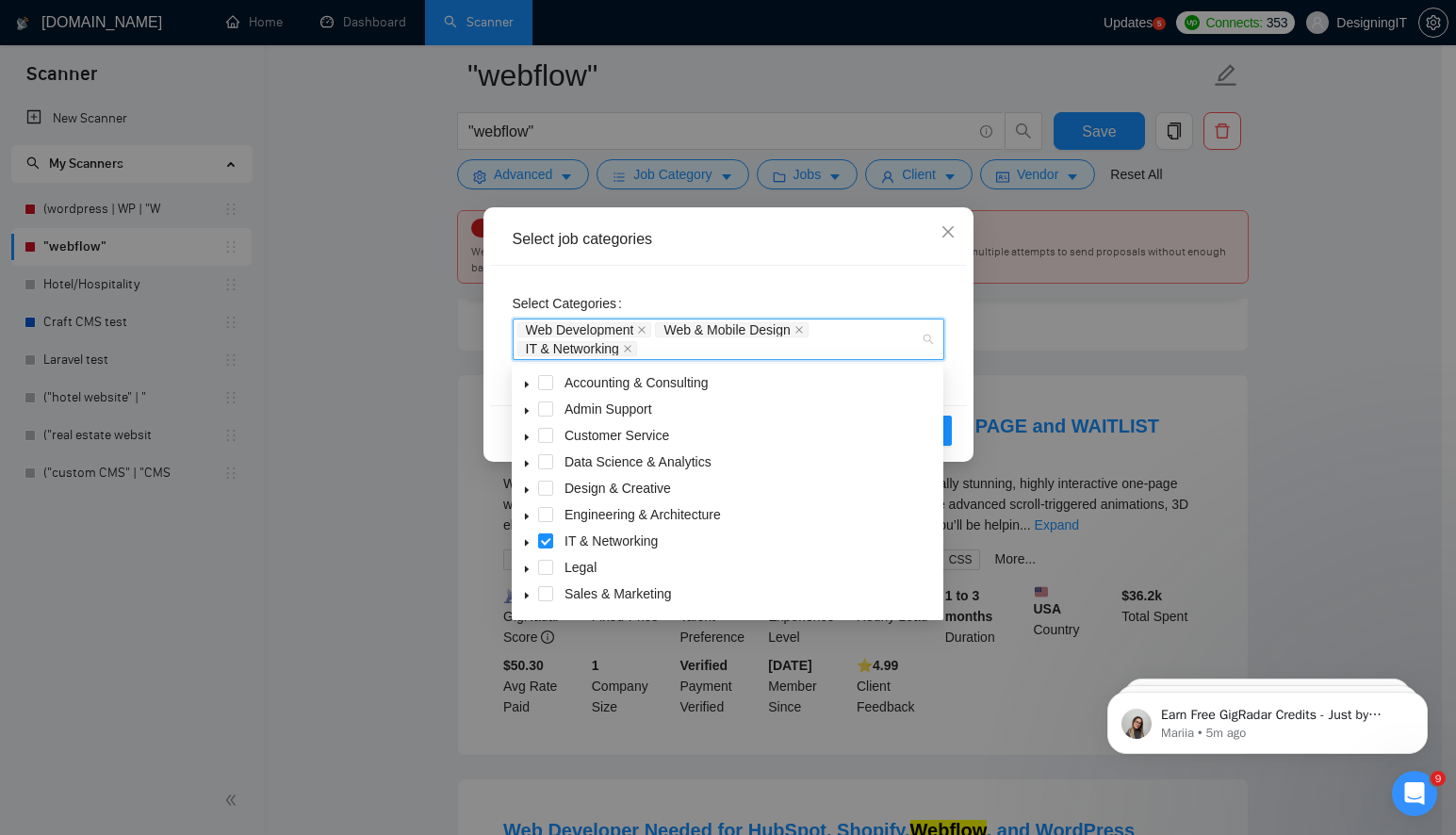 click on "Select job categories" at bounding box center (728, 239) 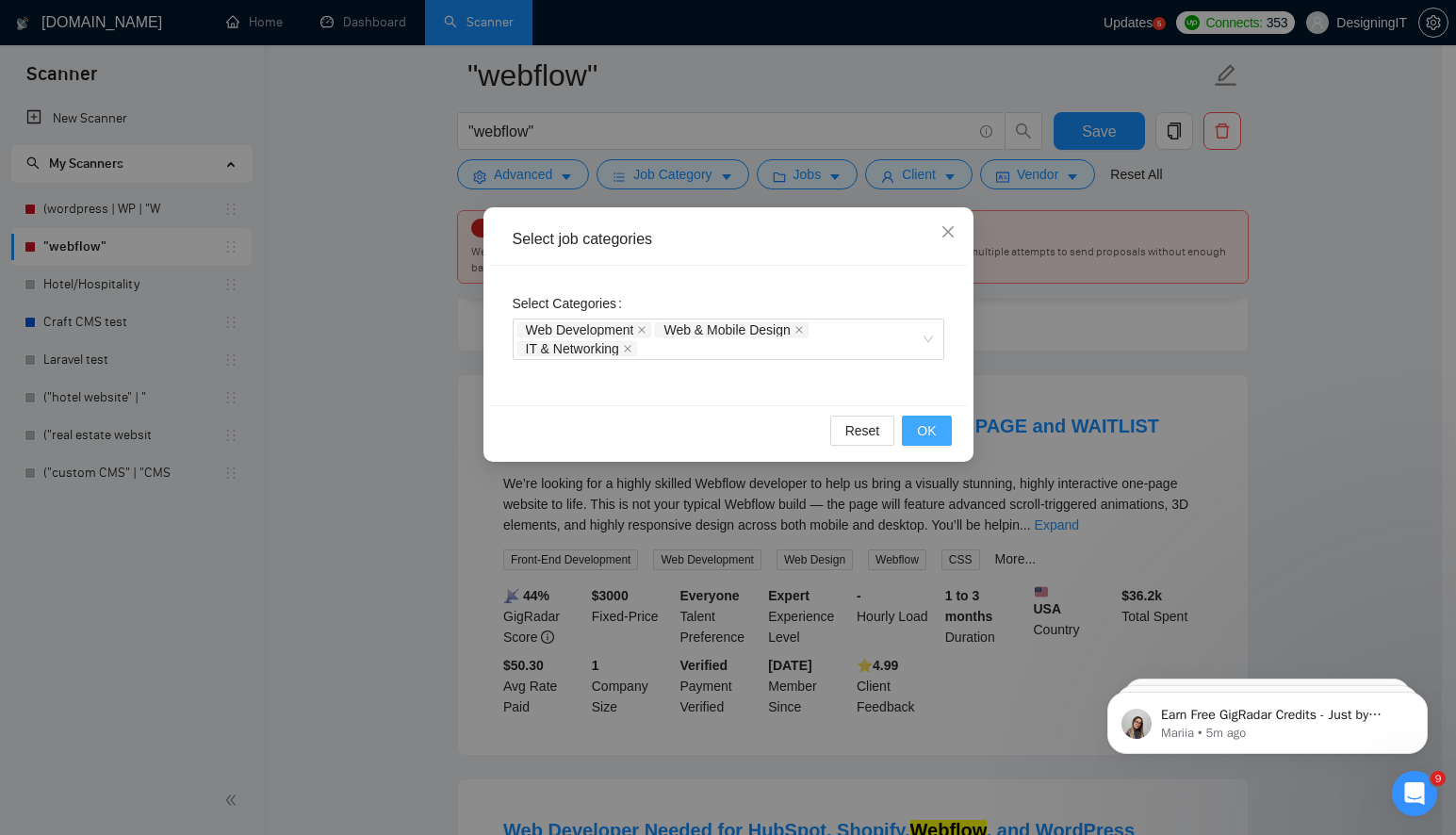 click on "OK" at bounding box center (926, 431) 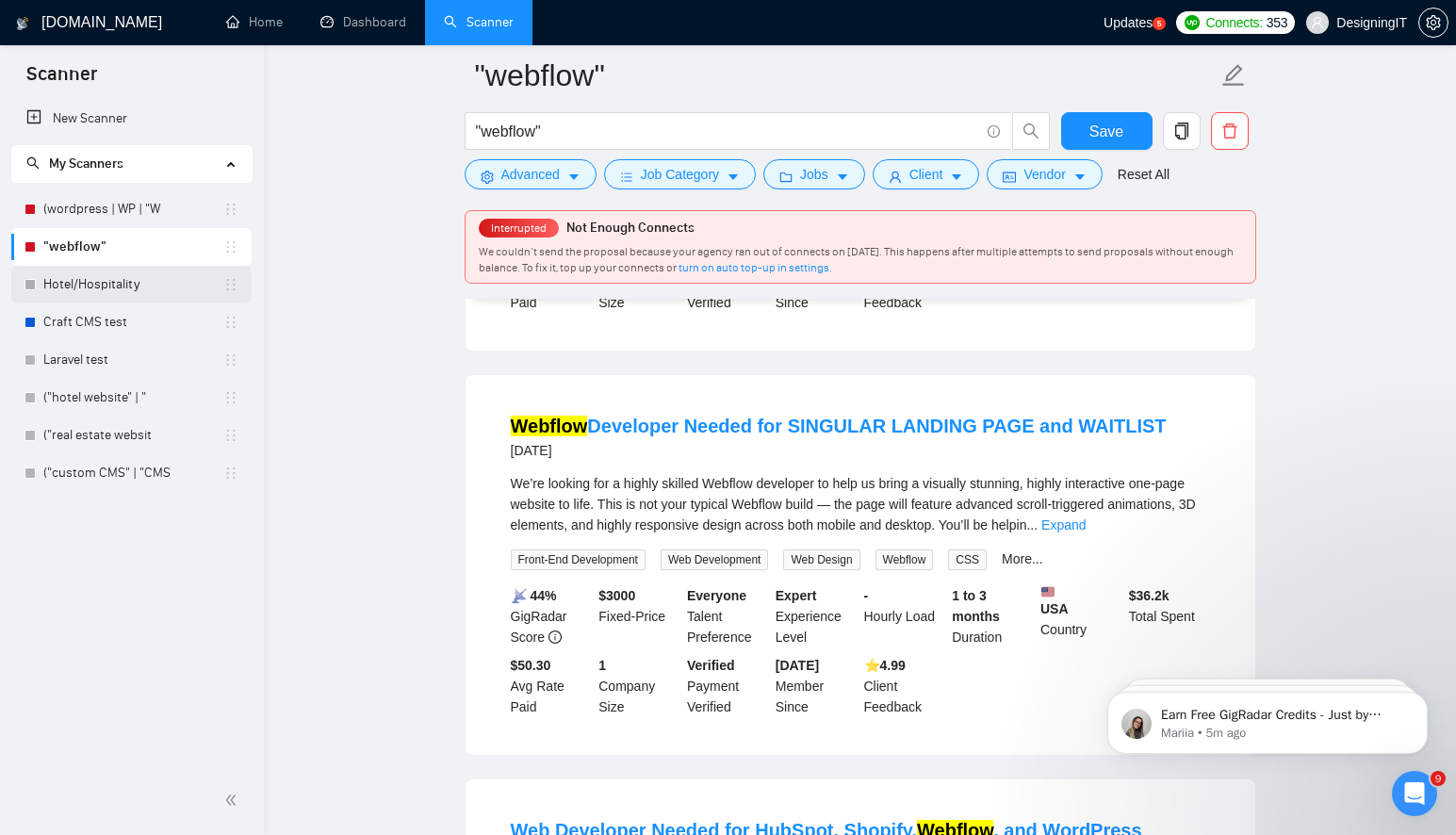 click on "Hotel/Hospitality" at bounding box center [133, 285] 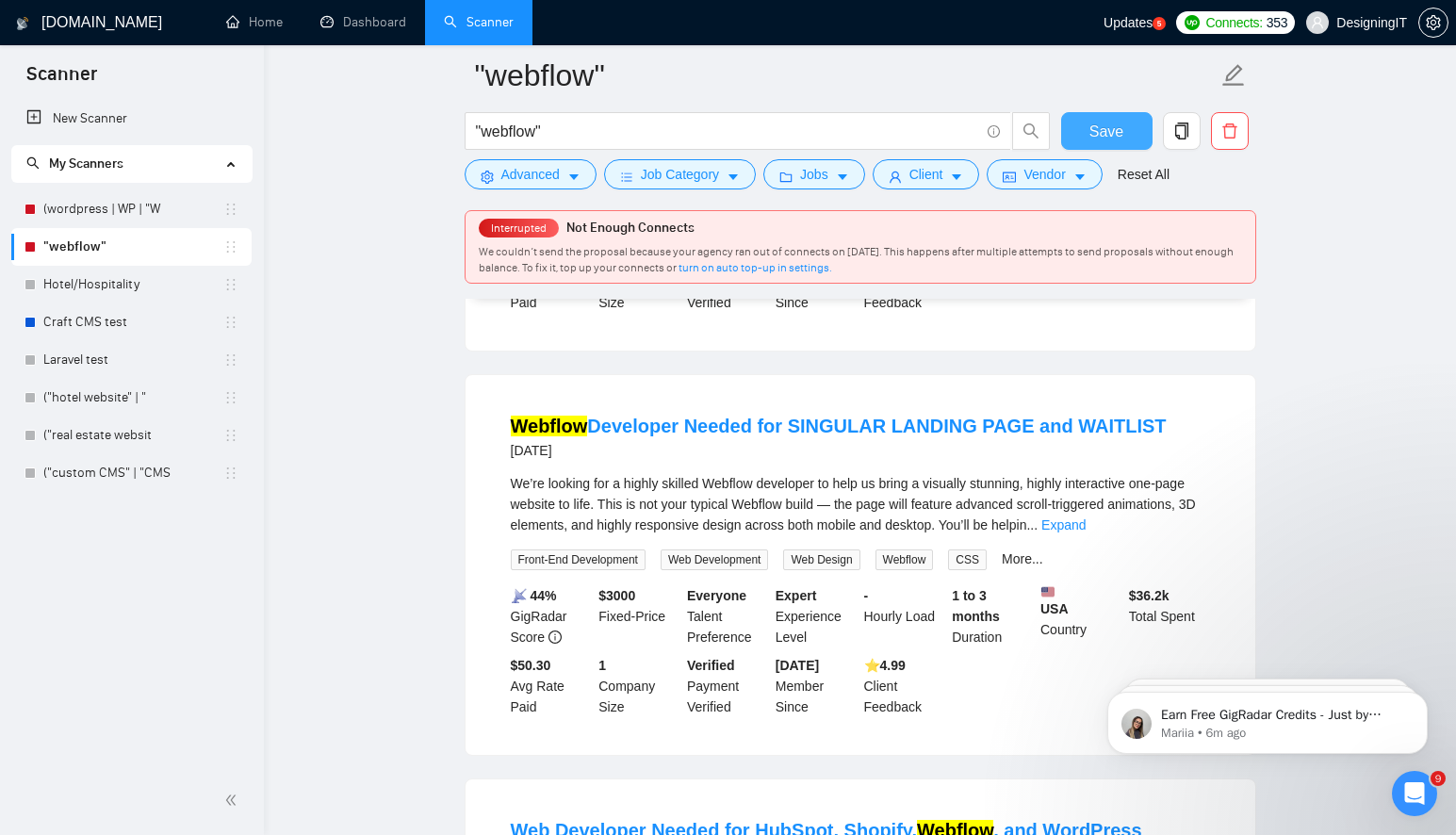 click on "Save" at bounding box center (1106, 131) 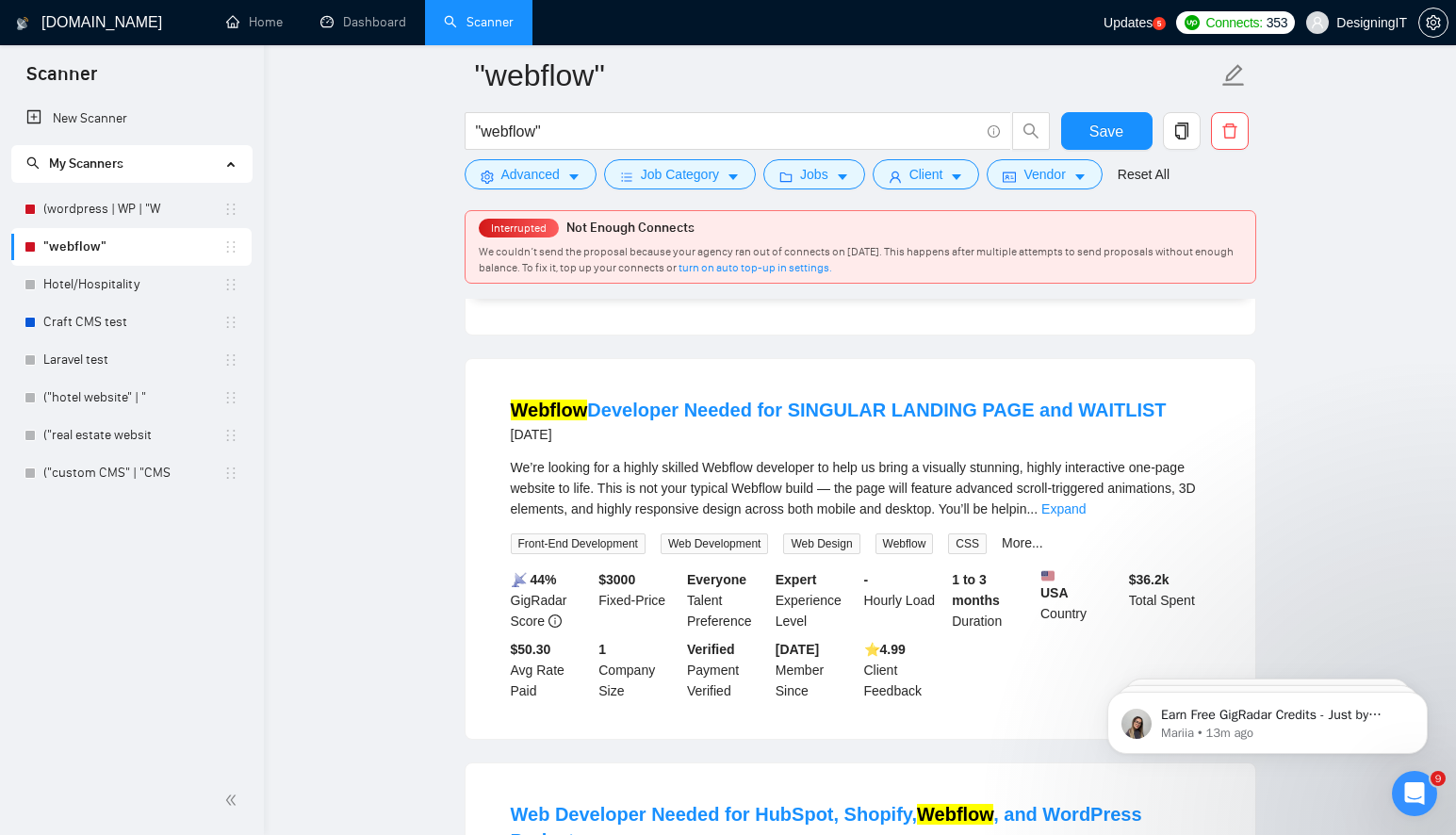 scroll, scrollTop: 1363, scrollLeft: 0, axis: vertical 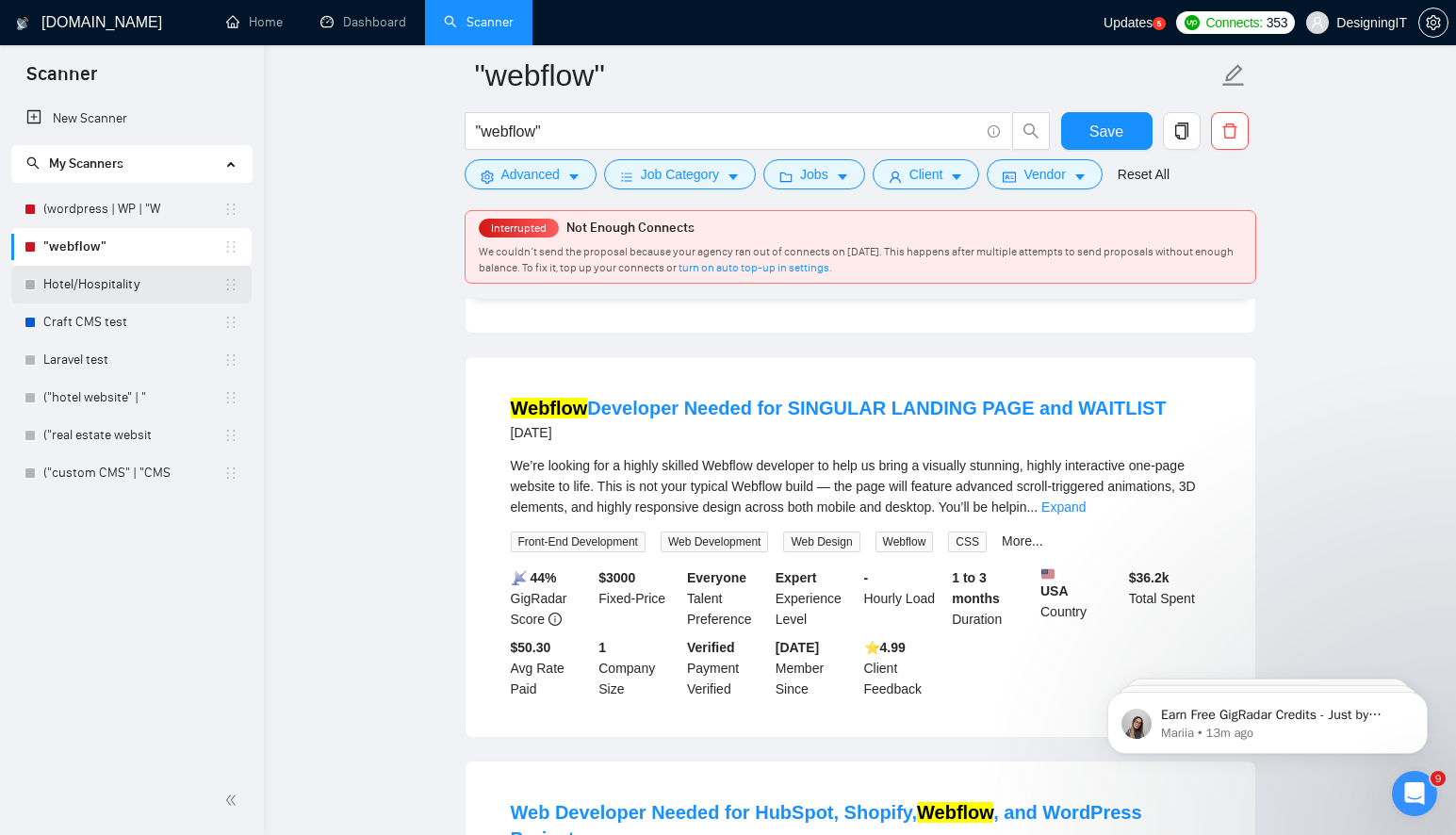 click on "Hotel/Hospitality" at bounding box center (133, 285) 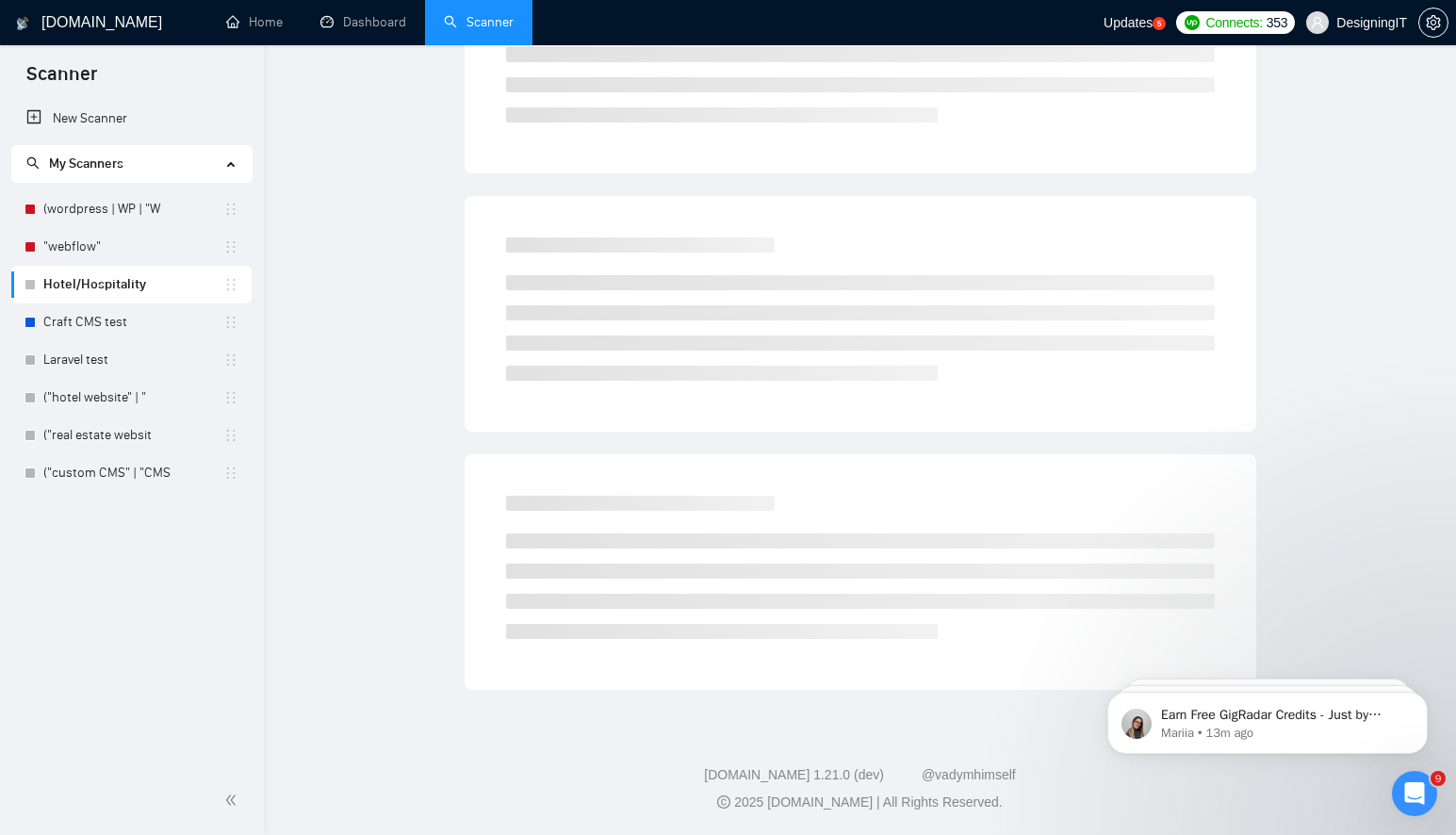 scroll, scrollTop: 0, scrollLeft: 0, axis: both 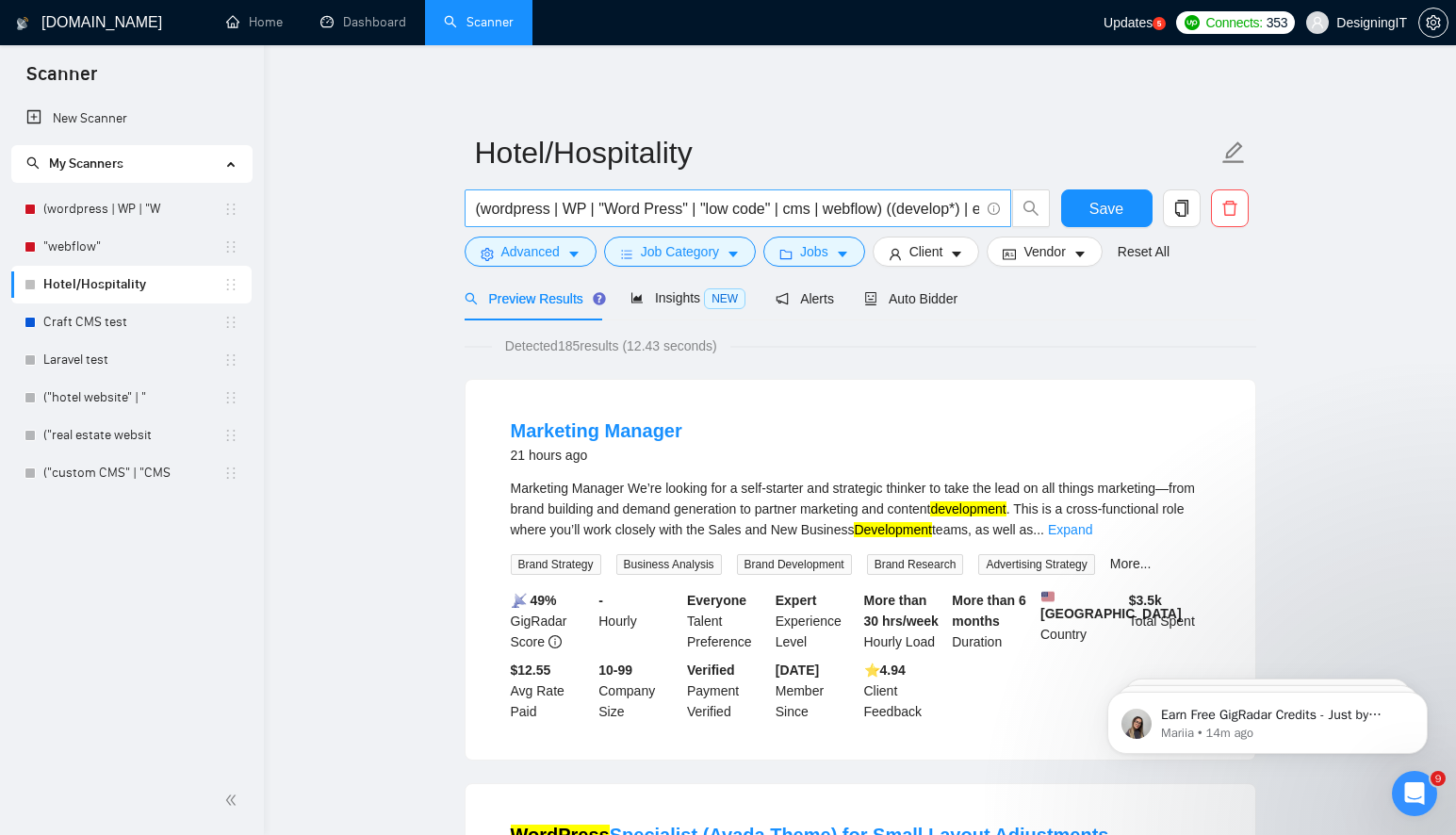 click on "(wordpress | WP | "Word Press" | "low code" | cms | webflow) ((develop*) | expert | guru)" at bounding box center (728, 208) 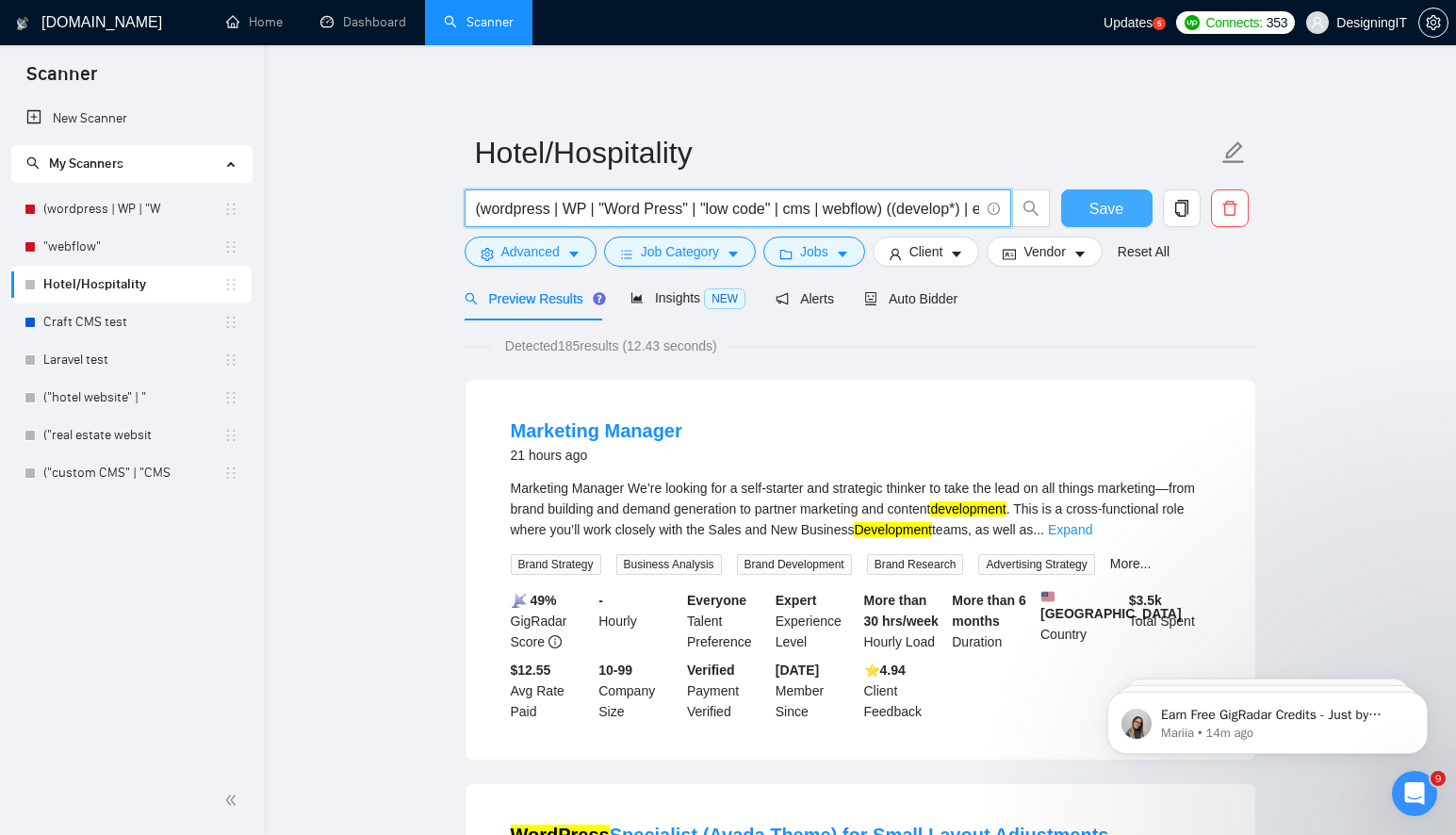 scroll, scrollTop: 0, scrollLeft: 97, axis: horizontal 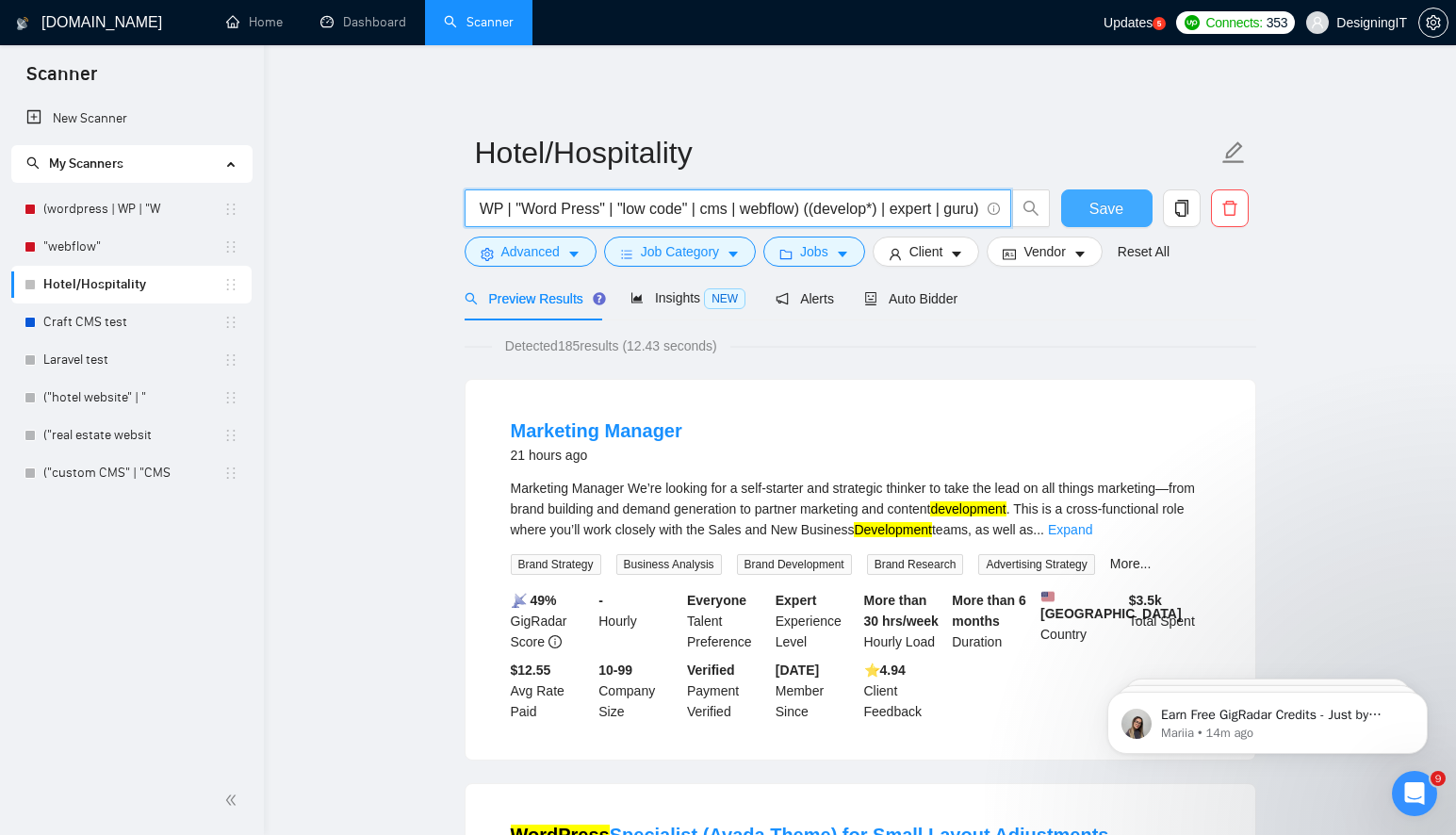 drag, startPoint x: 531, startPoint y: 210, endPoint x: 1098, endPoint y: 212, distance: 567.0035 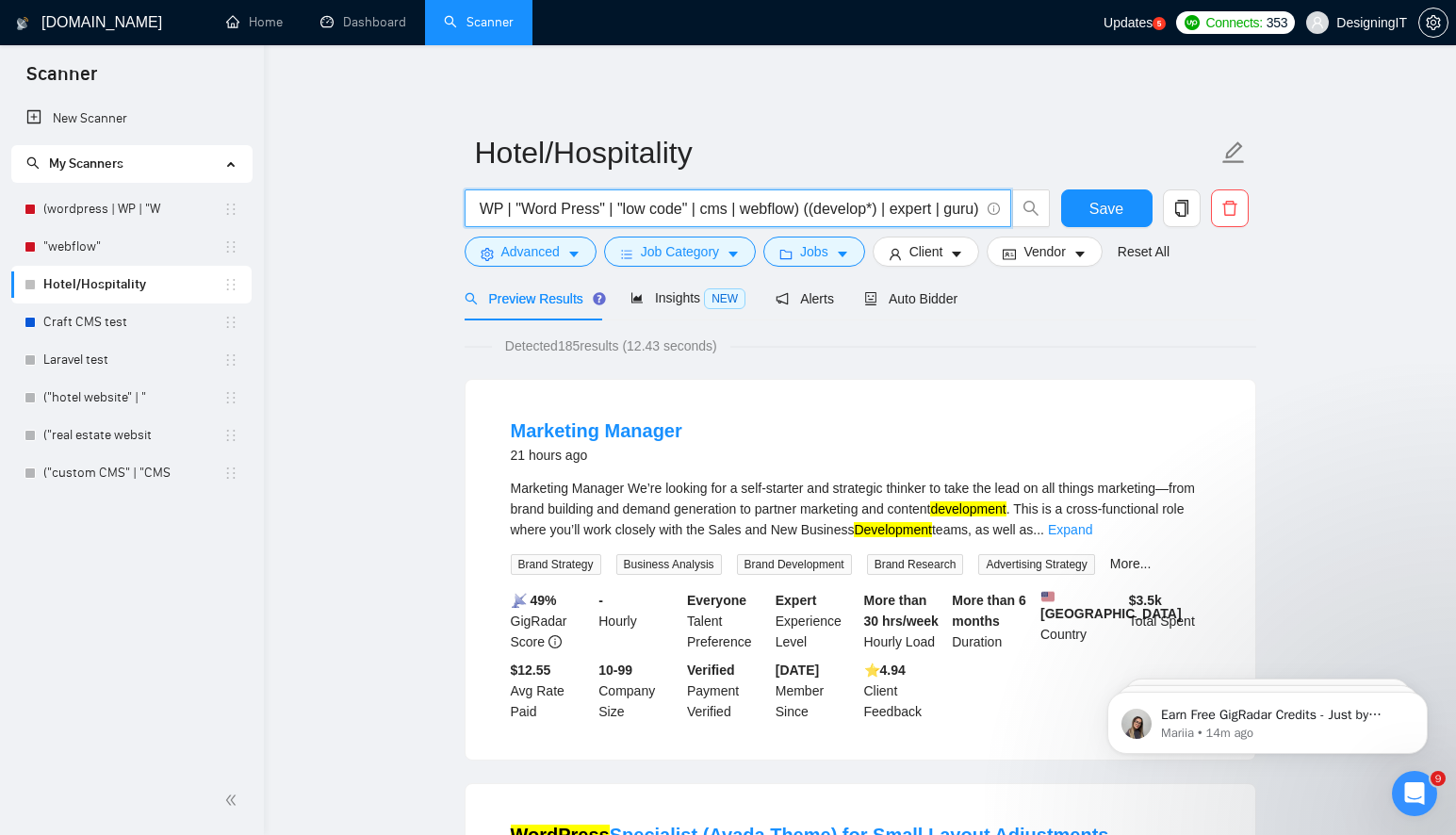 scroll, scrollTop: 0, scrollLeft: 0, axis: both 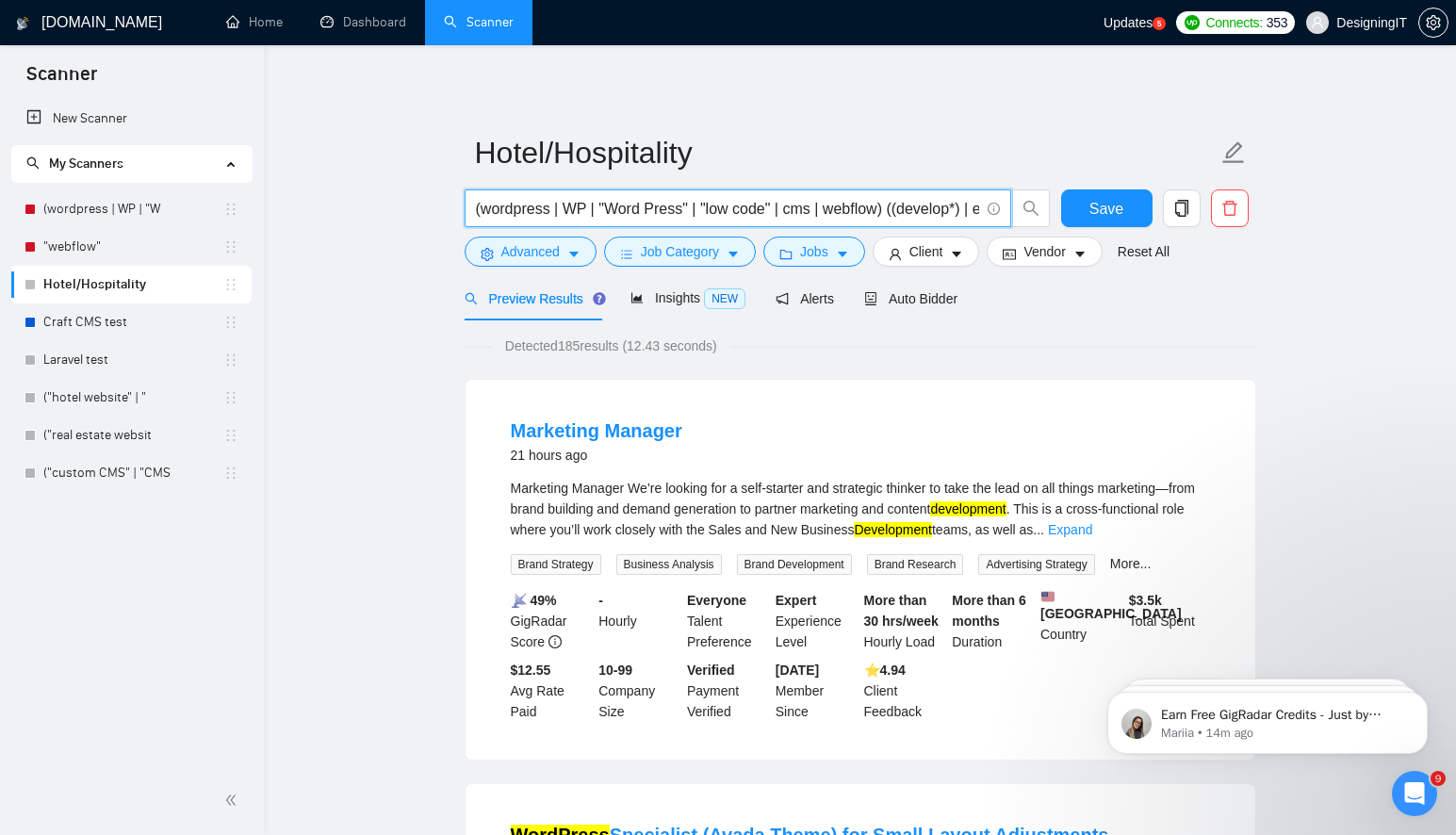 click on "Hotel/Hospitality (wordpress | WP | "Word Press" | "low code" | cms | webflow) ((develop*) | expert | guru) Save Advanced   Job Category   Jobs   Client   Vendor   Reset All Preview Results Insights NEW Alerts Auto Bidder Detected   185  results   (12.43 seconds) Marketing Manager 21 hours ago Marketing Manager
We’re looking for a self-starter and strategic thinker to take the lead on all things marketing—from brand building and demand generation to partner marketing and content  development . This is a cross-functional role where you’ll work closely with the Sales and New Business  Development  teams, as well as ... Expand Brand Strategy Business Analysis Brand Development Brand Research Advertising Strategy More... 📡   49% GigRadar Score   - Hourly Everyone Talent Preference Expert Experience Level More than 30 hrs/week Hourly Load More than 6 months Duration   [GEOGRAPHIC_DATA] Country $ 3.5k Total Spent $12.55 Avg Rate Paid 10-99 Company Size Verified Payment Verified [DATE] Member Since ⭐️" at bounding box center [859, 2301] 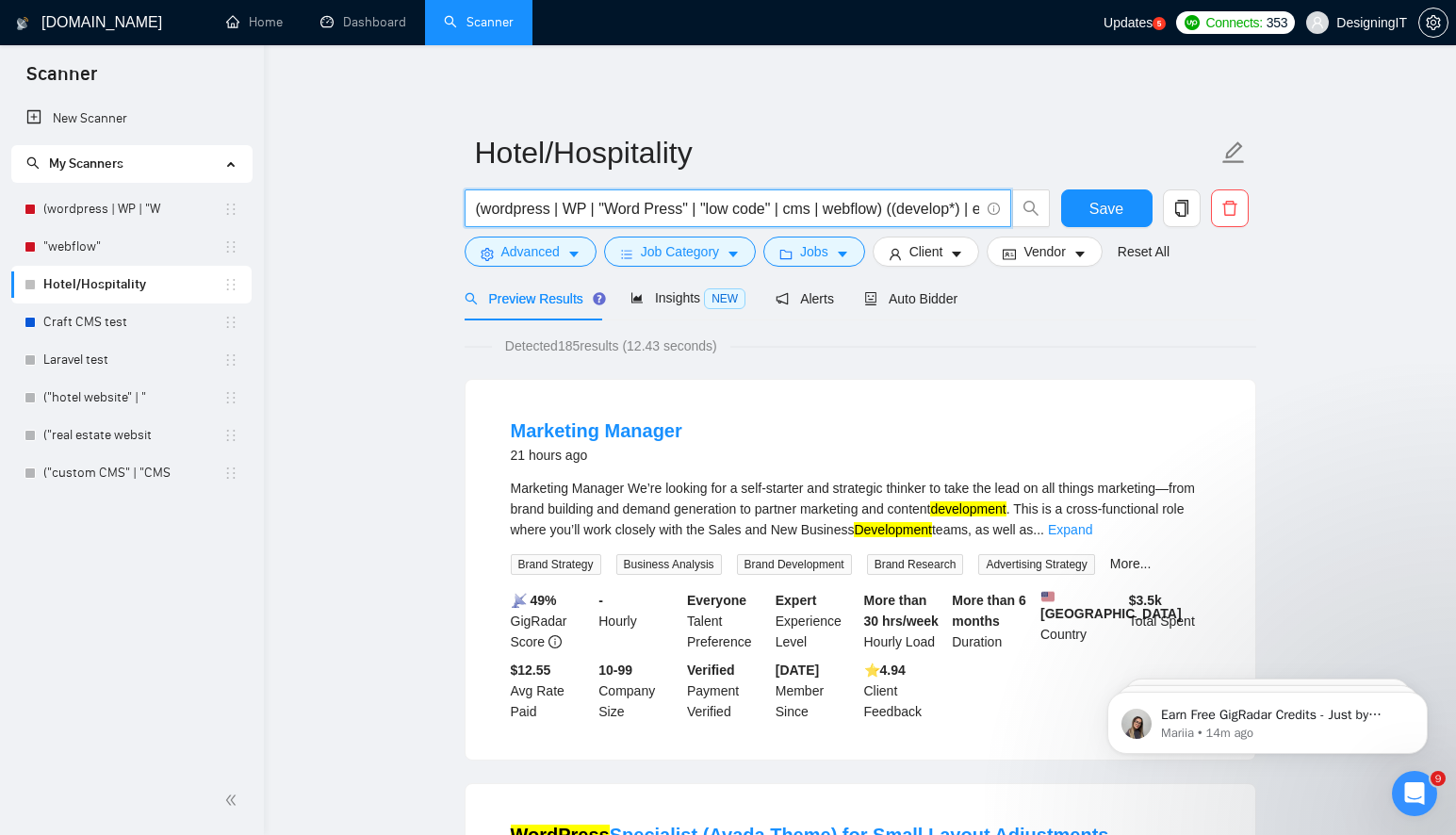 click on "(wordpress | WP | "Word Press" | "low code" | cms | webflow) ((develop*) | expert | guru)" at bounding box center (728, 208) 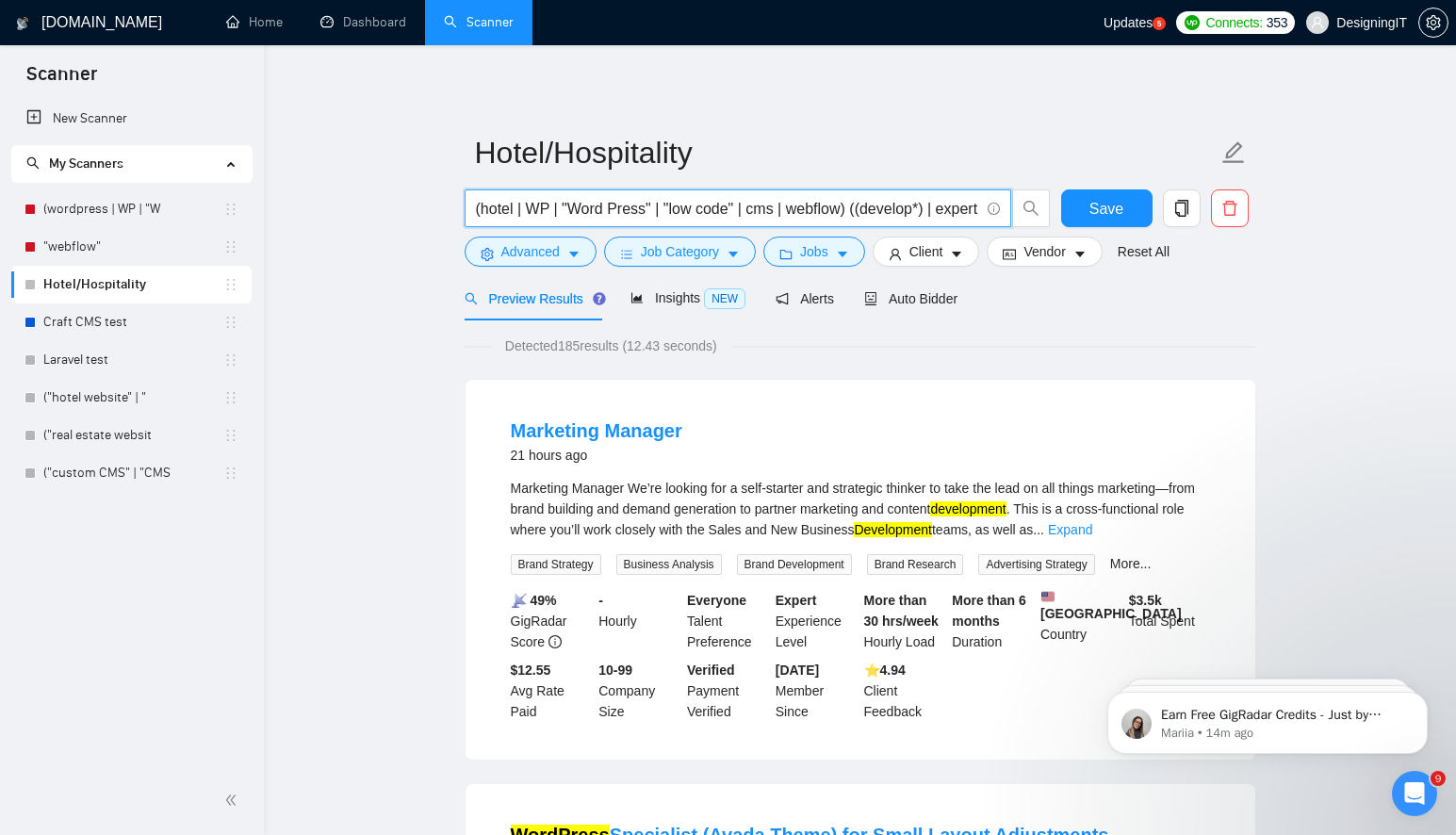 click on "(hotel | WP | "Word Press" | "low code" | cms | webflow) ((develop*) | expert | guru)" at bounding box center [728, 208] 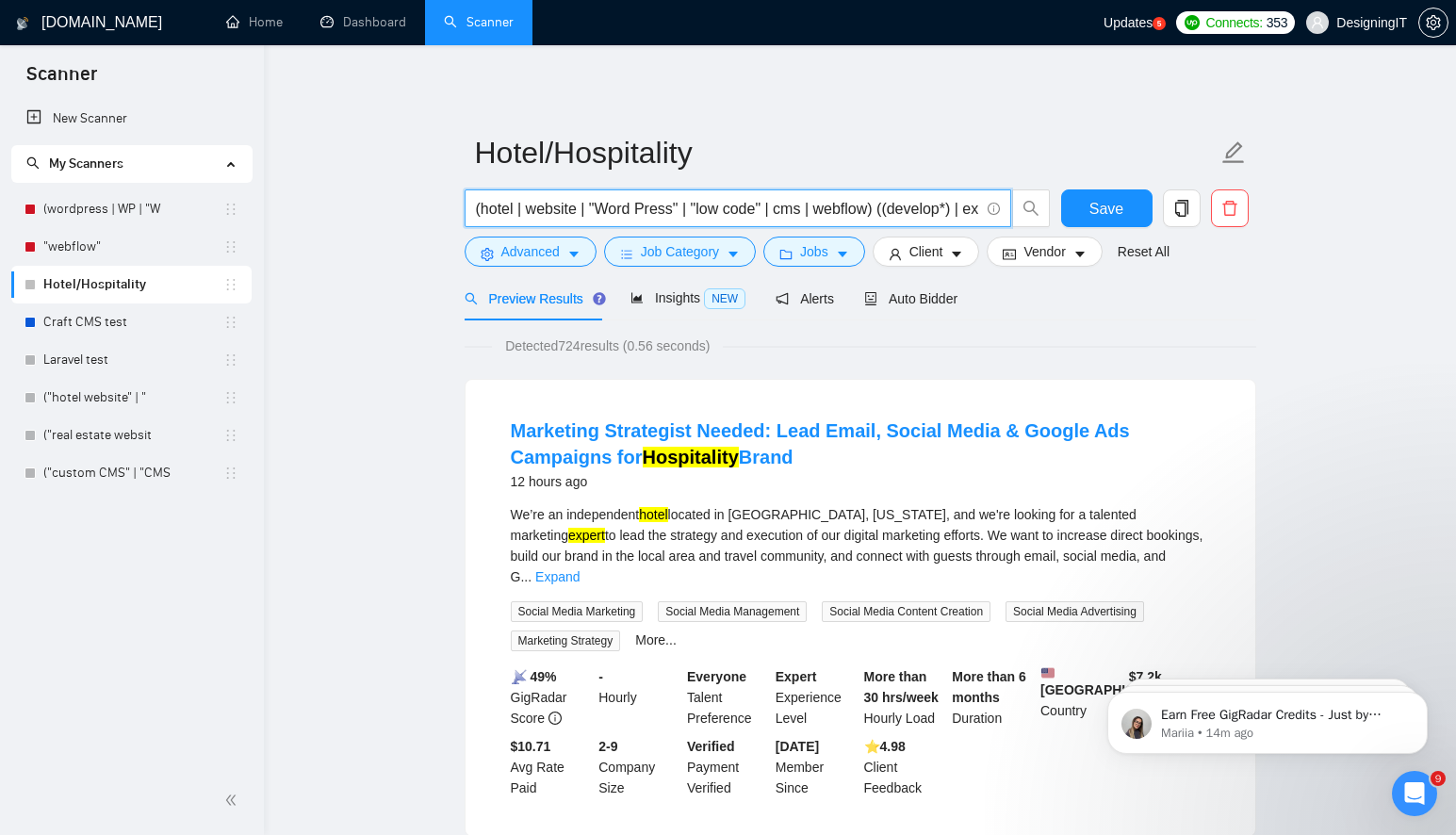 click on "(hotel | website | "Word Press" | "low code" | cms | webflow) ((develop*) | expert | guru)" at bounding box center (728, 208) 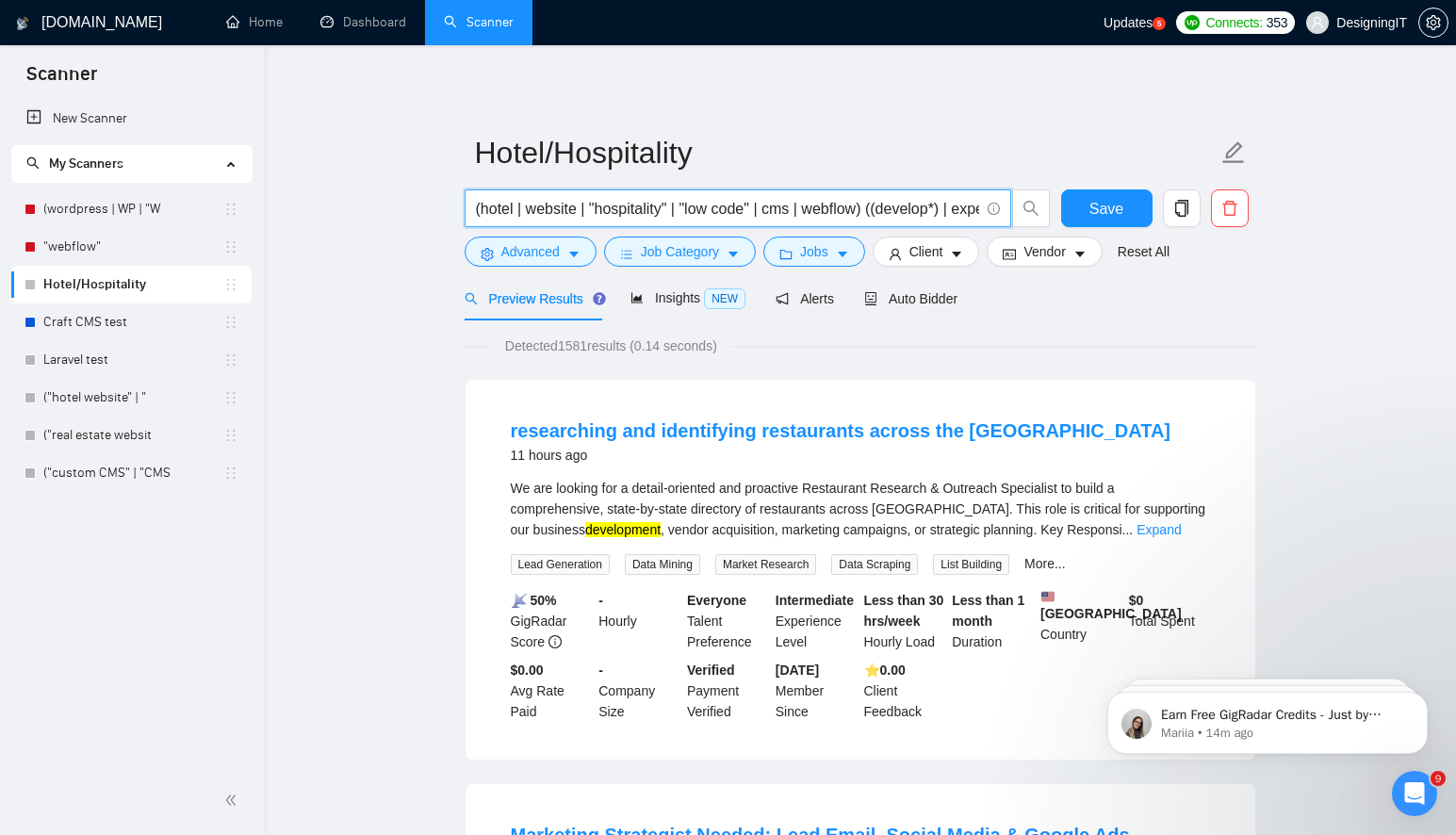 drag, startPoint x: 688, startPoint y: 208, endPoint x: 875, endPoint y: 210, distance: 187.0107 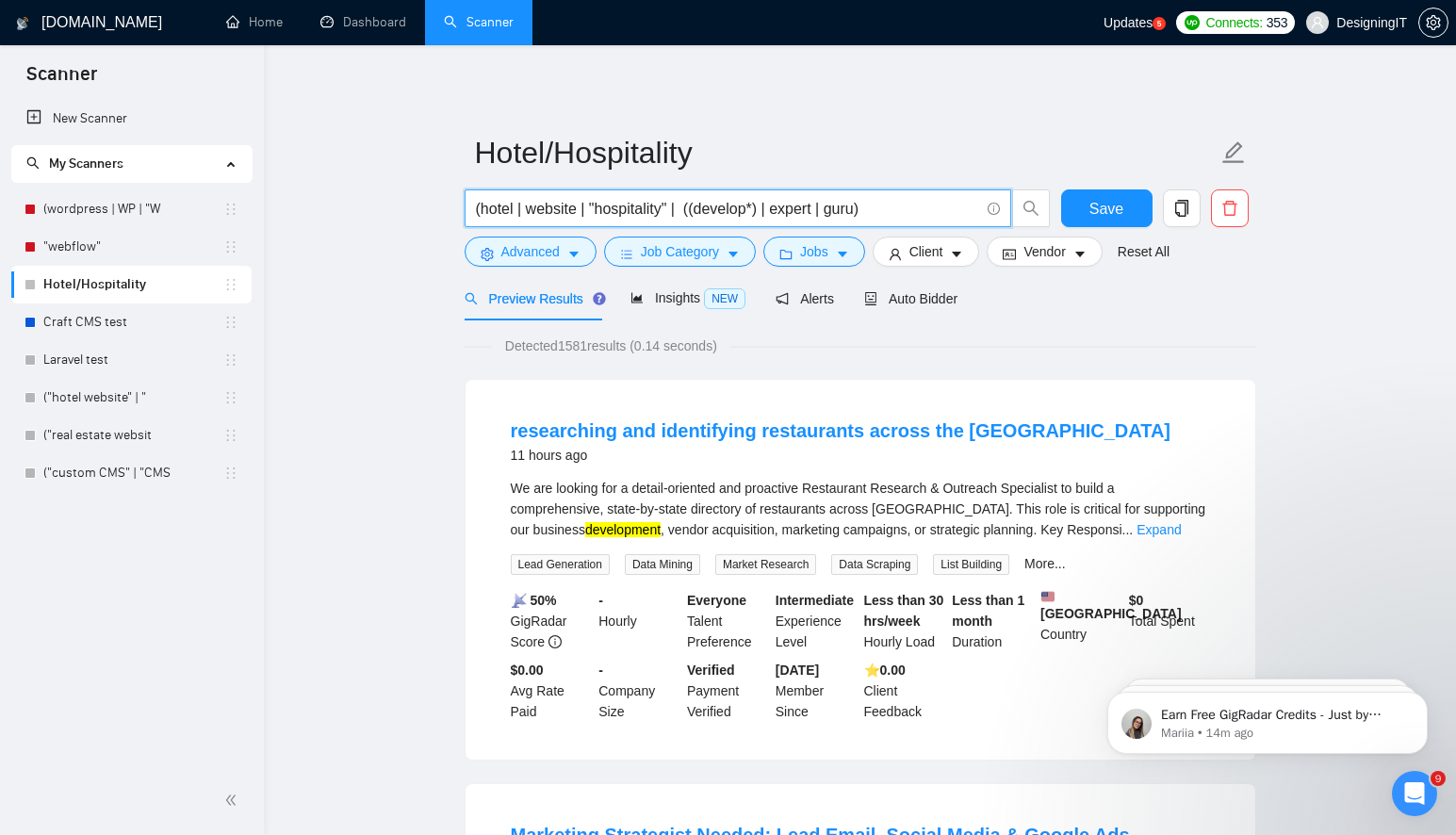 scroll, scrollTop: 0, scrollLeft: 0, axis: both 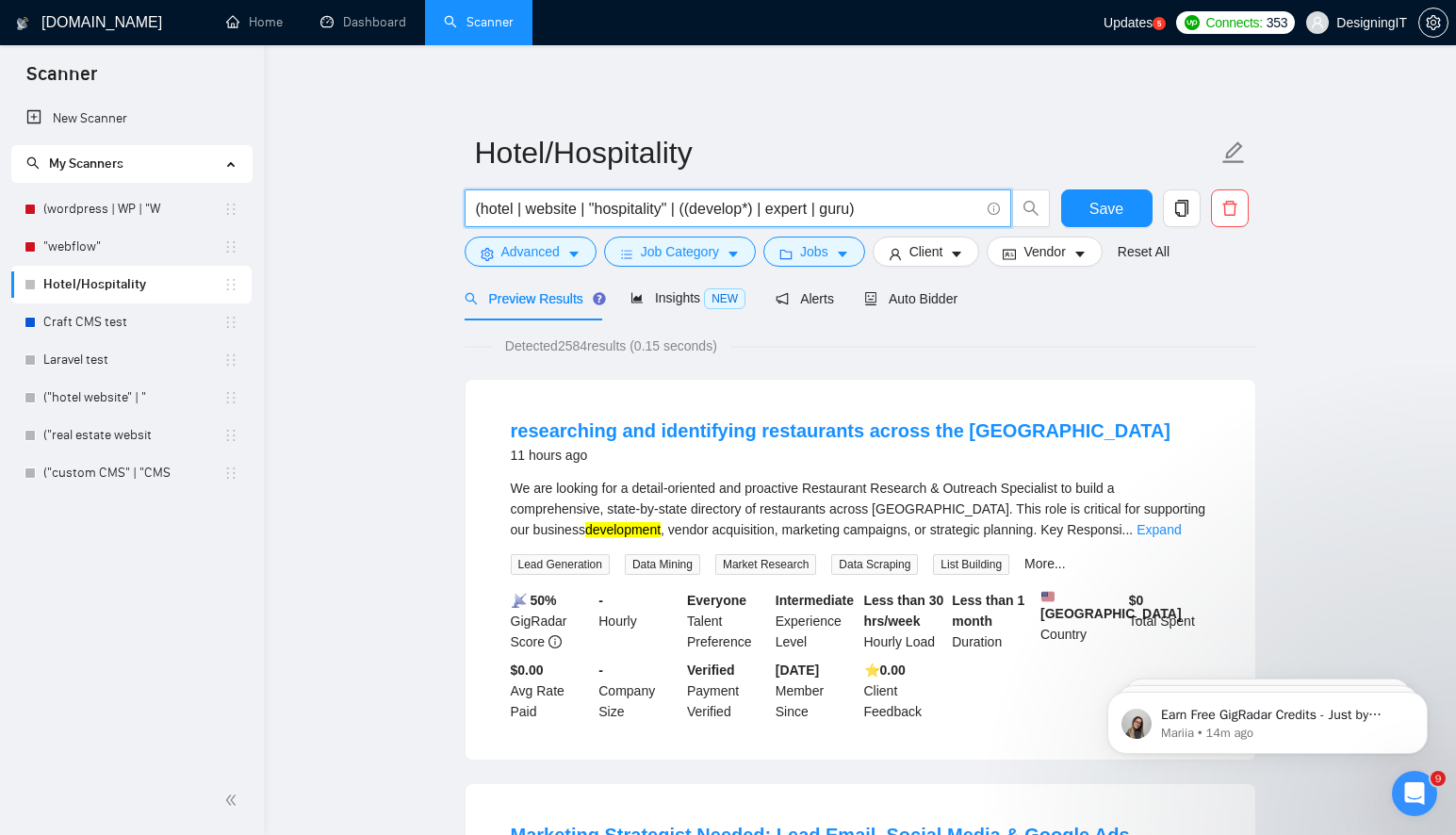 drag, startPoint x: 777, startPoint y: 209, endPoint x: 885, endPoint y: 211, distance: 108.01852 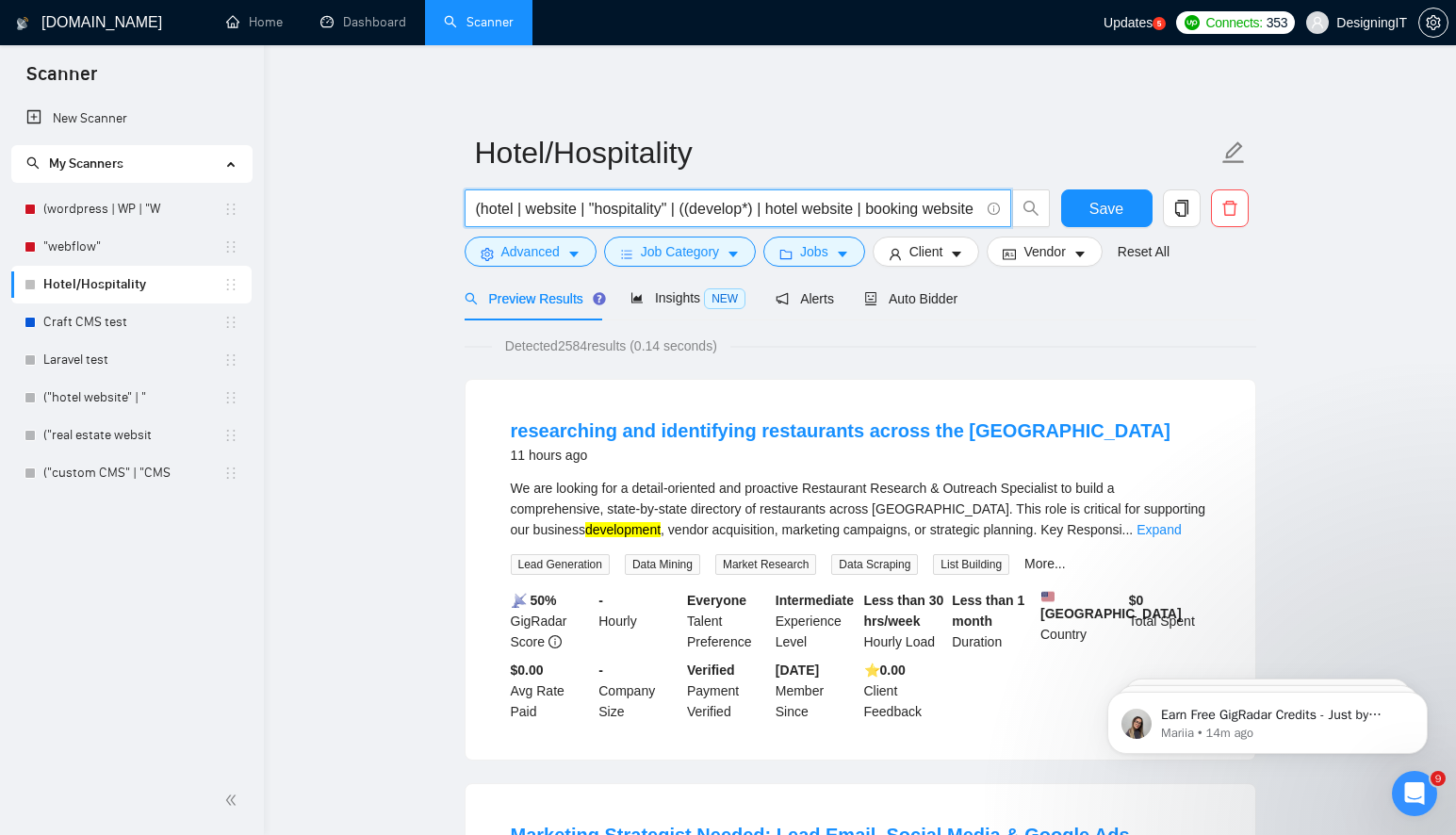 scroll, scrollTop: 0, scrollLeft: 10, axis: horizontal 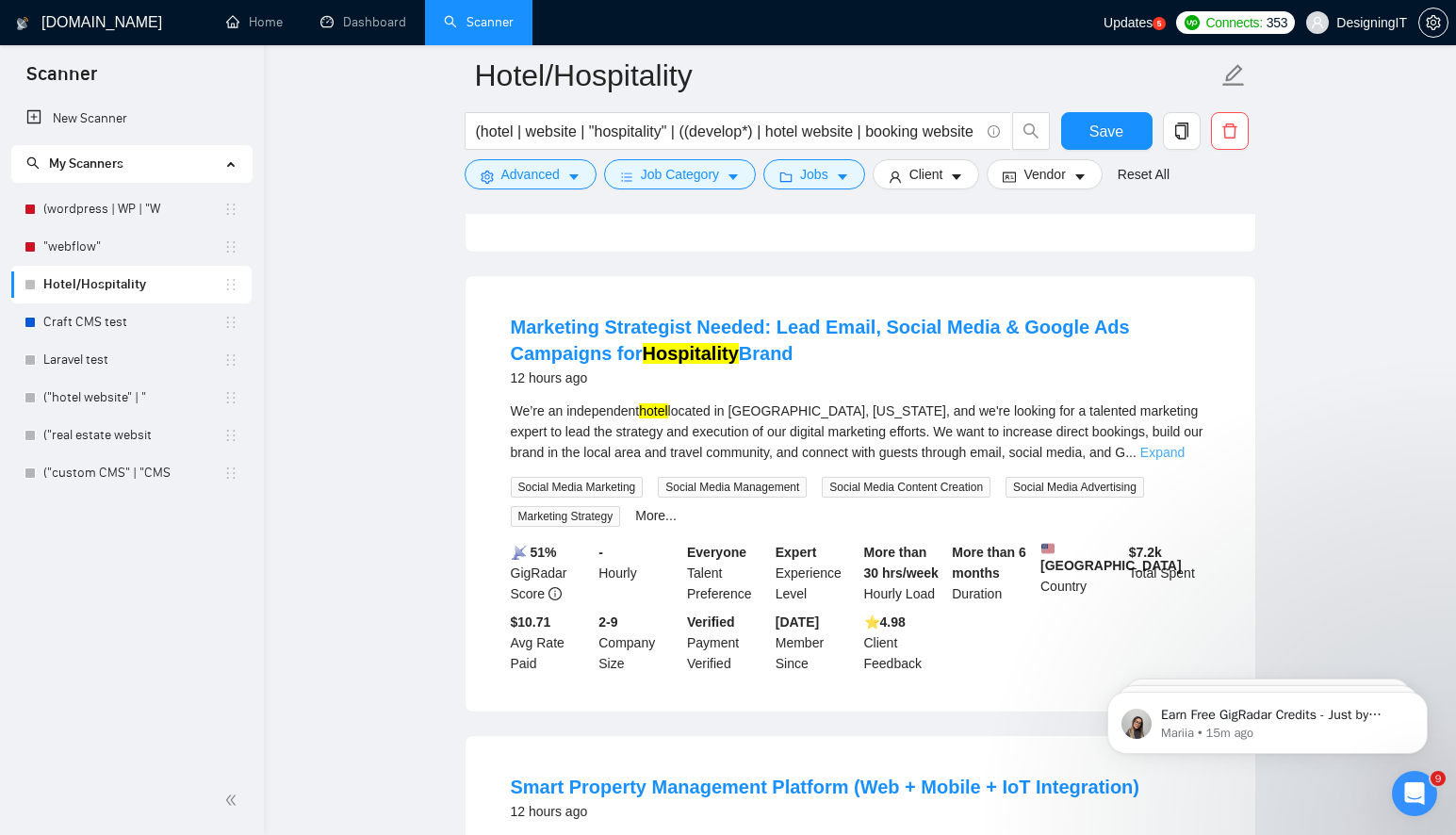 click on "Expand" at bounding box center [1162, 452] 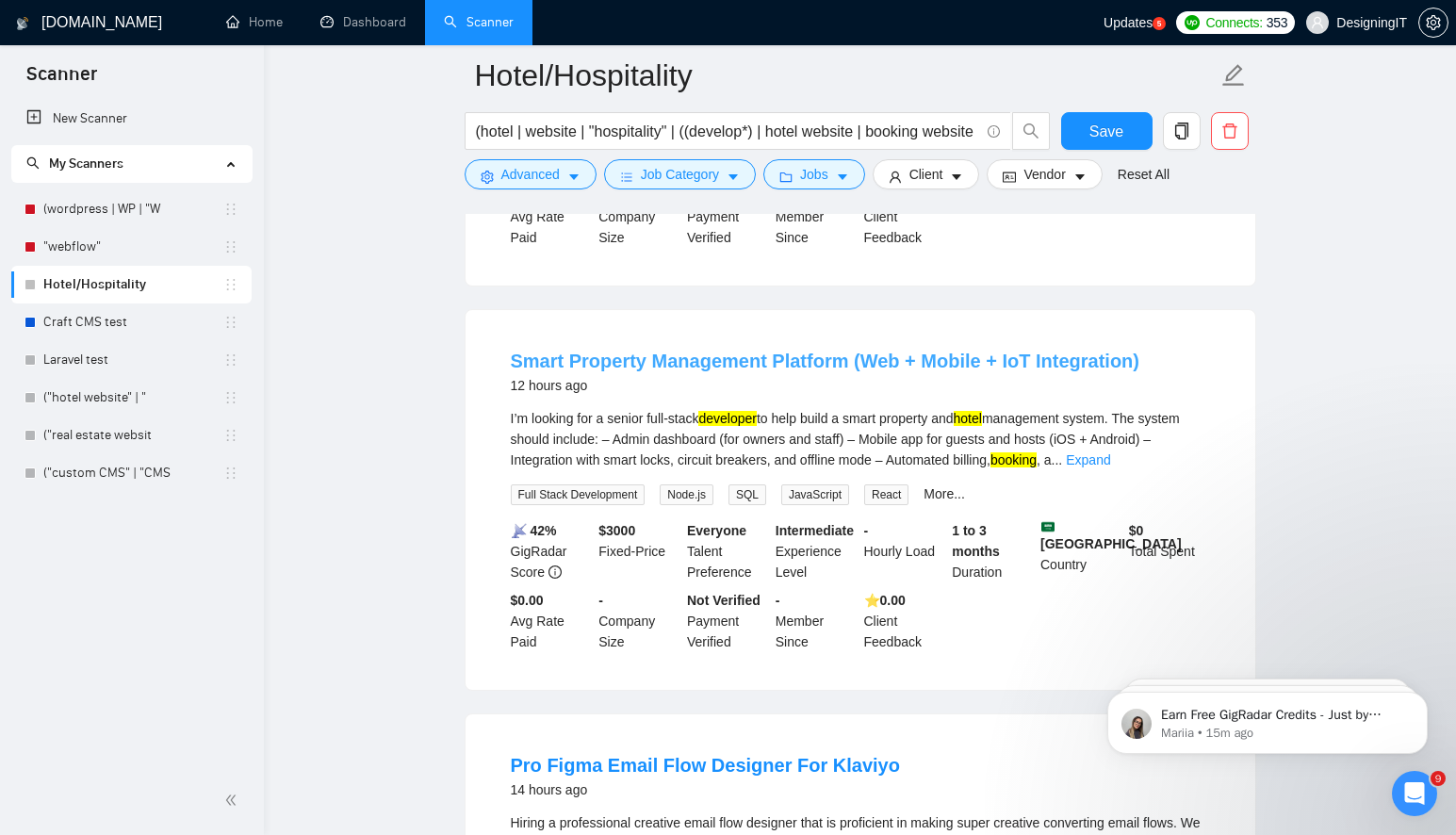 scroll, scrollTop: 1079, scrollLeft: 0, axis: vertical 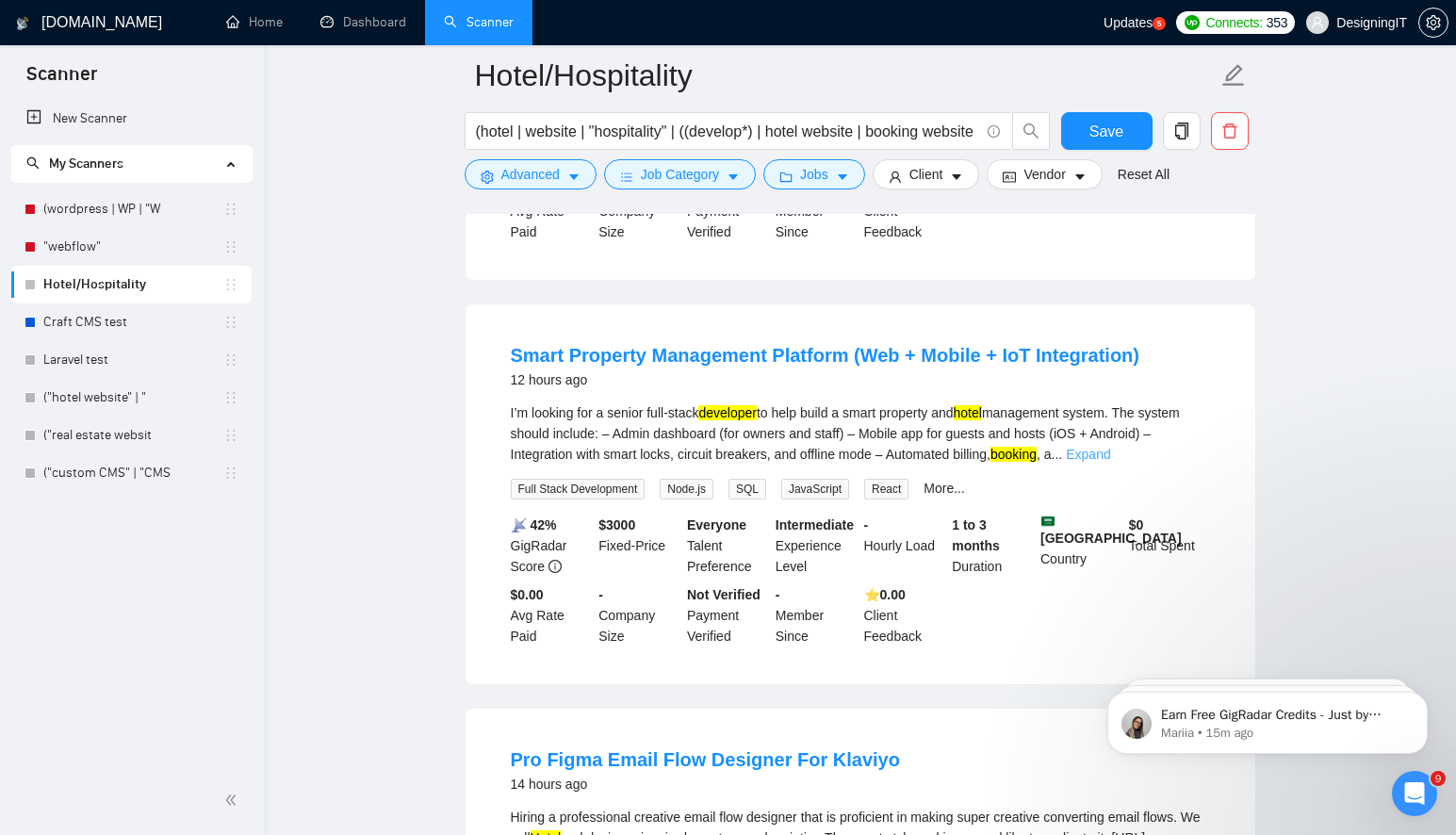 click on "Expand" at bounding box center (1088, 454) 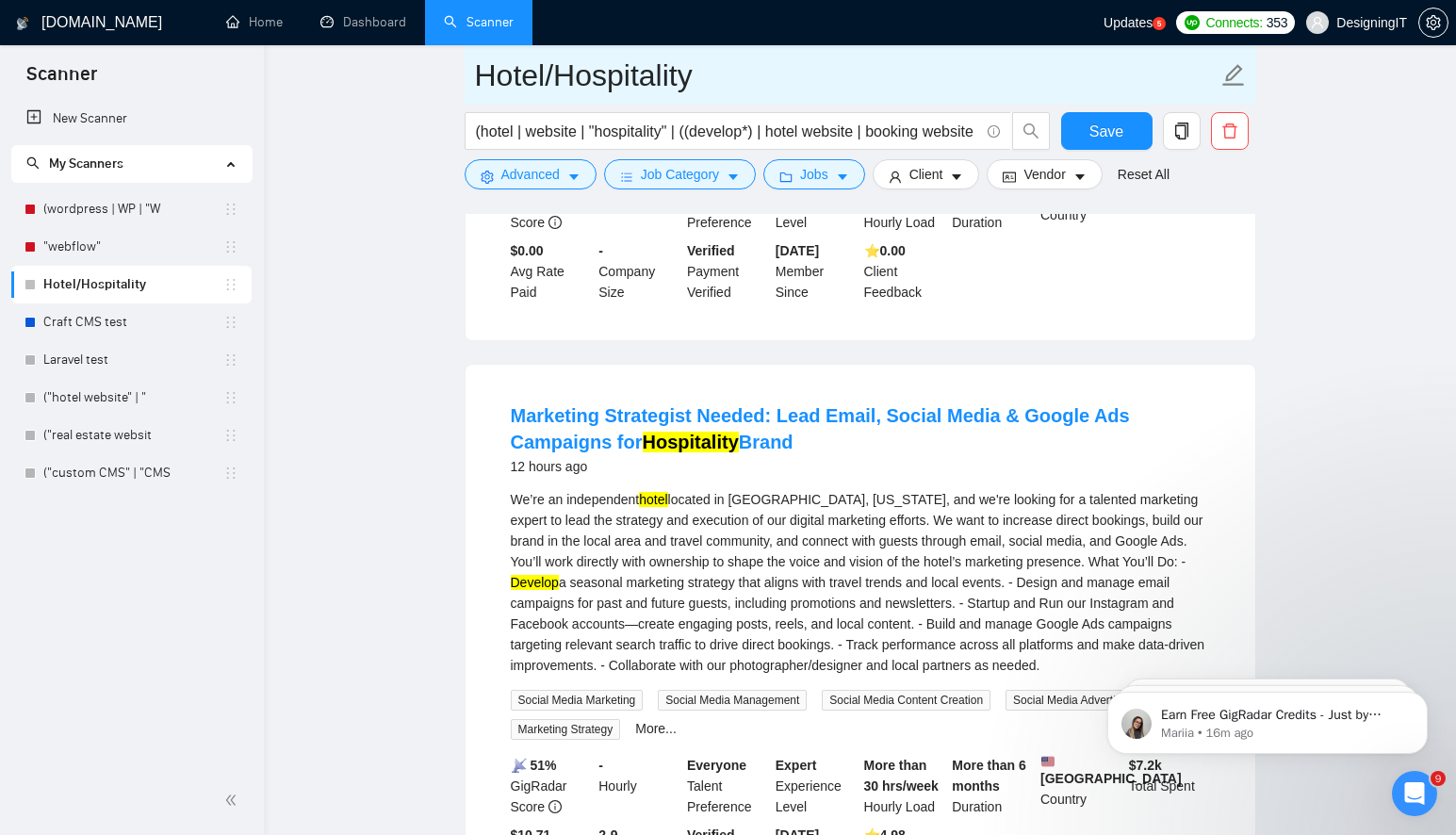 scroll, scrollTop: 0, scrollLeft: 0, axis: both 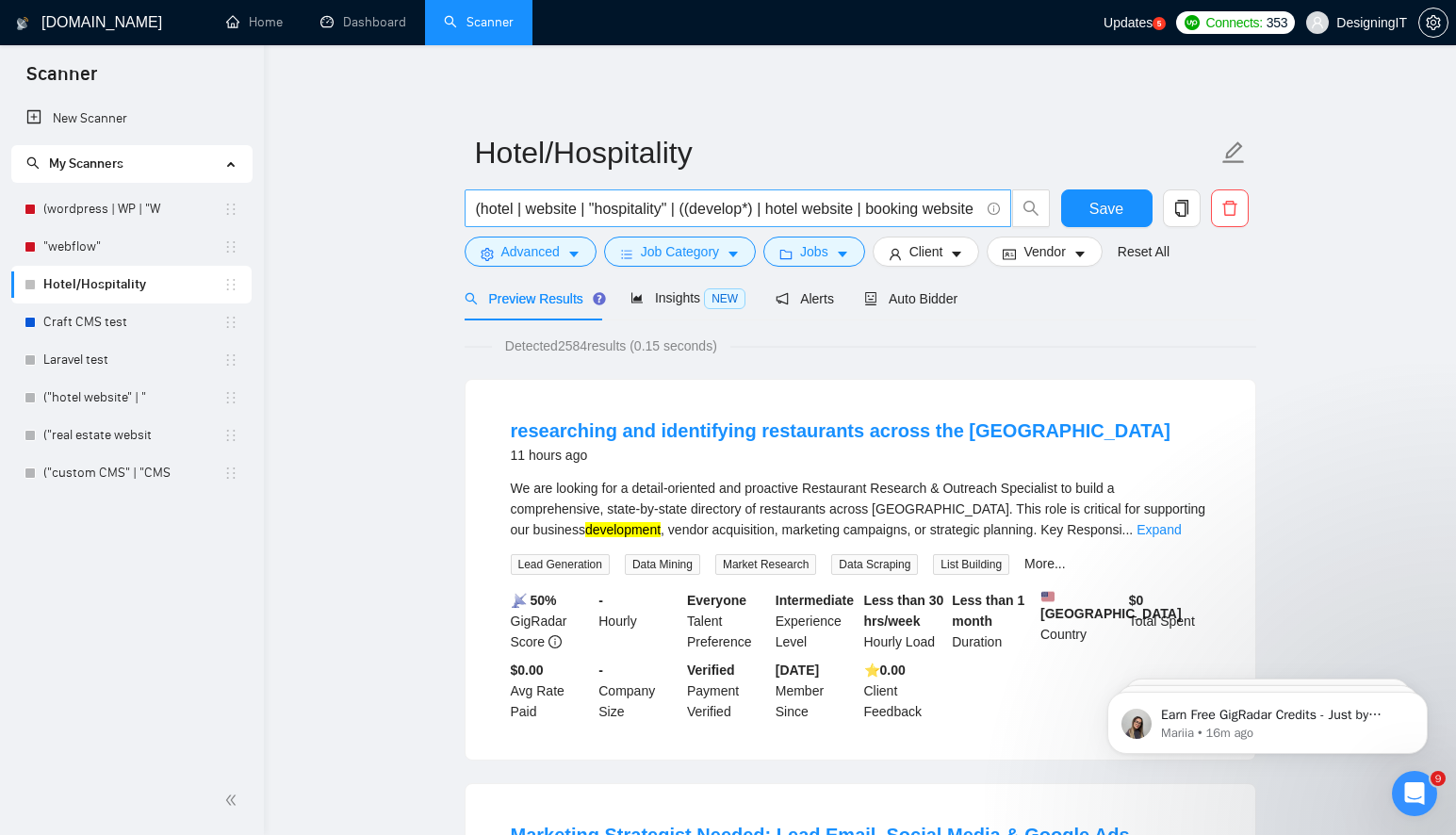 click on "(hotel | website | "hospitality" | ((develop*) | hotel website | booking website" at bounding box center [728, 208] 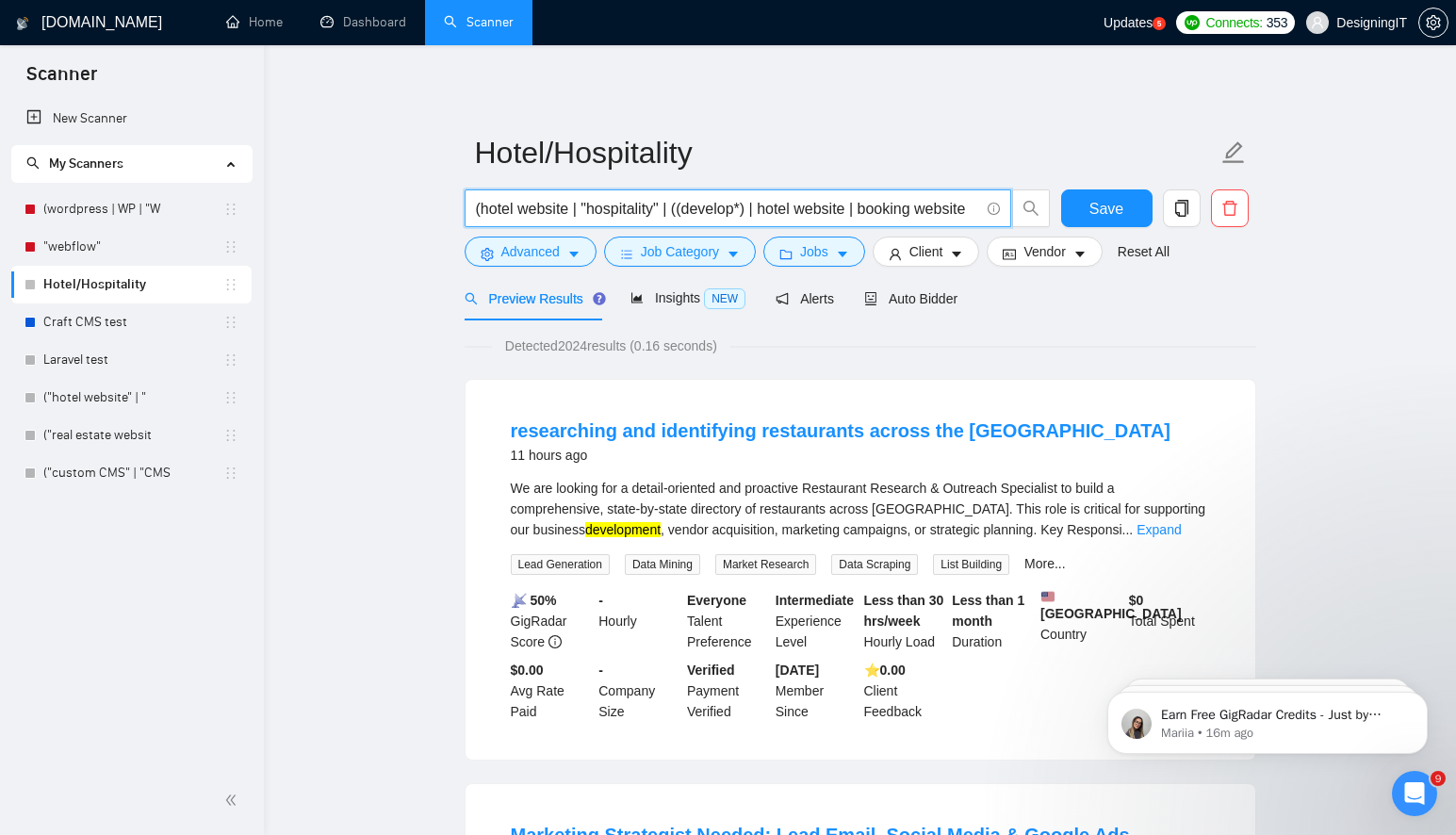 click on "(hotel website | "hospitality" | ((develop*) | hotel website | booking website" at bounding box center [728, 208] 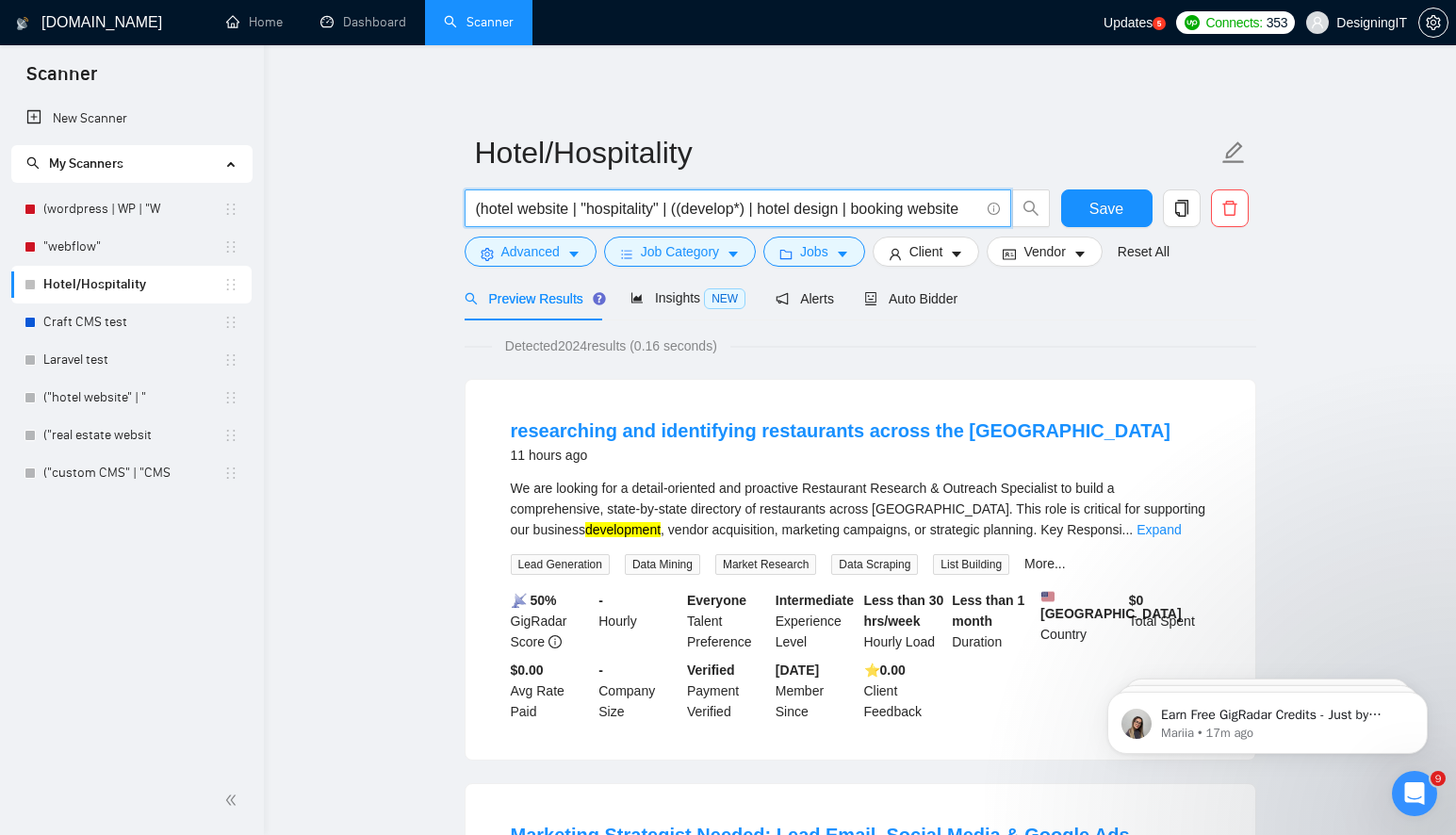 drag, startPoint x: 585, startPoint y: 208, endPoint x: 679, endPoint y: 211, distance: 94.04786 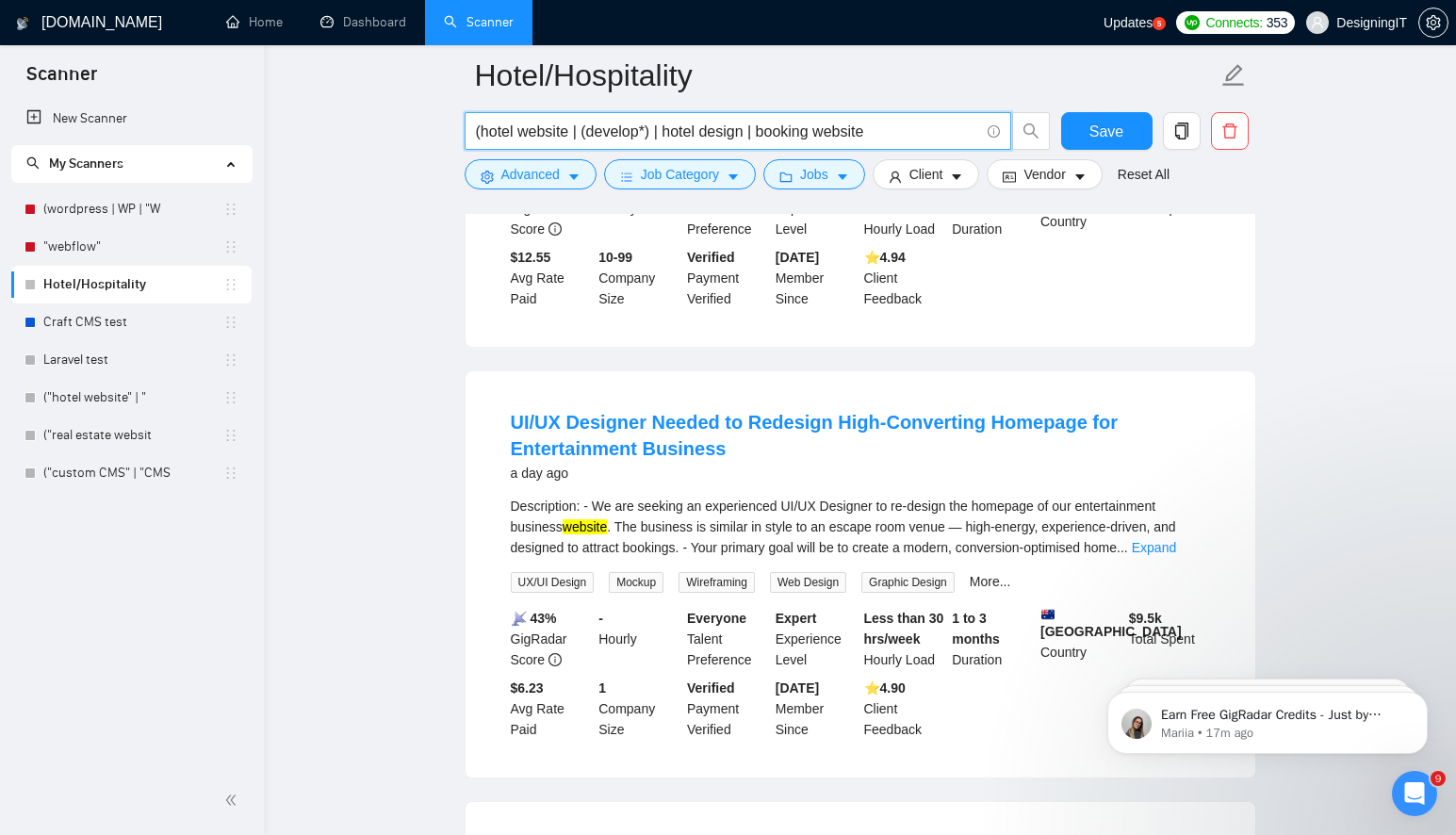 scroll, scrollTop: 423, scrollLeft: 0, axis: vertical 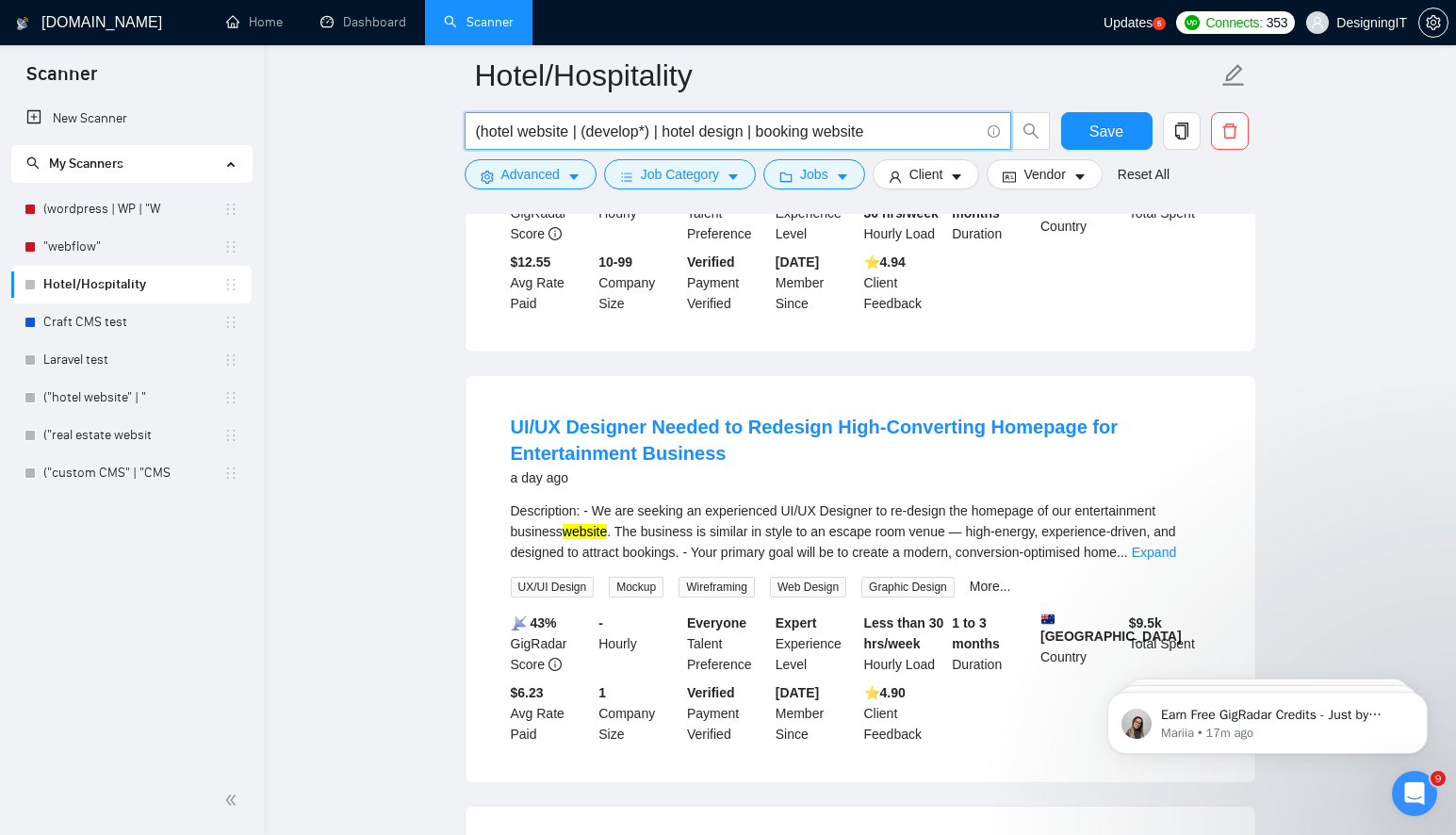 click on "(hotel website | (develop*) | hotel design | booking website" at bounding box center (728, 131) 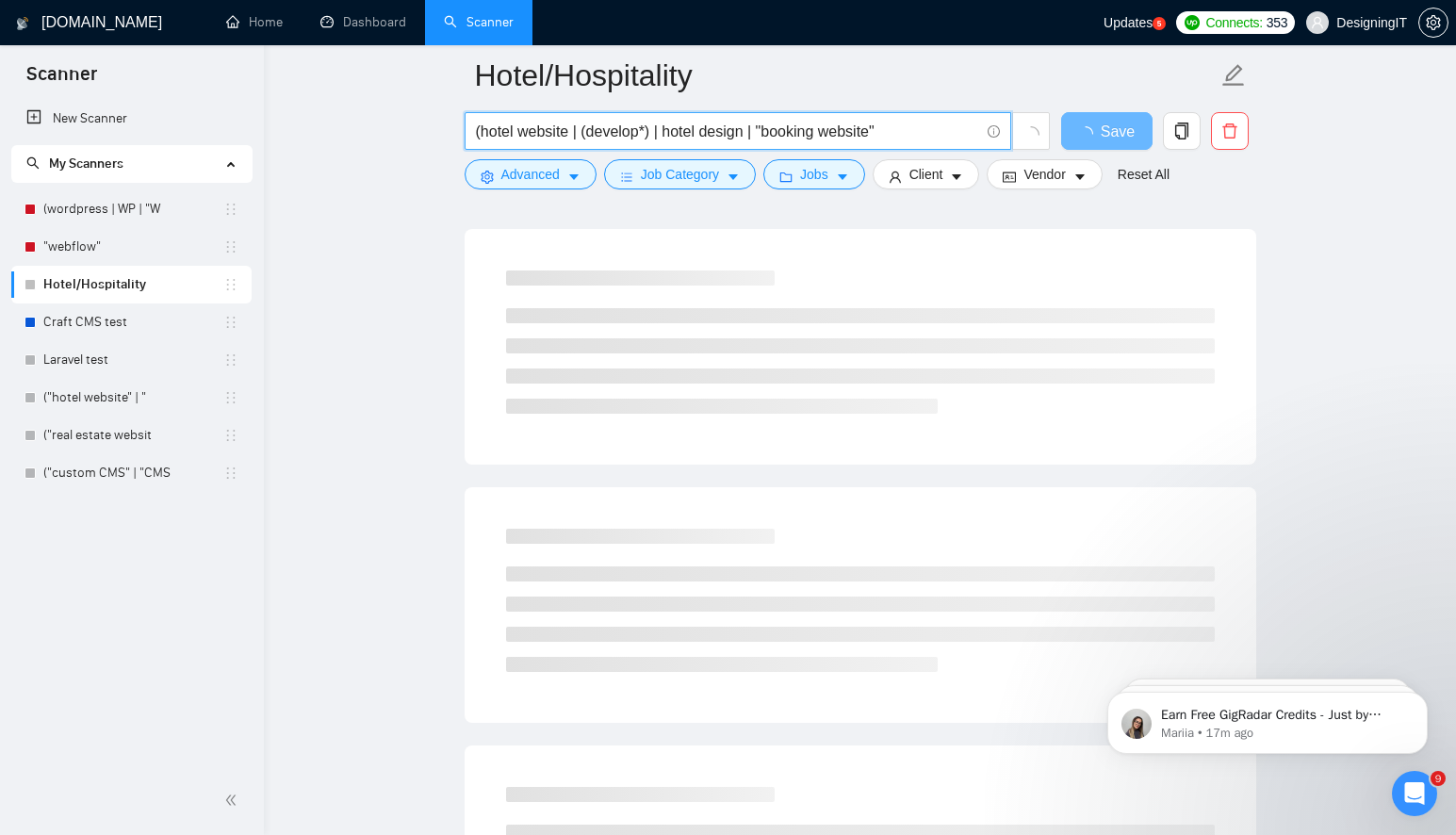 click on "(hotel website | (develop*) | hotel design | "booking website"" at bounding box center (728, 131) 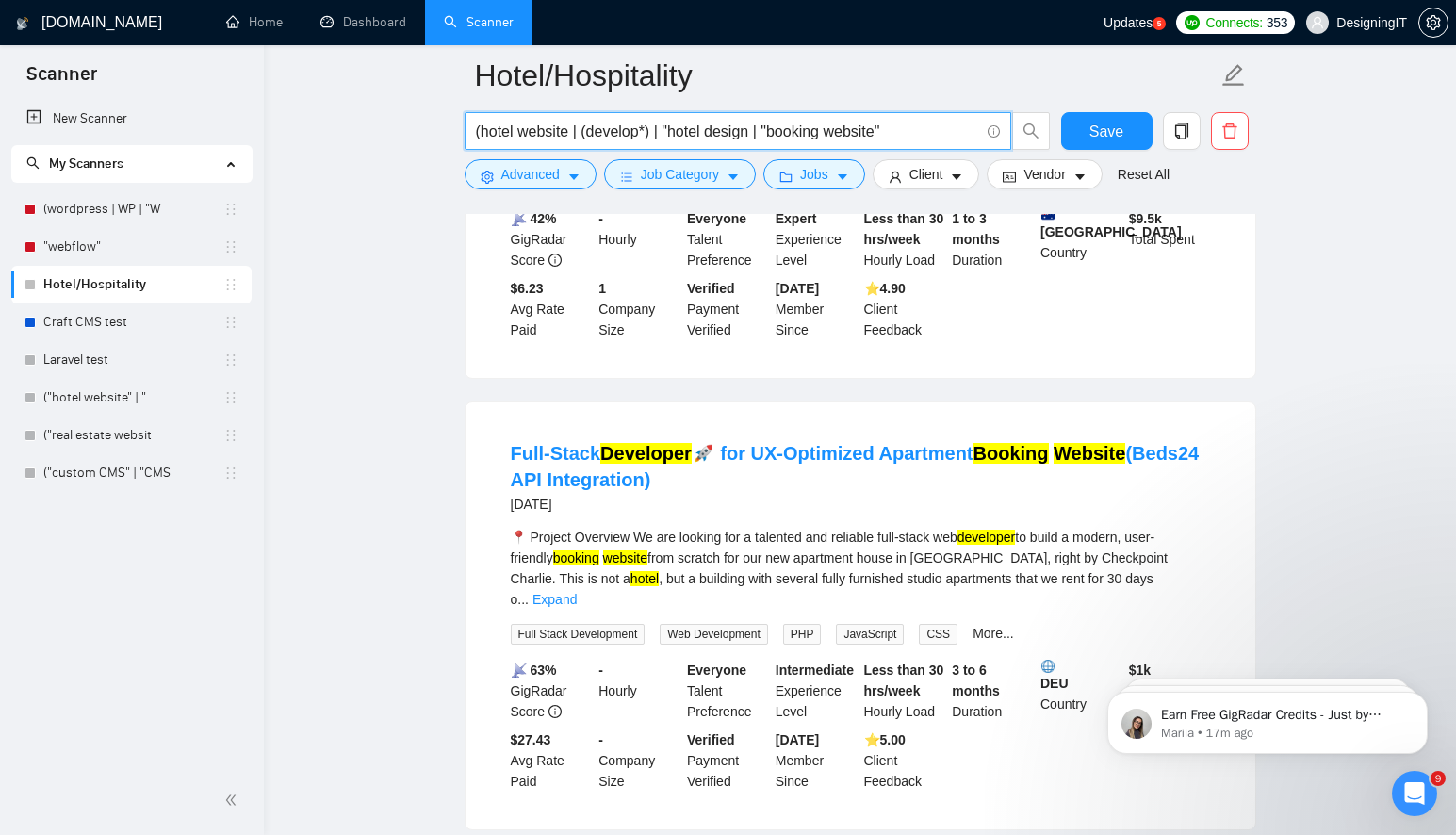 click on "(hotel website | (develop*) | "hotel design | "booking website"" at bounding box center [728, 131] 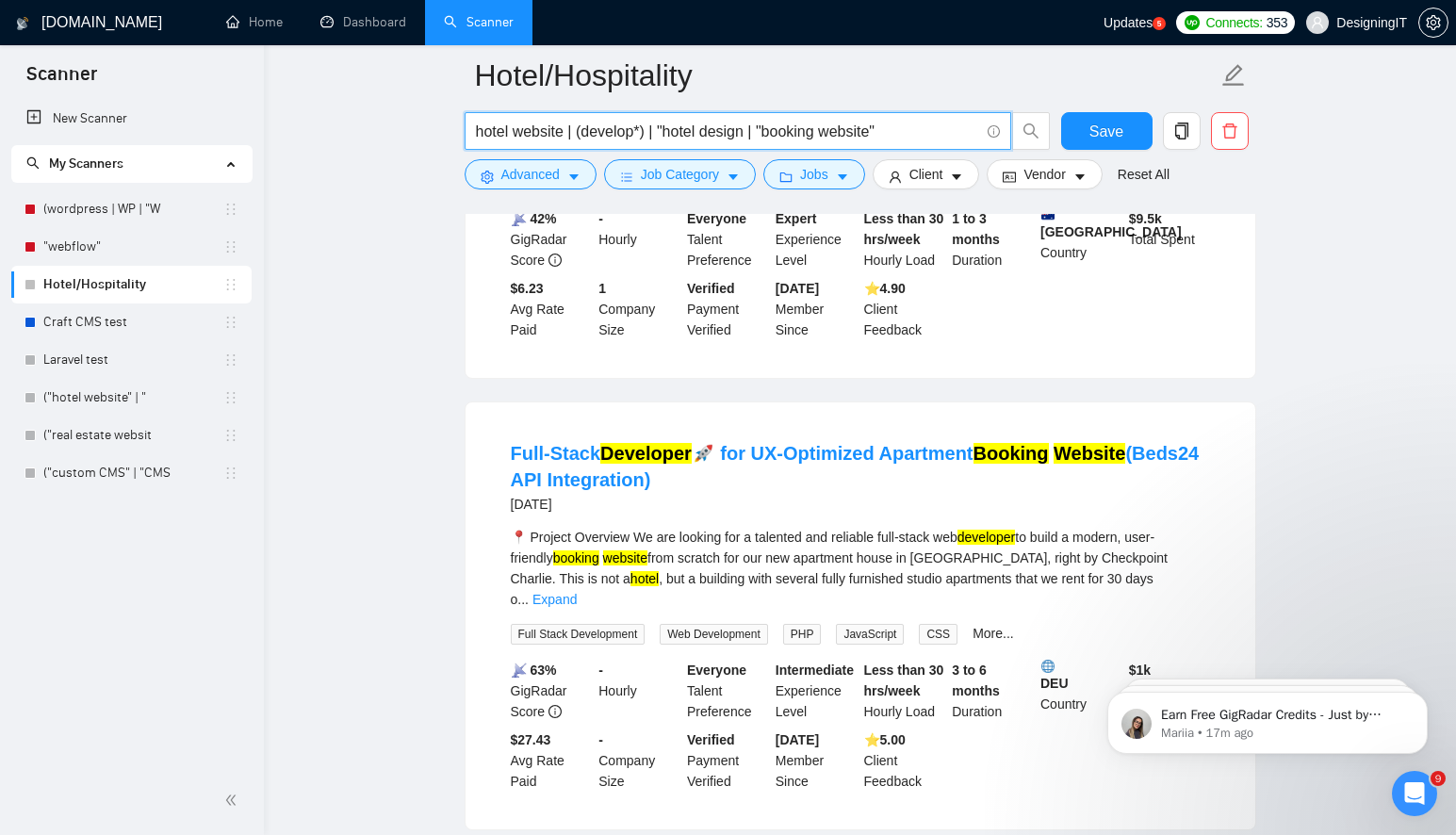 click on "hotel website | (develop*) | "hotel design | "booking website"" at bounding box center [728, 131] 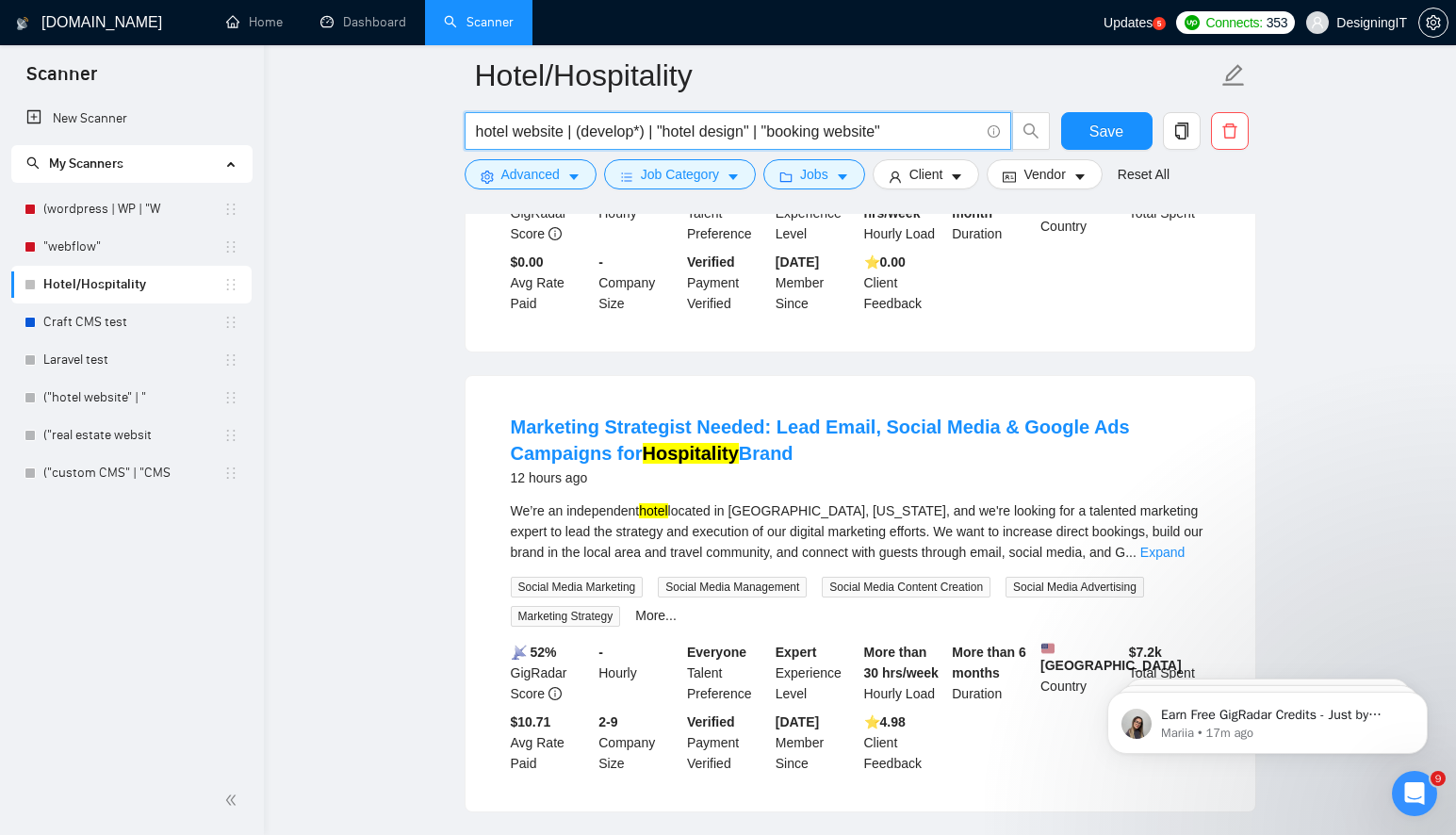 click on "hotel website | (develop*) | "hotel design" | "booking website"" at bounding box center (728, 131) 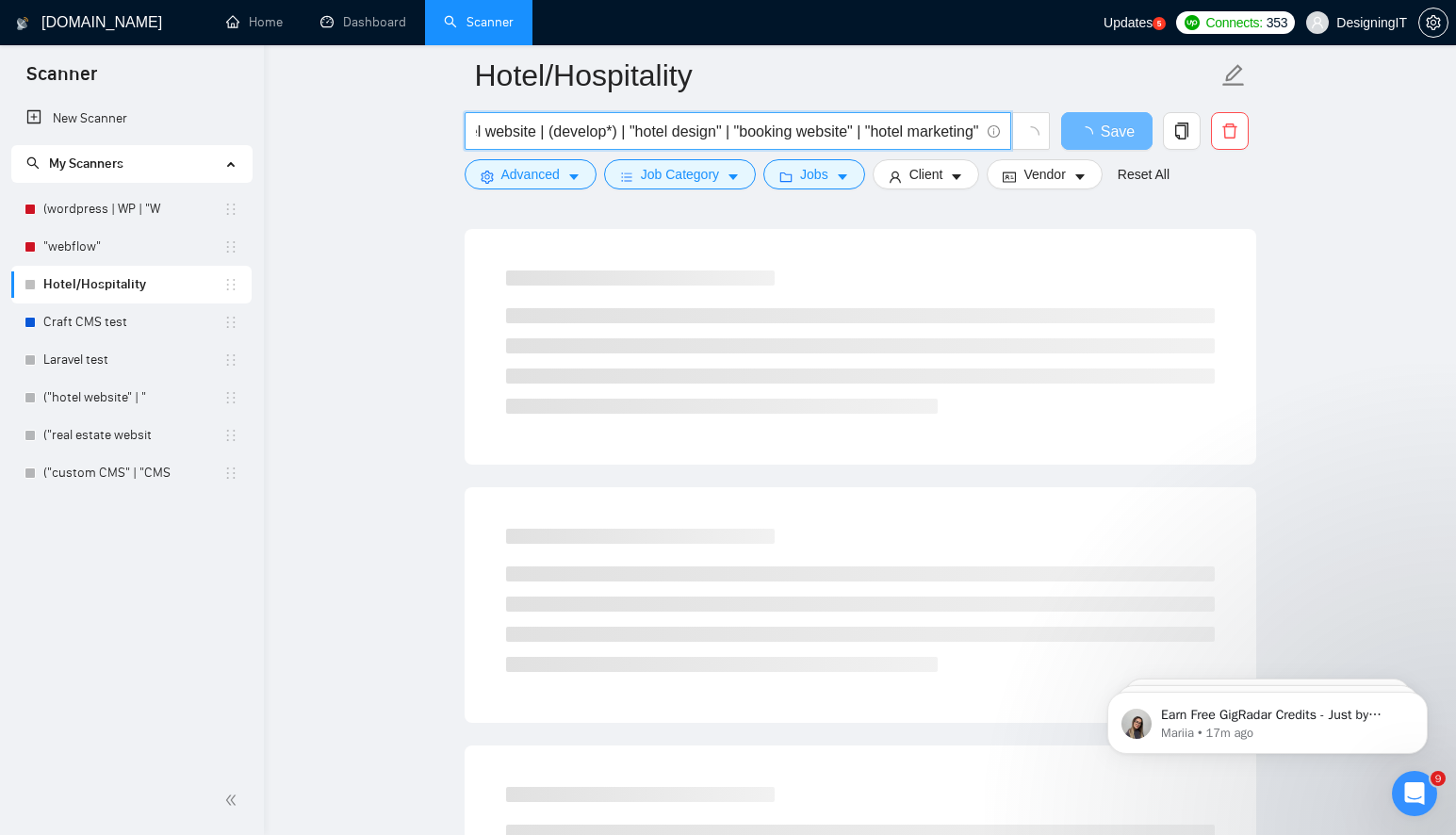 scroll, scrollTop: 0, scrollLeft: 48, axis: horizontal 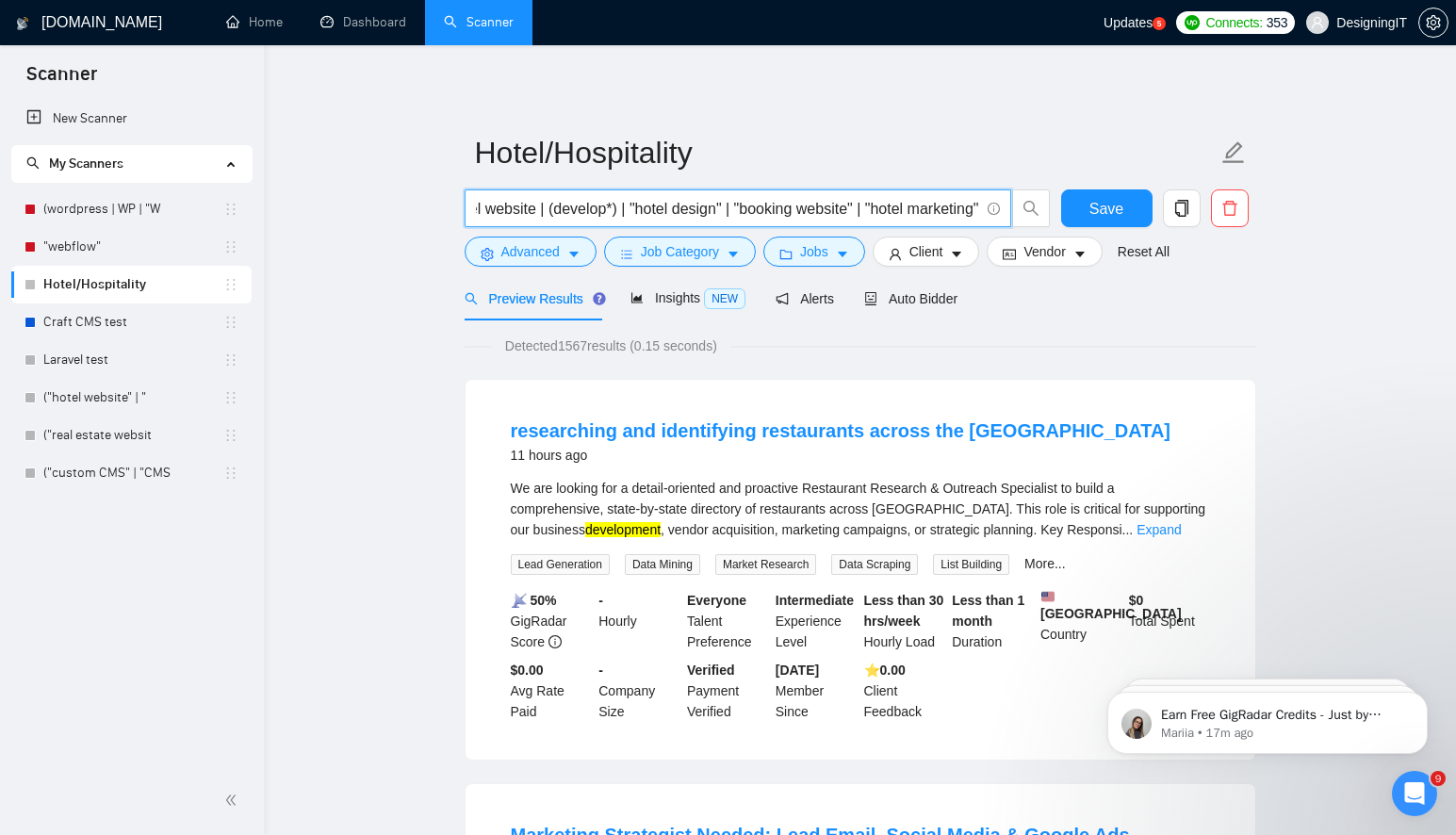 drag, startPoint x: 532, startPoint y: 208, endPoint x: 603, endPoint y: 210, distance: 71.02816 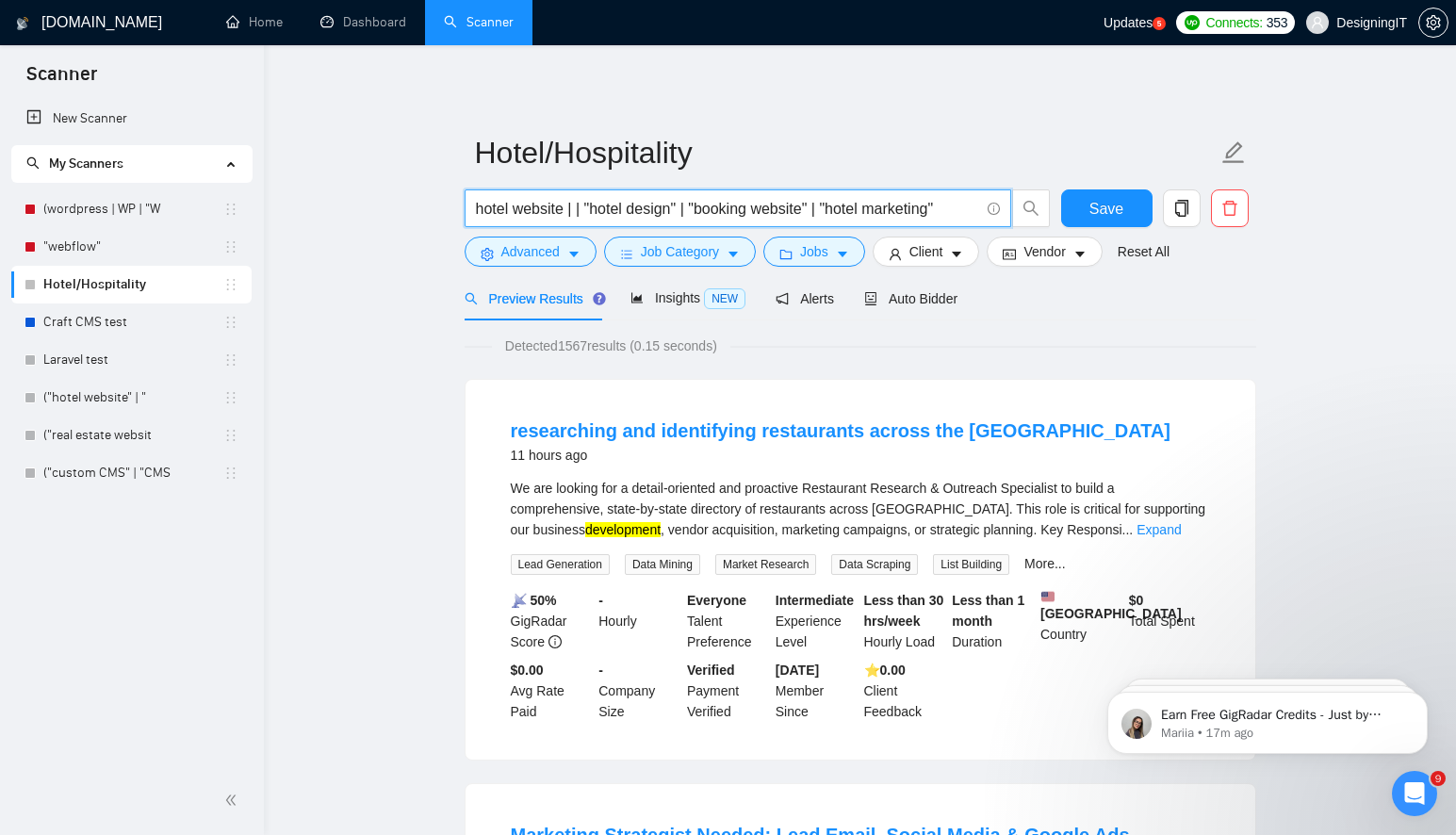 scroll, scrollTop: 0, scrollLeft: 0, axis: both 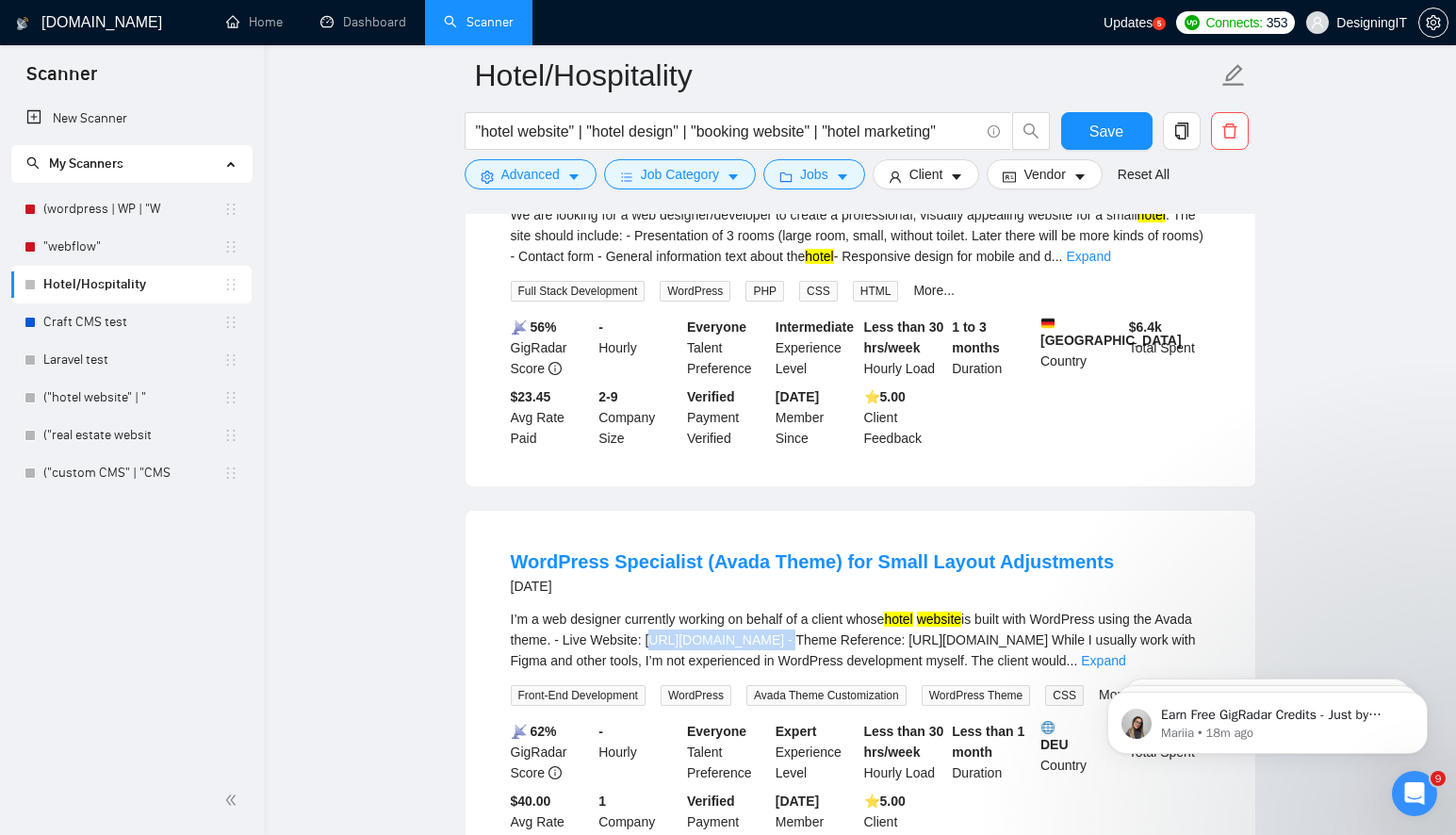 drag, startPoint x: 692, startPoint y: 595, endPoint x: 808, endPoint y: 593, distance: 116.01724 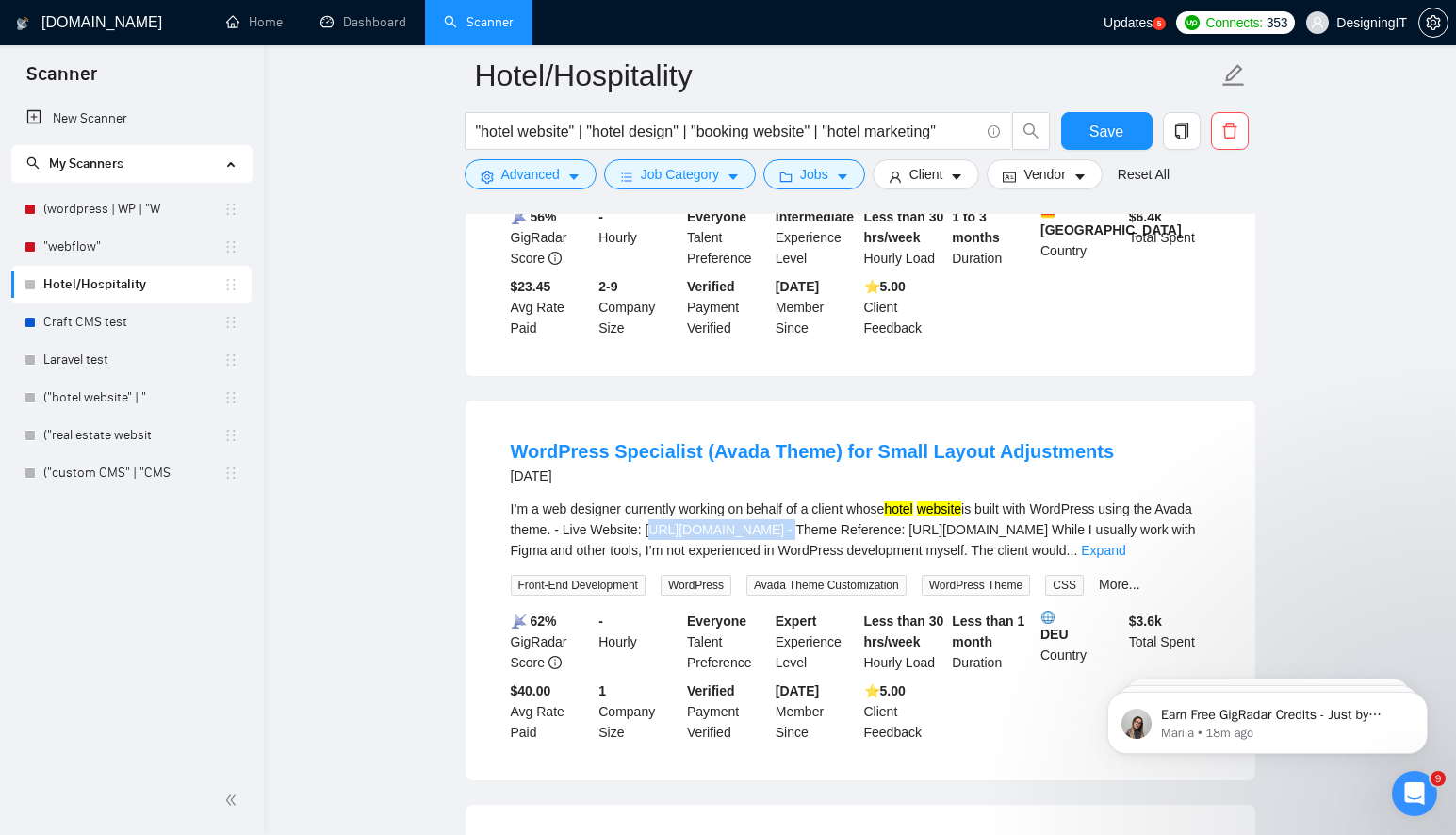 scroll, scrollTop: 897, scrollLeft: 0, axis: vertical 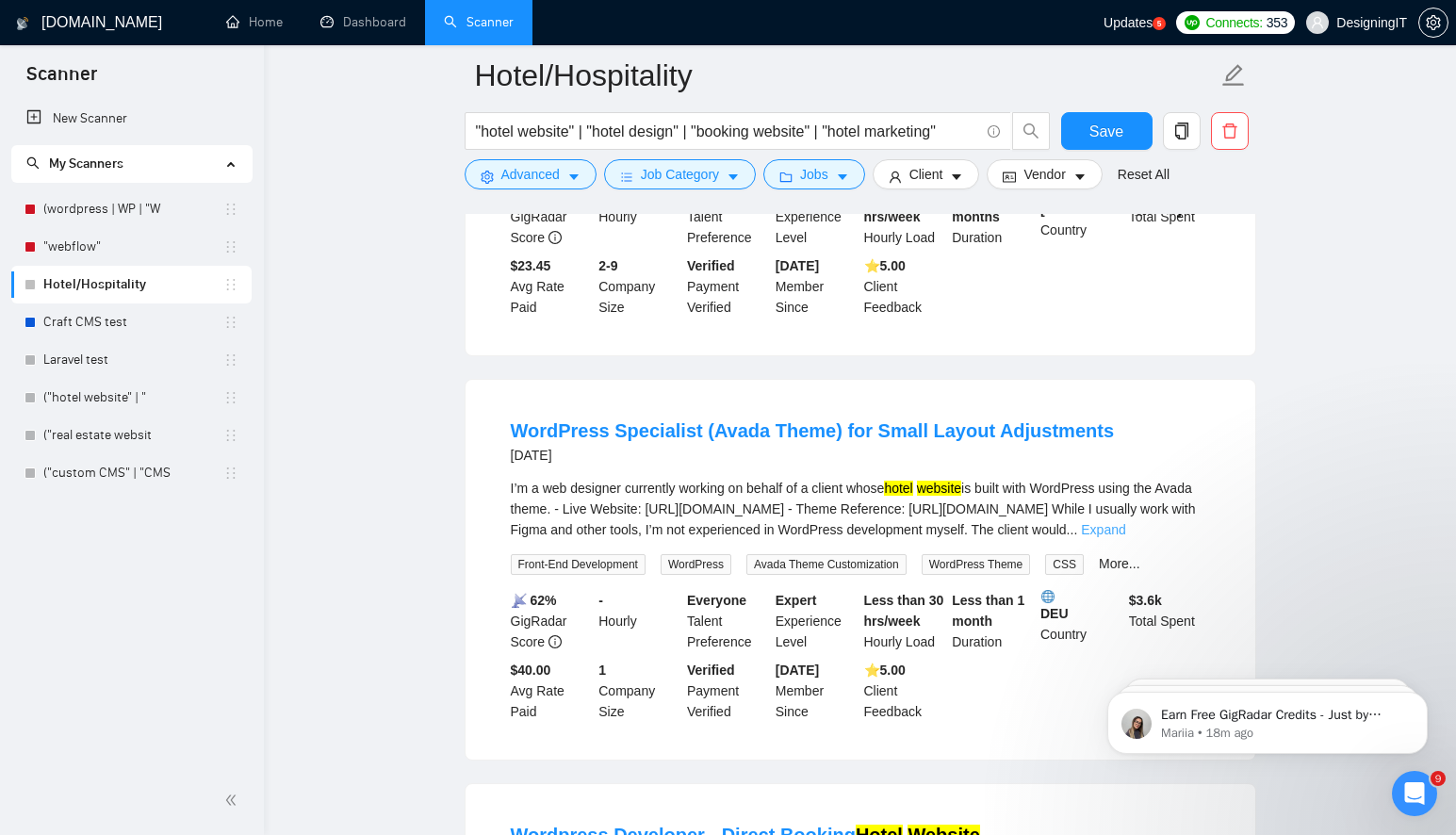 click on "Expand" at bounding box center (1103, 530) 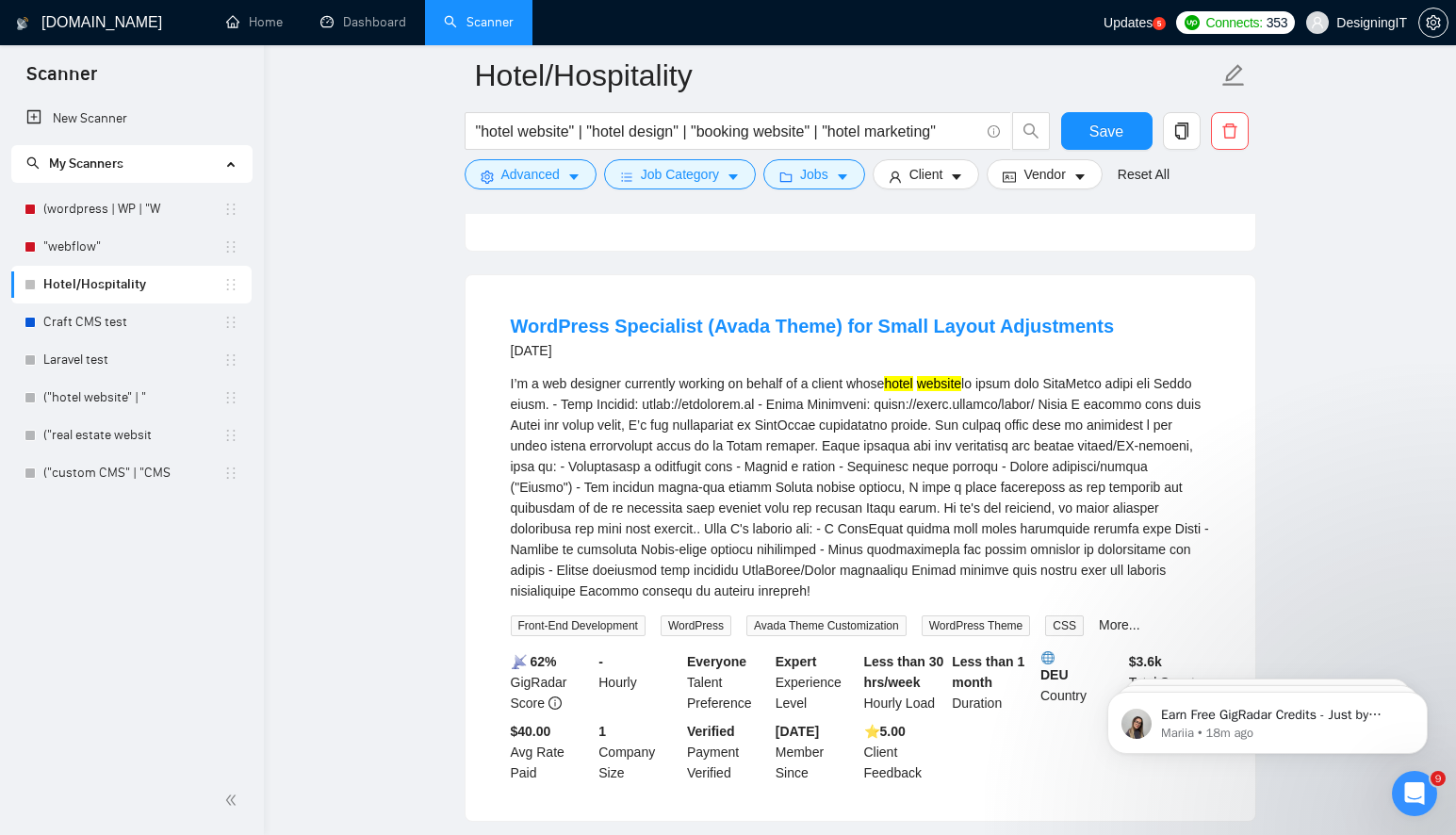 scroll, scrollTop: 983, scrollLeft: 0, axis: vertical 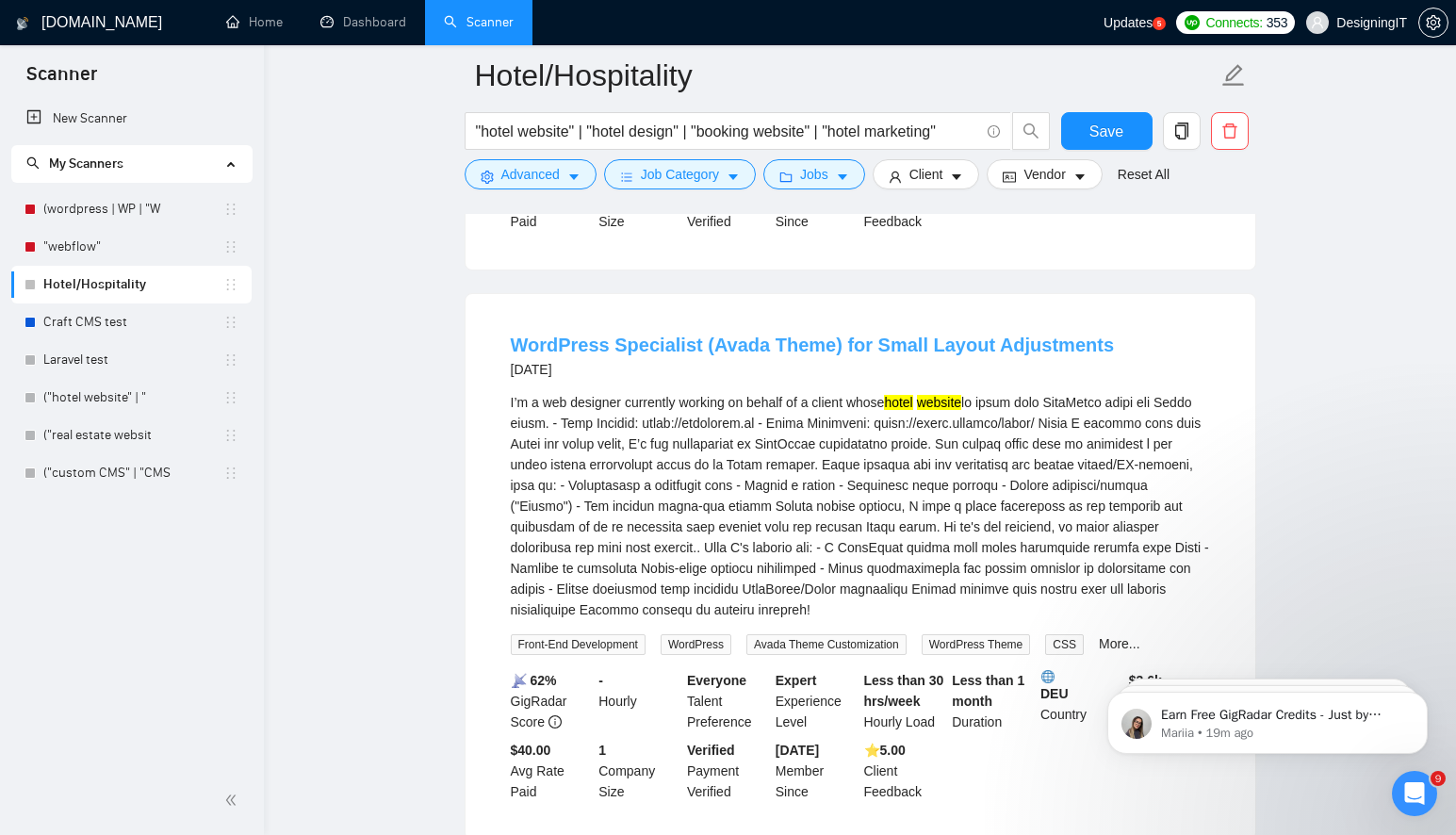 click on "WordPress Specialist (Avada Theme) for Small Layout Adjustments" at bounding box center (812, 345) 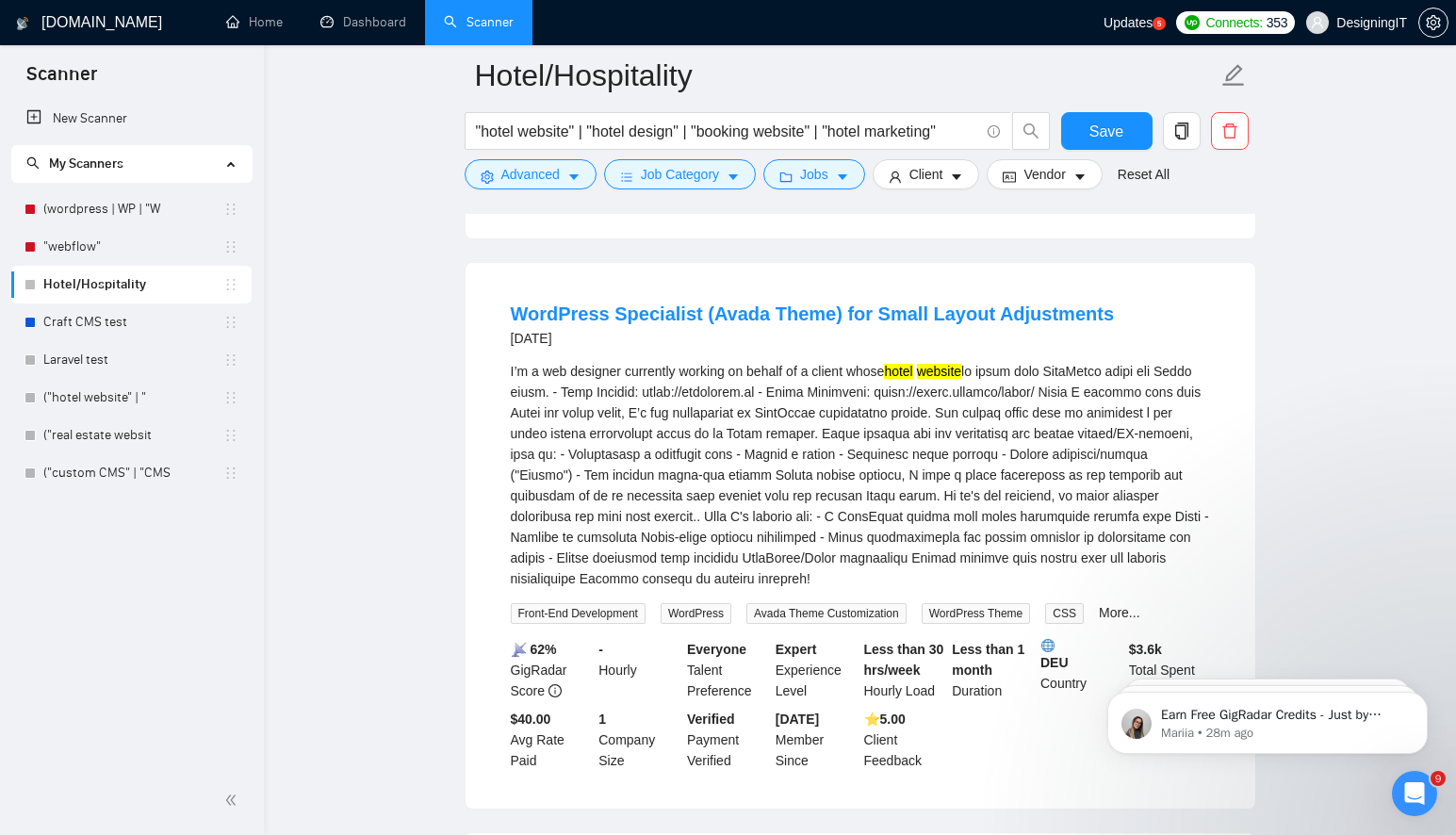 scroll, scrollTop: 1020, scrollLeft: 0, axis: vertical 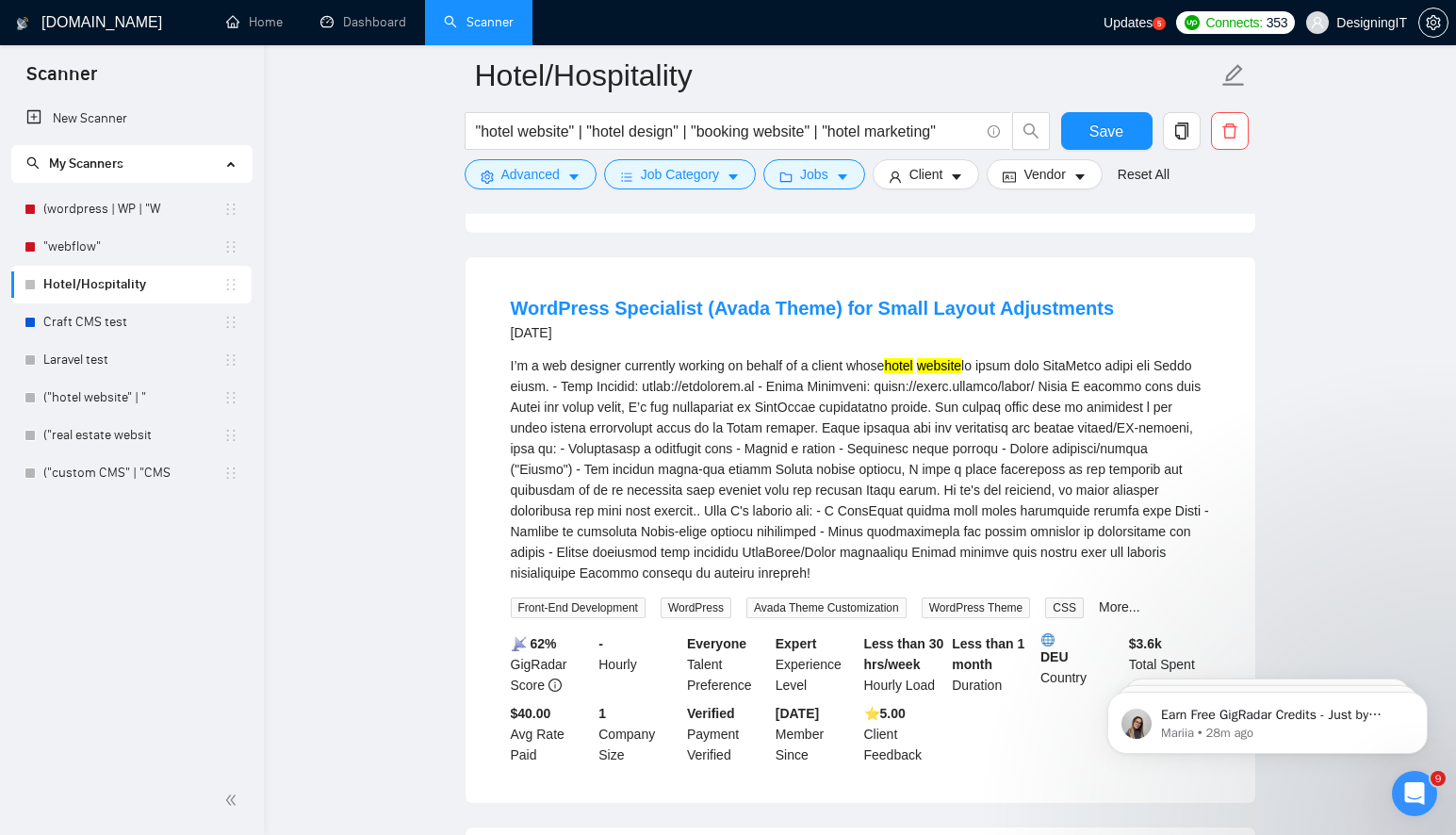 click on "I’m a web designer currently working on behalf of a client whose  hotel   website" at bounding box center [860, 469] 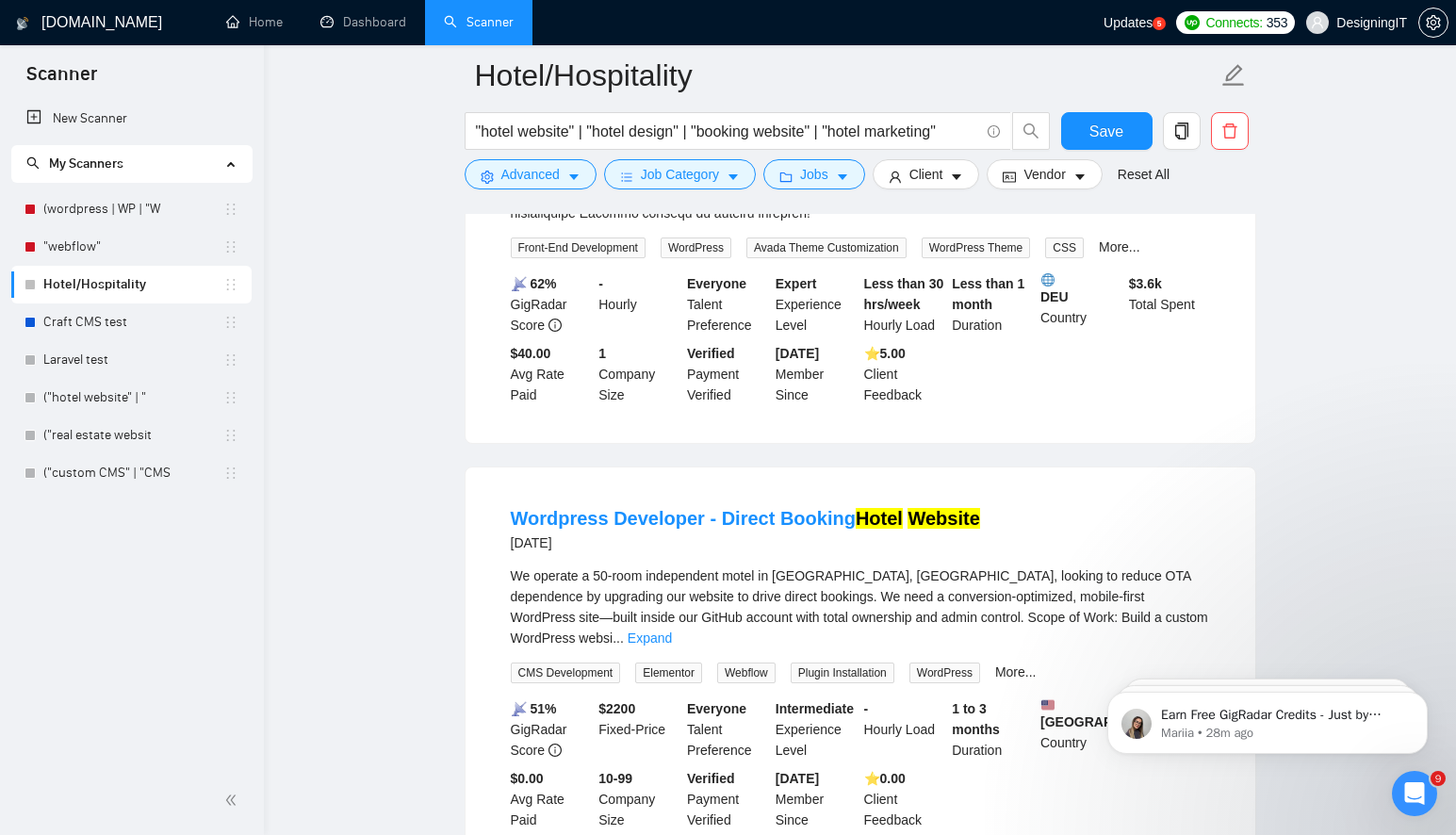 scroll, scrollTop: 1406, scrollLeft: 0, axis: vertical 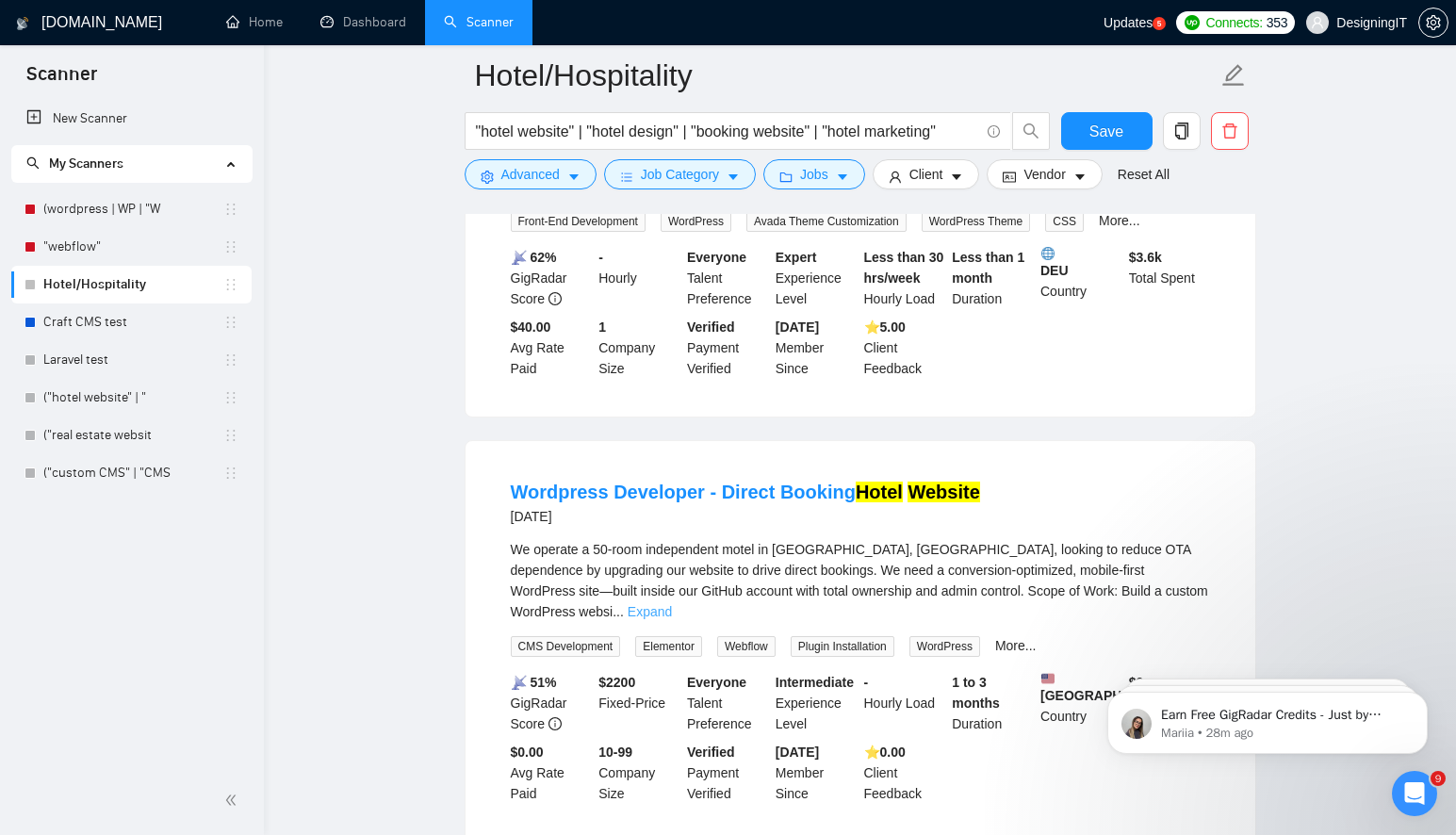 click on "Expand" at bounding box center (649, 612) 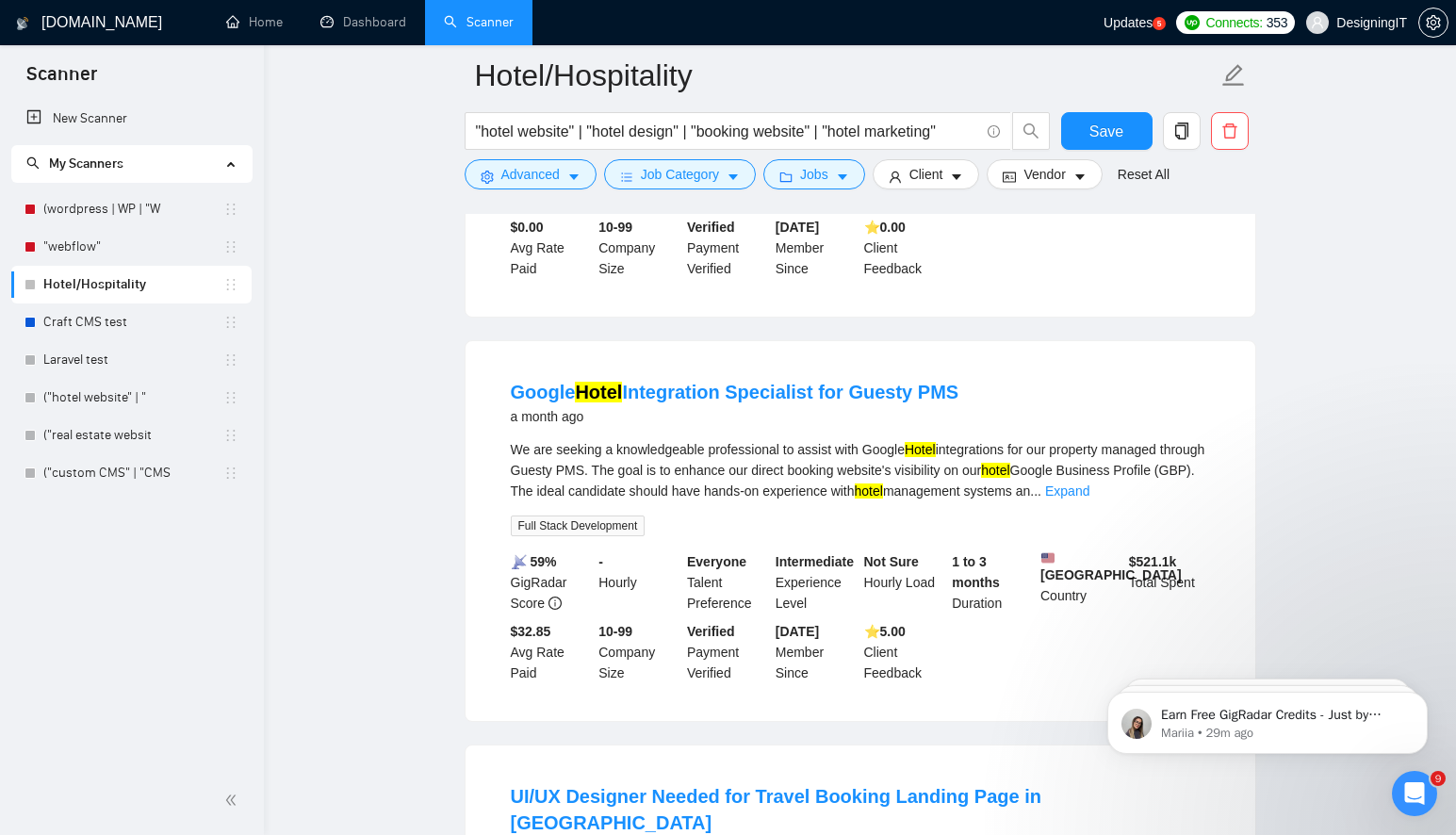 scroll, scrollTop: 3024, scrollLeft: 0, axis: vertical 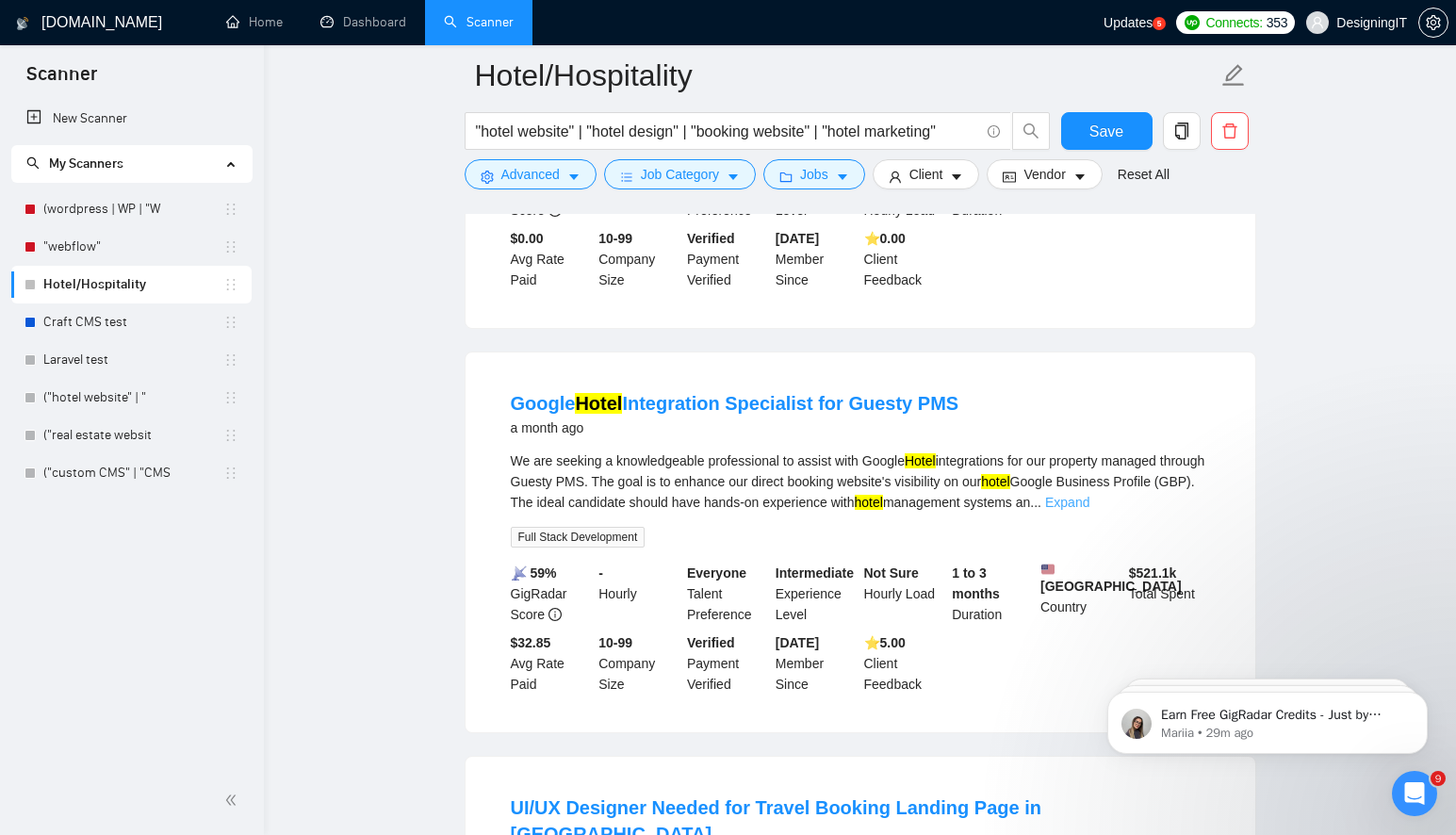 click on "Expand" at bounding box center (1067, 502) 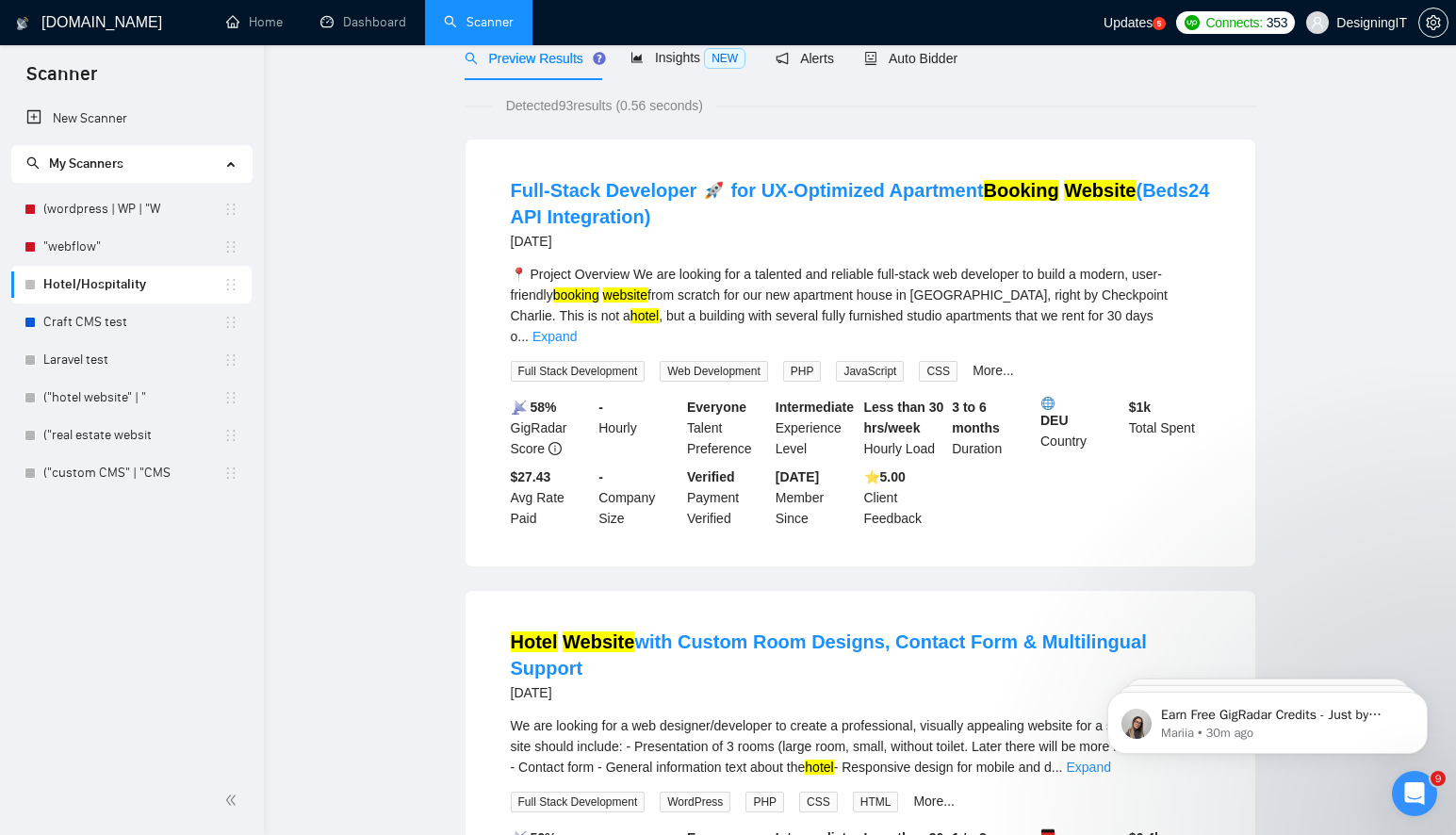 scroll, scrollTop: 0, scrollLeft: 0, axis: both 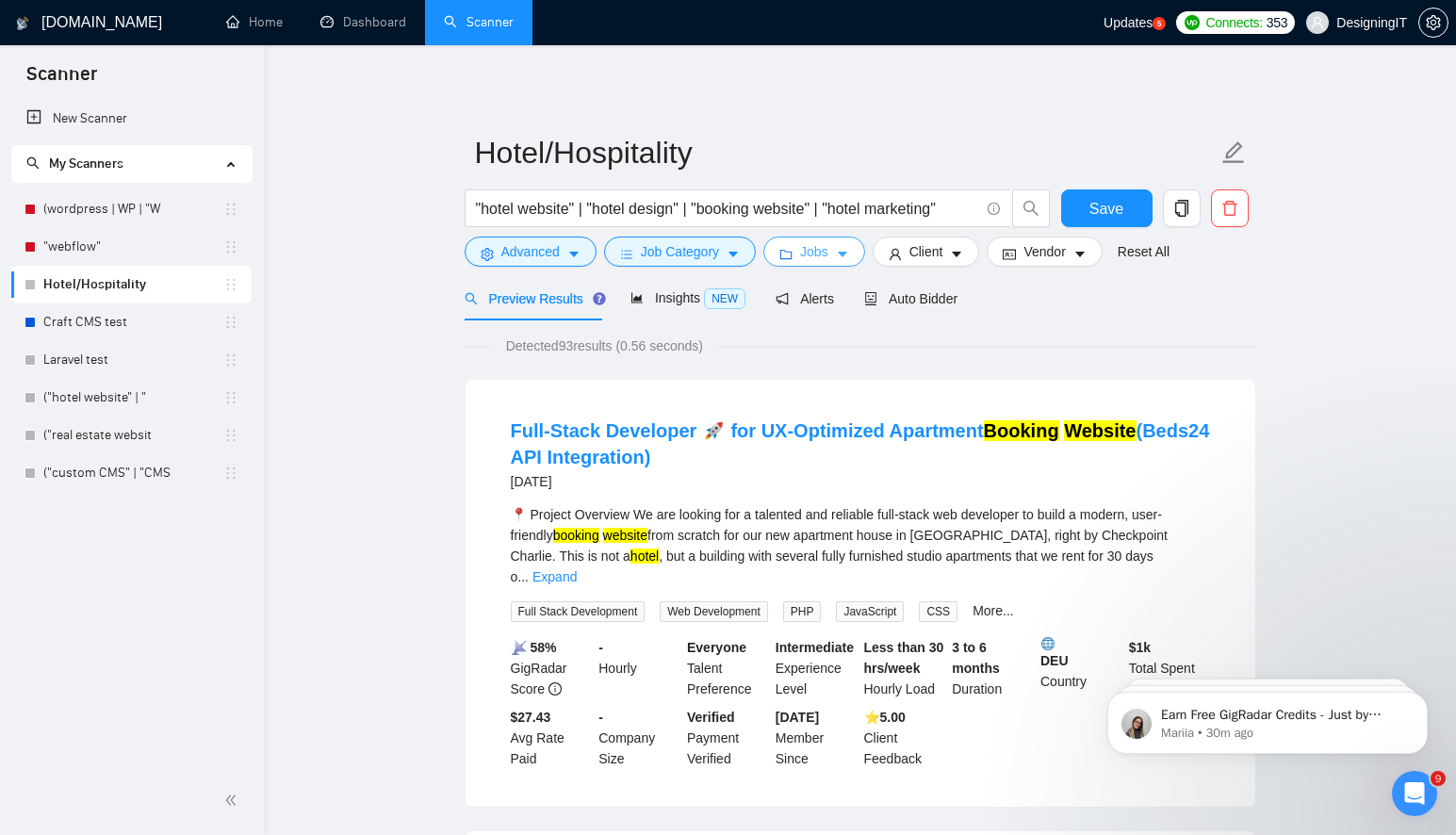 click 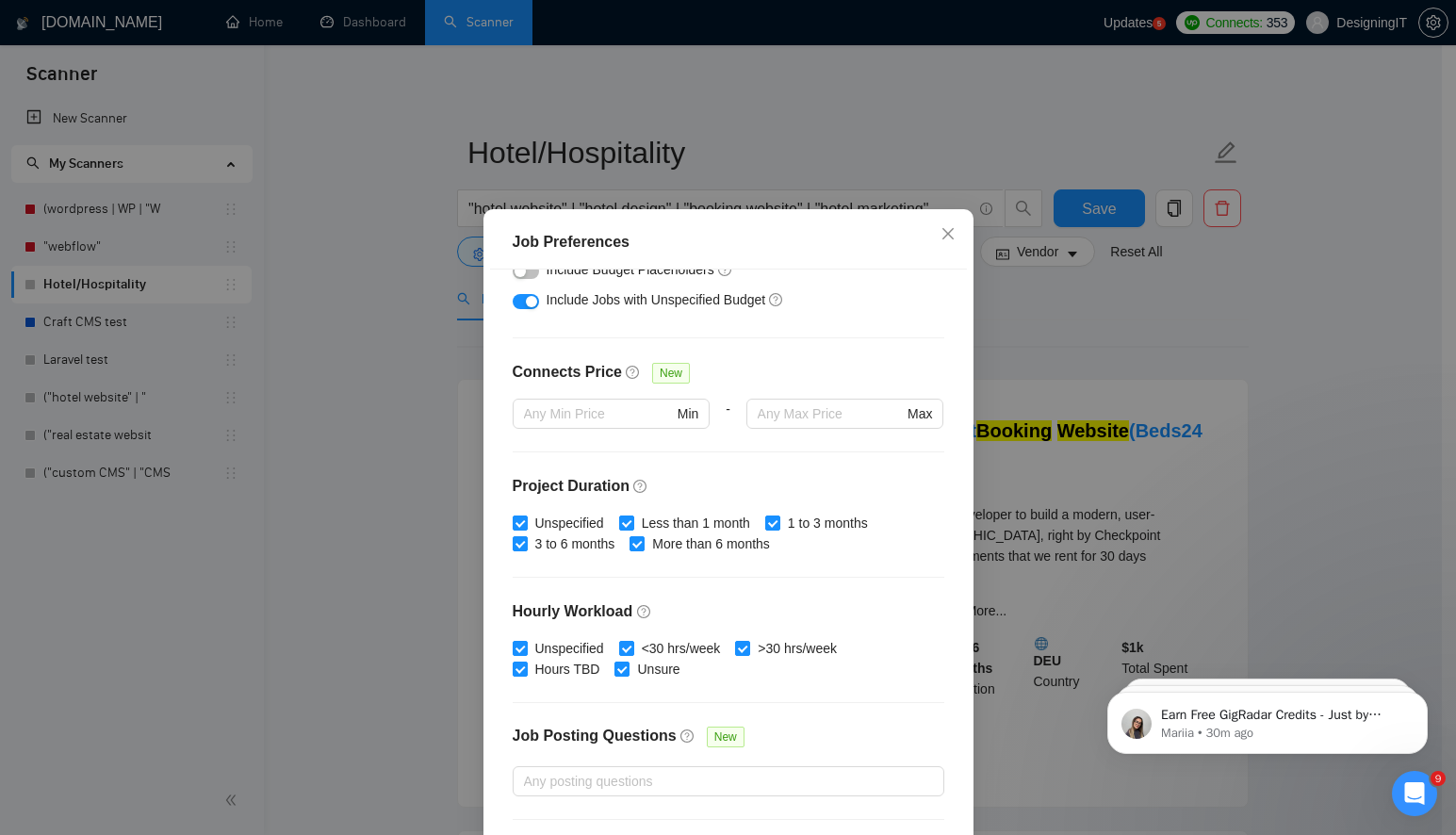 scroll, scrollTop: 374, scrollLeft: 0, axis: vertical 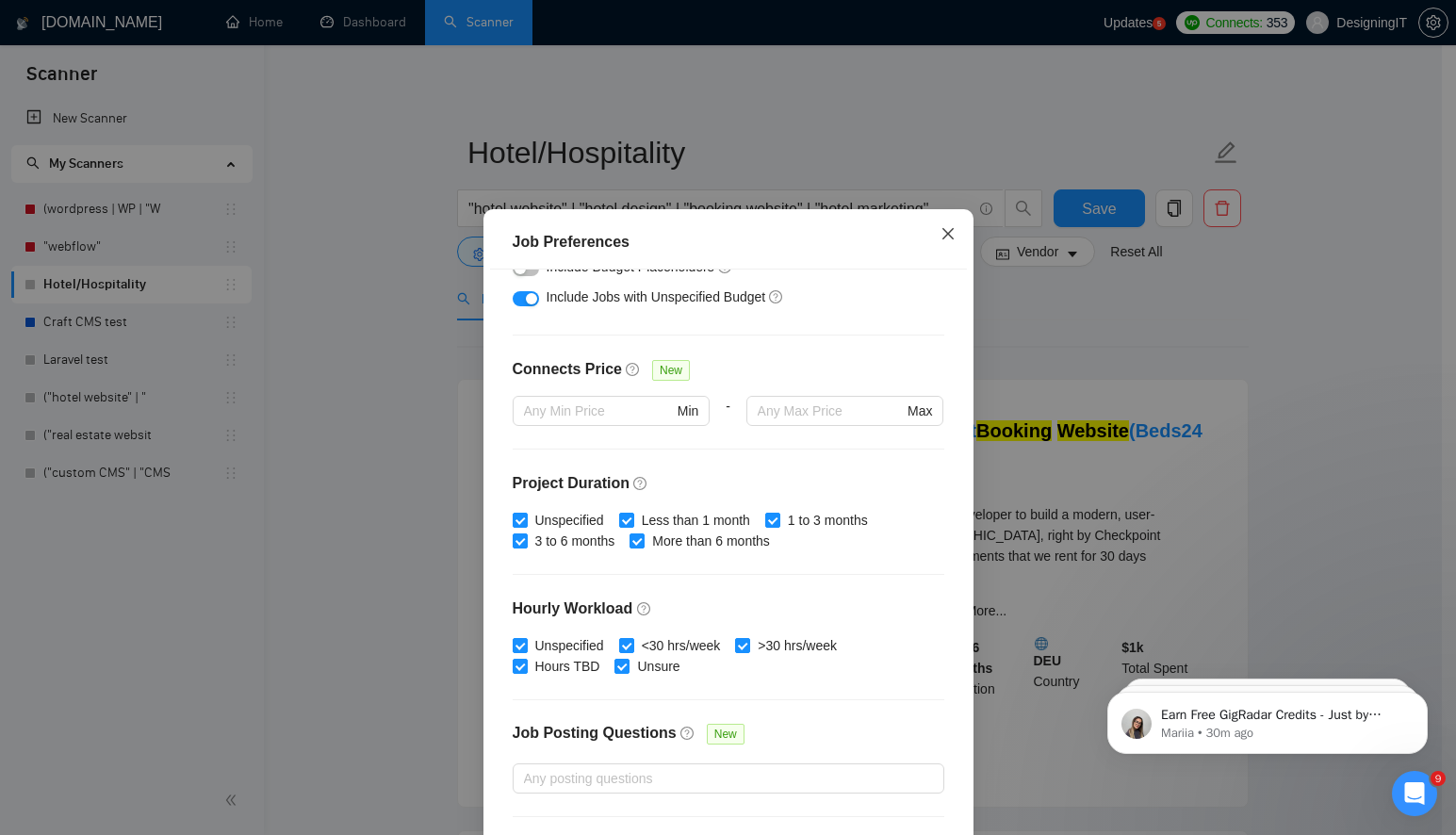 click 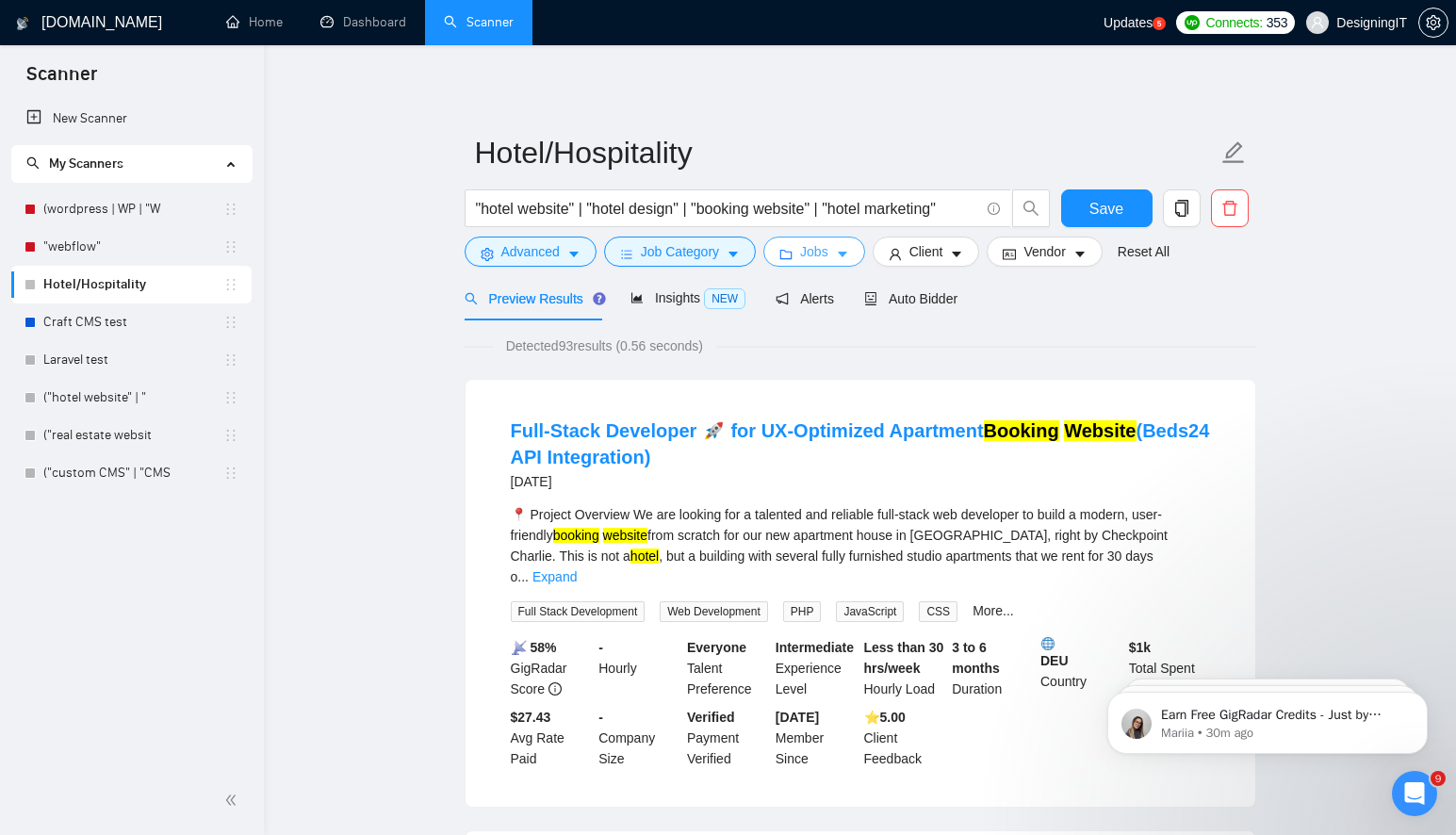 click on "Jobs" at bounding box center [814, 252] 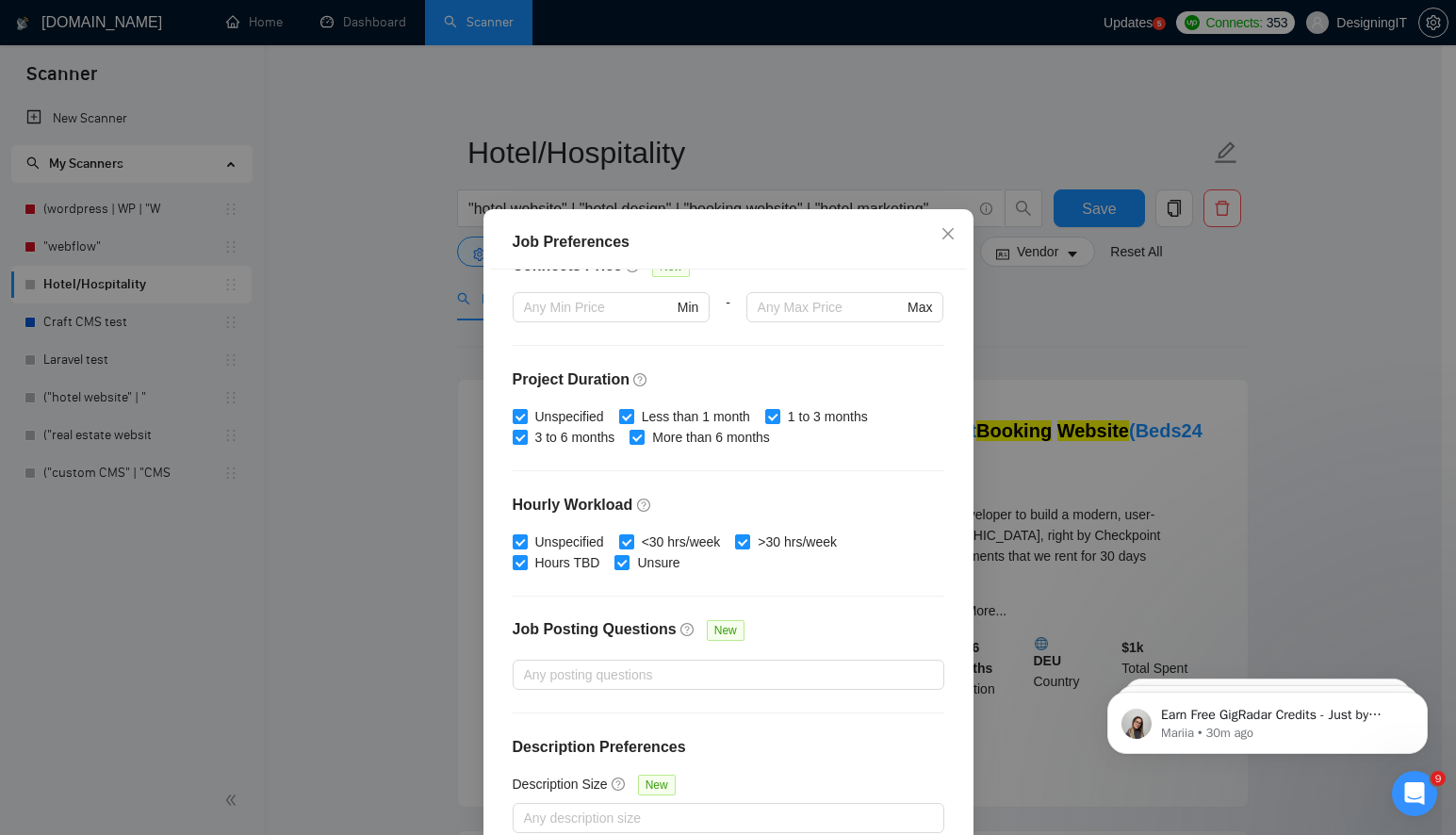 scroll, scrollTop: 0, scrollLeft: 0, axis: both 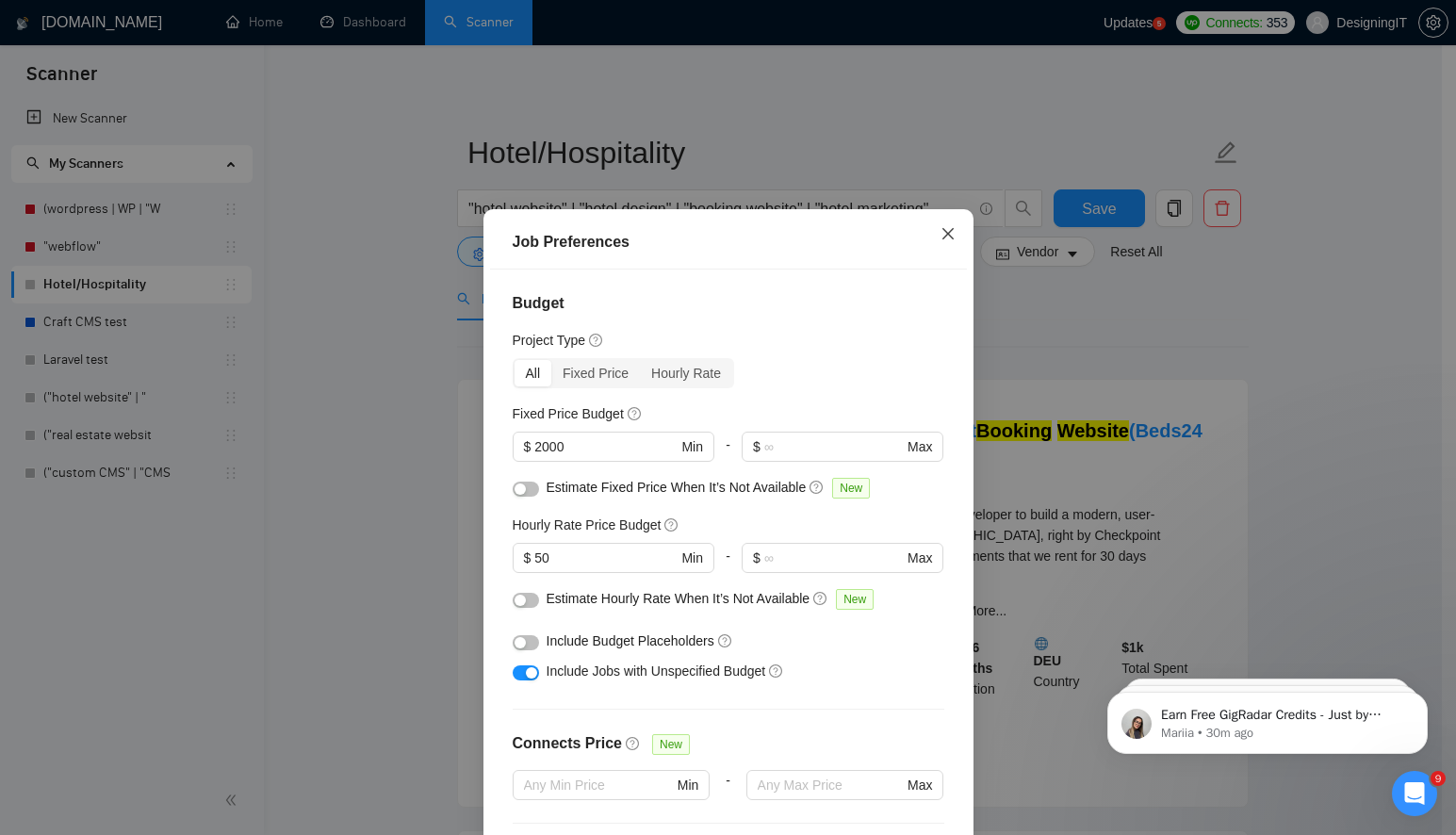 click 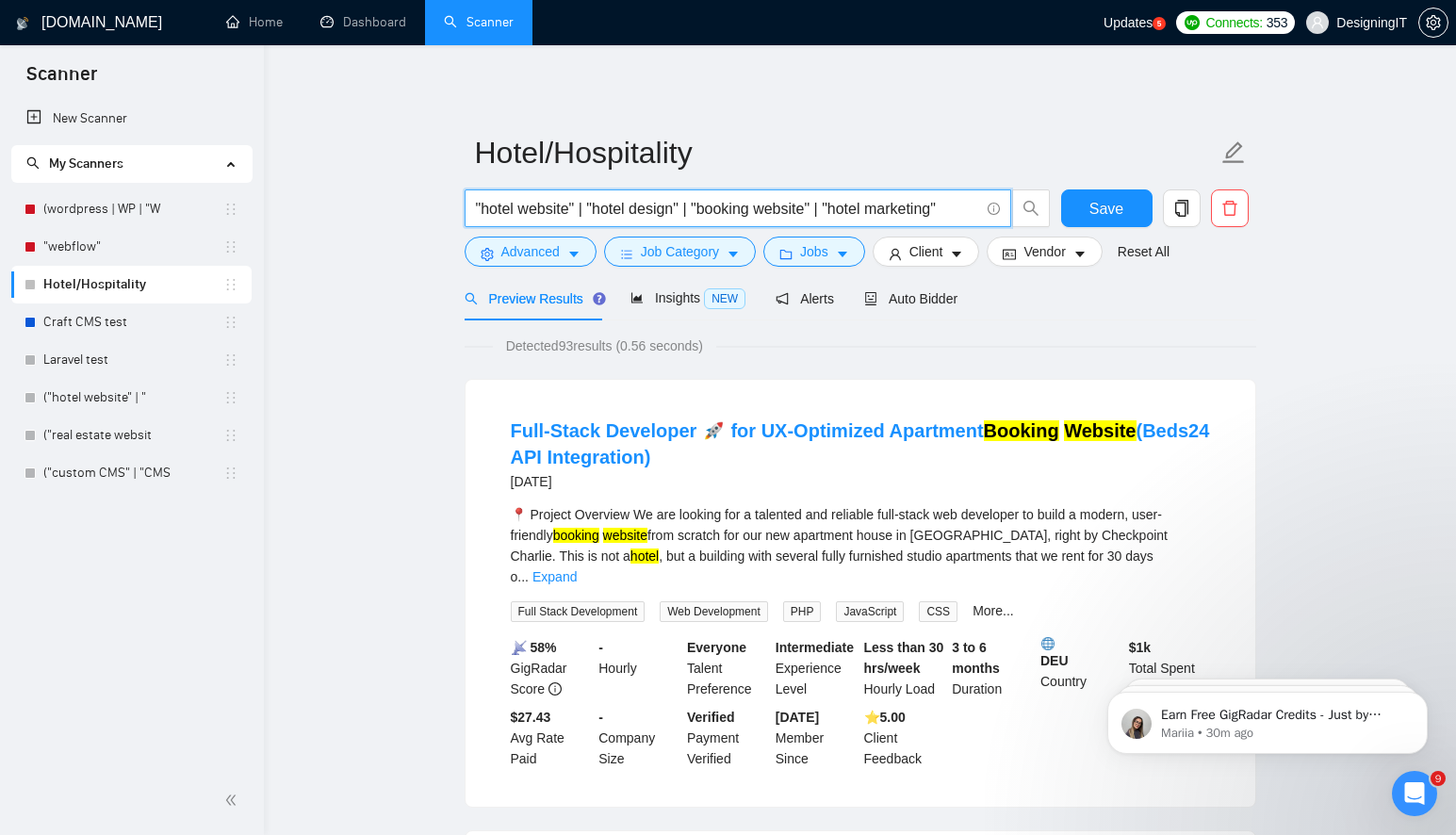 click on ""hotel website" | "hotel design" | "booking website" | "hotel marketing"" at bounding box center (728, 208) 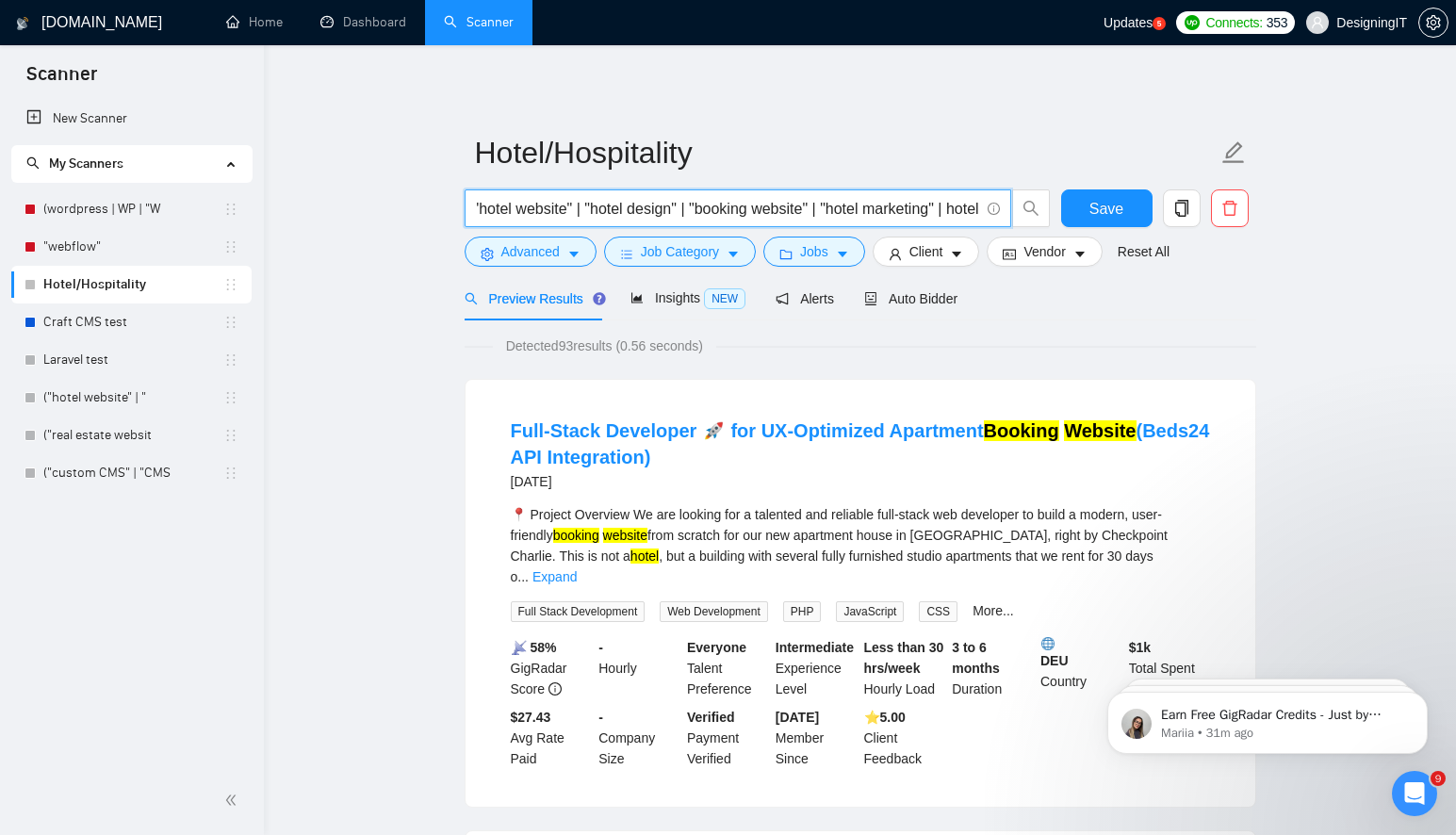 scroll, scrollTop: 0, scrollLeft: 25, axis: horizontal 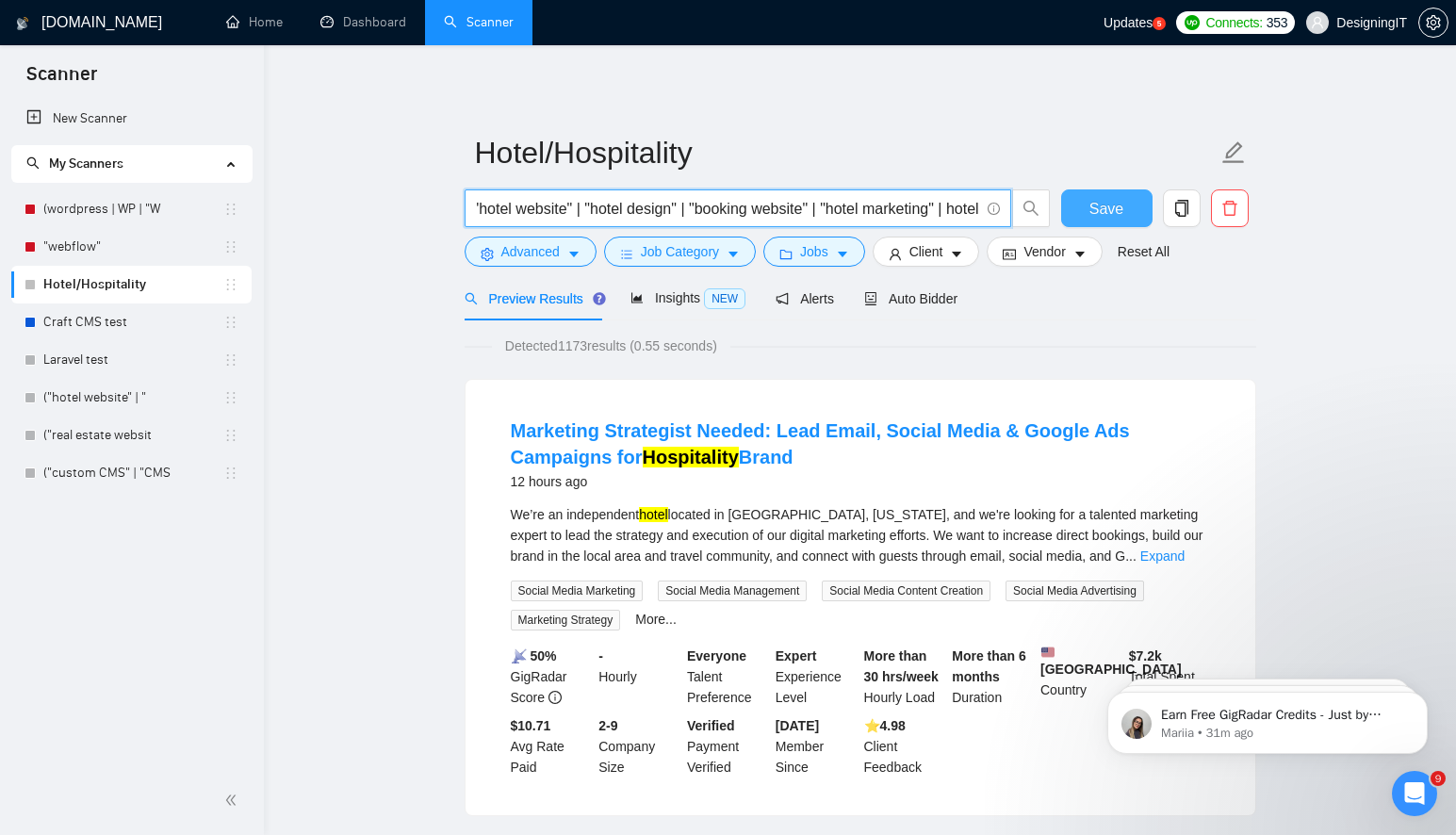 type on ""hotel website" | "hotel design" | "booking website" | "hotel marketing" | hotel" 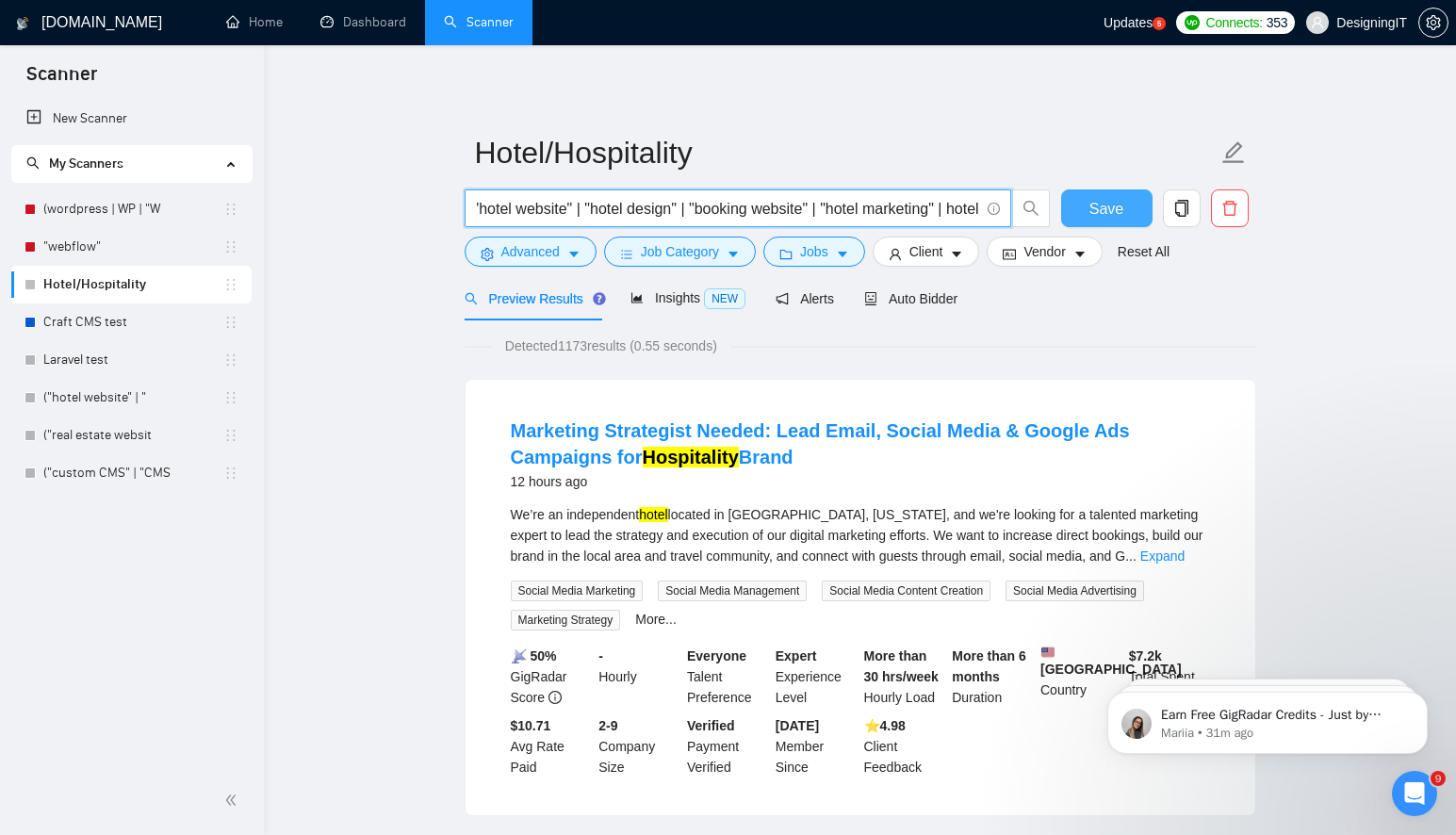 scroll, scrollTop: 0, scrollLeft: 0, axis: both 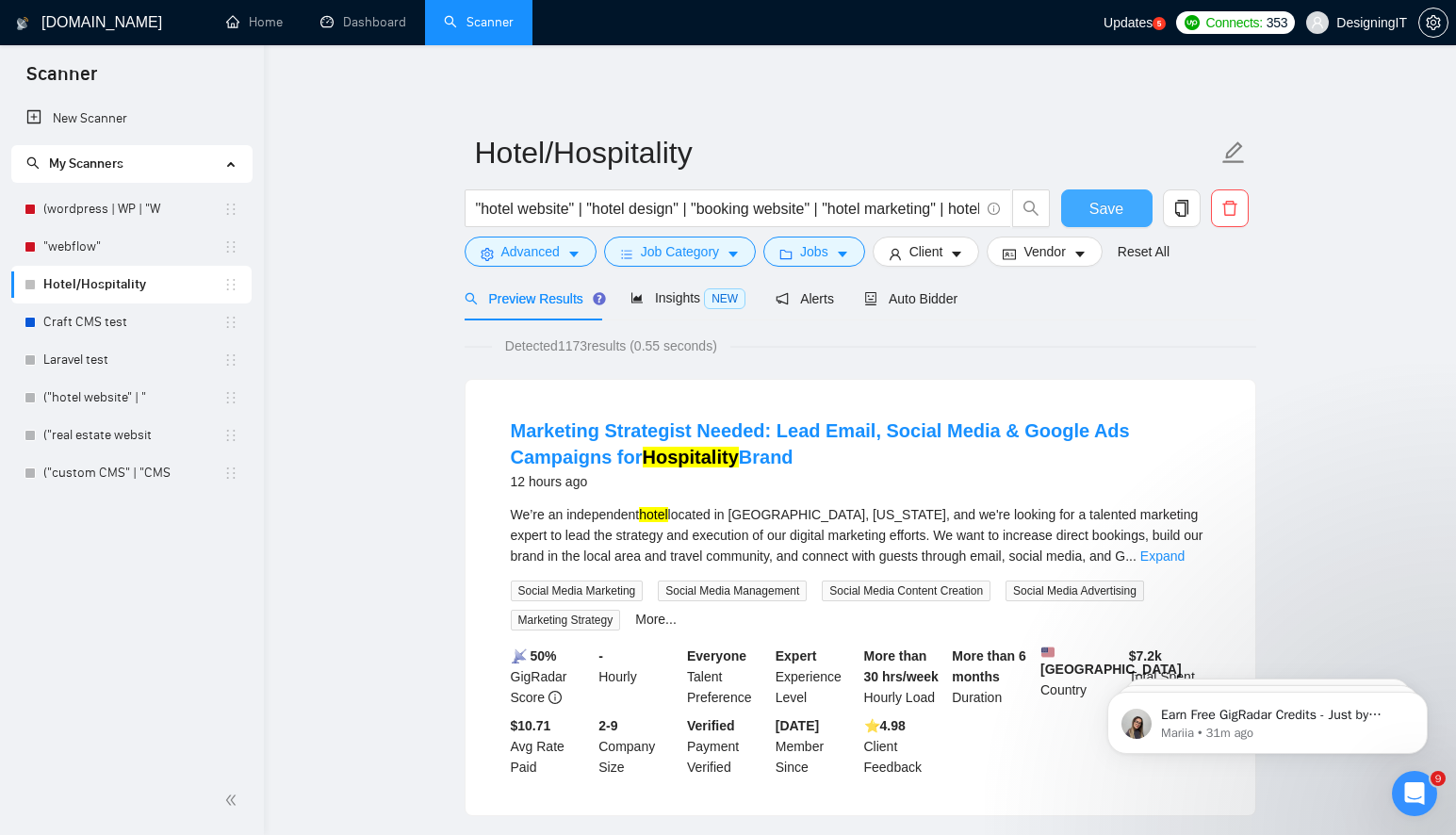 click on "Save" at bounding box center [1106, 208] 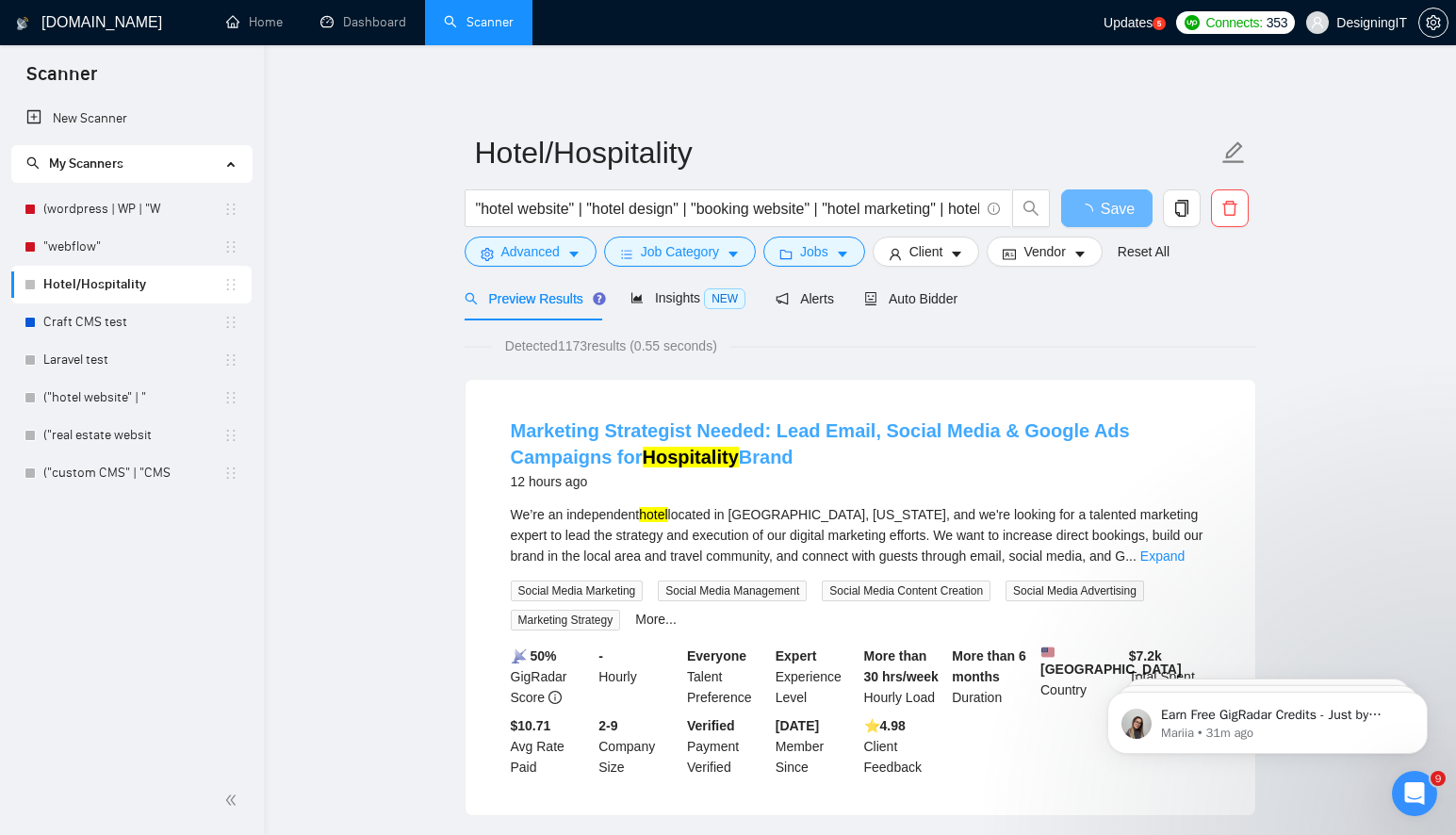 click on "Marketing Strategist Needed: Lead Email, Social Media & Google Ads Campaigns for  Hospitality  Brand" at bounding box center [820, 444] 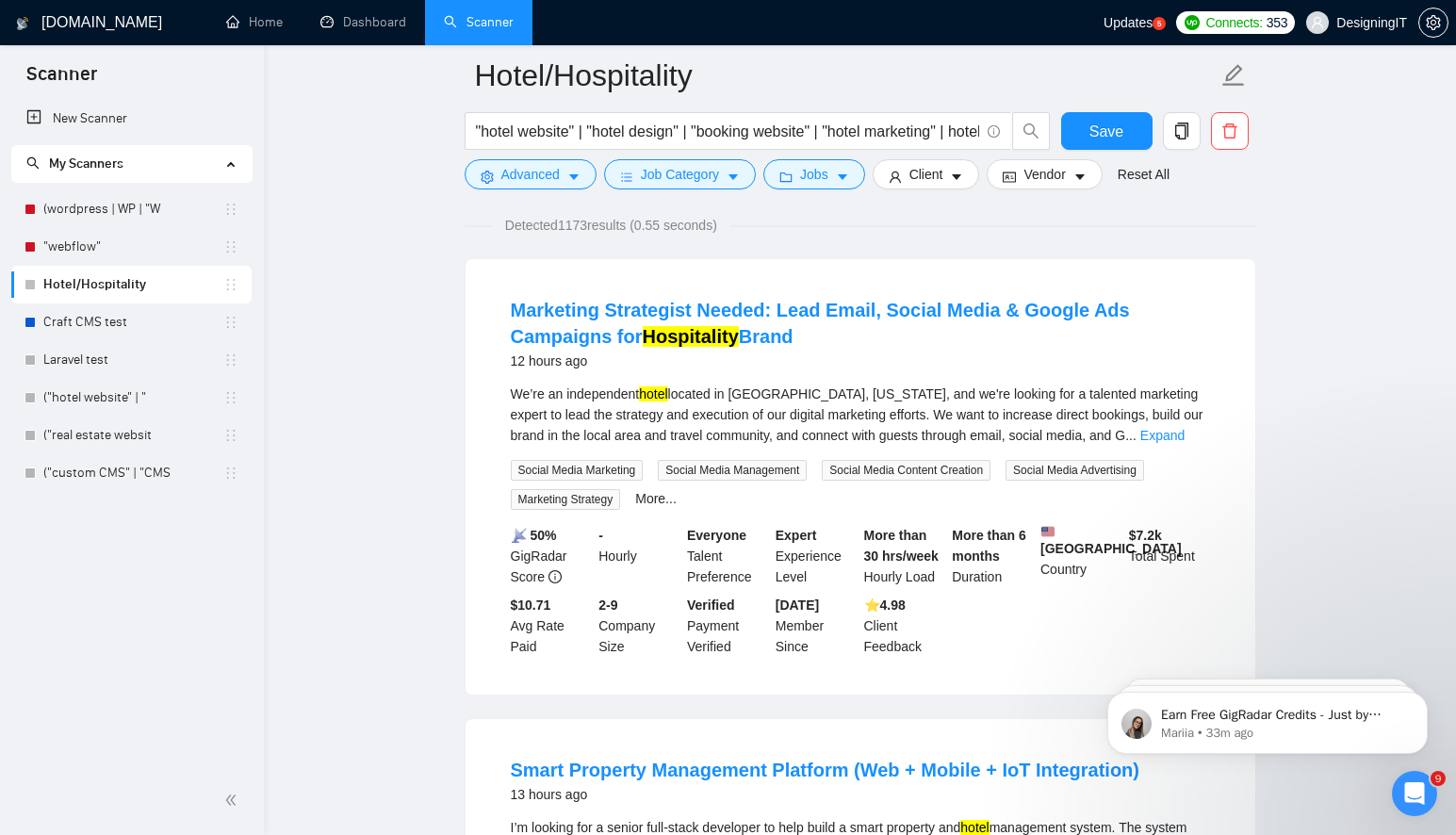 scroll, scrollTop: 139, scrollLeft: 0, axis: vertical 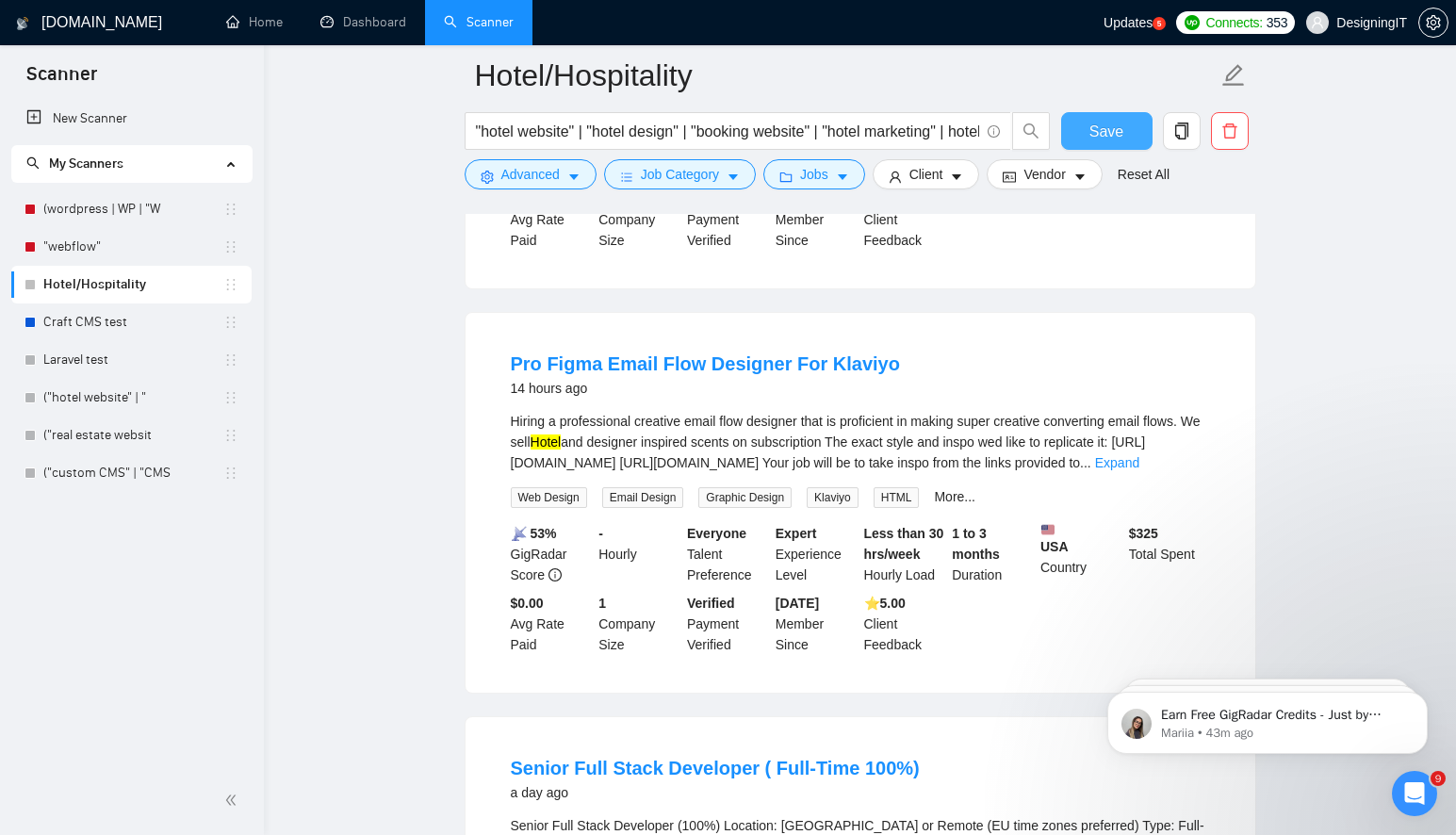 click on "Save" at bounding box center (1106, 131) 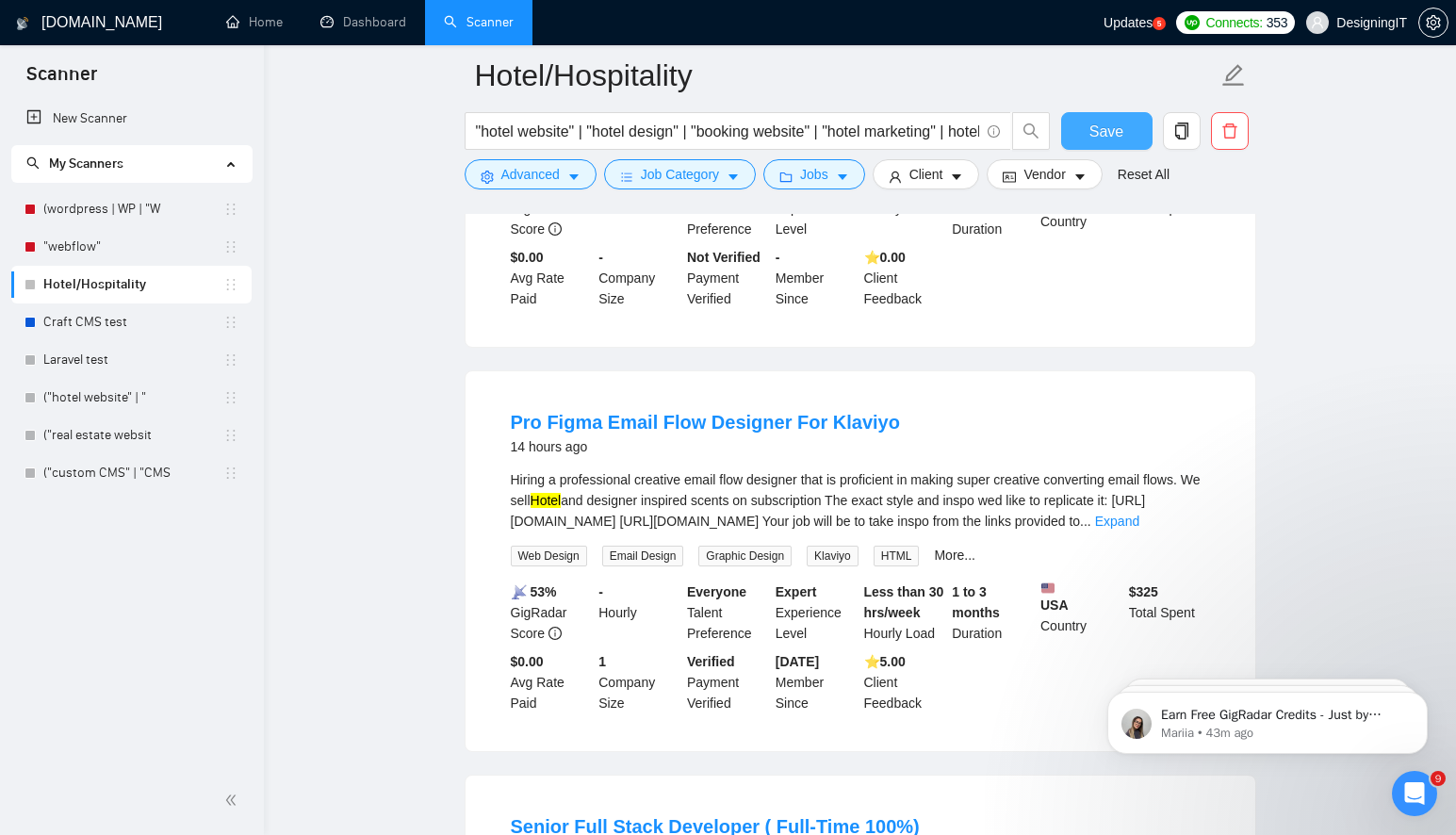 scroll, scrollTop: 886, scrollLeft: 0, axis: vertical 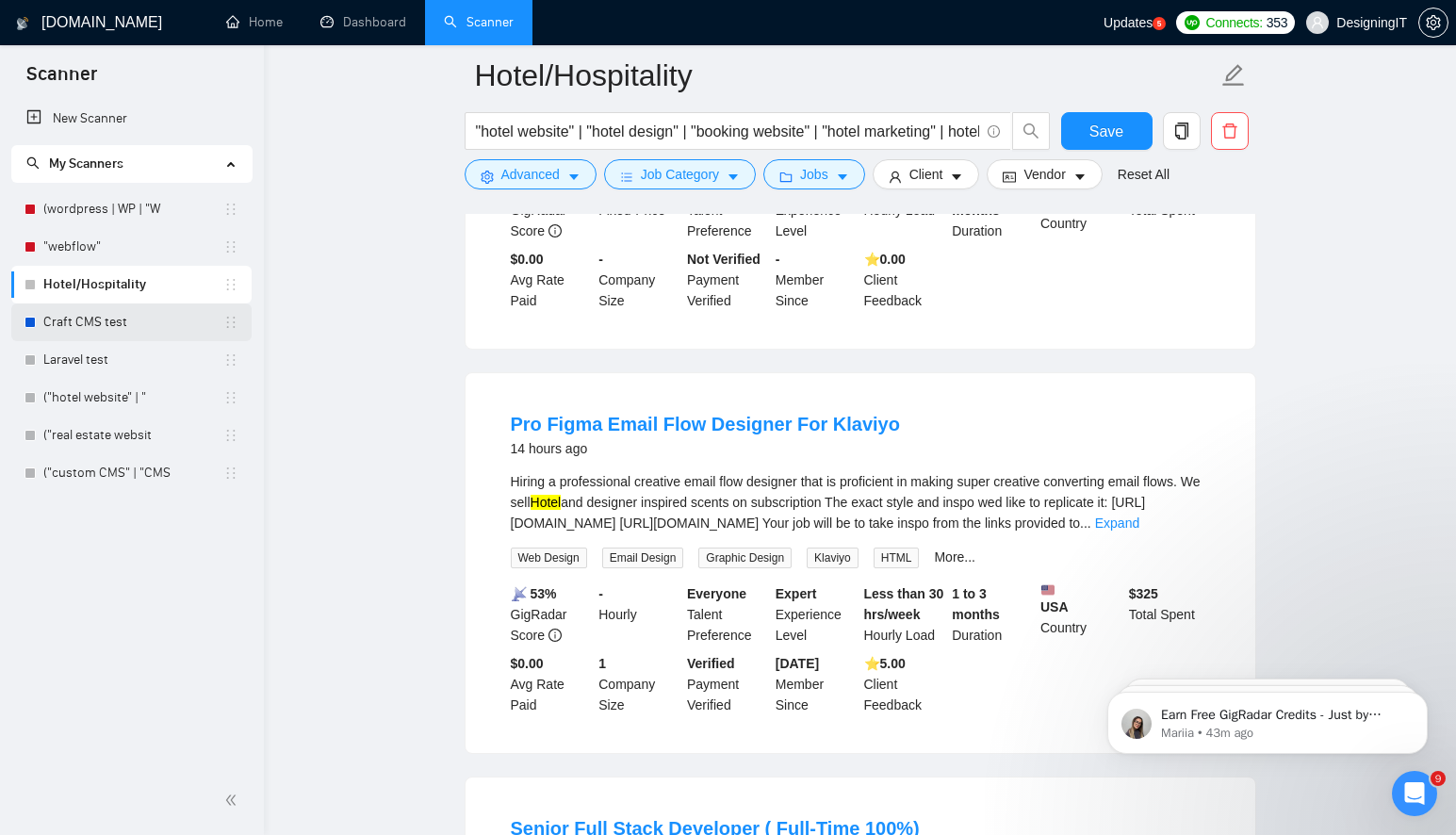 click on "Craft CMS test" at bounding box center (133, 322) 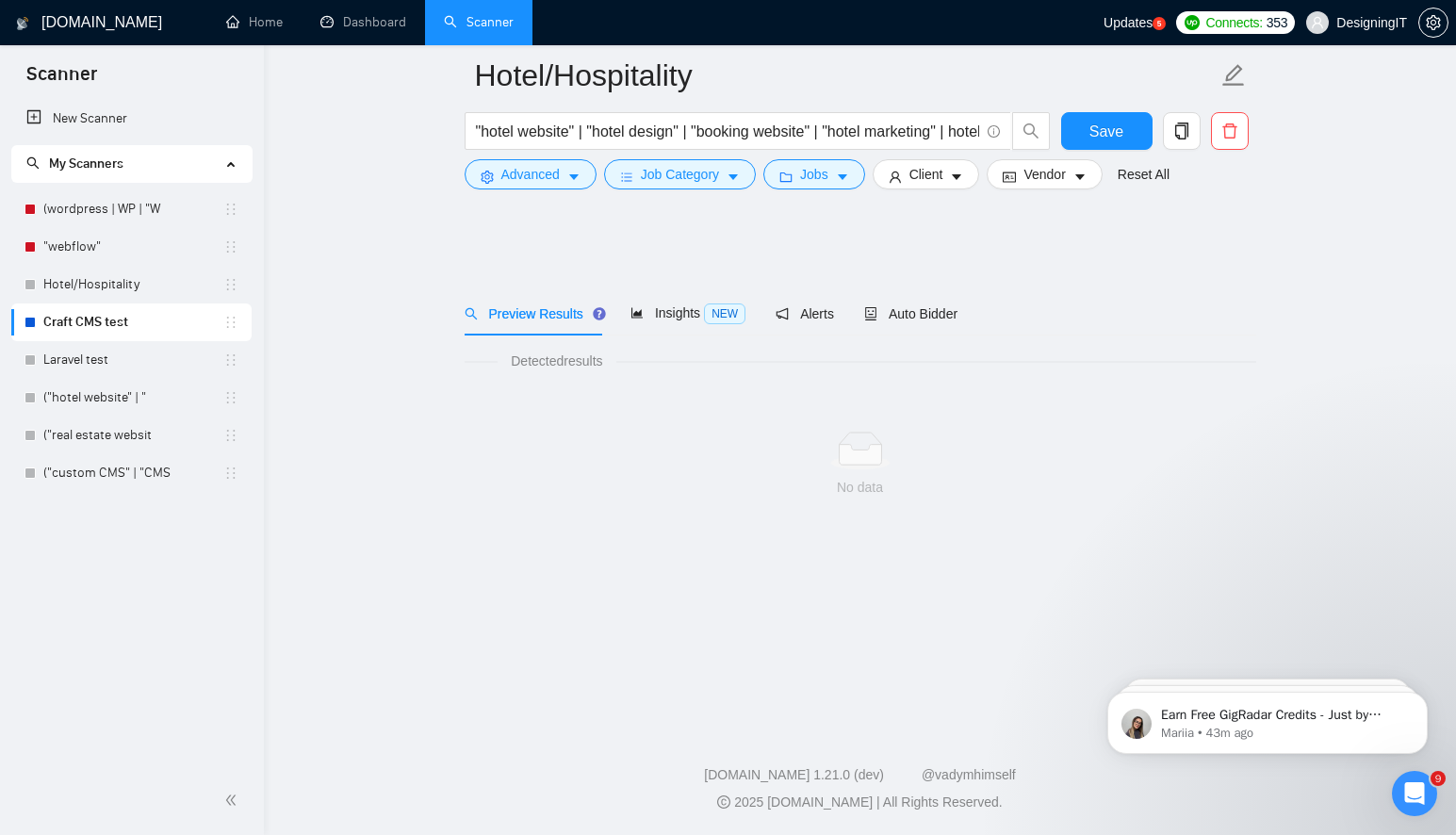 scroll, scrollTop: 0, scrollLeft: 0, axis: both 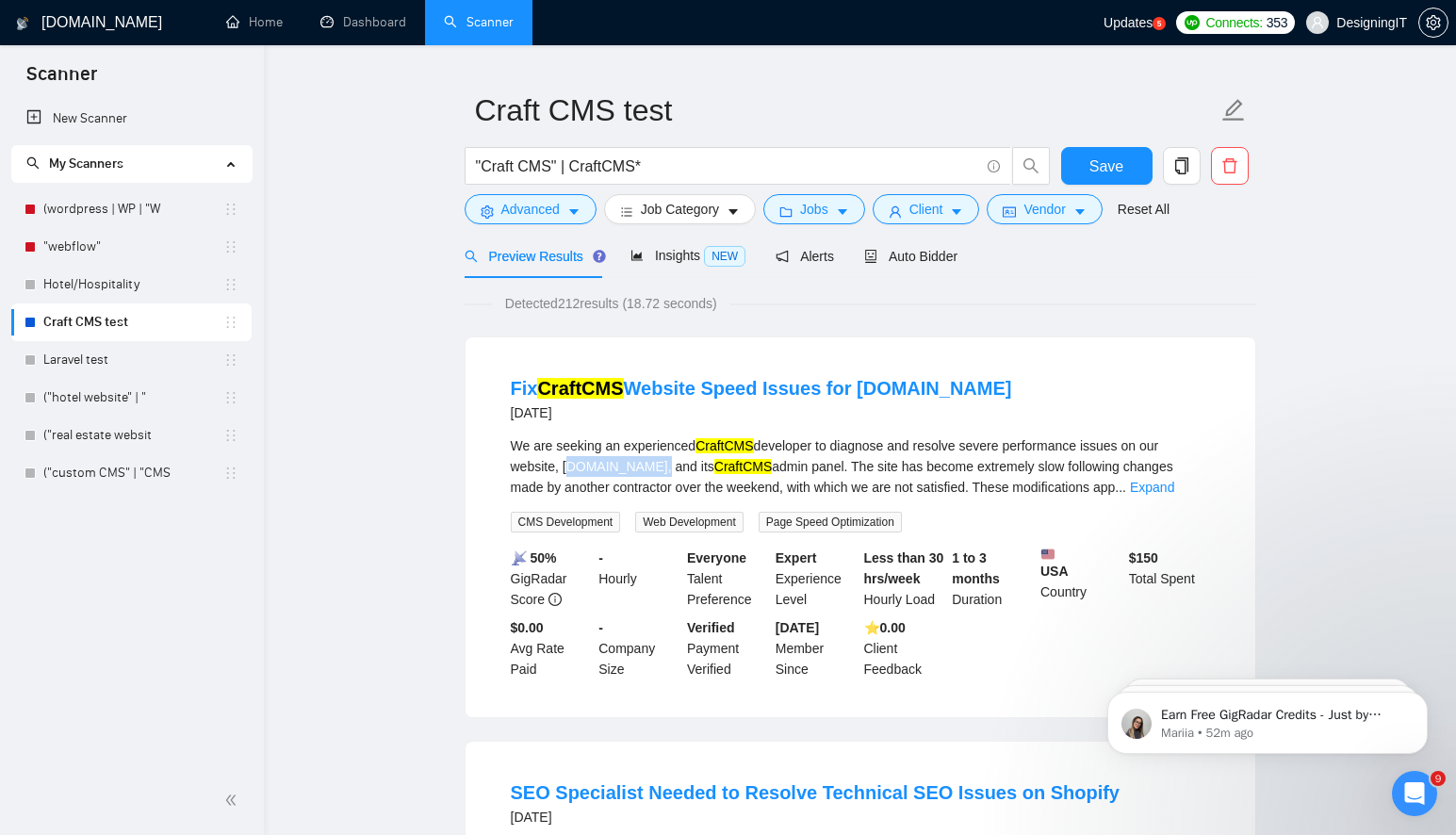 drag, startPoint x: 564, startPoint y: 467, endPoint x: 662, endPoint y: 467, distance: 98 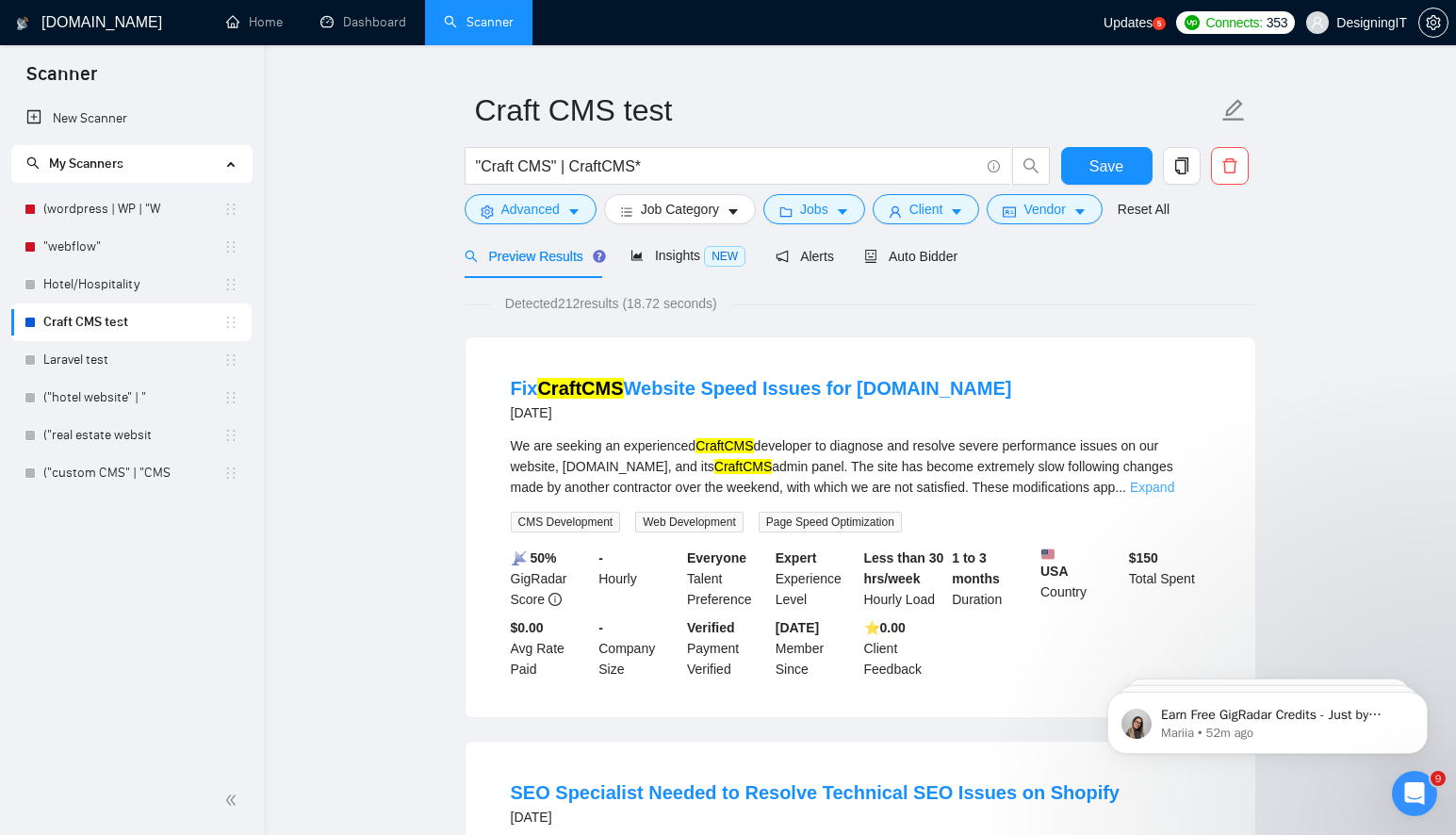 click on "Expand" at bounding box center (1152, 487) 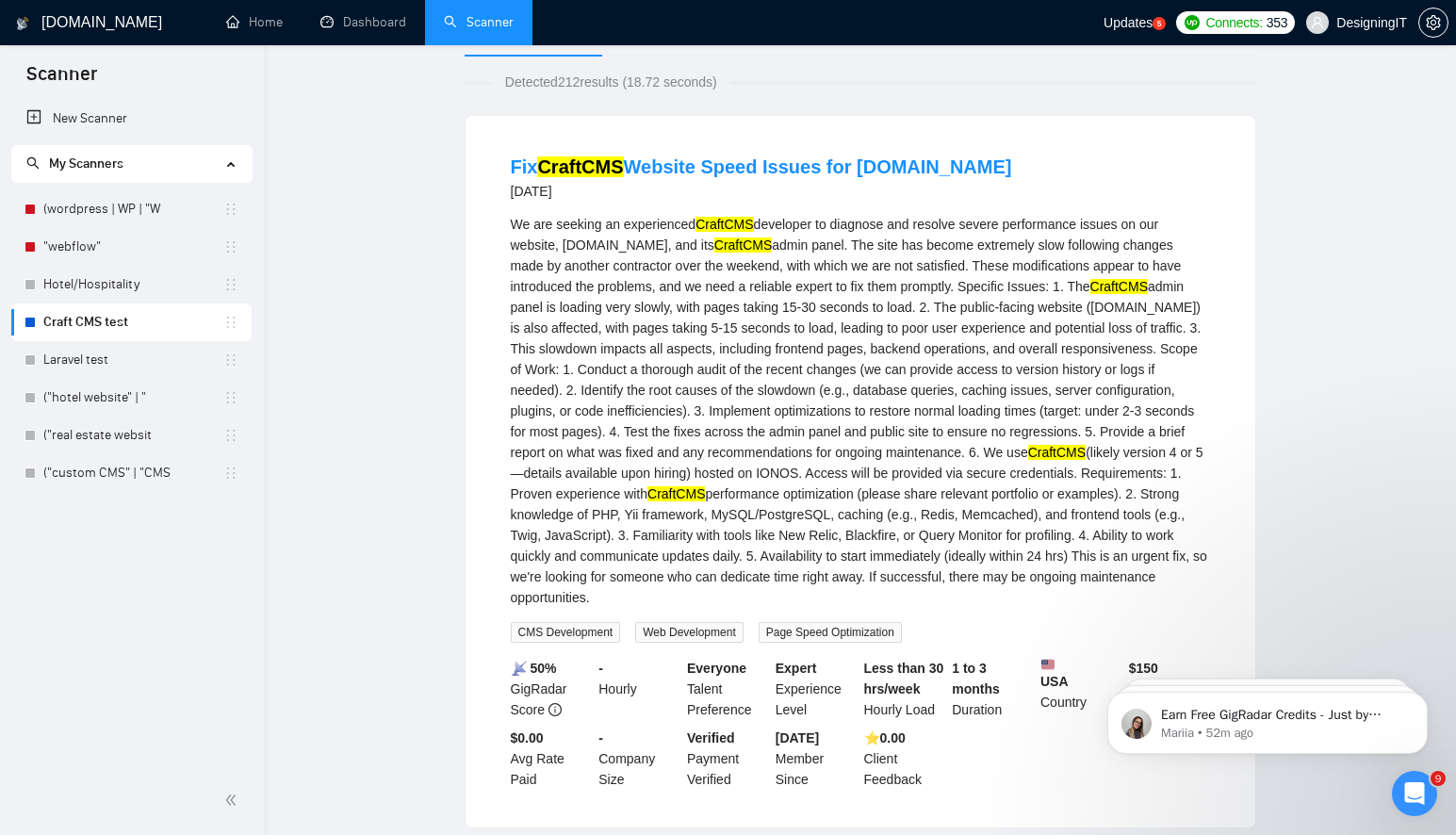 scroll, scrollTop: 0, scrollLeft: 0, axis: both 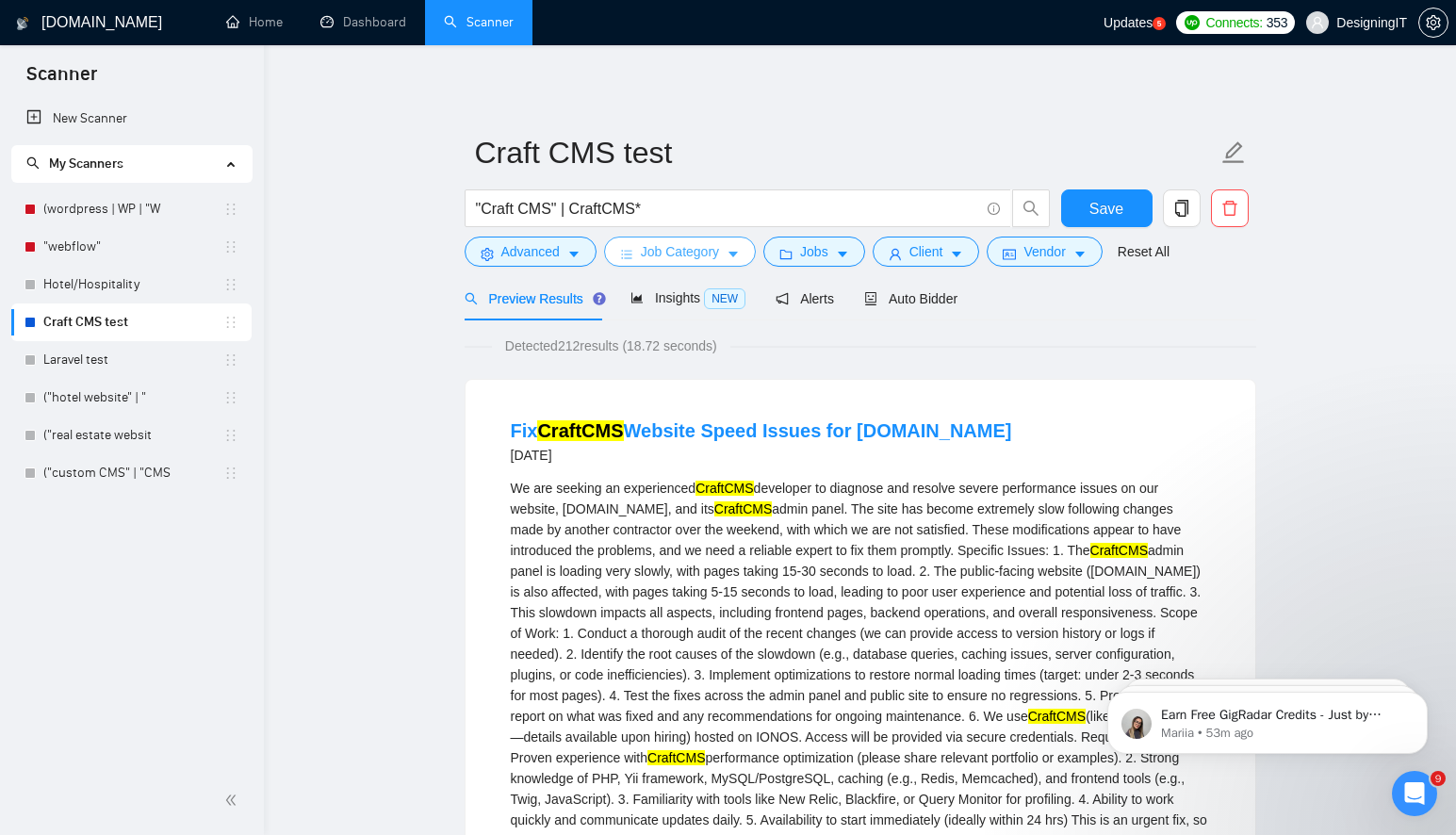 click 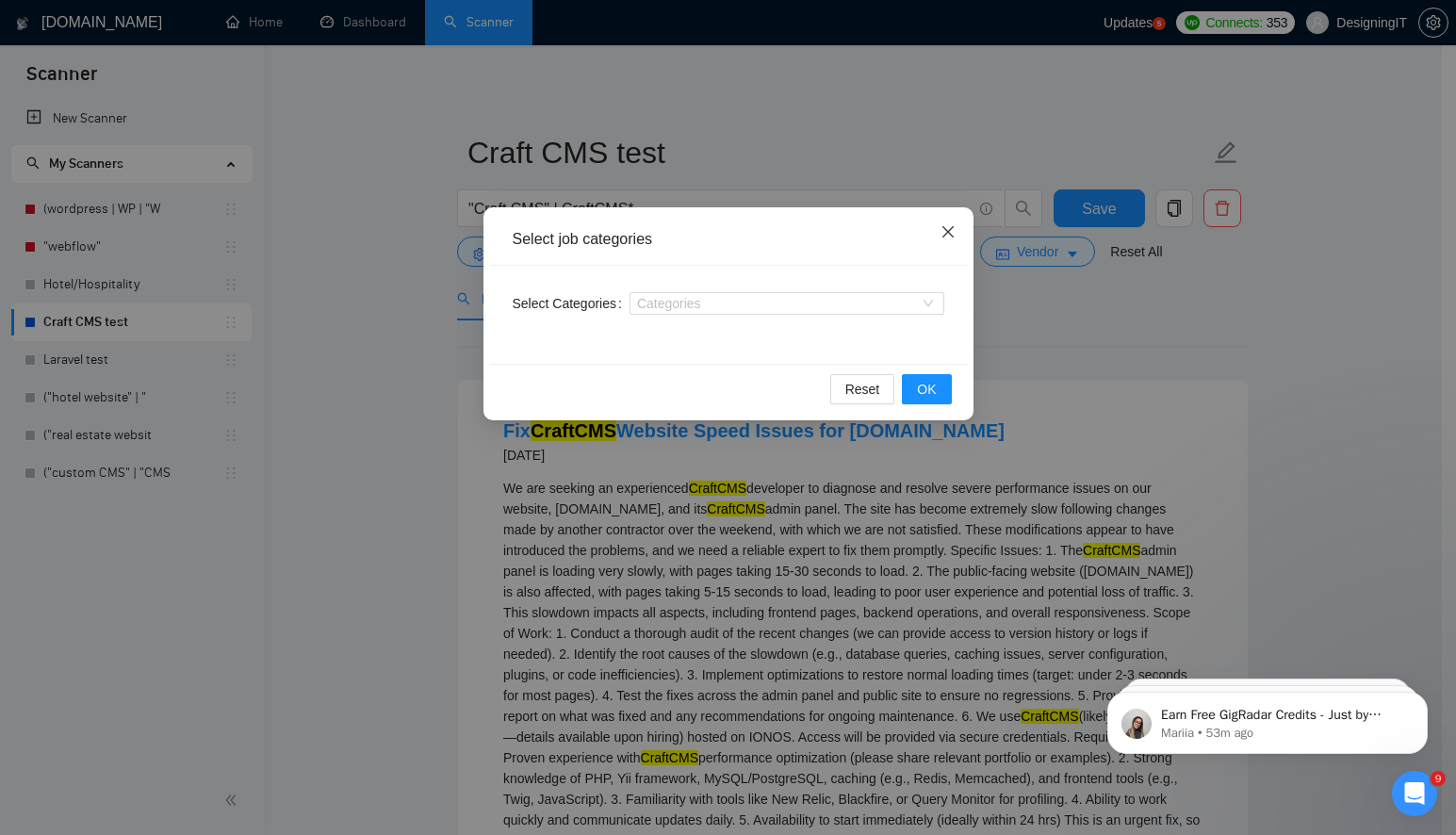 click 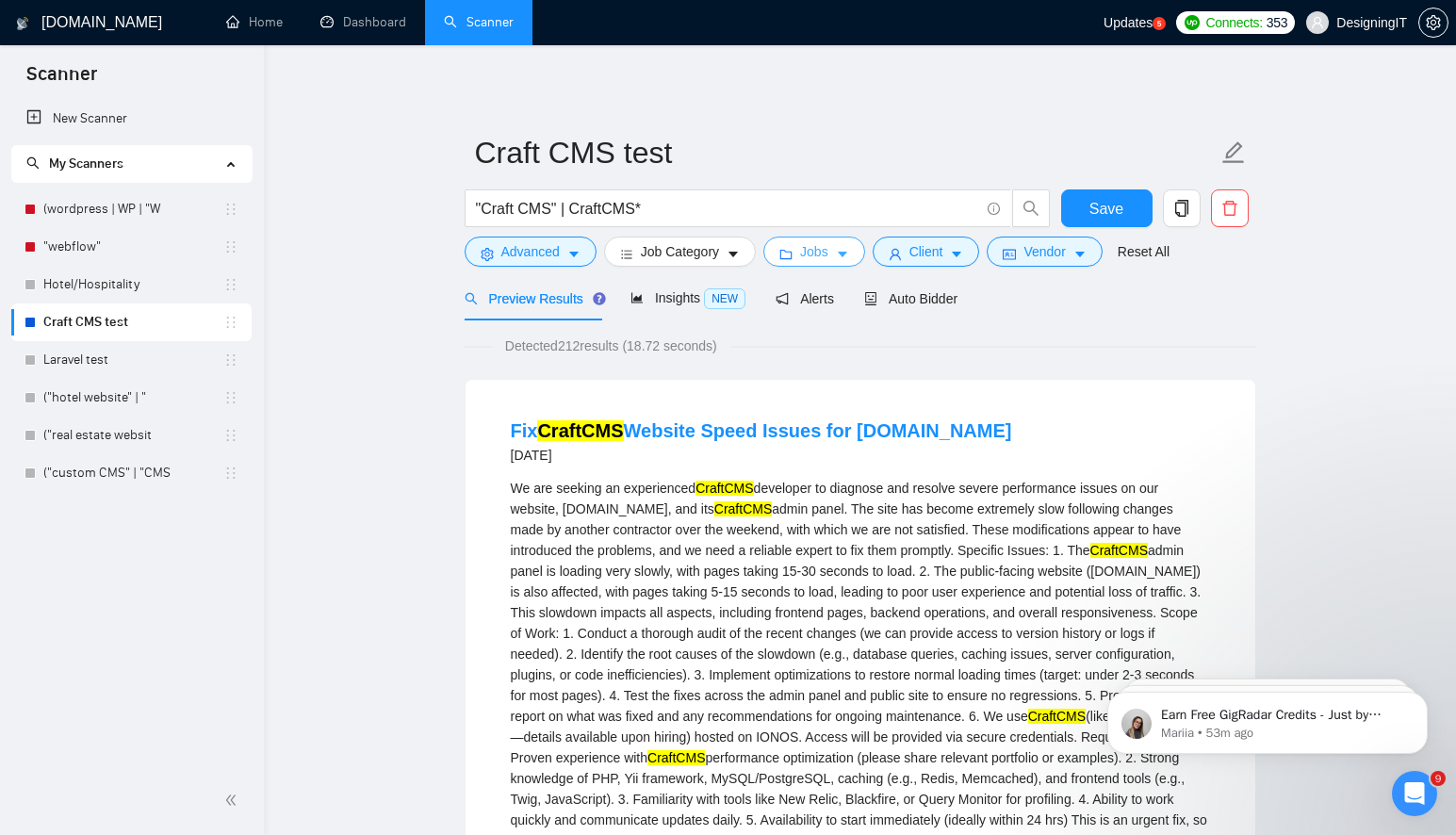 click on "Jobs" at bounding box center [814, 252] 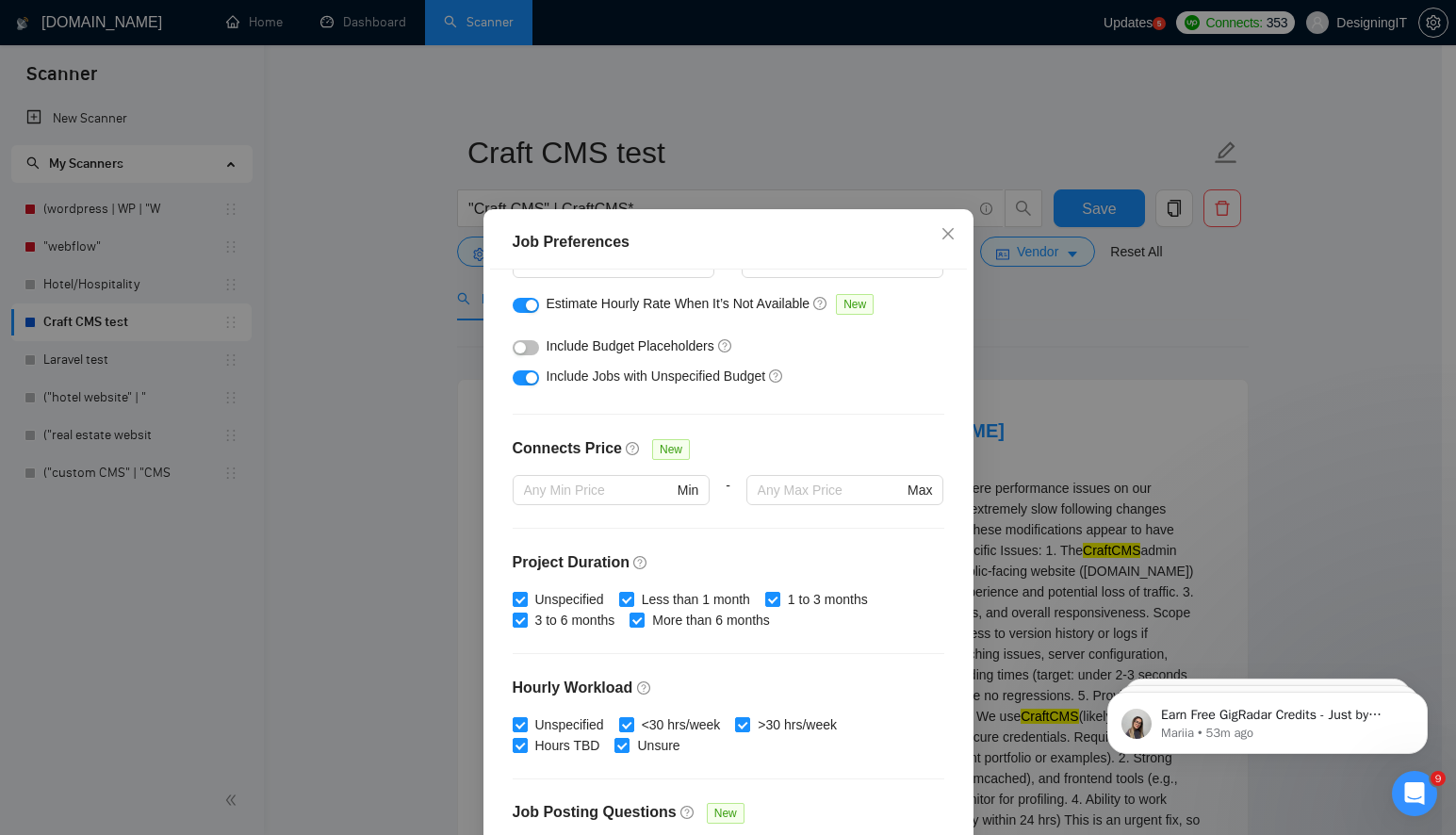 scroll, scrollTop: 0, scrollLeft: 0, axis: both 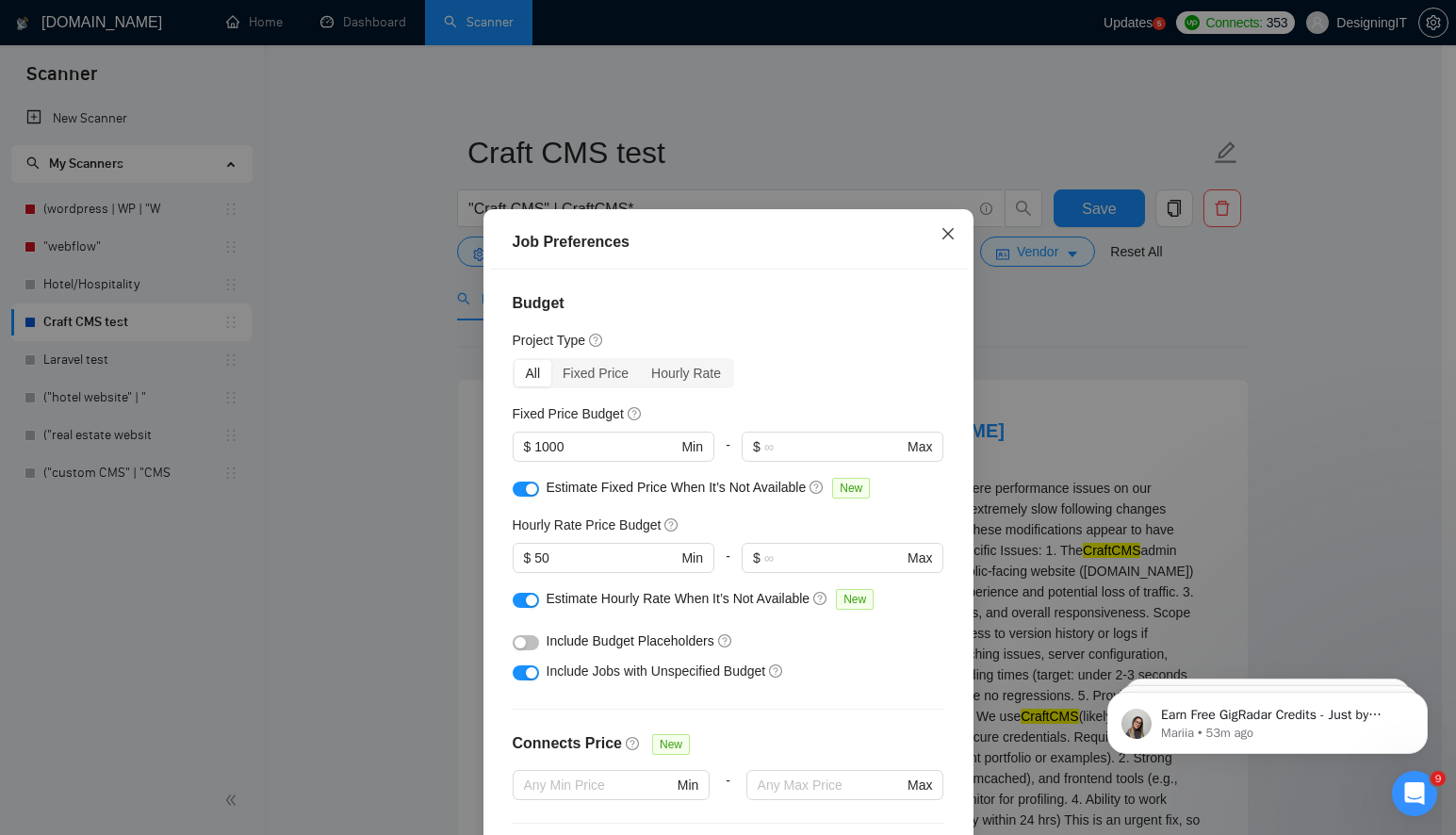 click 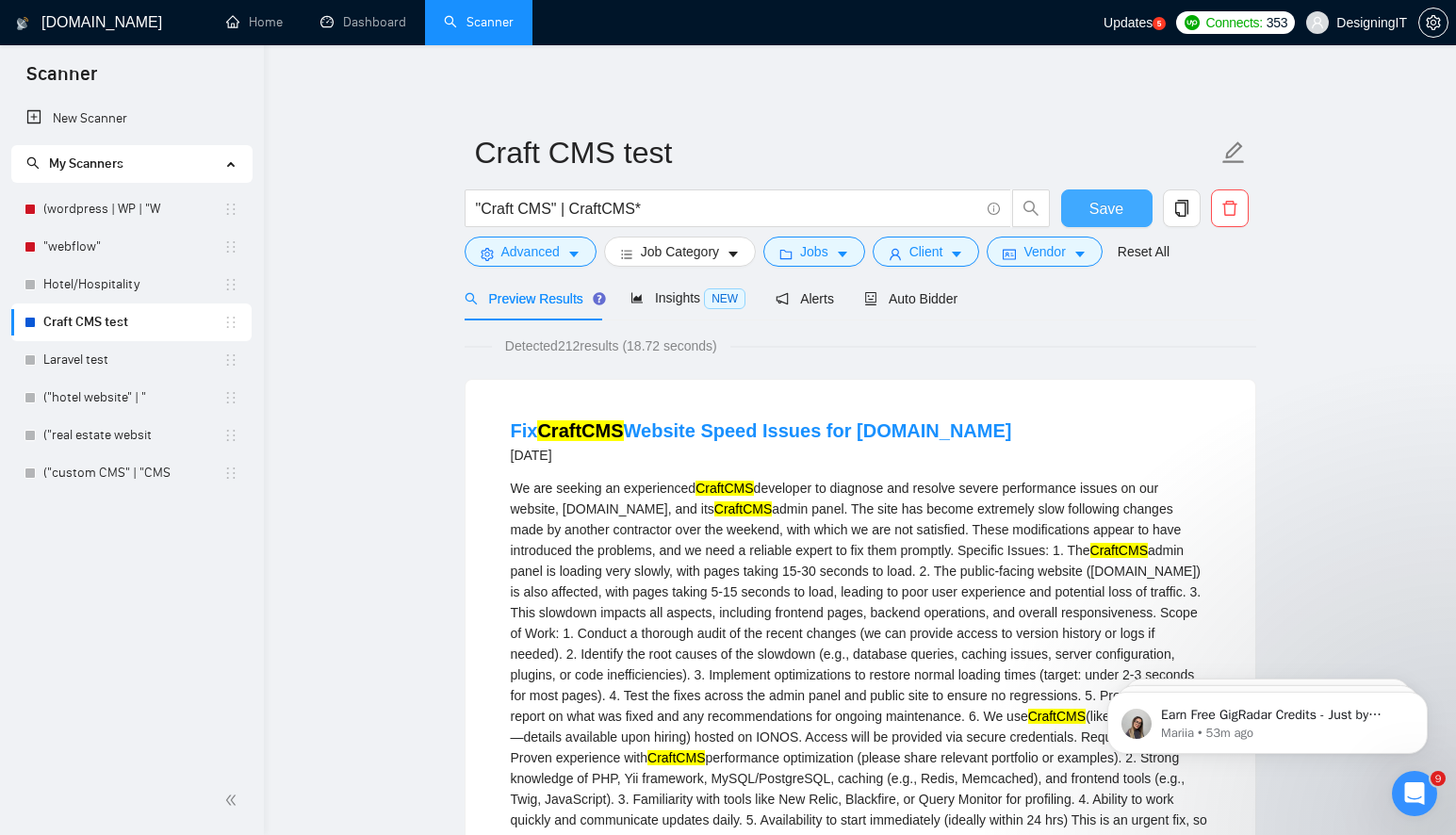 click on "Save" at bounding box center [1106, 208] 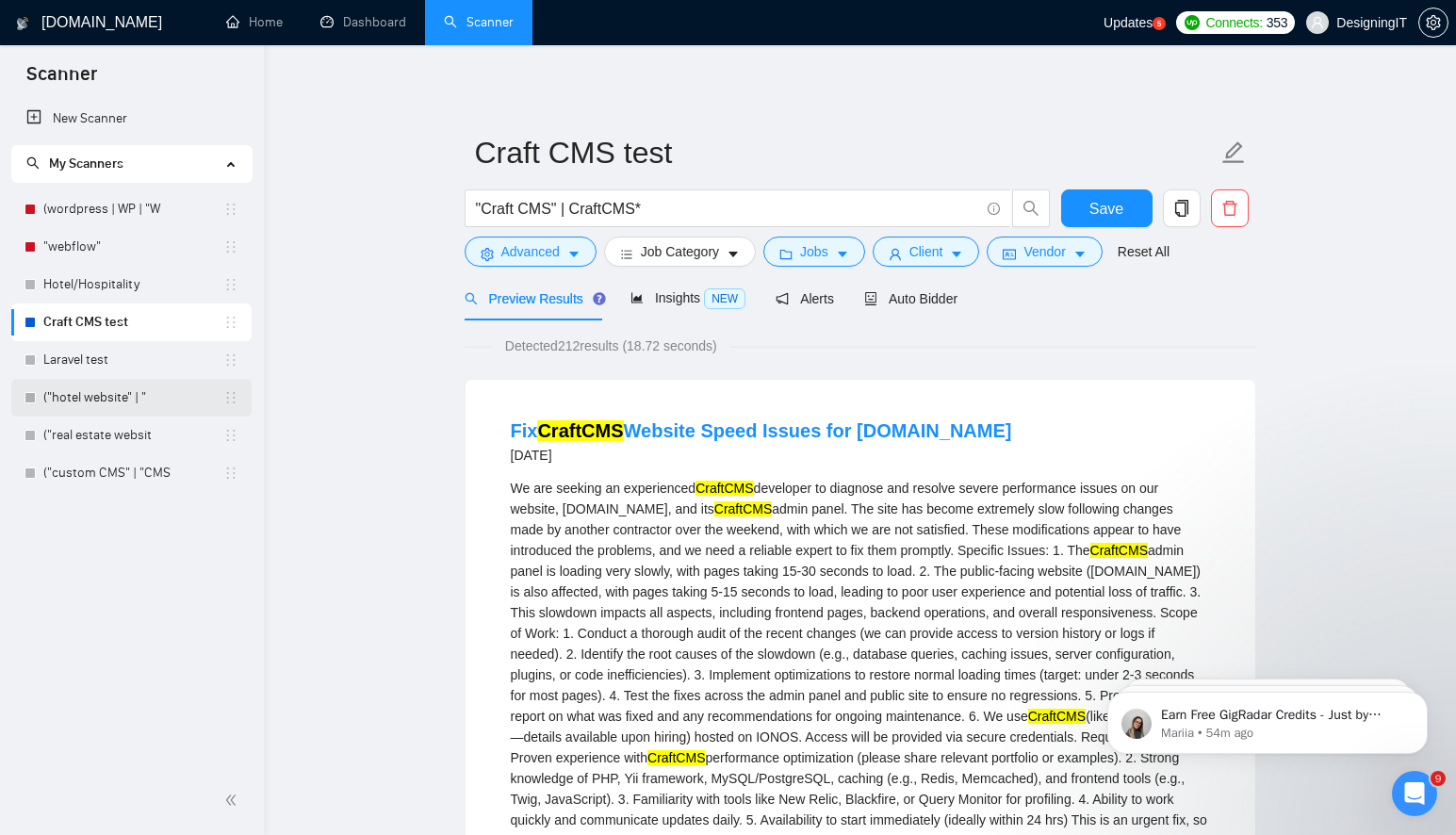 click on "("hotel website" | "" at bounding box center [133, 398] 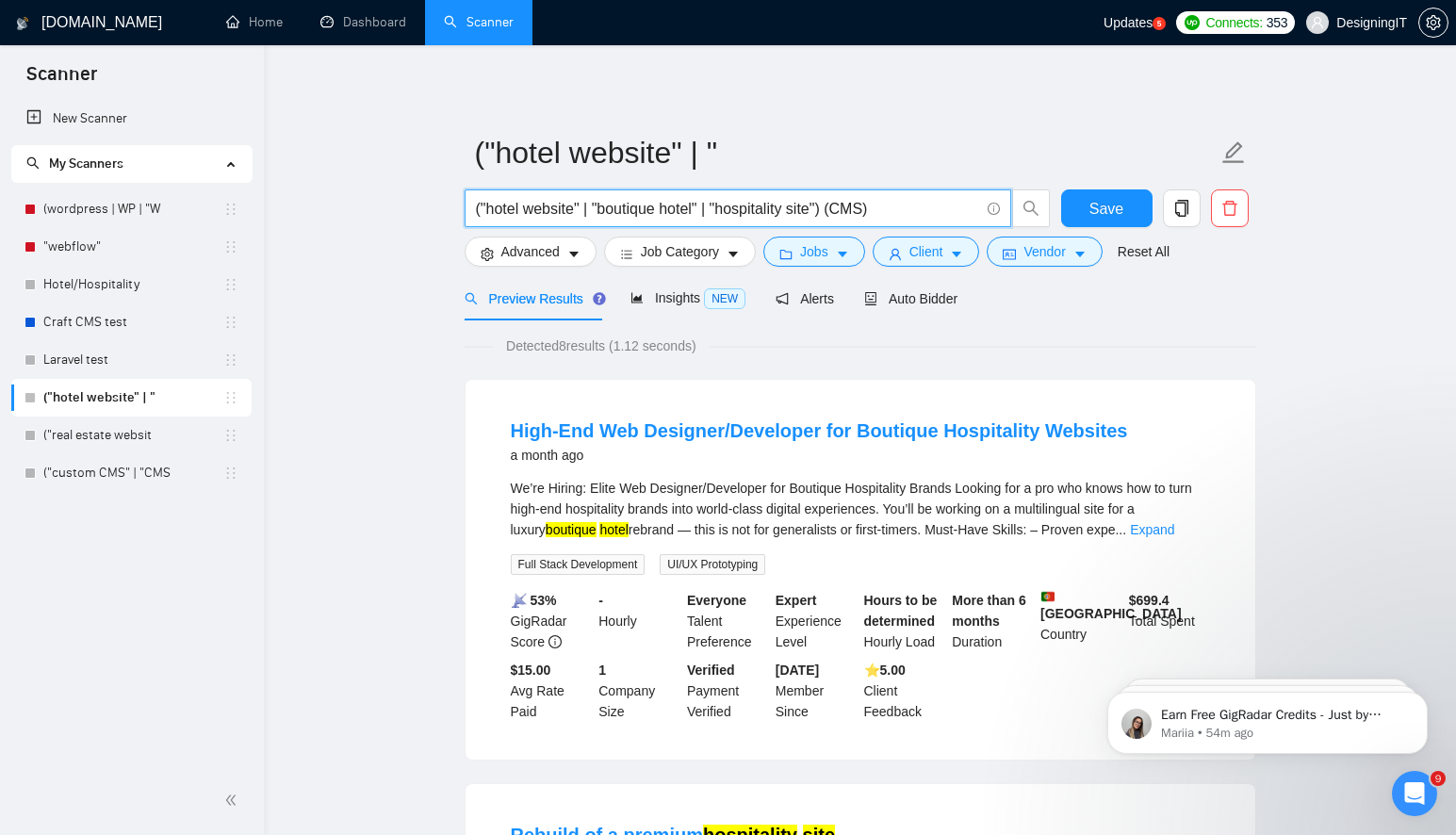 drag, startPoint x: 597, startPoint y: 209, endPoint x: 831, endPoint y: 212, distance: 234.01923 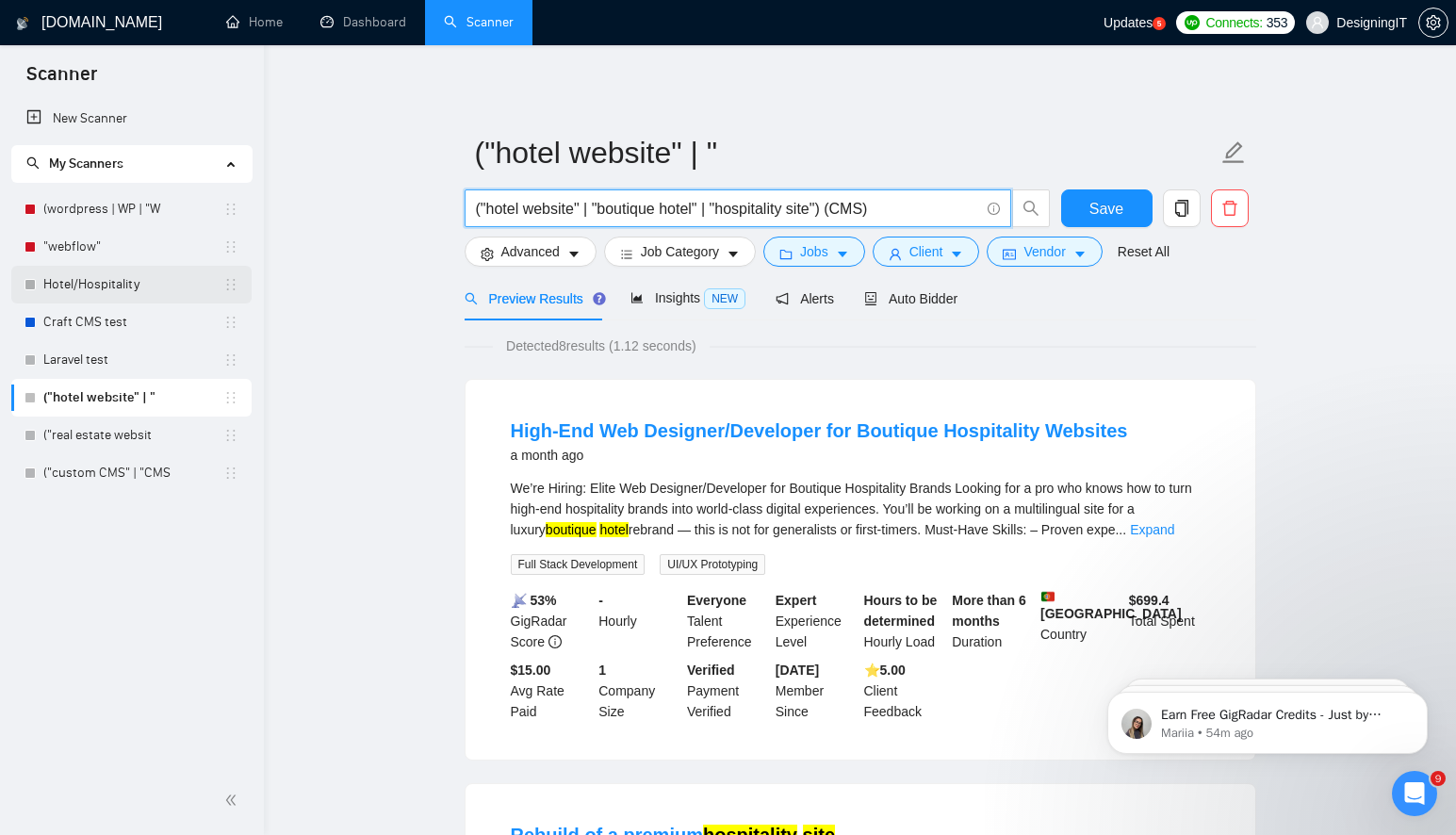 click on "Hotel/Hospitality" at bounding box center [133, 285] 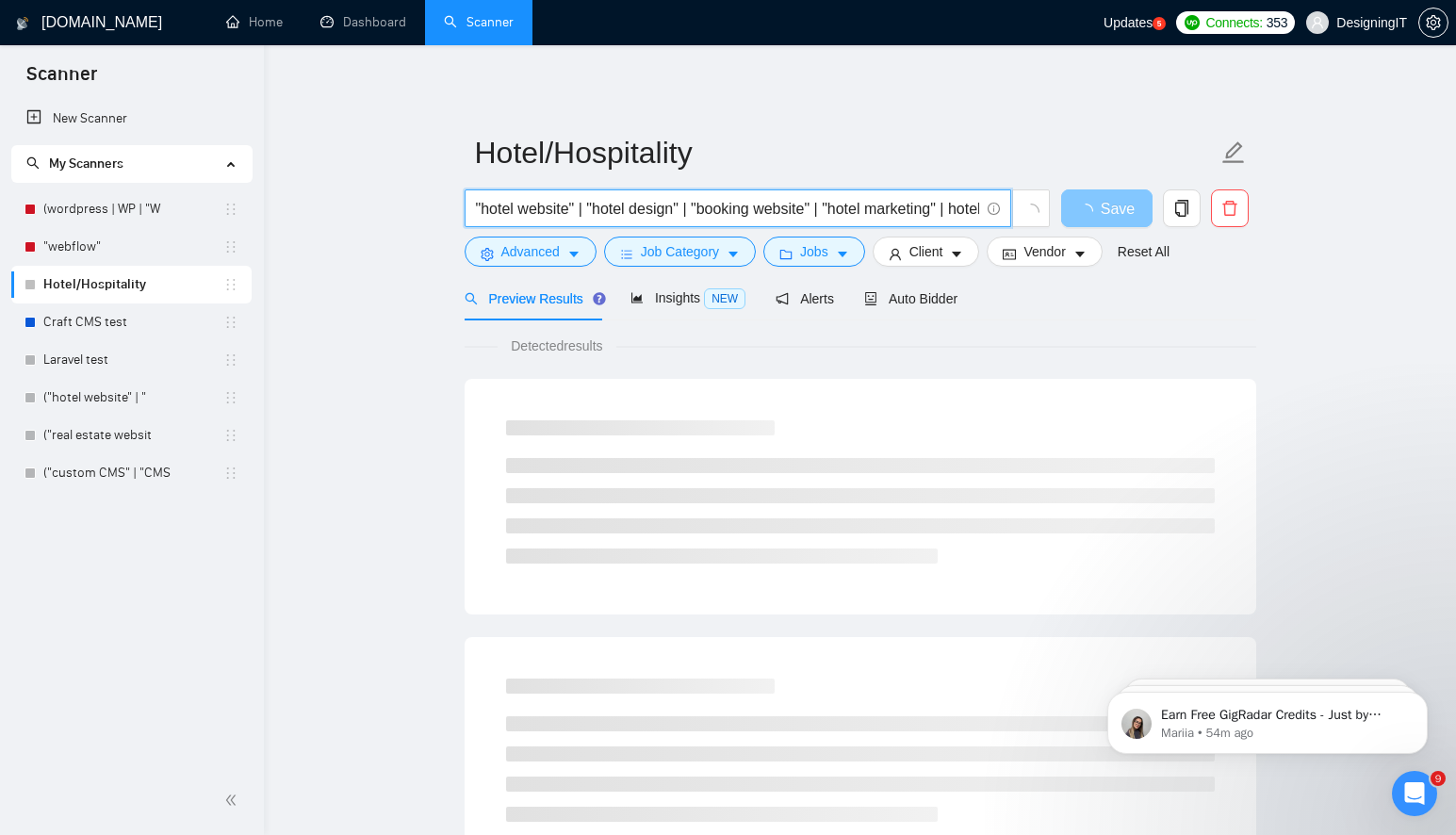 scroll, scrollTop: 0, scrollLeft: 25, axis: horizontal 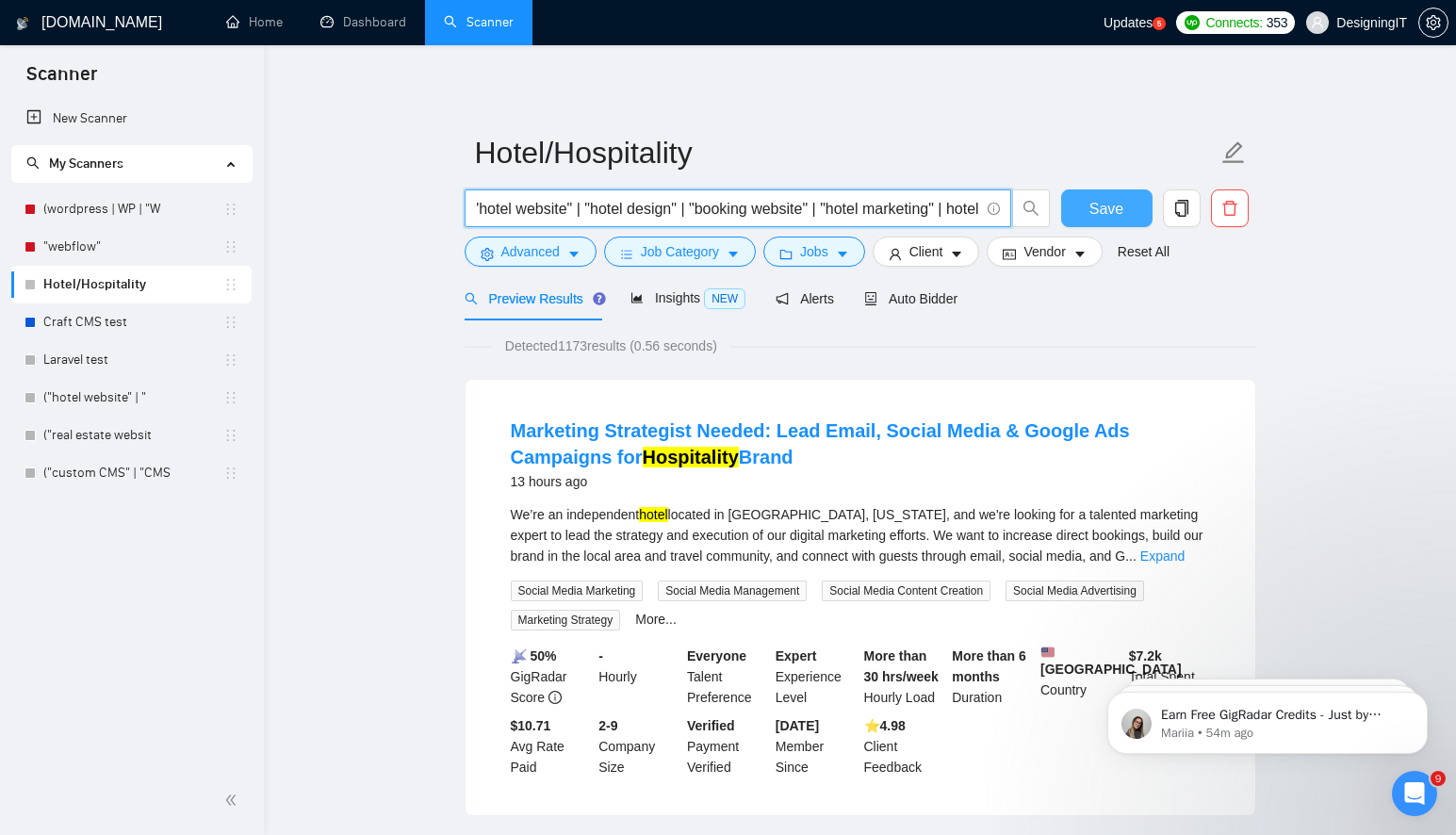 drag, startPoint x: 897, startPoint y: 210, endPoint x: 1088, endPoint y: 209, distance: 191.00262 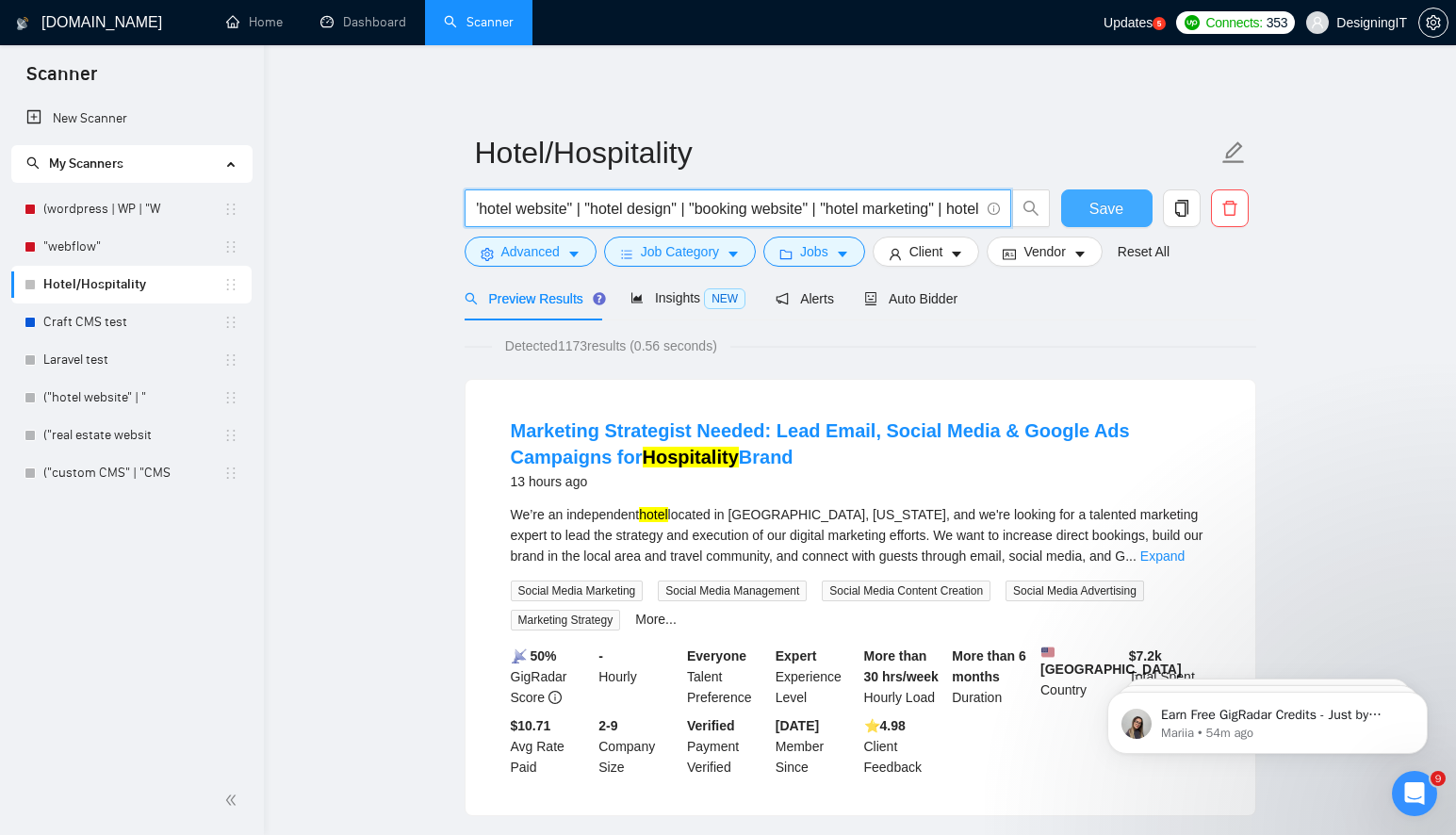 click on ""hotel website" | "hotel design" | "booking website" | "hotel marketing" | hotel Save" at bounding box center (857, 213) 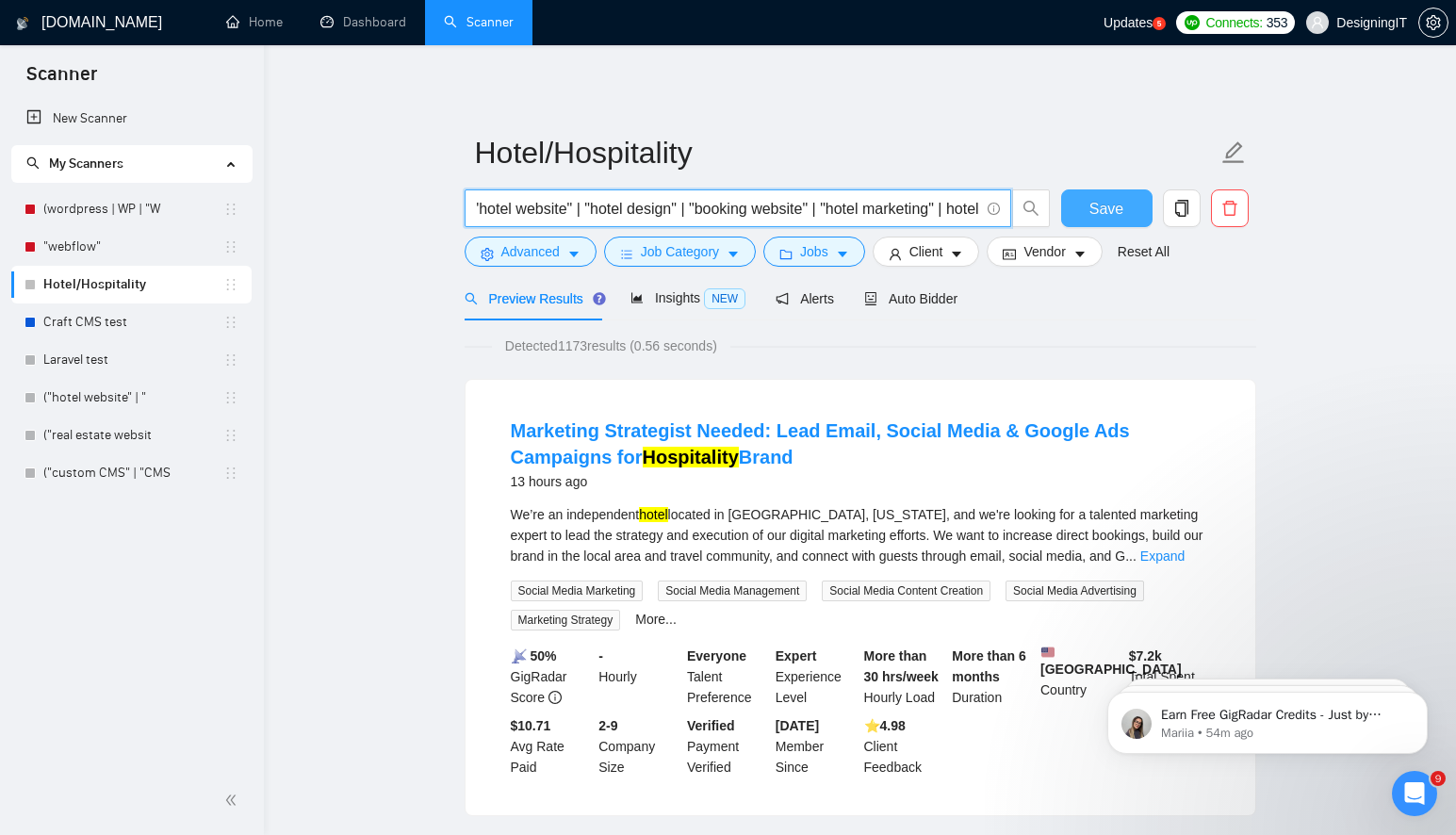 click on ""hotel website" | "hotel design" | "booking website" | "hotel marketing" | hotel" at bounding box center (728, 208) 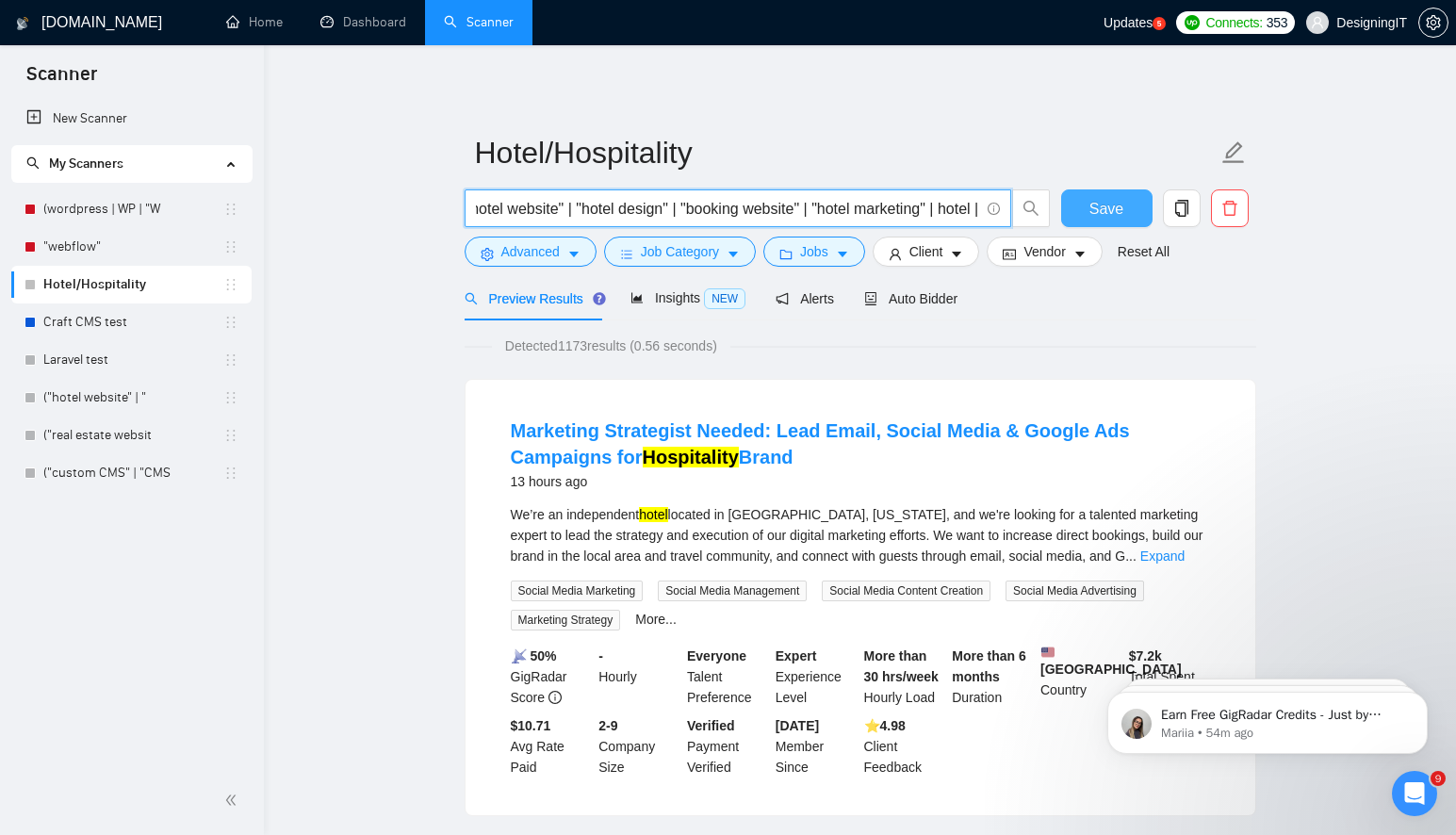 paste on ""boutique hotel" | "hospitality site"" 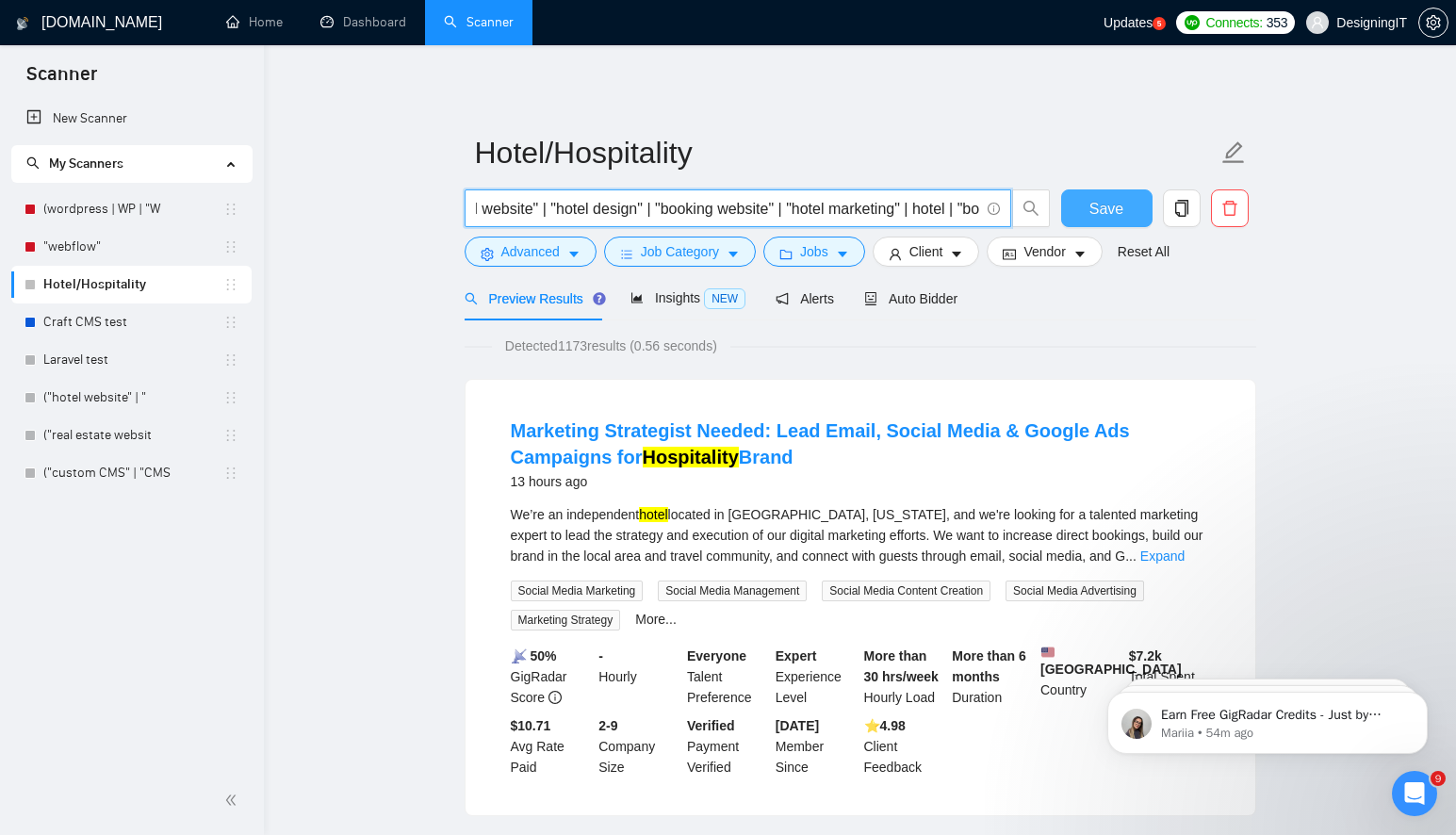 scroll, scrollTop: 0, scrollLeft: 272, axis: horizontal 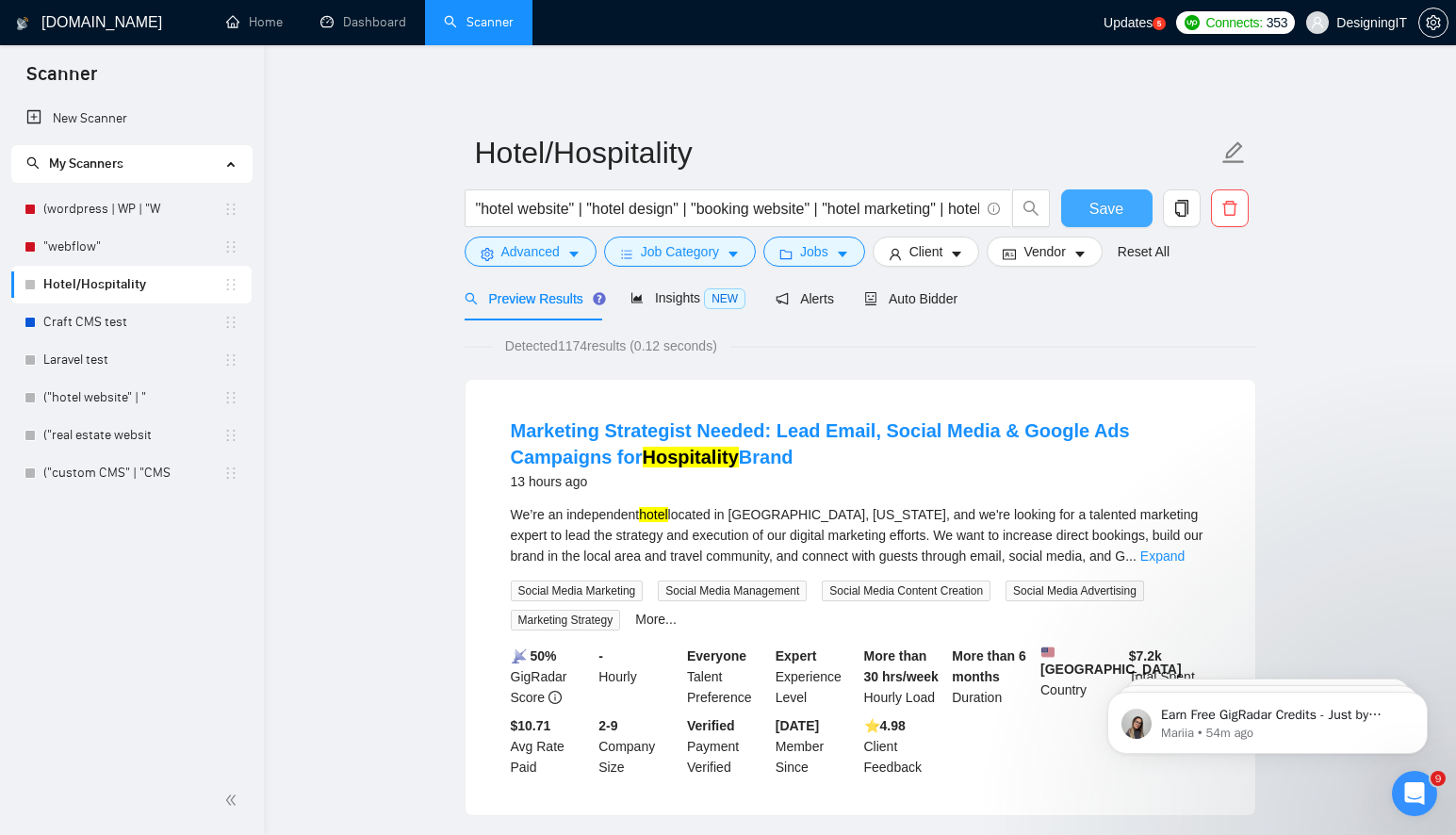 click on "Save" at bounding box center [1106, 208] 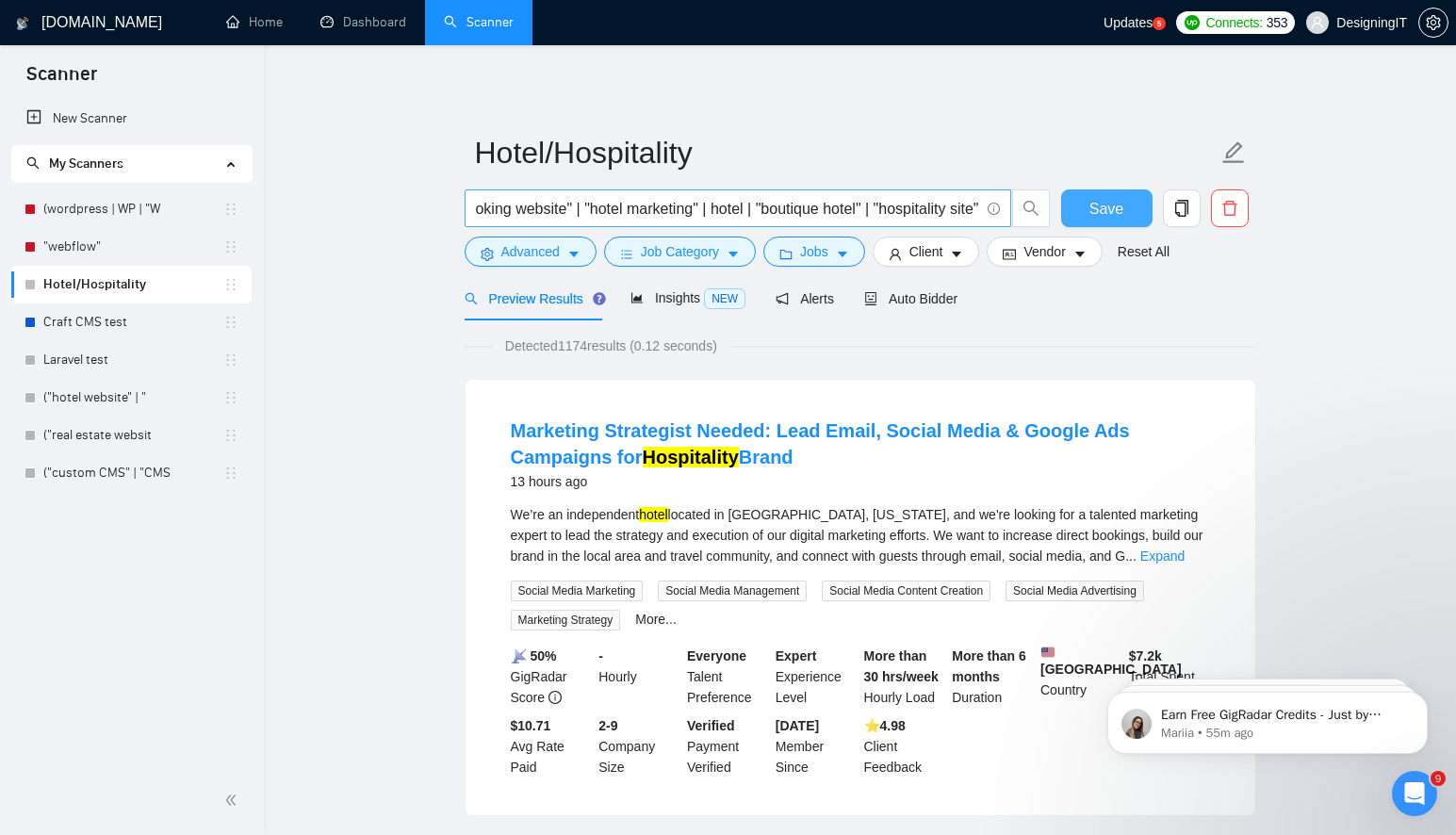 scroll, scrollTop: 0, scrollLeft: 0, axis: both 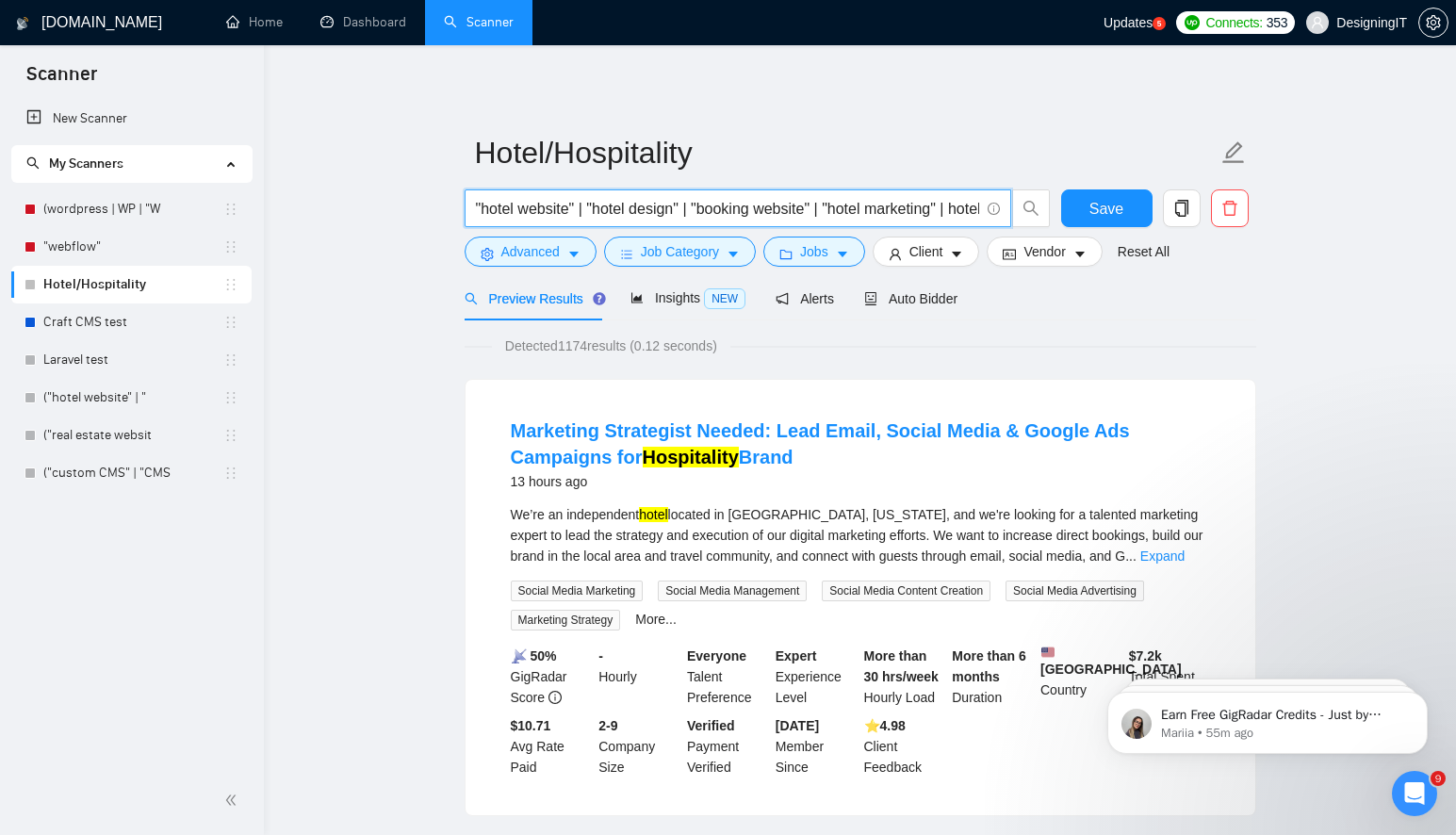 click on ""hotel website" | "hotel design" | "booking website" | "hotel marketing" | hotel | "boutique hotel" | "hospitality site"" at bounding box center (728, 208) 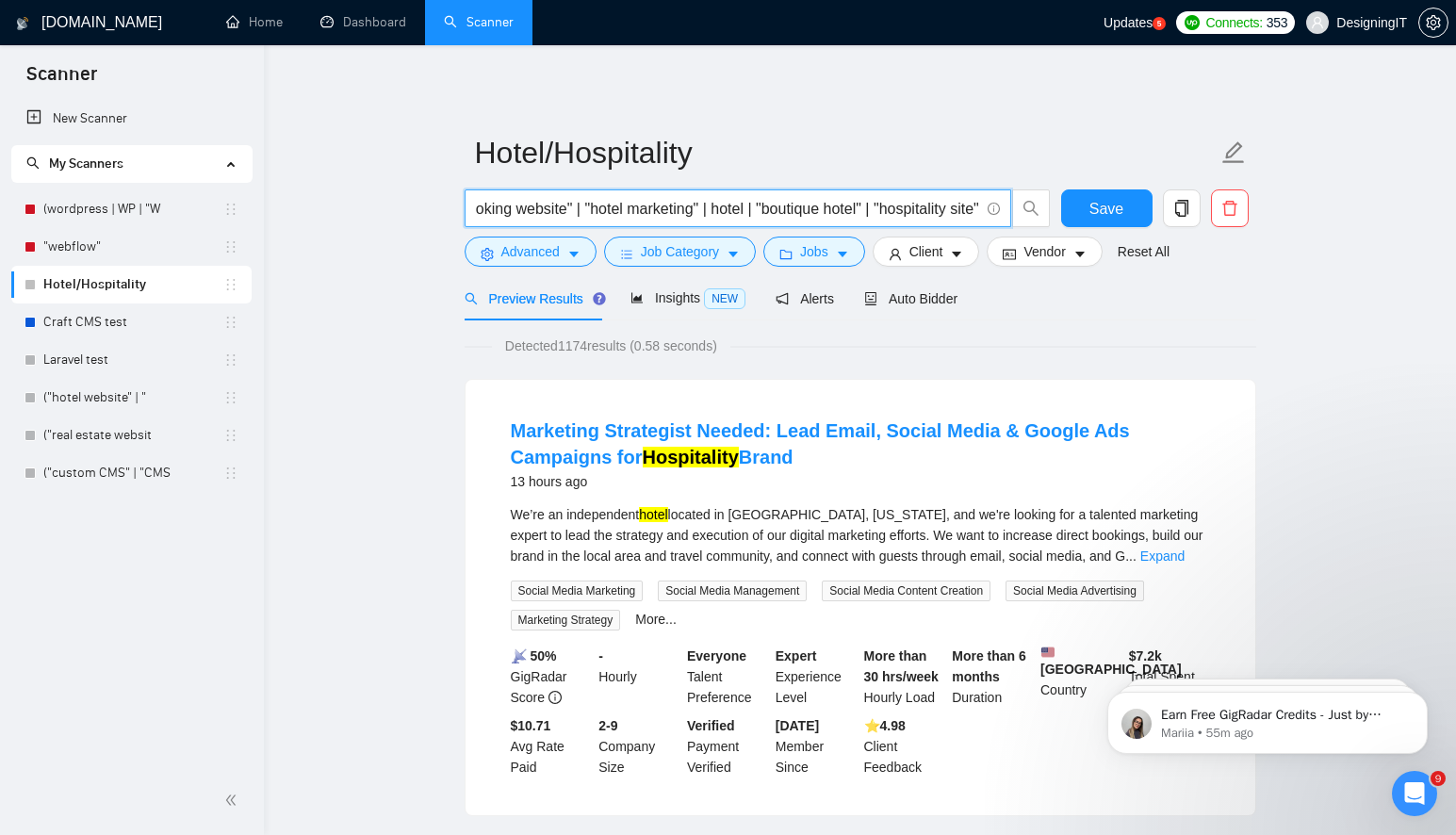 scroll, scrollTop: 0, scrollLeft: 278, axis: horizontal 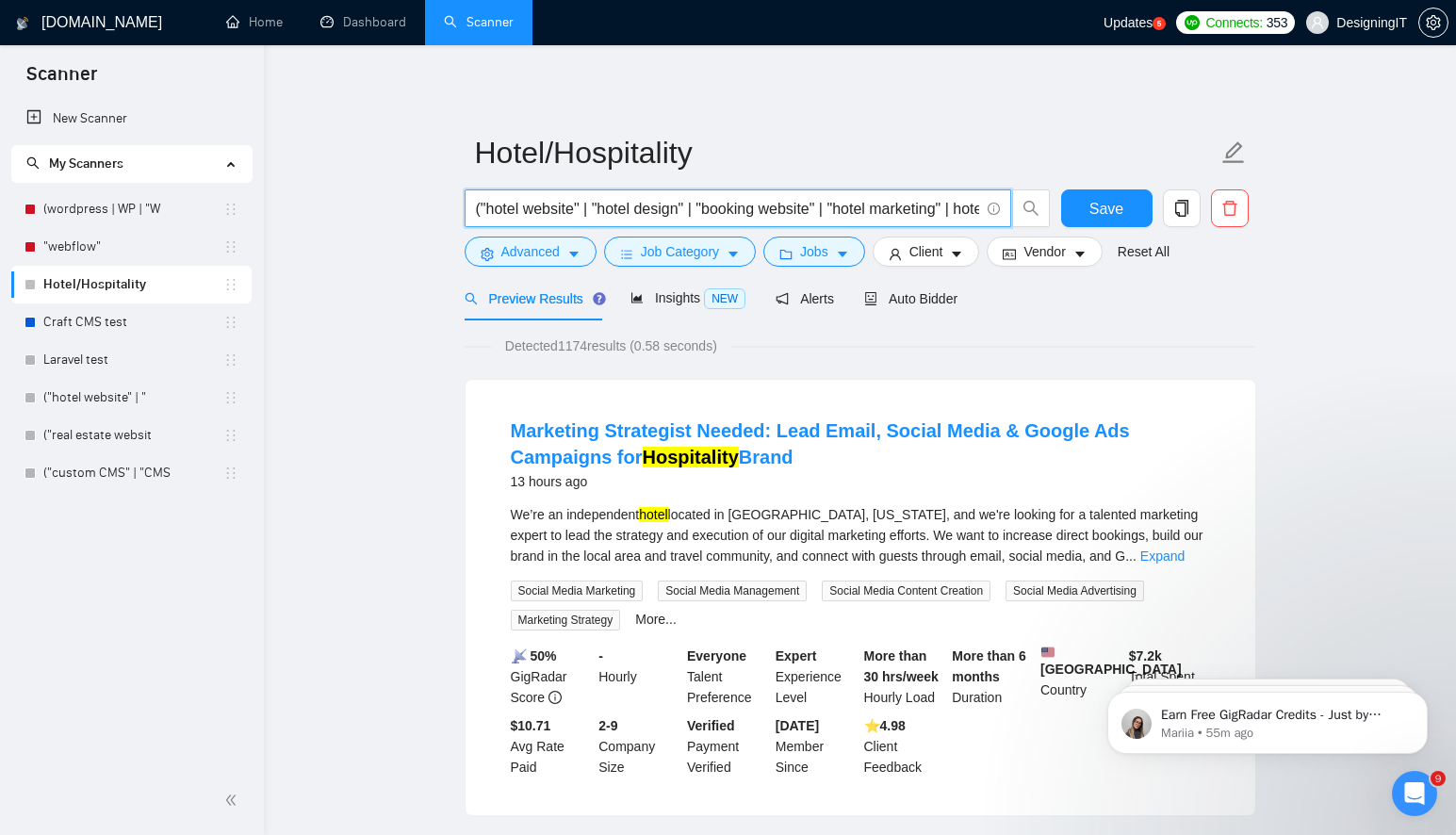 drag, startPoint x: 564, startPoint y: 208, endPoint x: 403, endPoint y: 208, distance: 161 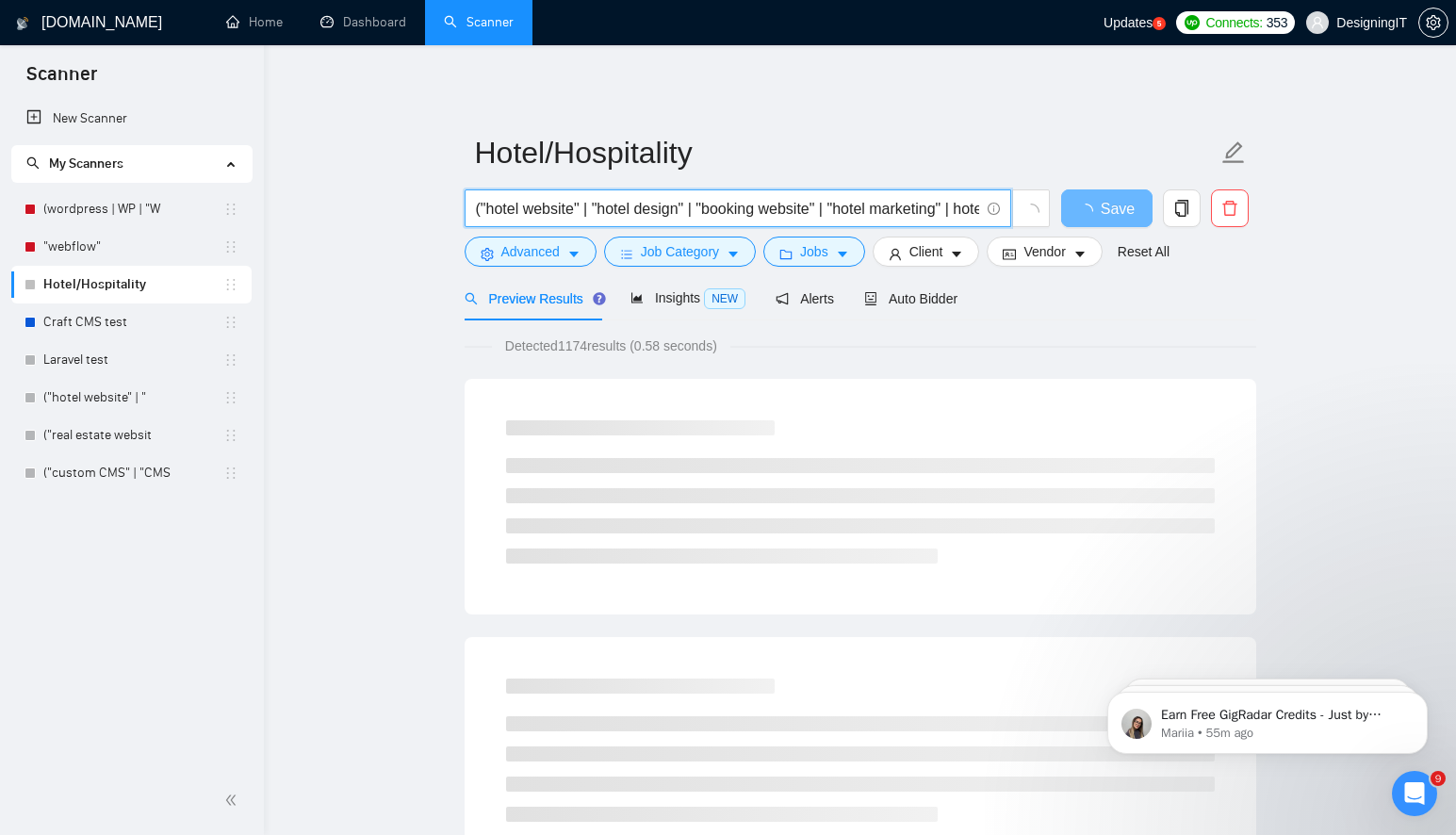 drag, startPoint x: 482, startPoint y: 207, endPoint x: 472, endPoint y: 228, distance: 23.259407 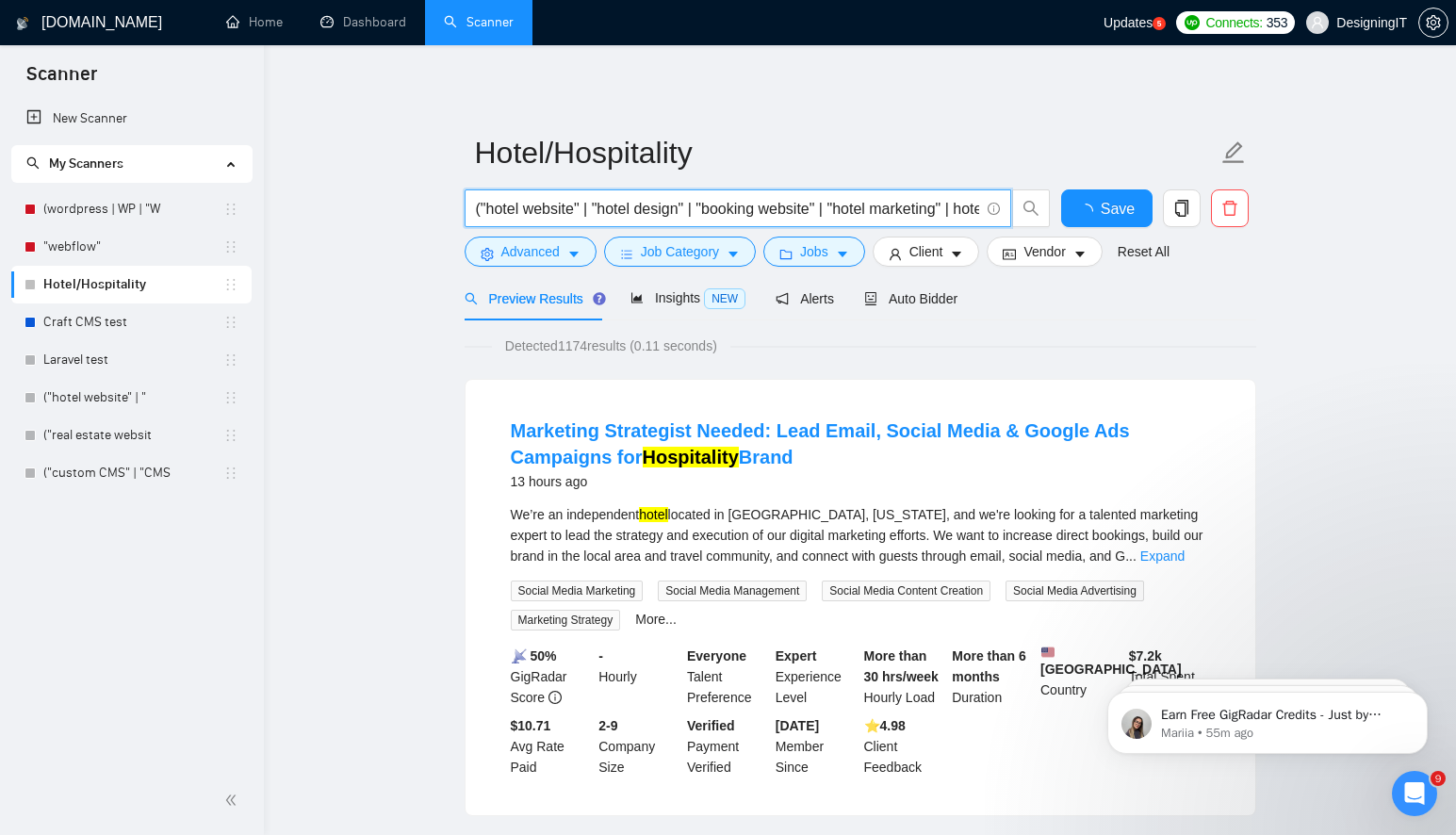 type on ""hotel website" | "hotel design" | "booking website" | "hotel marketing" | hotel | "boutique hotel" | "hospitality site"" 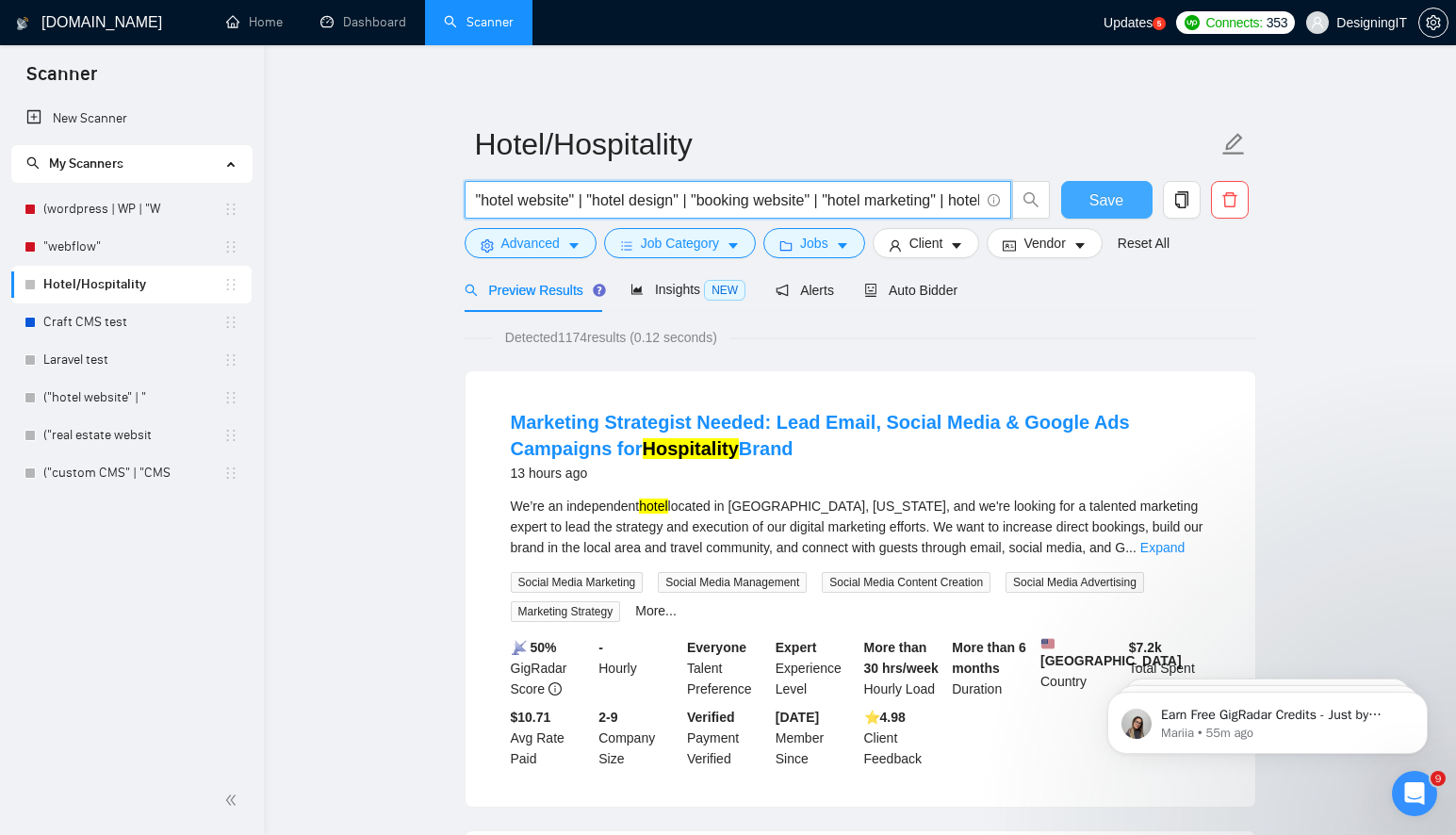scroll, scrollTop: 11, scrollLeft: 0, axis: vertical 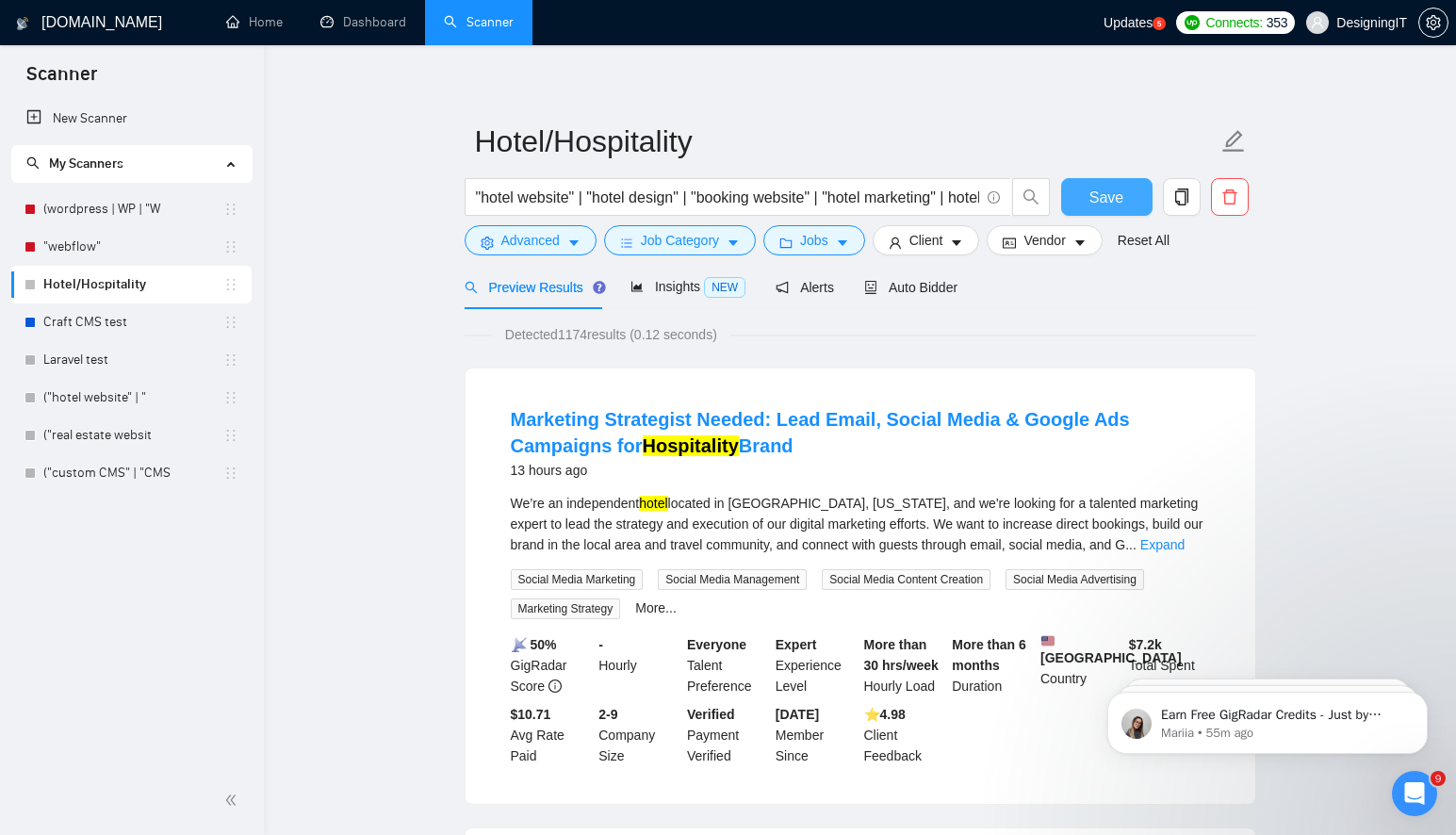 click on "Save" at bounding box center (1106, 197) 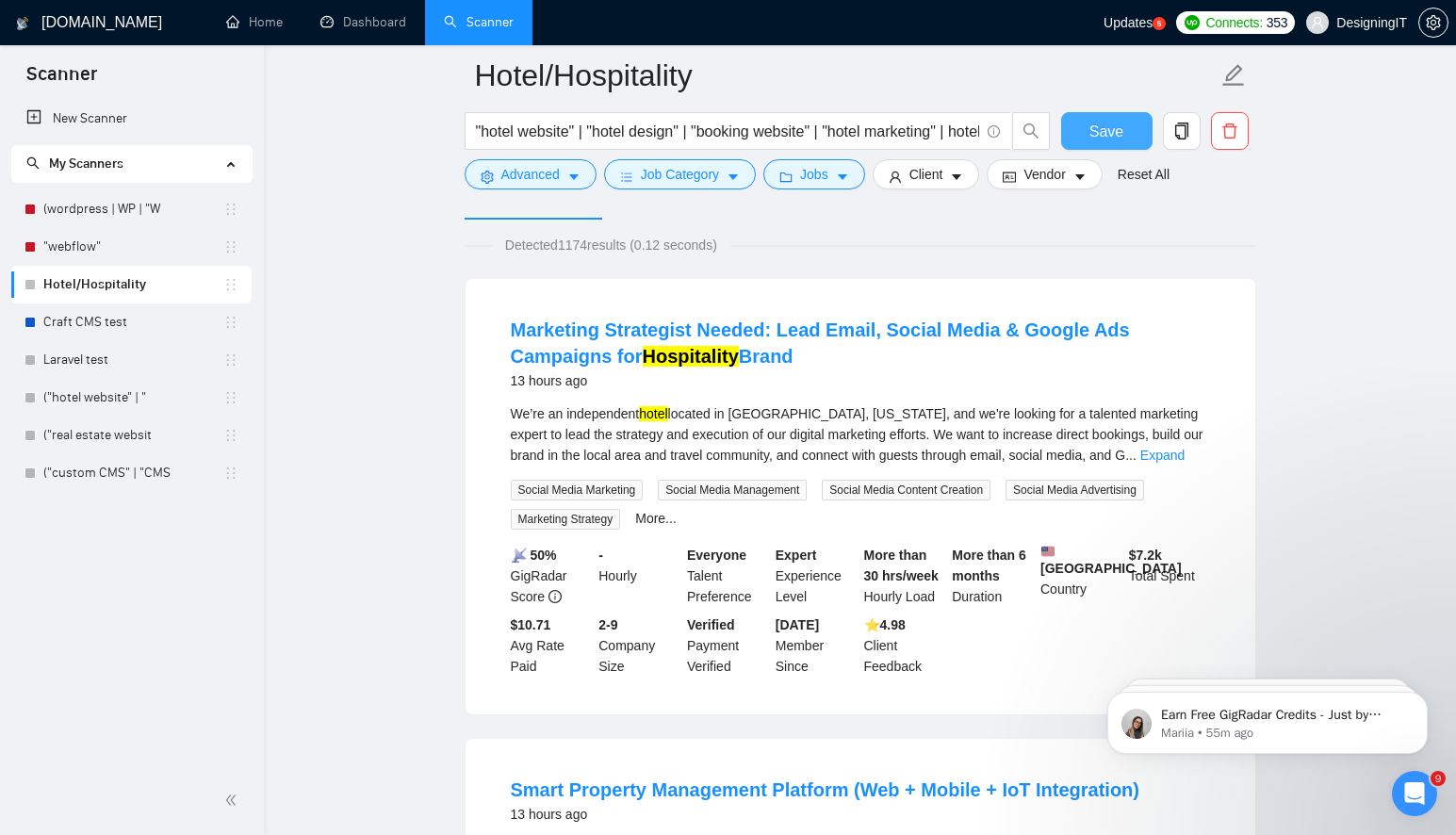 scroll, scrollTop: 0, scrollLeft: 0, axis: both 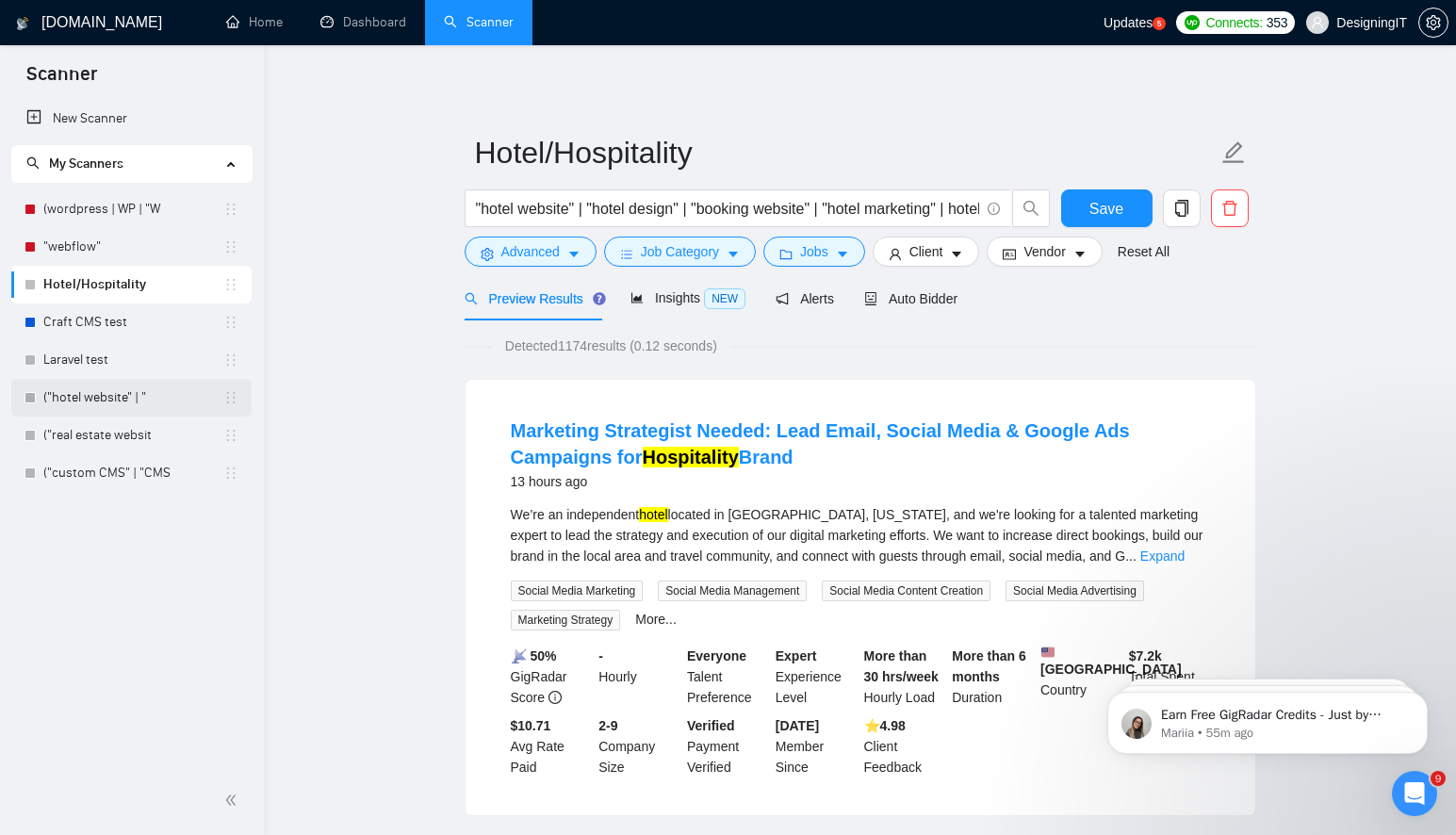 click on "("hotel website" | "" at bounding box center (133, 398) 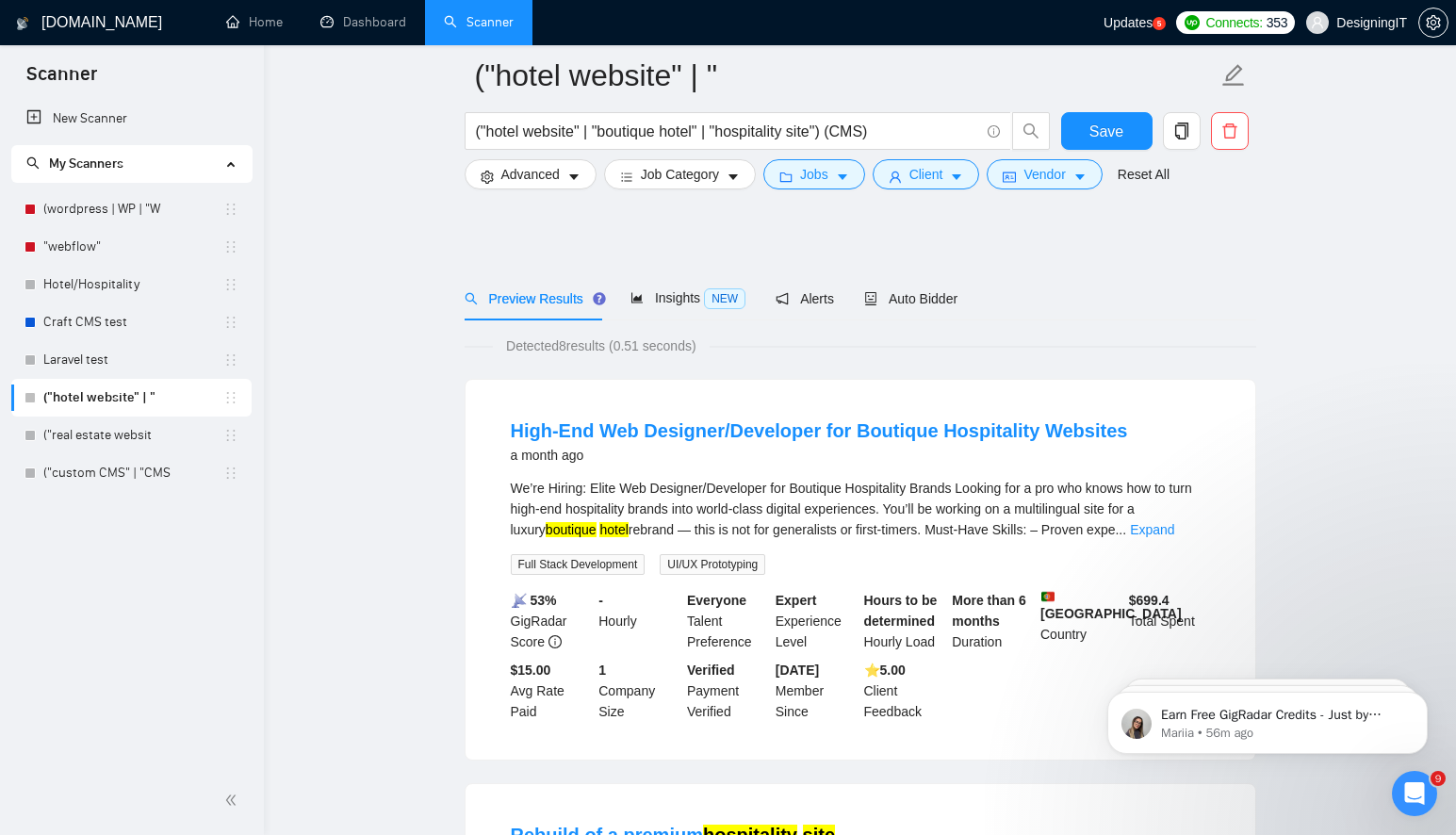 scroll, scrollTop: 816, scrollLeft: 0, axis: vertical 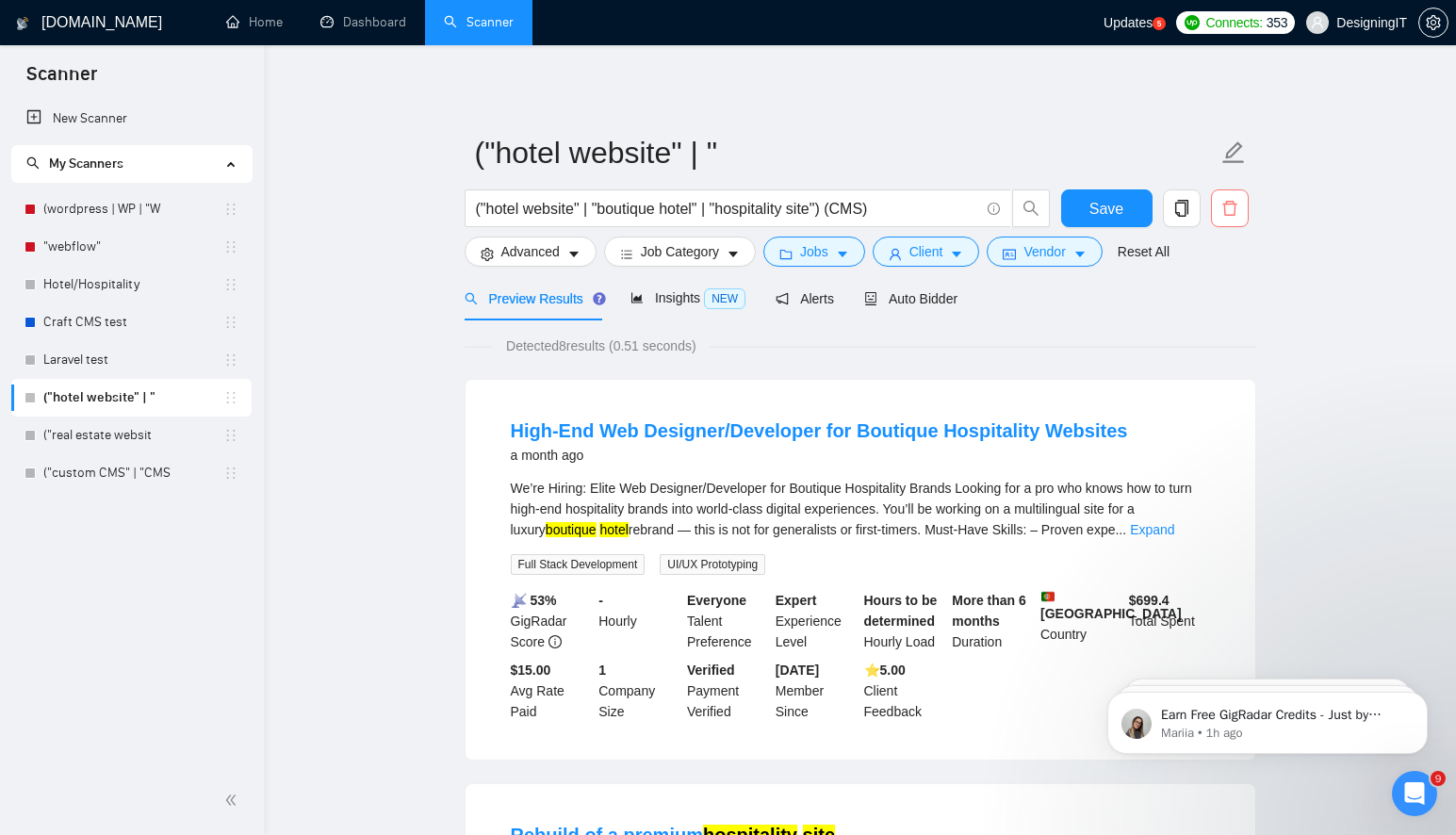click 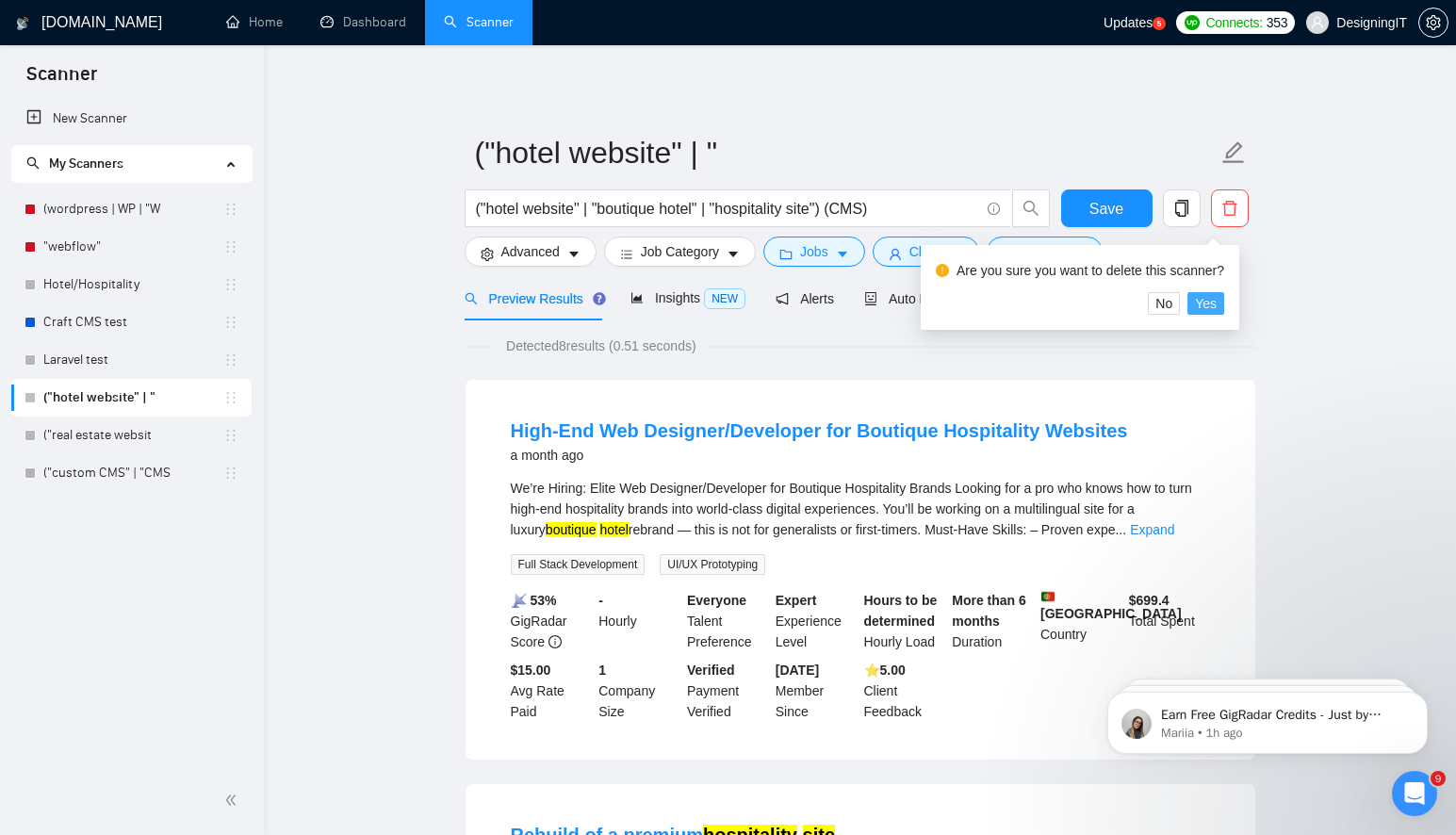 click on "Yes" at bounding box center (1205, 303) 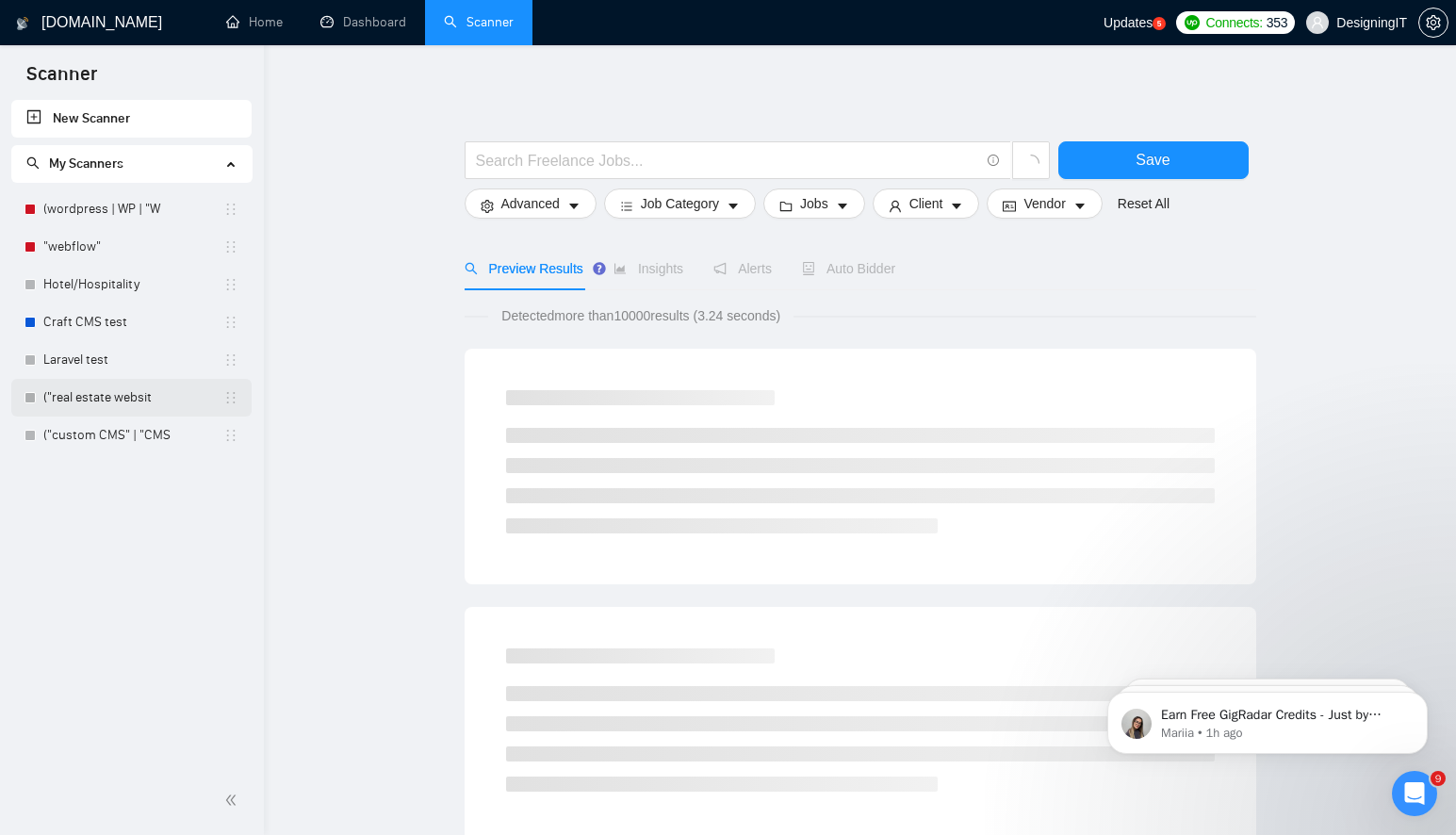 click on "("real estate websit" at bounding box center (133, 398) 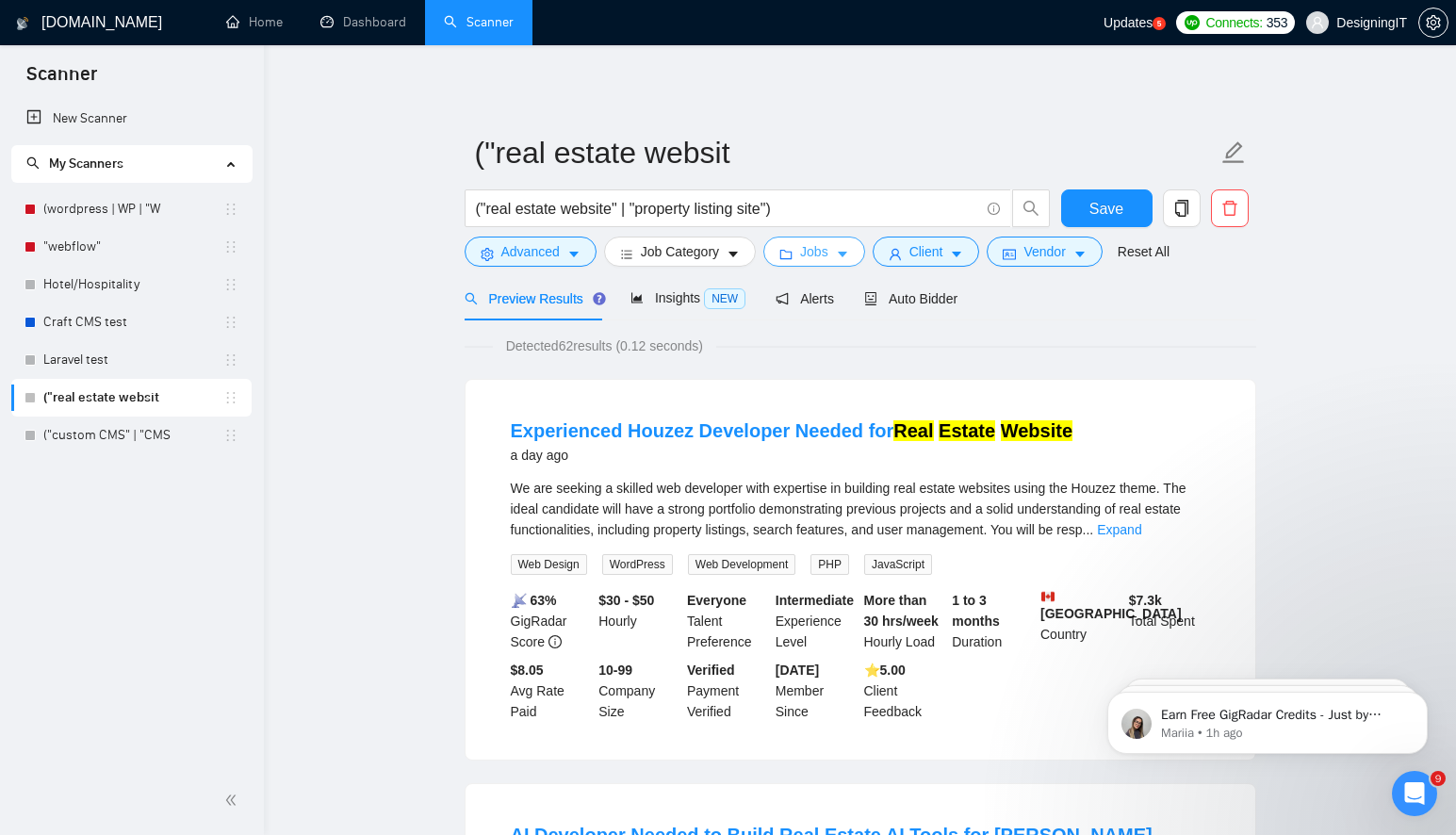 click 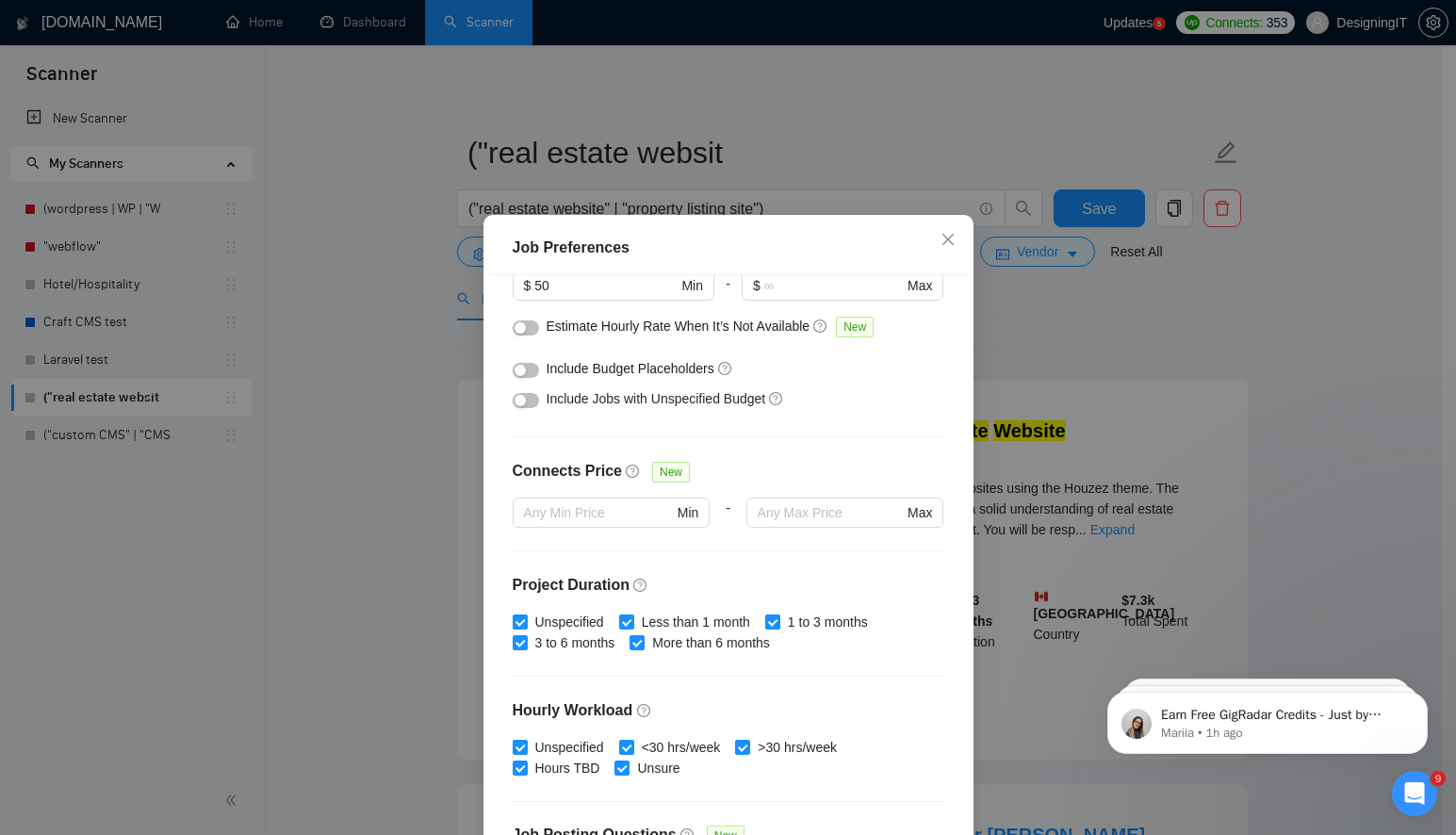 scroll, scrollTop: 0, scrollLeft: 0, axis: both 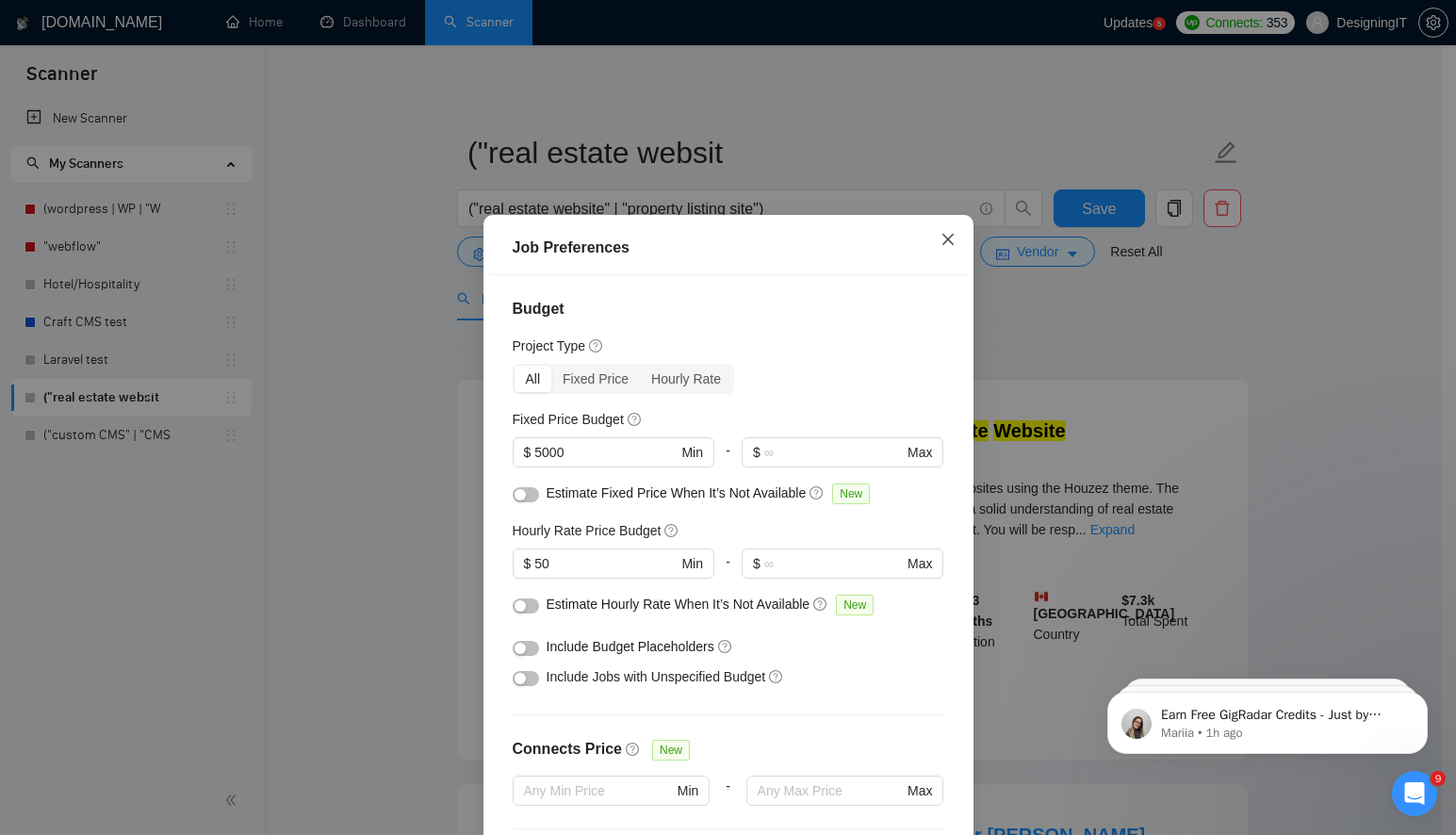 click 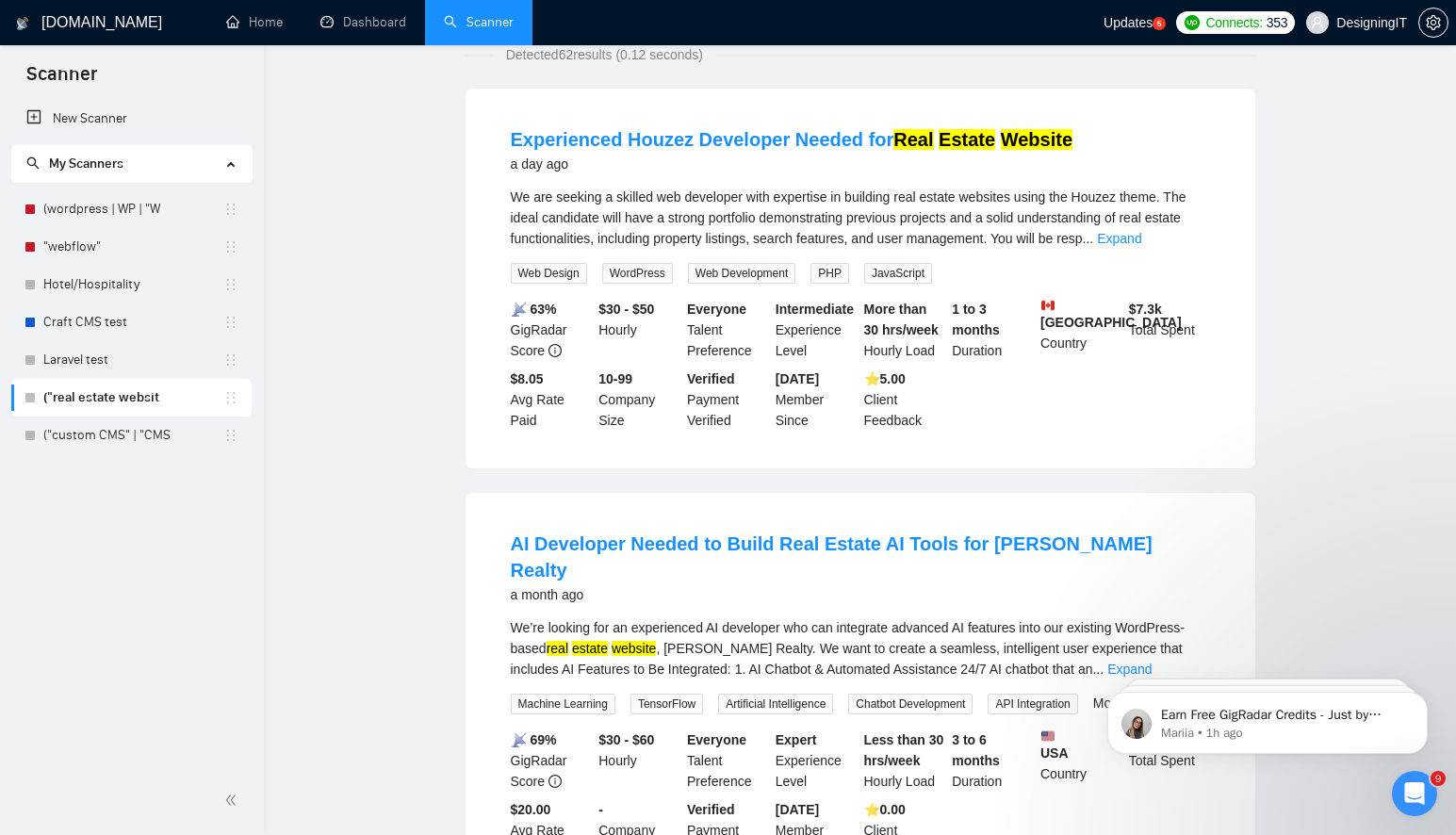 scroll, scrollTop: 0, scrollLeft: 0, axis: both 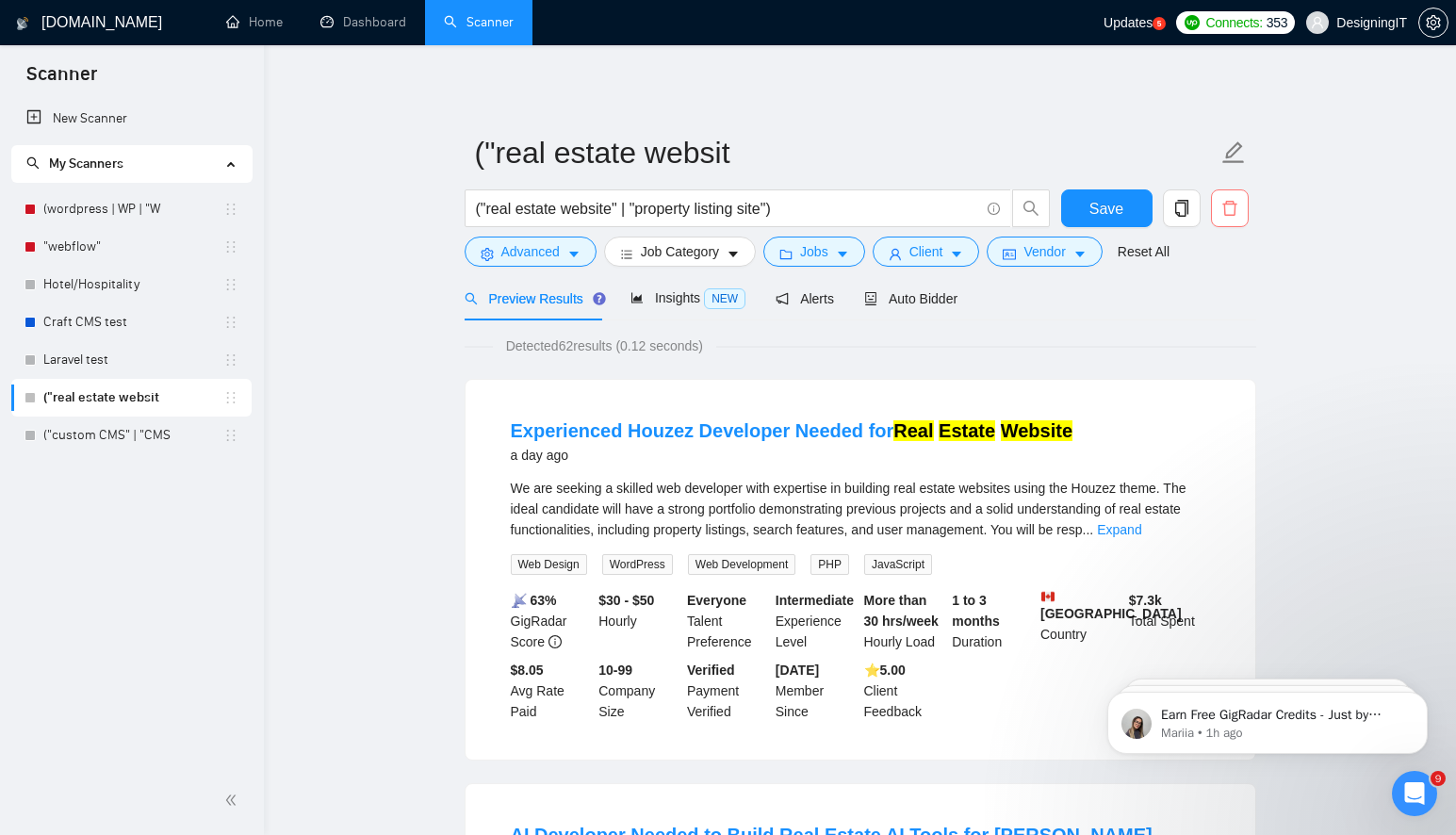 click 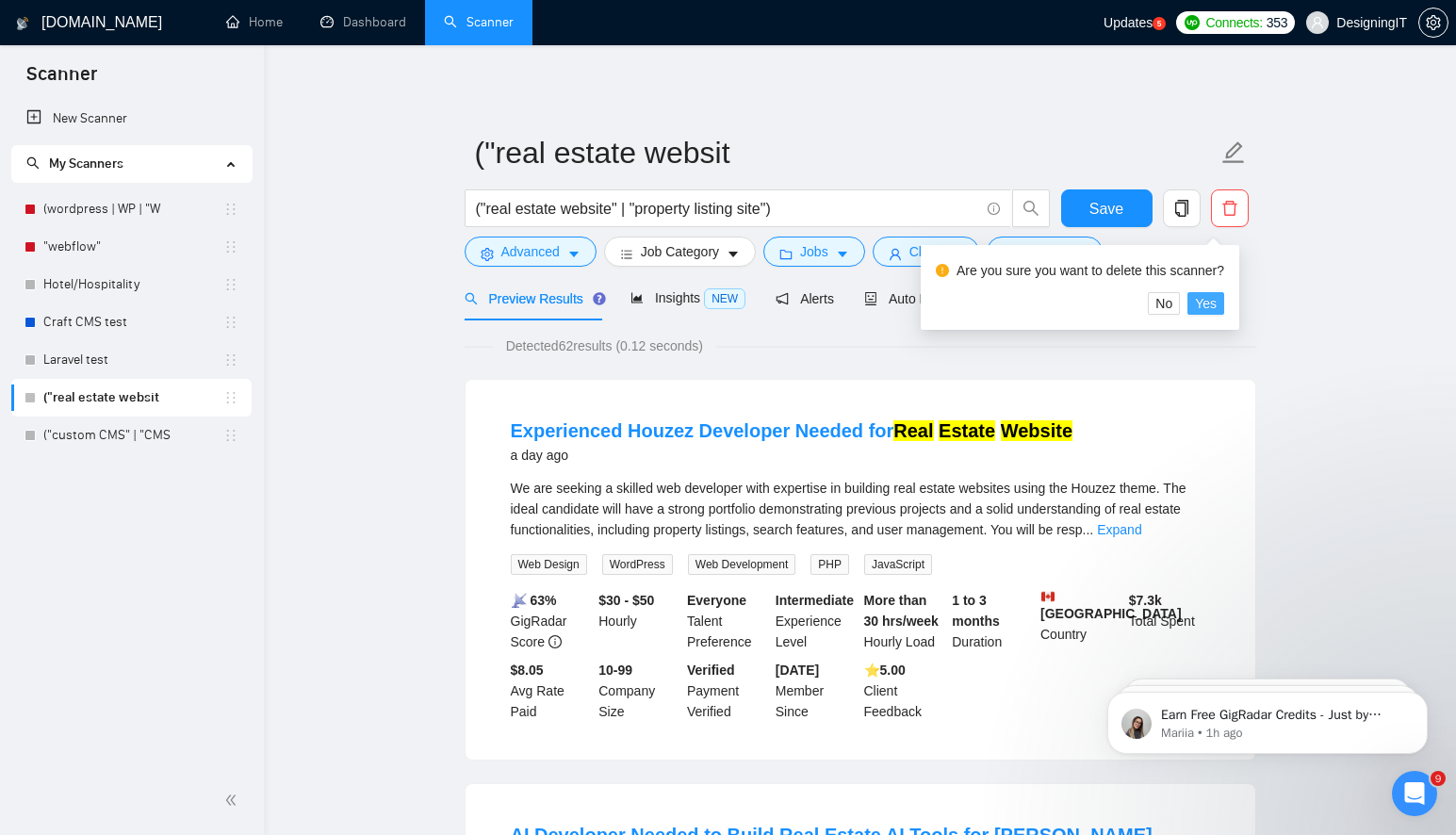 click on "Yes" at bounding box center (1205, 303) 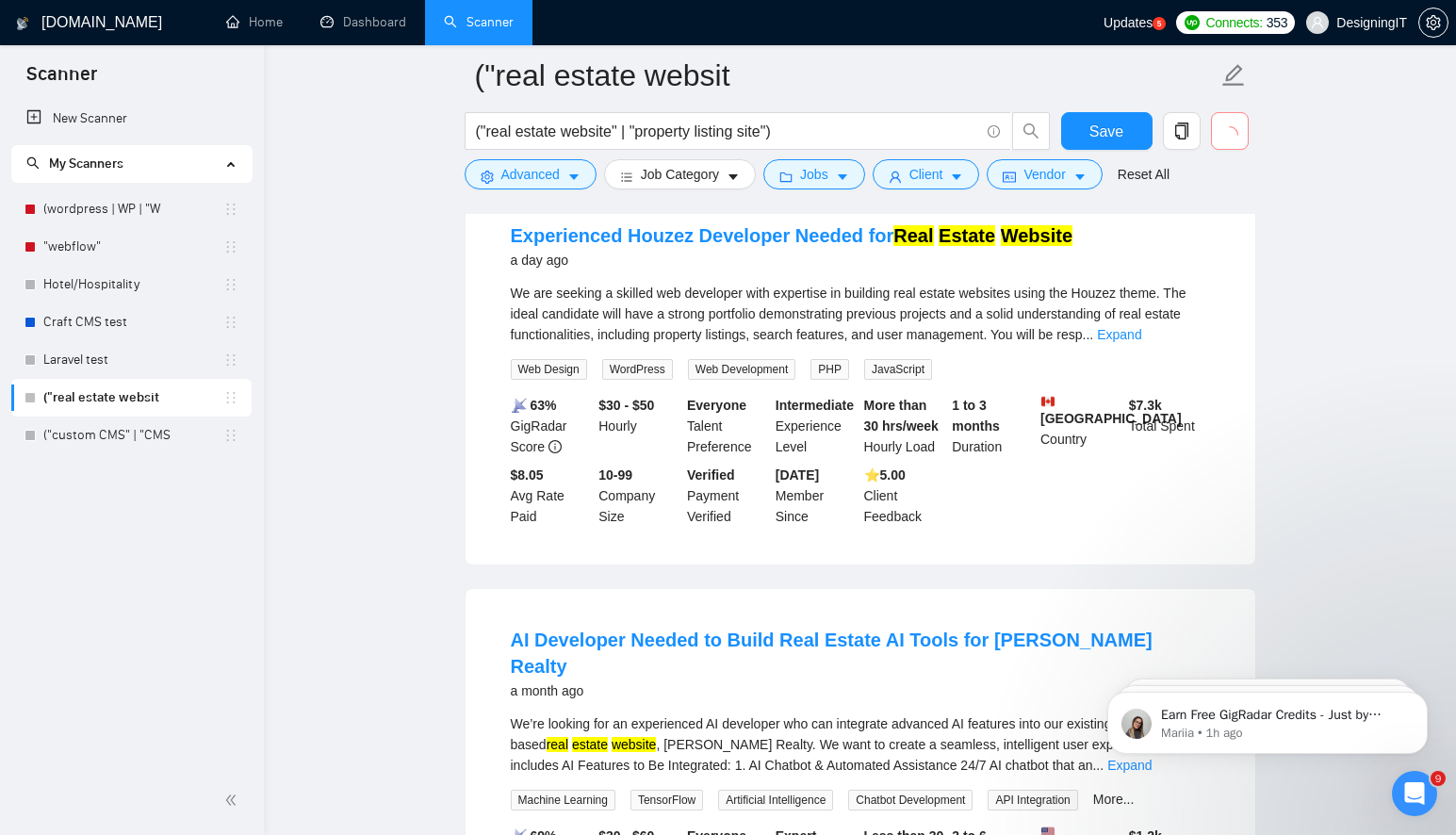 scroll, scrollTop: 211, scrollLeft: 0, axis: vertical 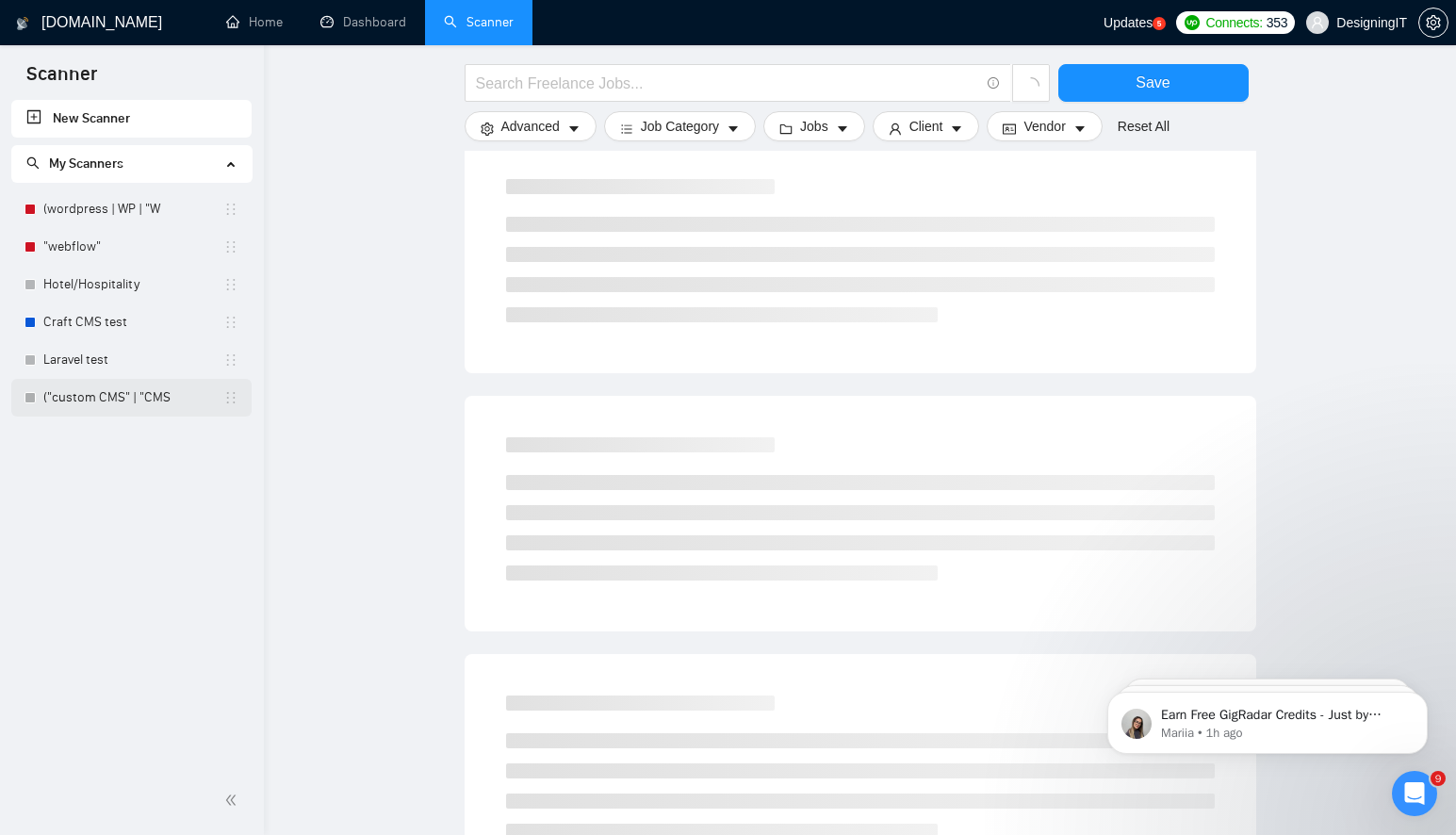 click on "("custom CMS" | "CMS" at bounding box center (133, 398) 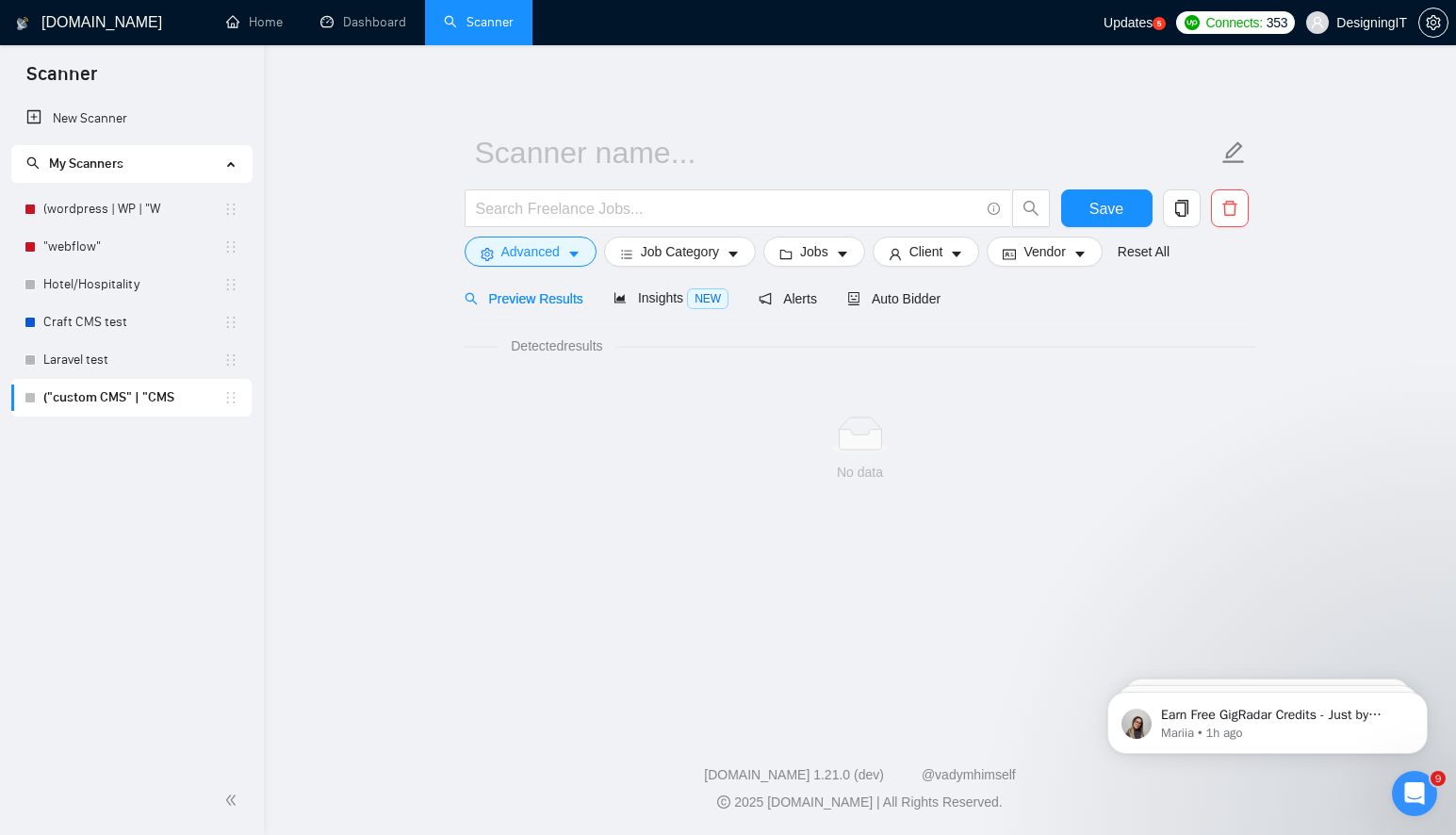 scroll, scrollTop: 0, scrollLeft: 0, axis: both 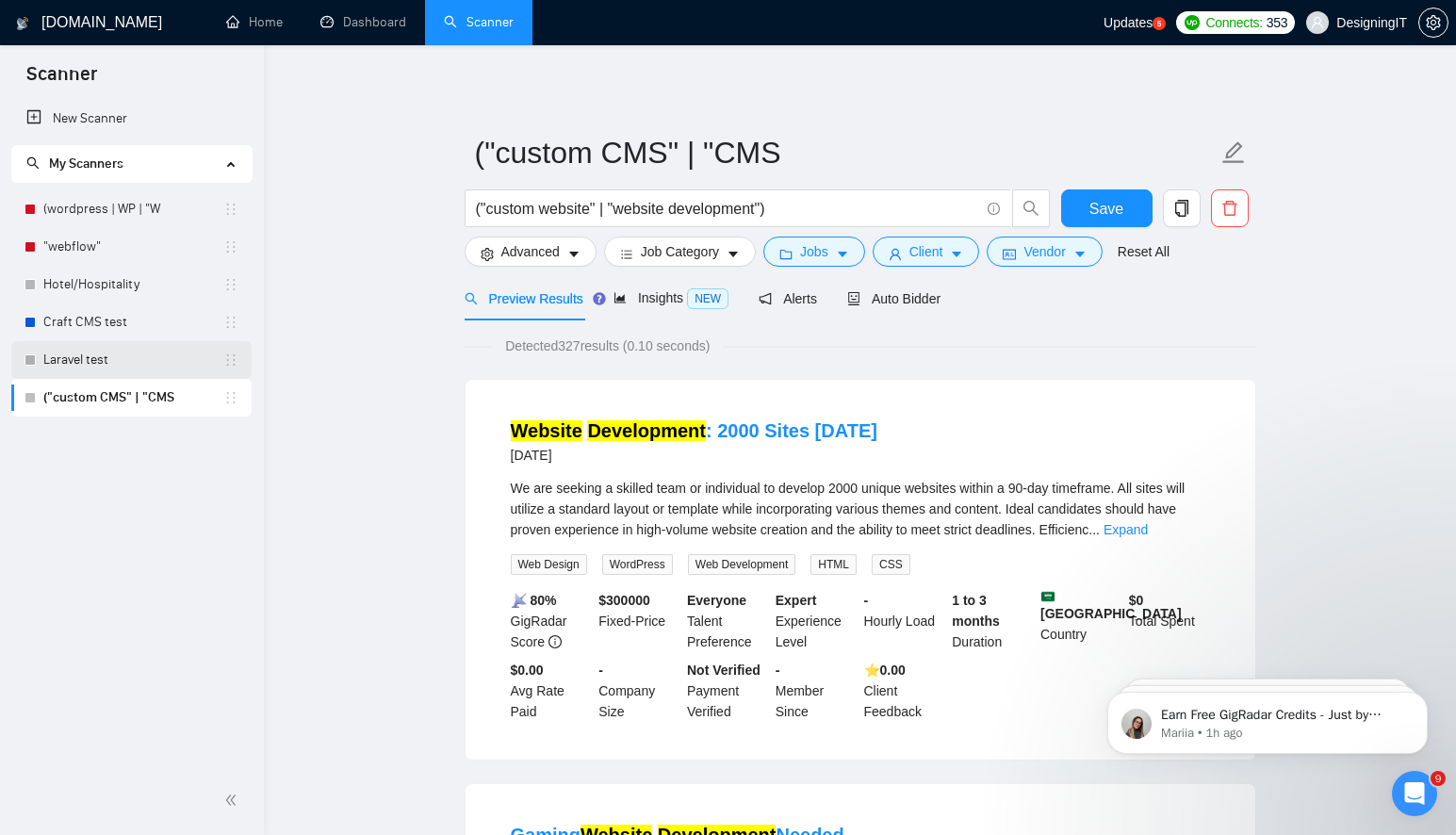 click on "Laravel test" at bounding box center (133, 360) 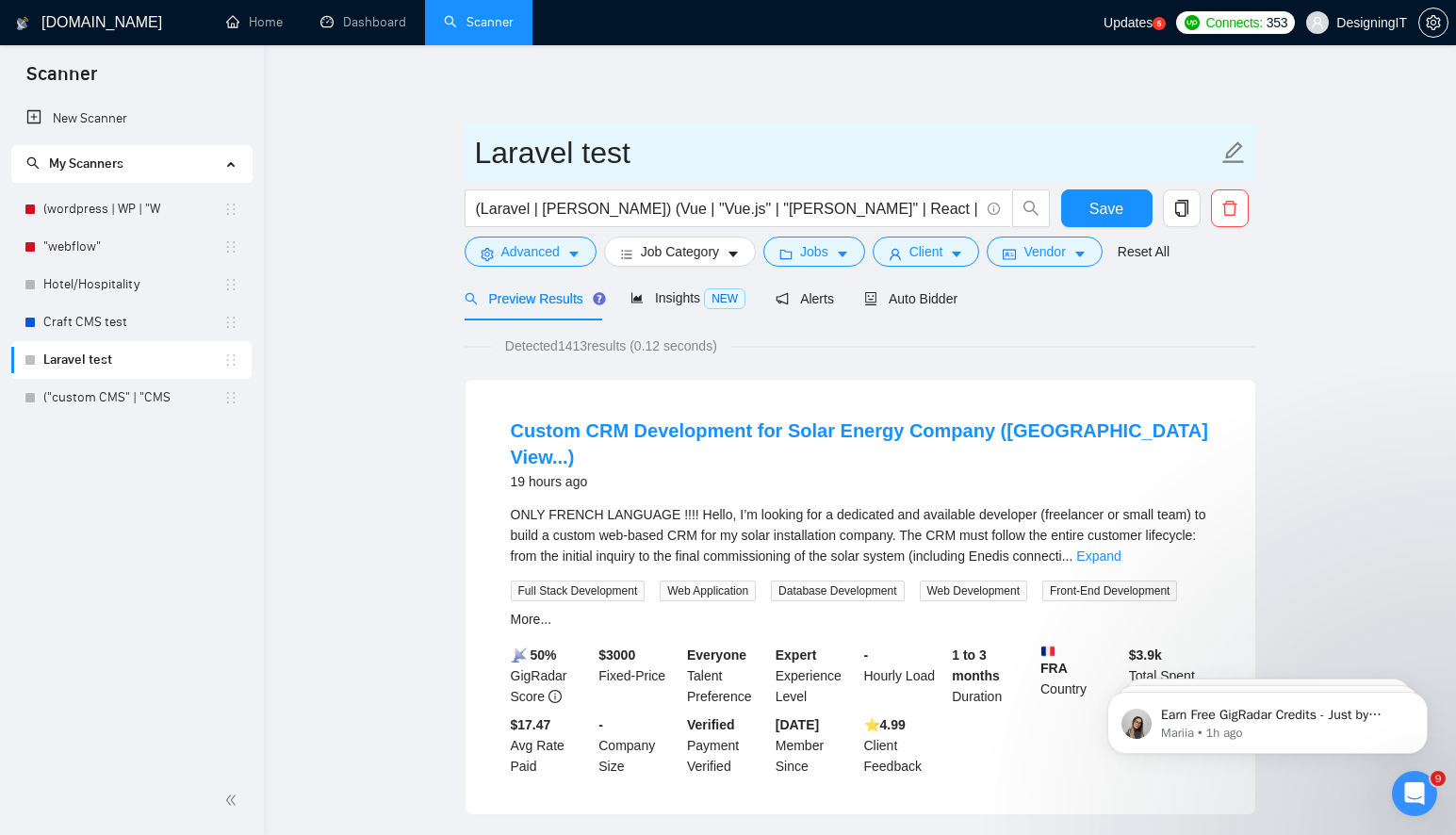 drag, startPoint x: 1252, startPoint y: 150, endPoint x: 1235, endPoint y: 152, distance: 17.117243 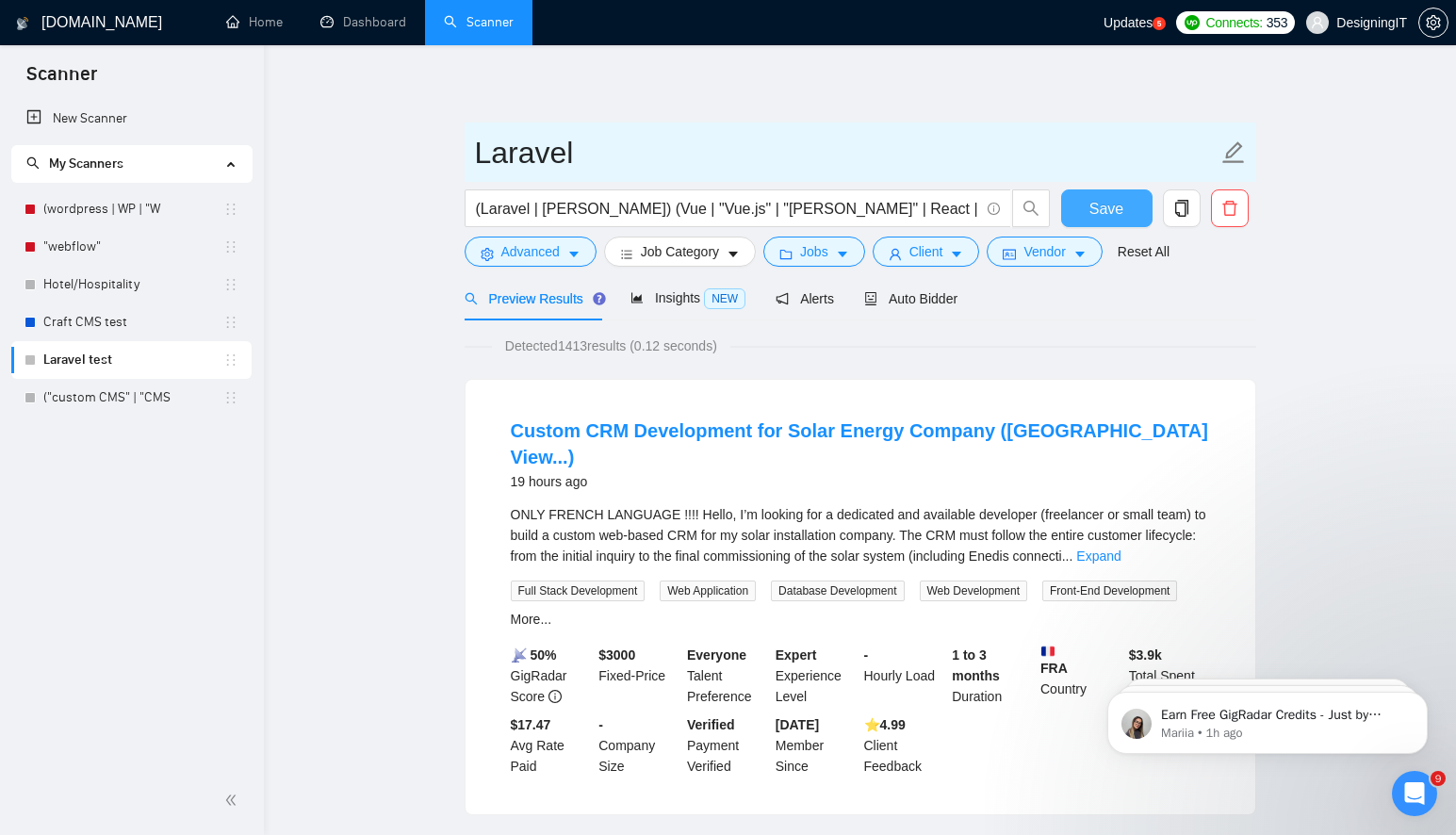 type on "Laravel" 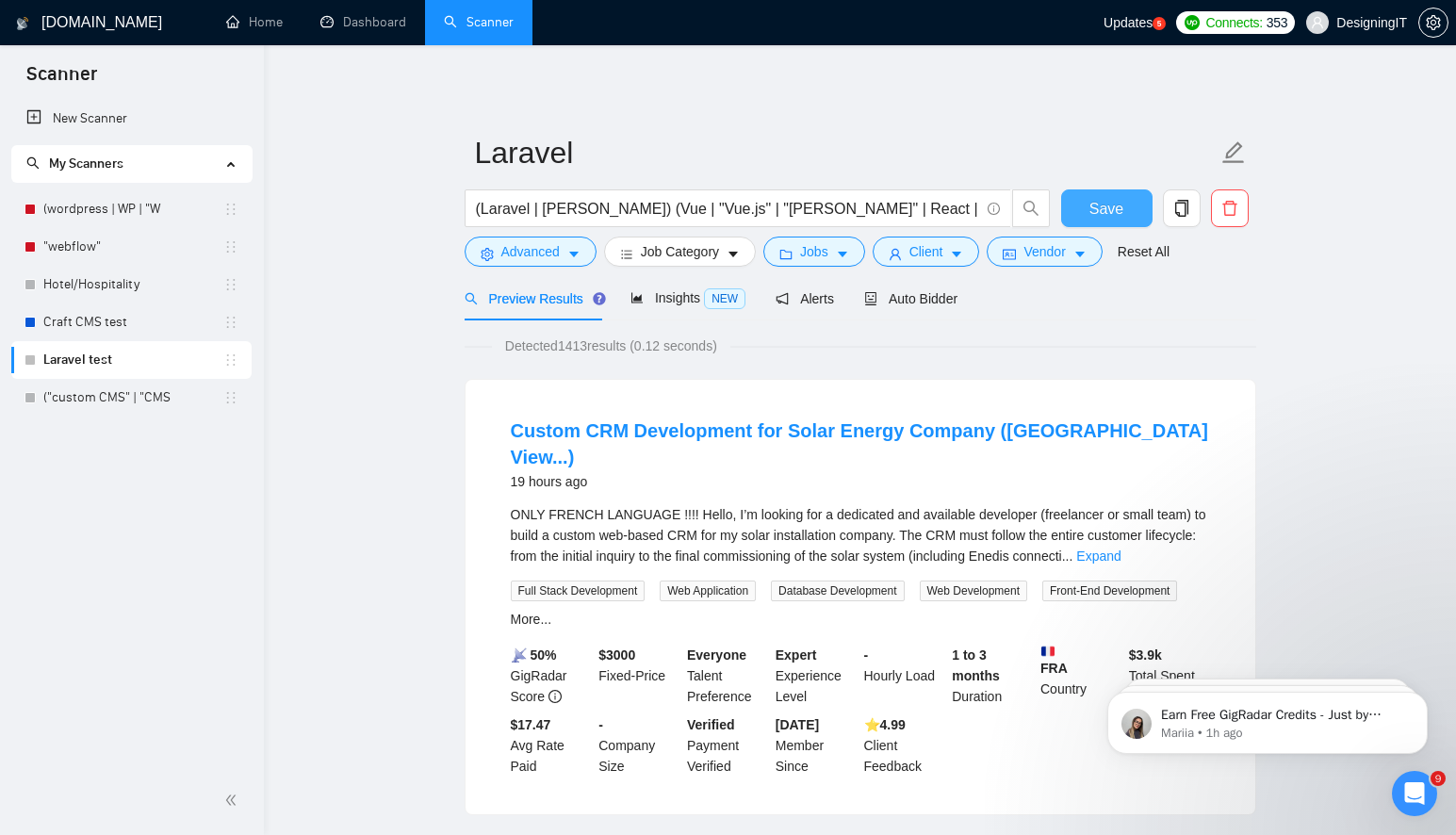click on "Save" at bounding box center (1106, 208) 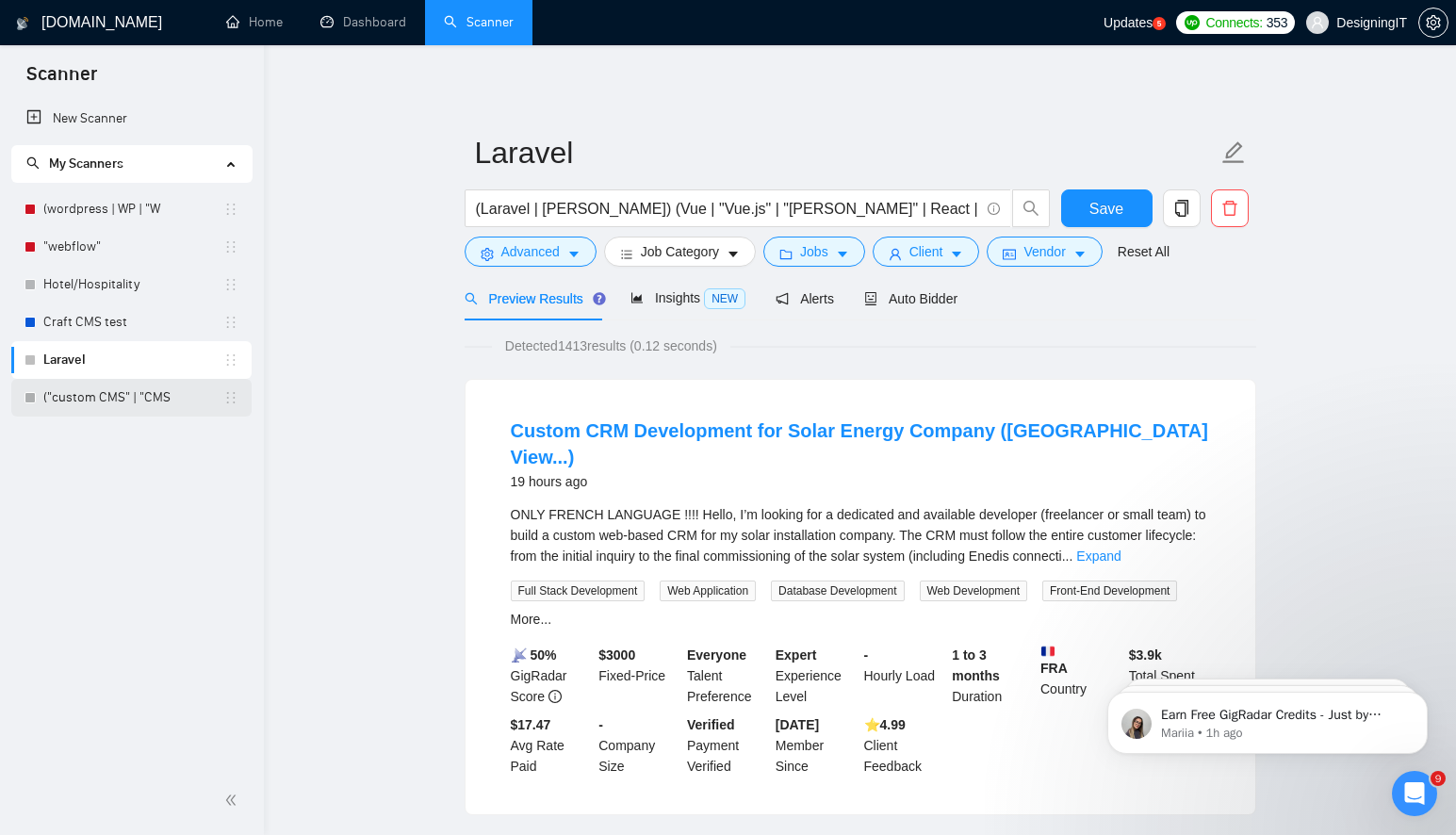 click on "("custom CMS" | "CMS" at bounding box center [133, 398] 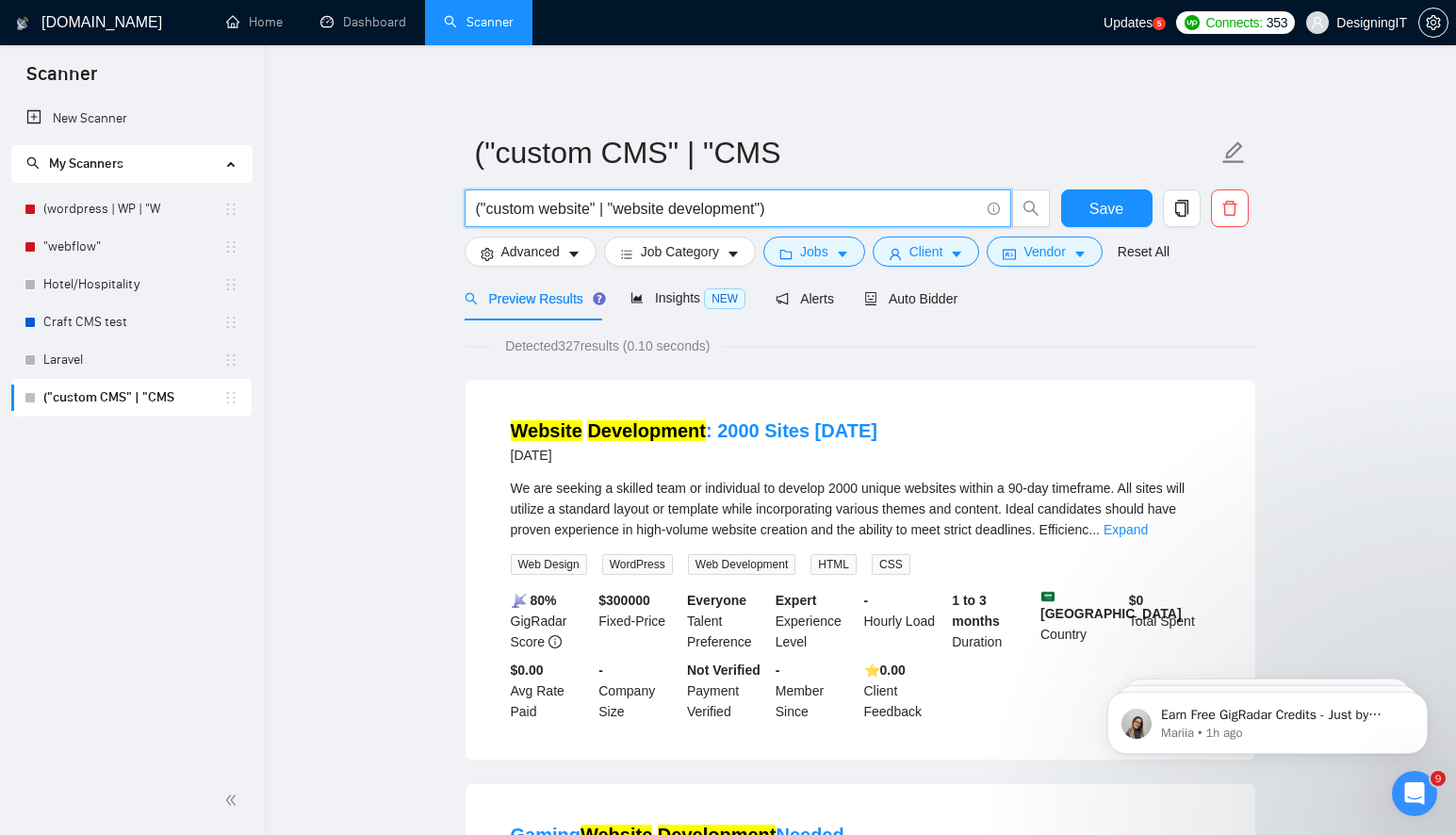 click on "("custom website" | "website development")" at bounding box center (728, 208) 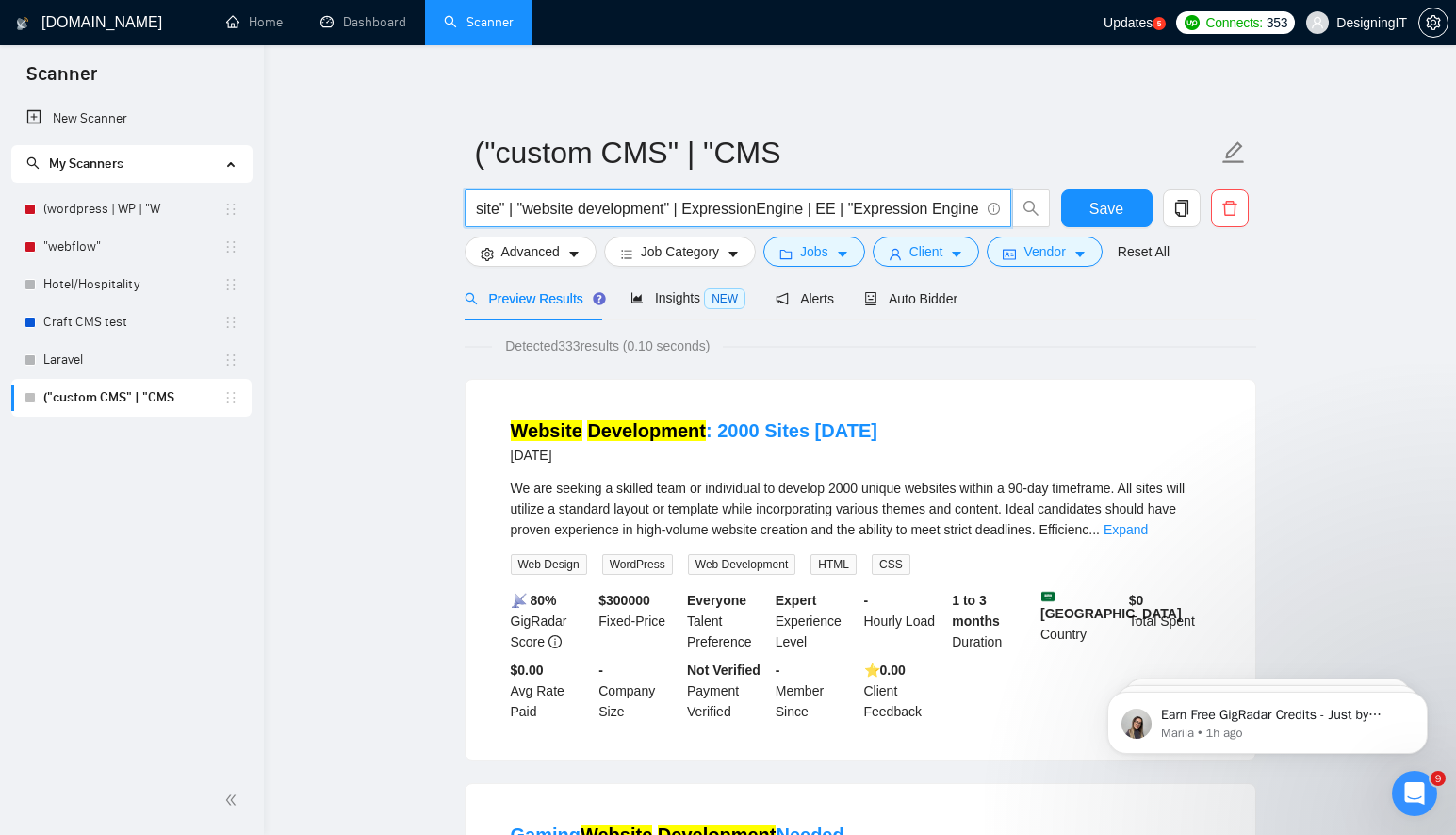 type on "("custom website" | "website development" | ExpressionEngine | EE | "Expression Engine"" 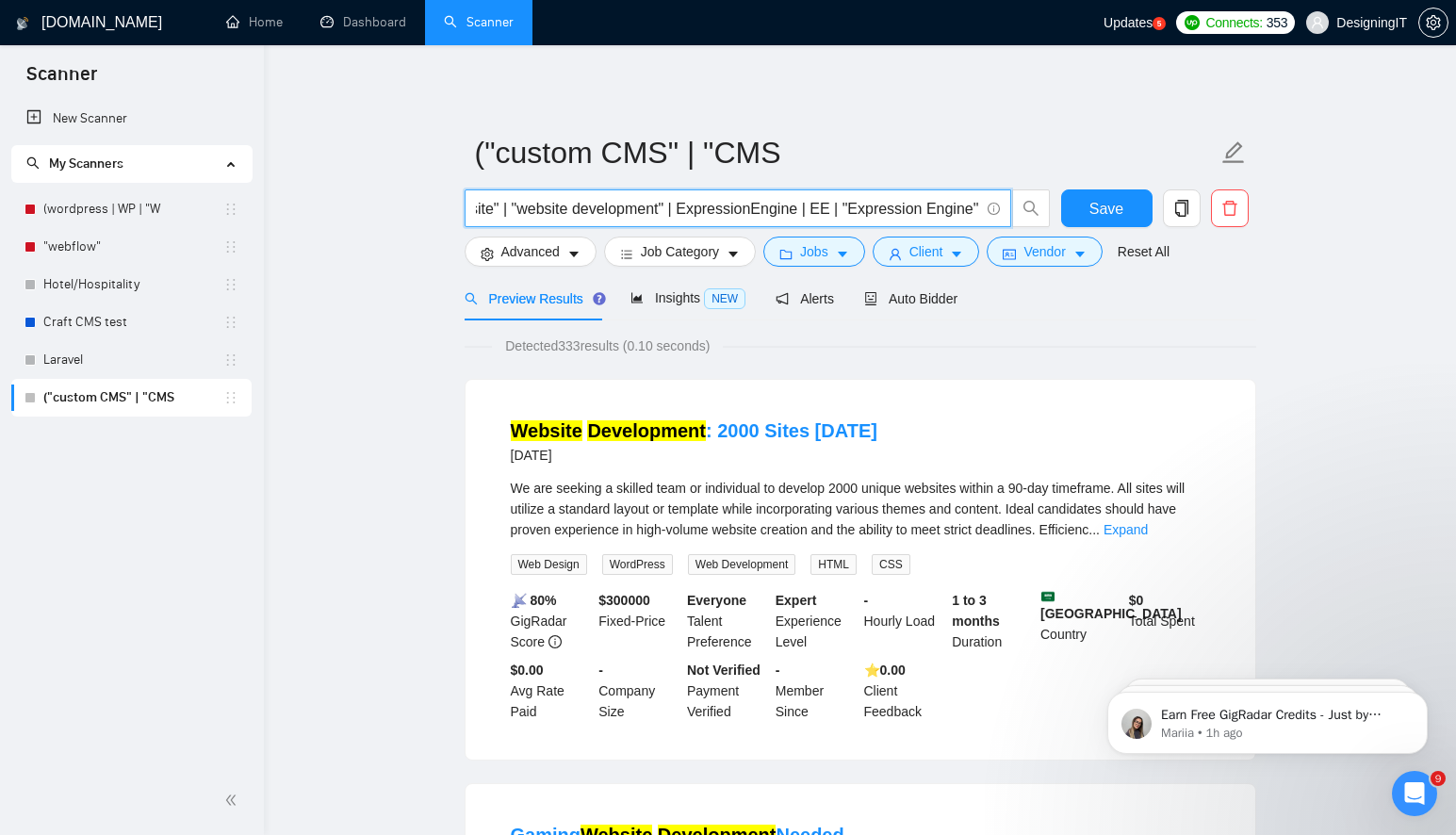 scroll, scrollTop: 0, scrollLeft: 105, axis: horizontal 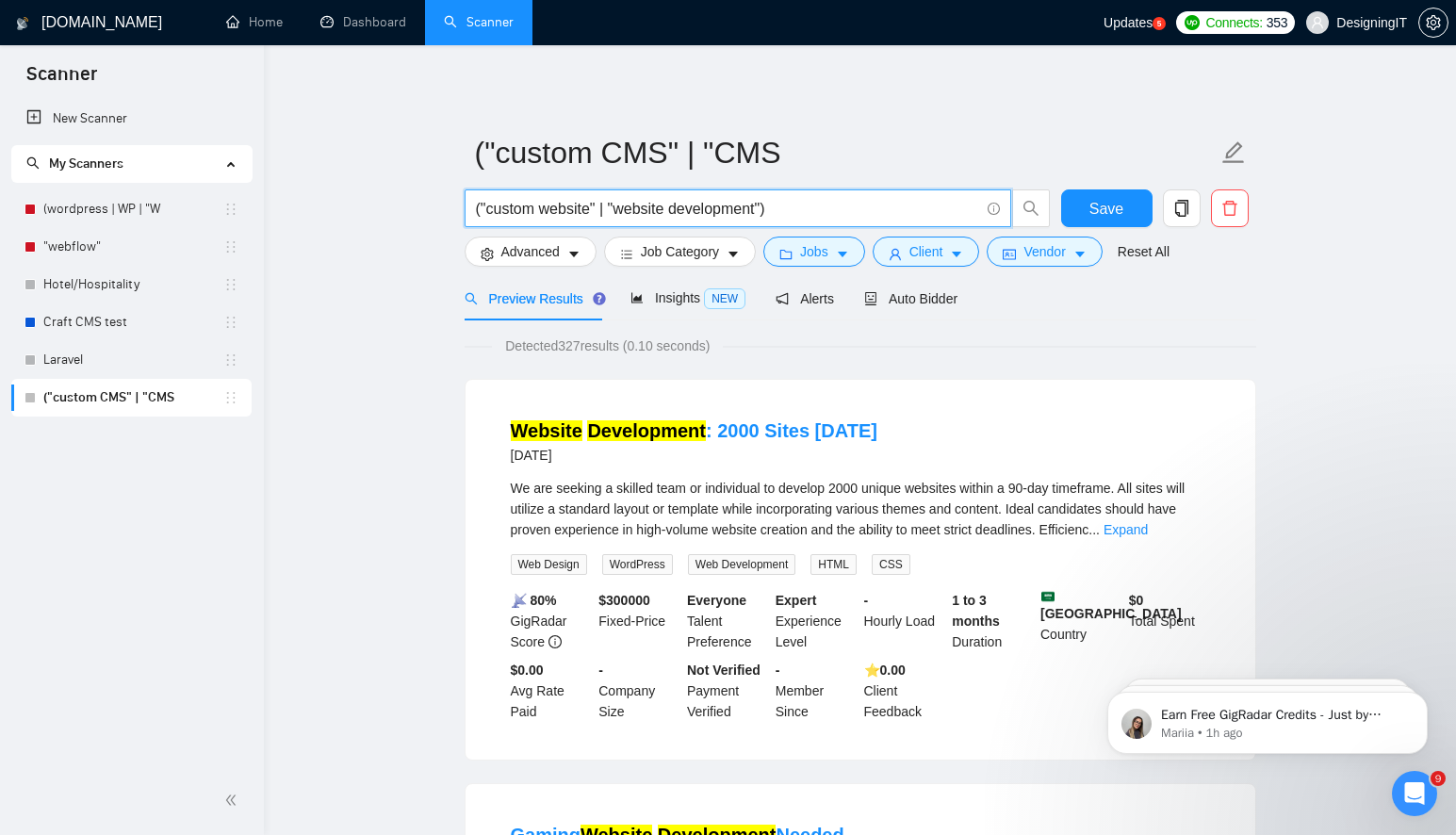 drag, startPoint x: 481, startPoint y: 206, endPoint x: 460, endPoint y: 208, distance: 21.095023 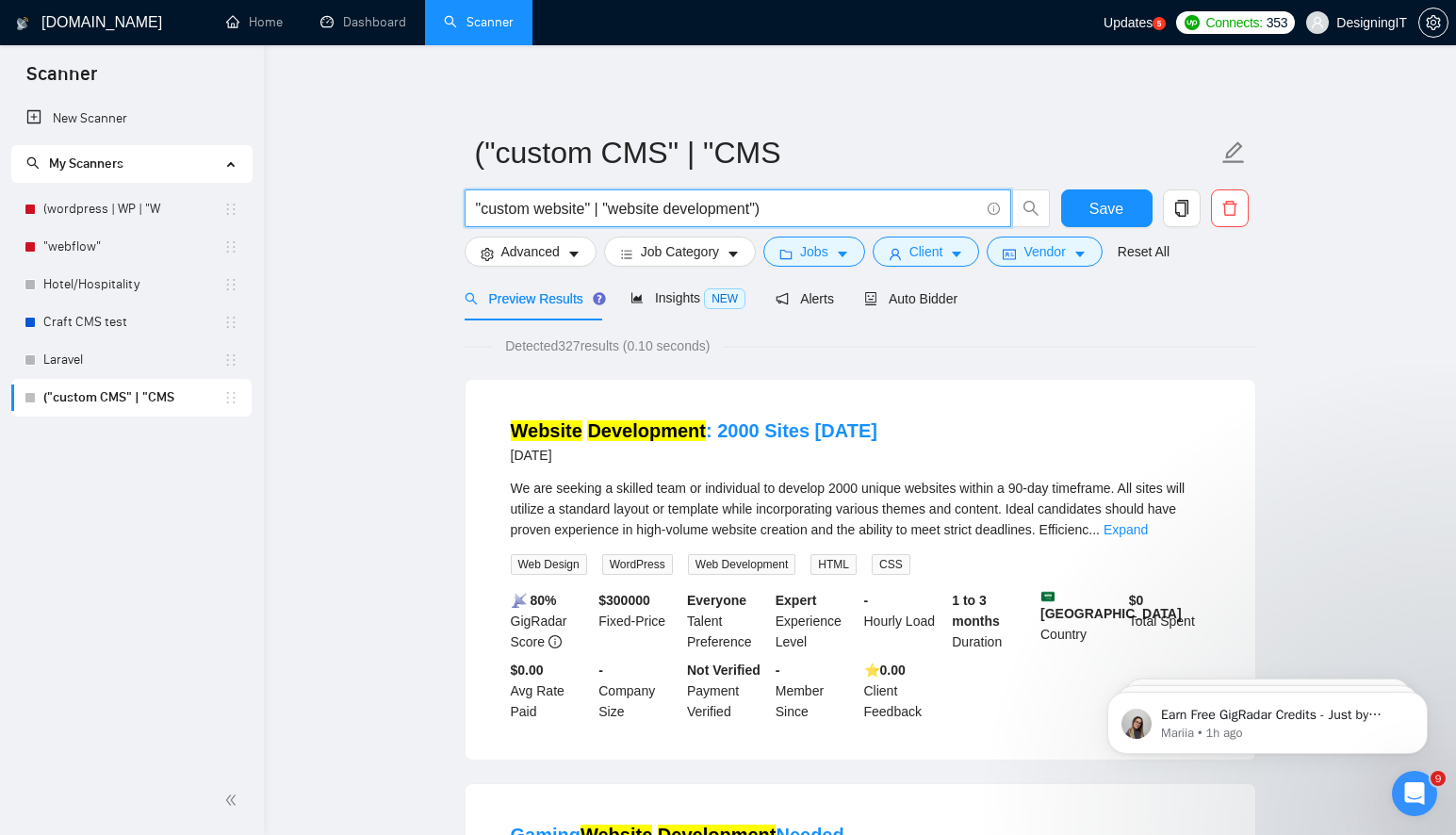 click on ""custom website" | "website development")" at bounding box center [728, 208] 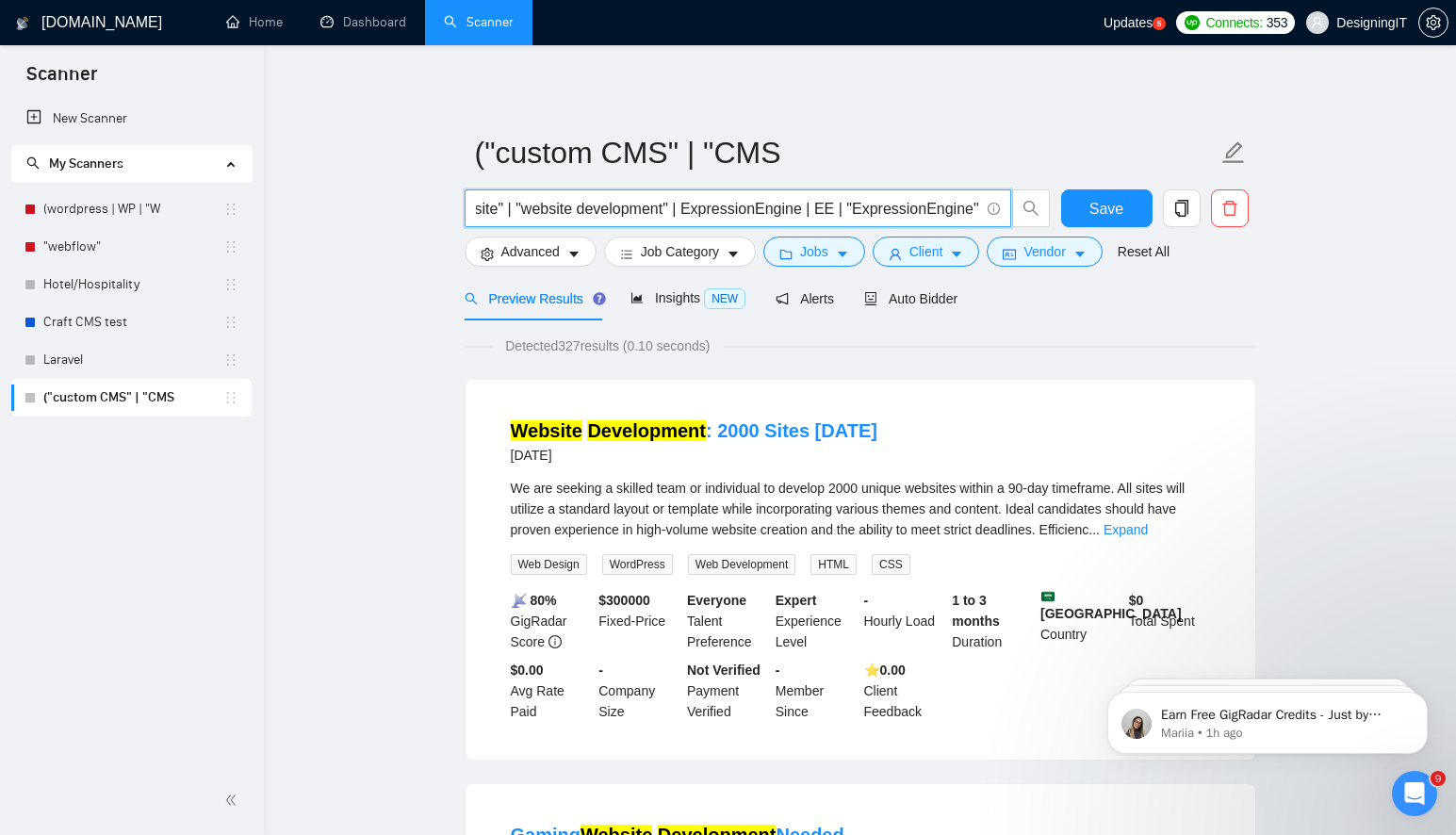 scroll, scrollTop: 0, scrollLeft: 100, axis: horizontal 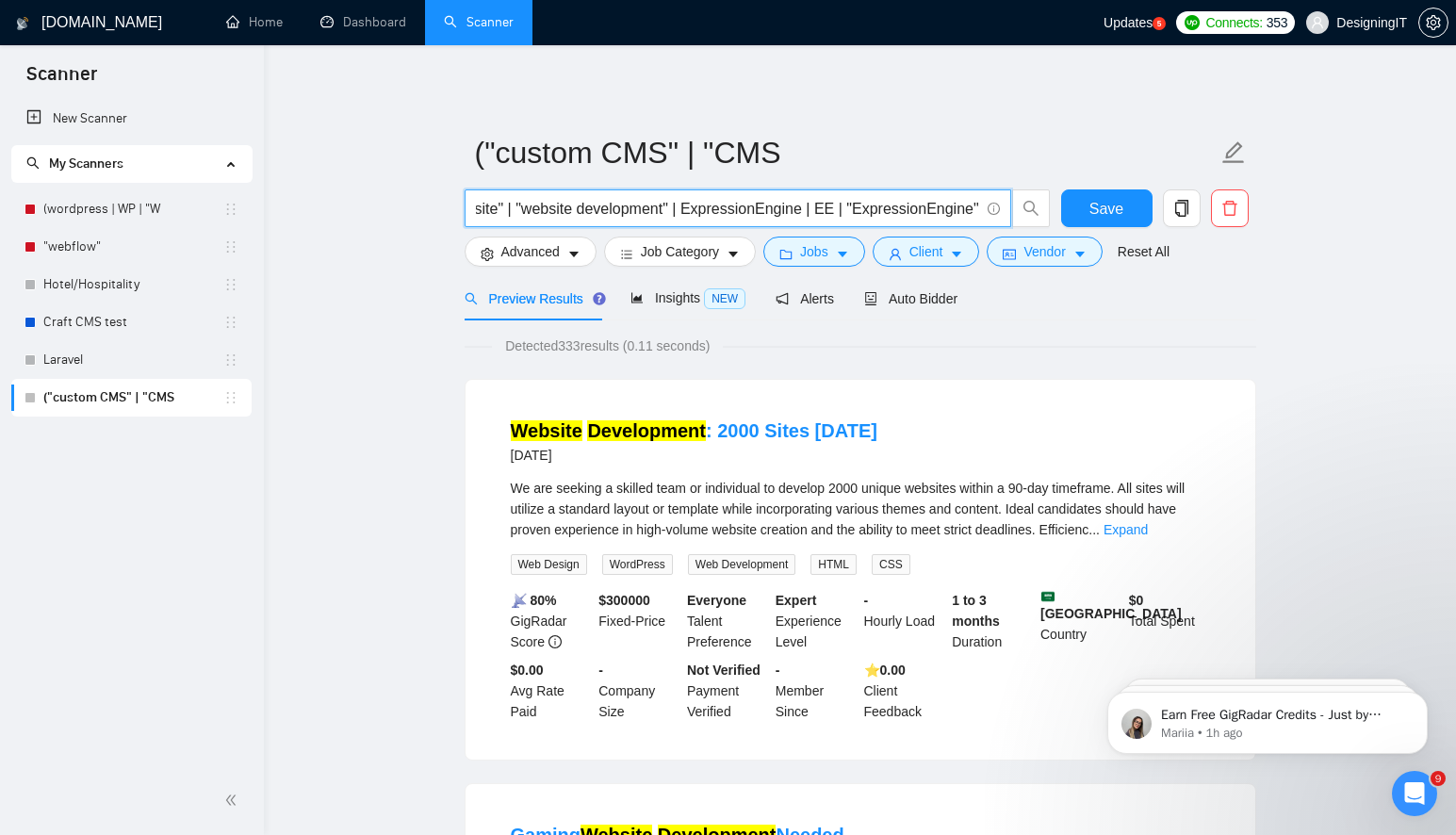 drag, startPoint x: 676, startPoint y: 211, endPoint x: 509, endPoint y: 211, distance: 167 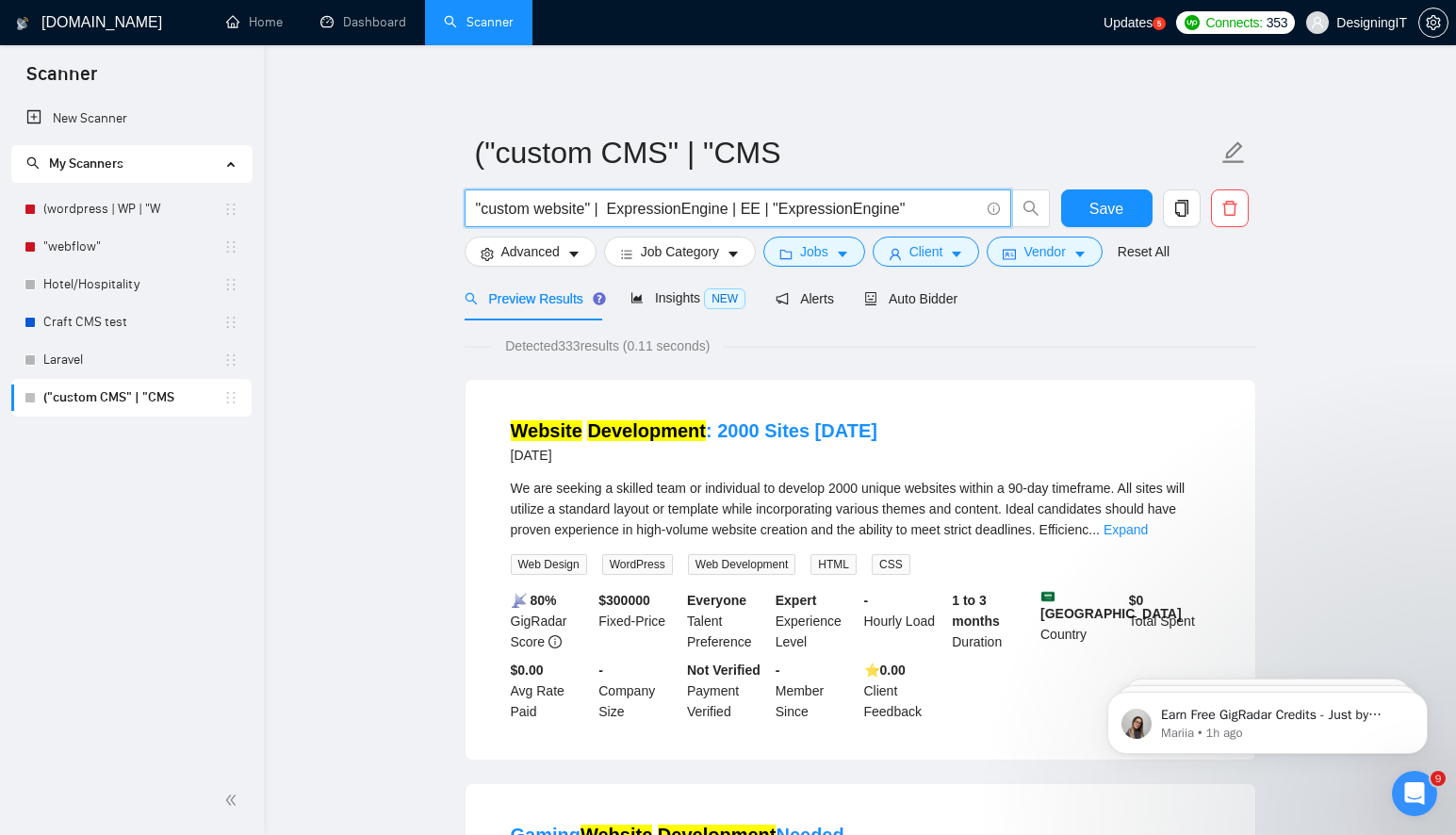 scroll, scrollTop: 0, scrollLeft: 0, axis: both 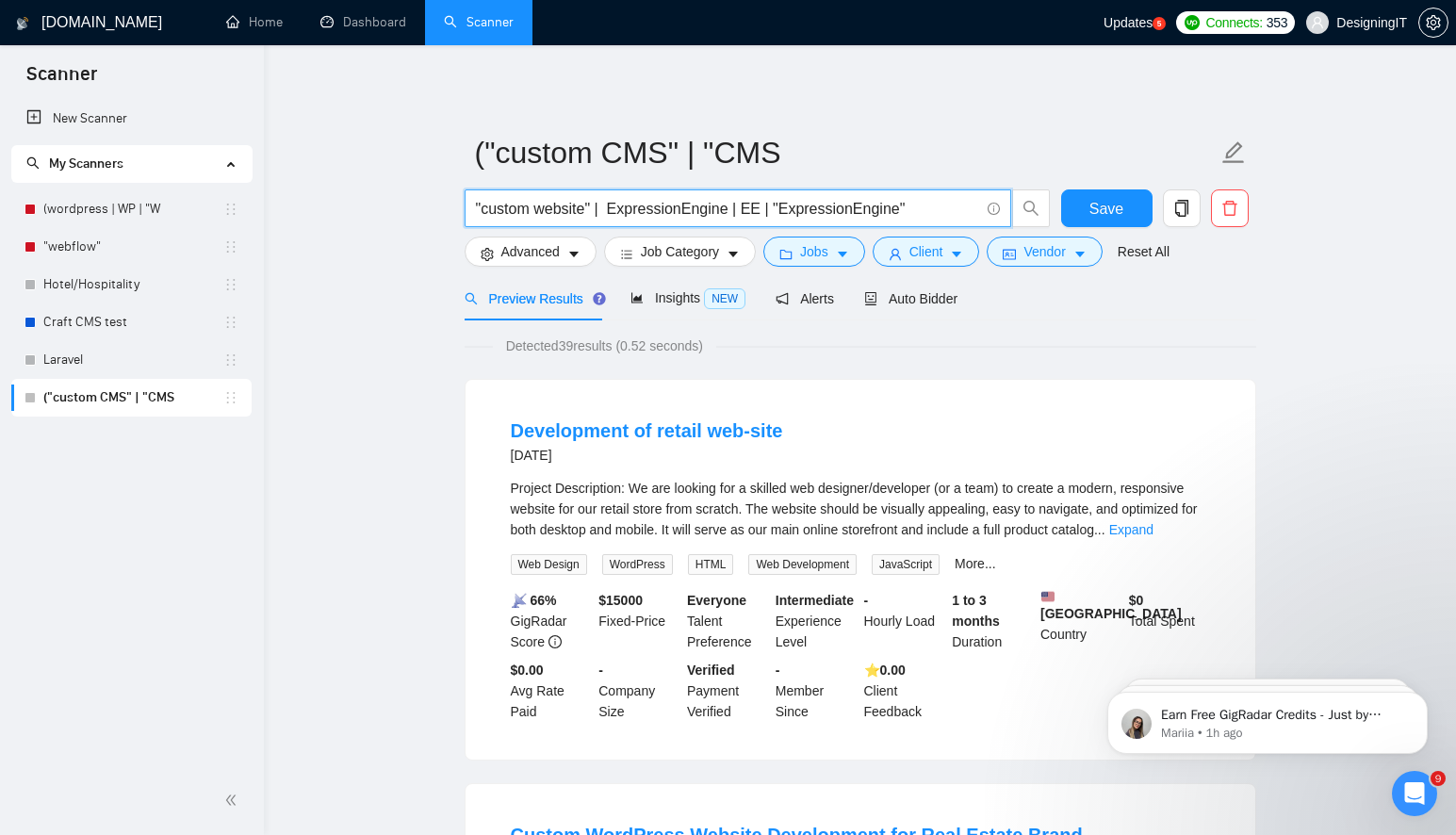 click on ""custom website" |  ExpressionEngine | EE | "ExpressionEngine"" at bounding box center [728, 208] 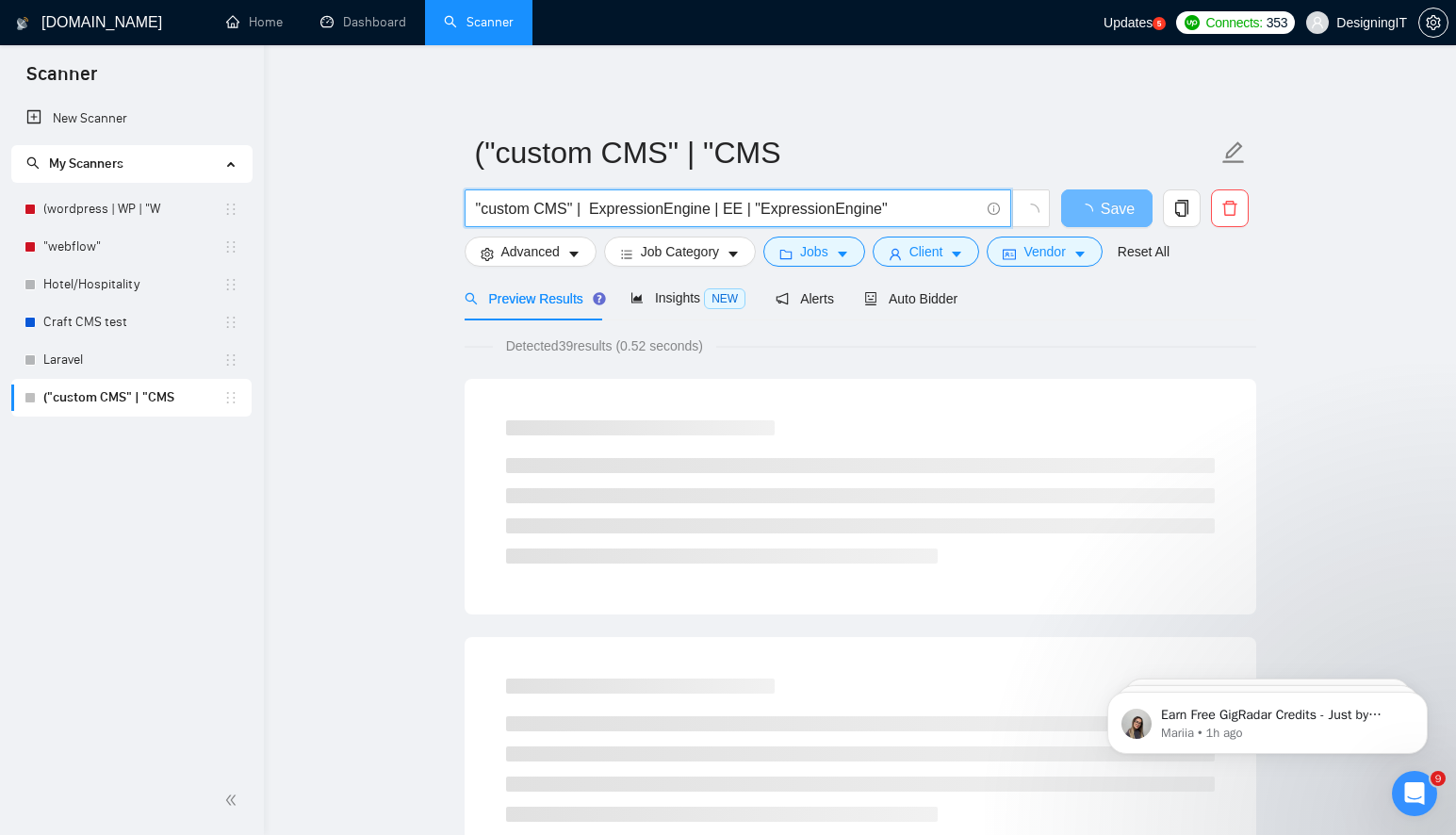 click on ""custom CMS" |  ExpressionEngine | EE | "ExpressionEngine"" at bounding box center [728, 208] 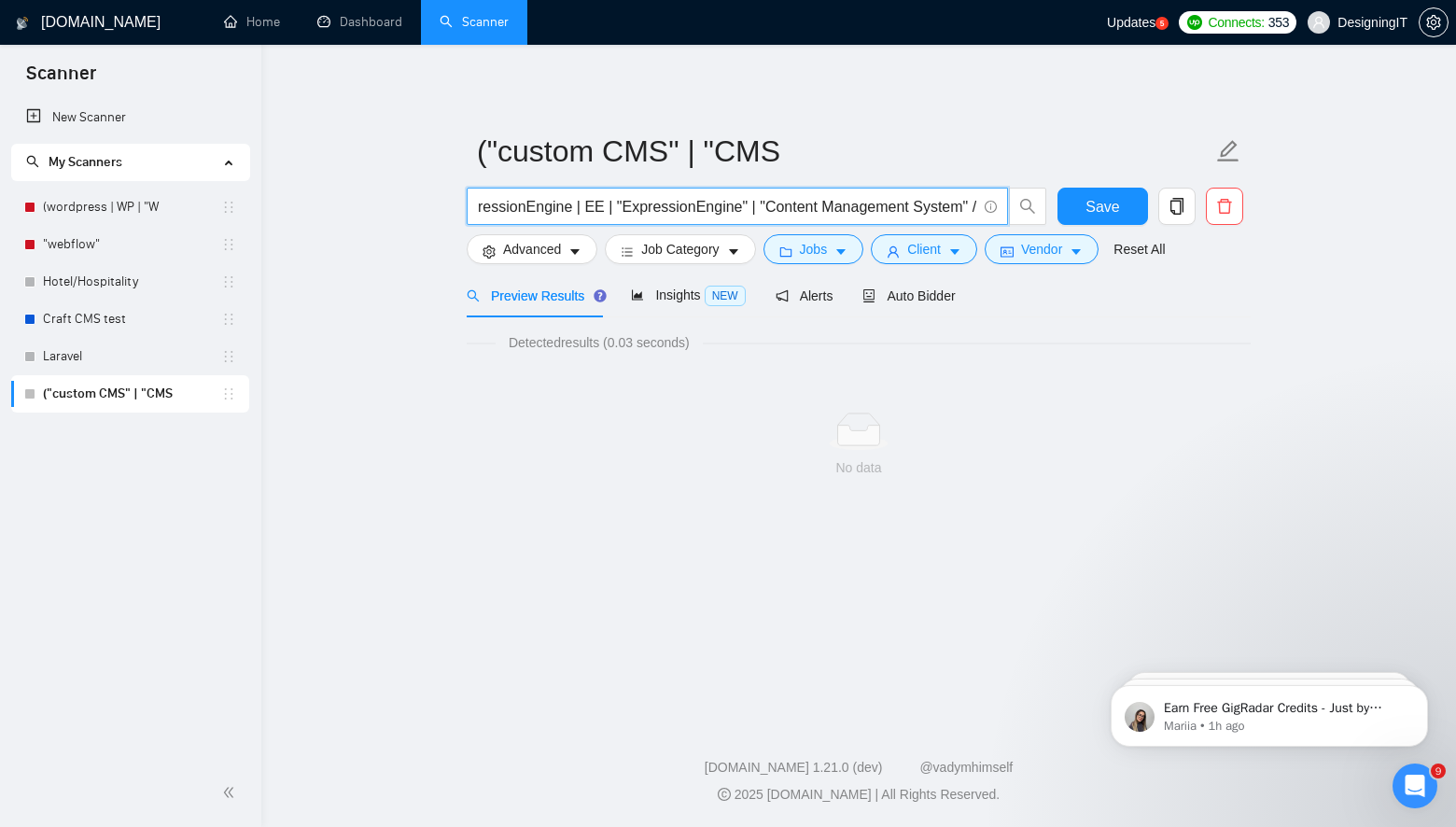 scroll, scrollTop: 0, scrollLeft: 144, axis: horizontal 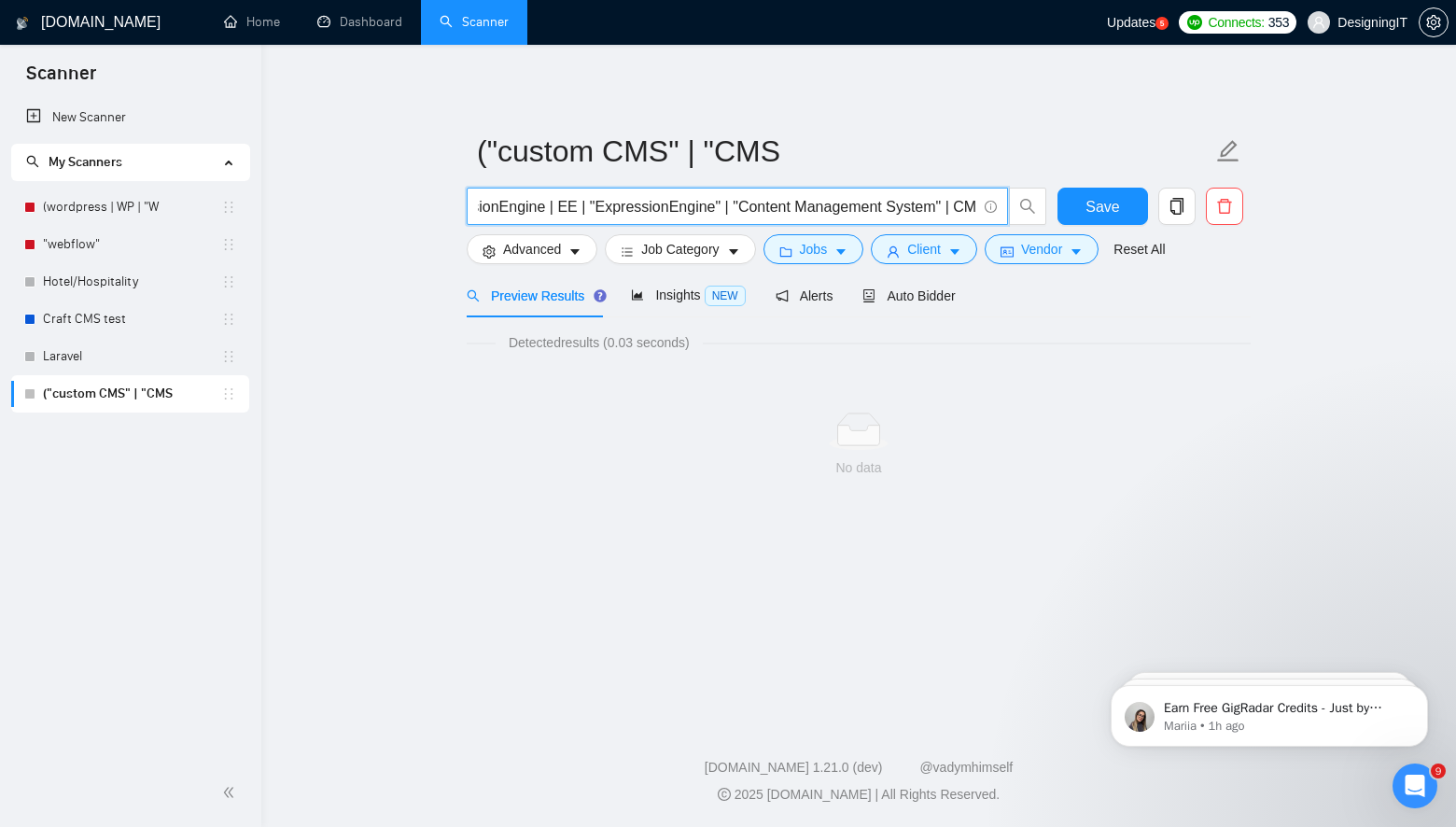 type on ""custom CMS" |  ExpressionEngine | EE | "ExpressionEngine" | "Content Management System" | CMS" 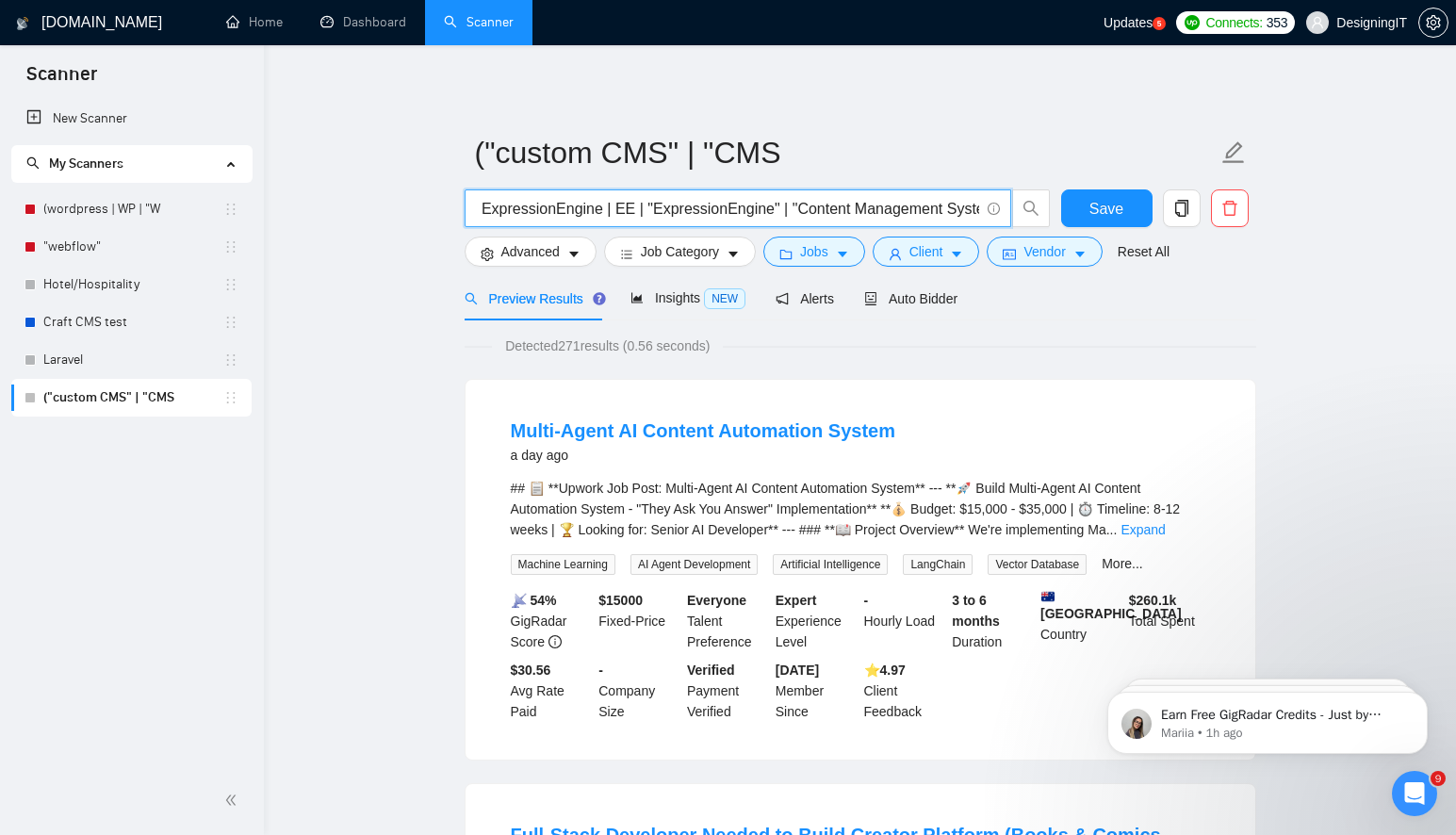 scroll, scrollTop: 0, scrollLeft: 0, axis: both 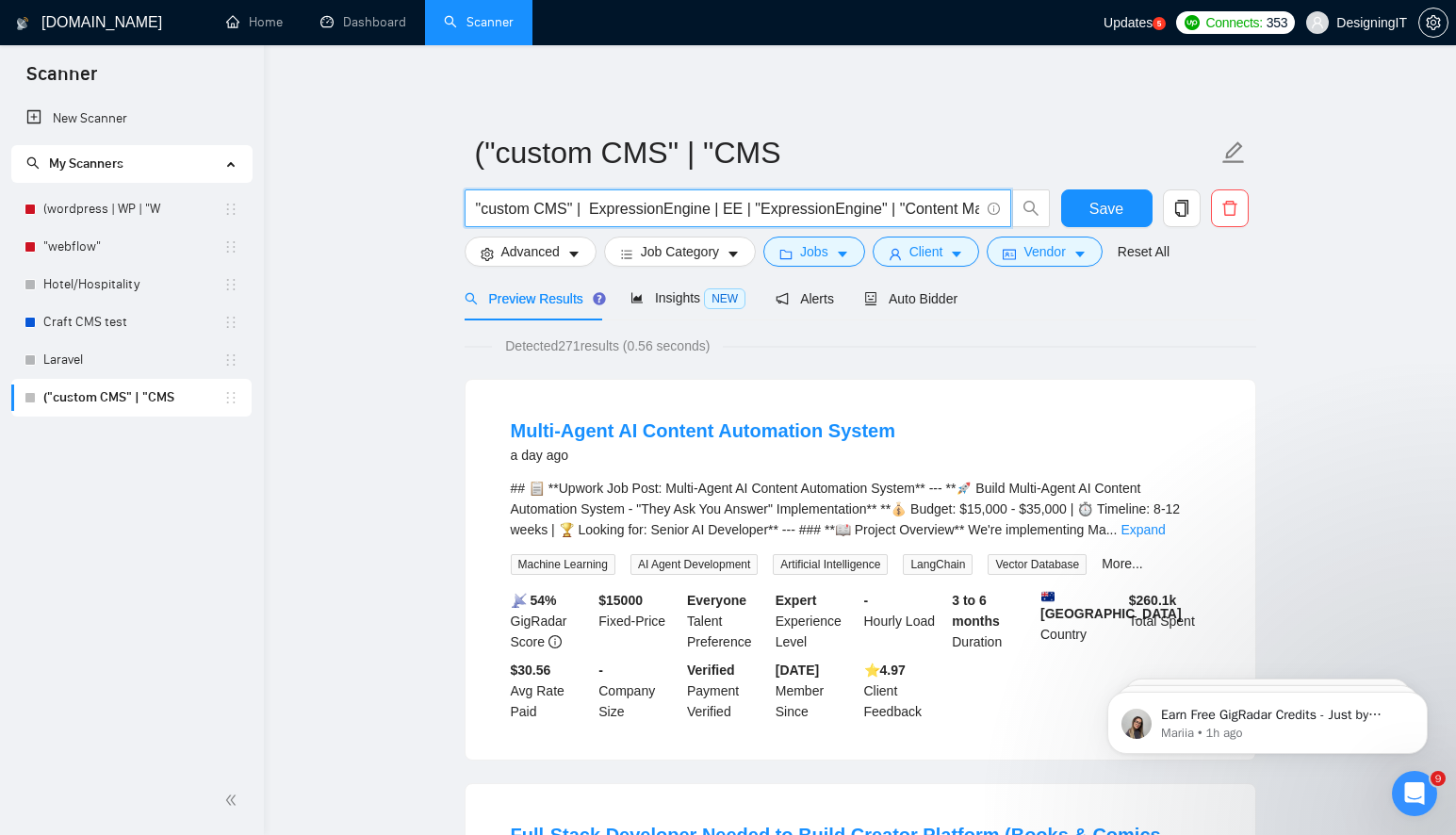 click on ""custom CMS" |  ExpressionEngine | EE | "ExpressionEngine" | "Content Management System" | CMS" at bounding box center (728, 208) 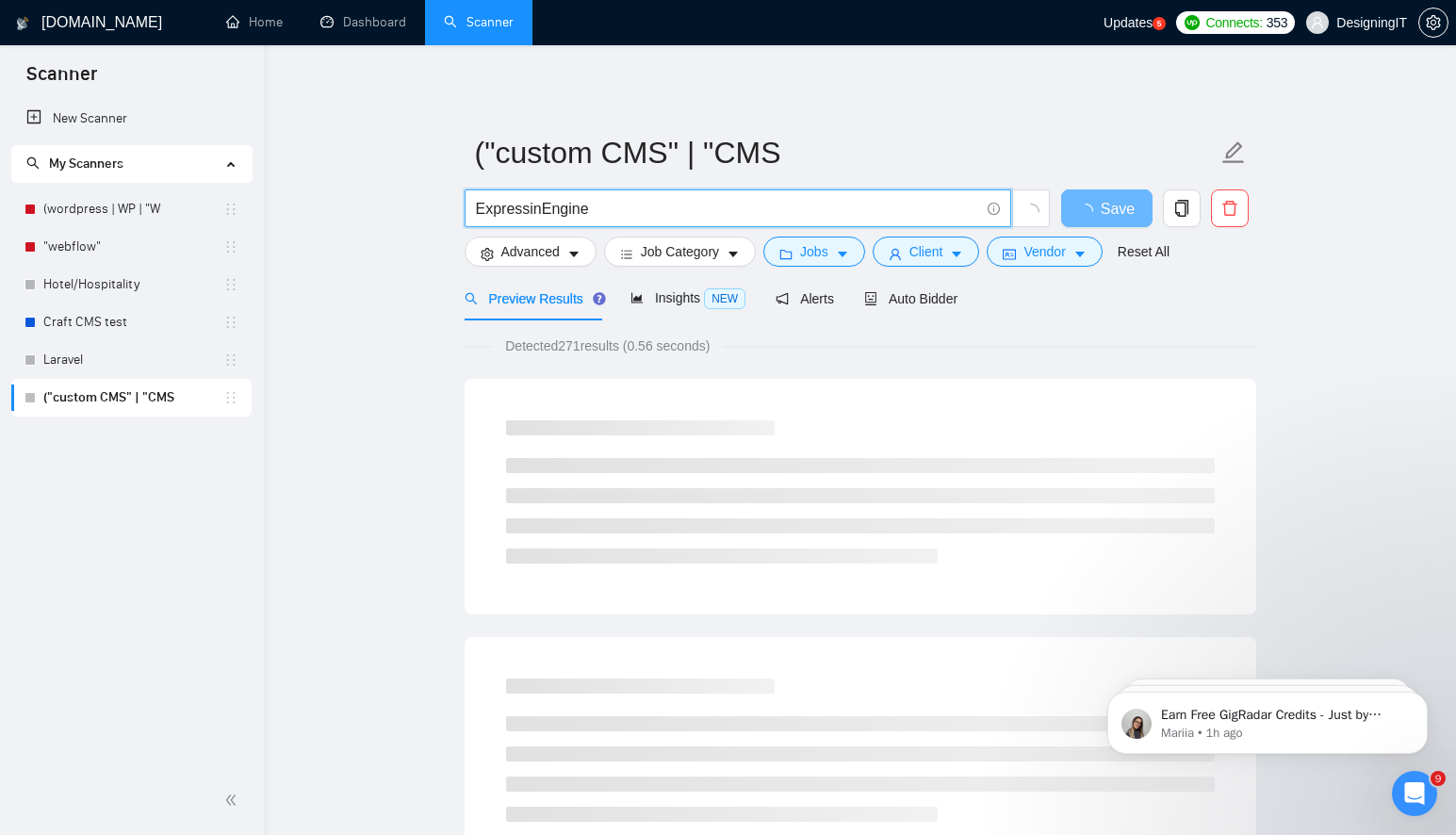 click on "ExpressinEngine" at bounding box center [728, 208] 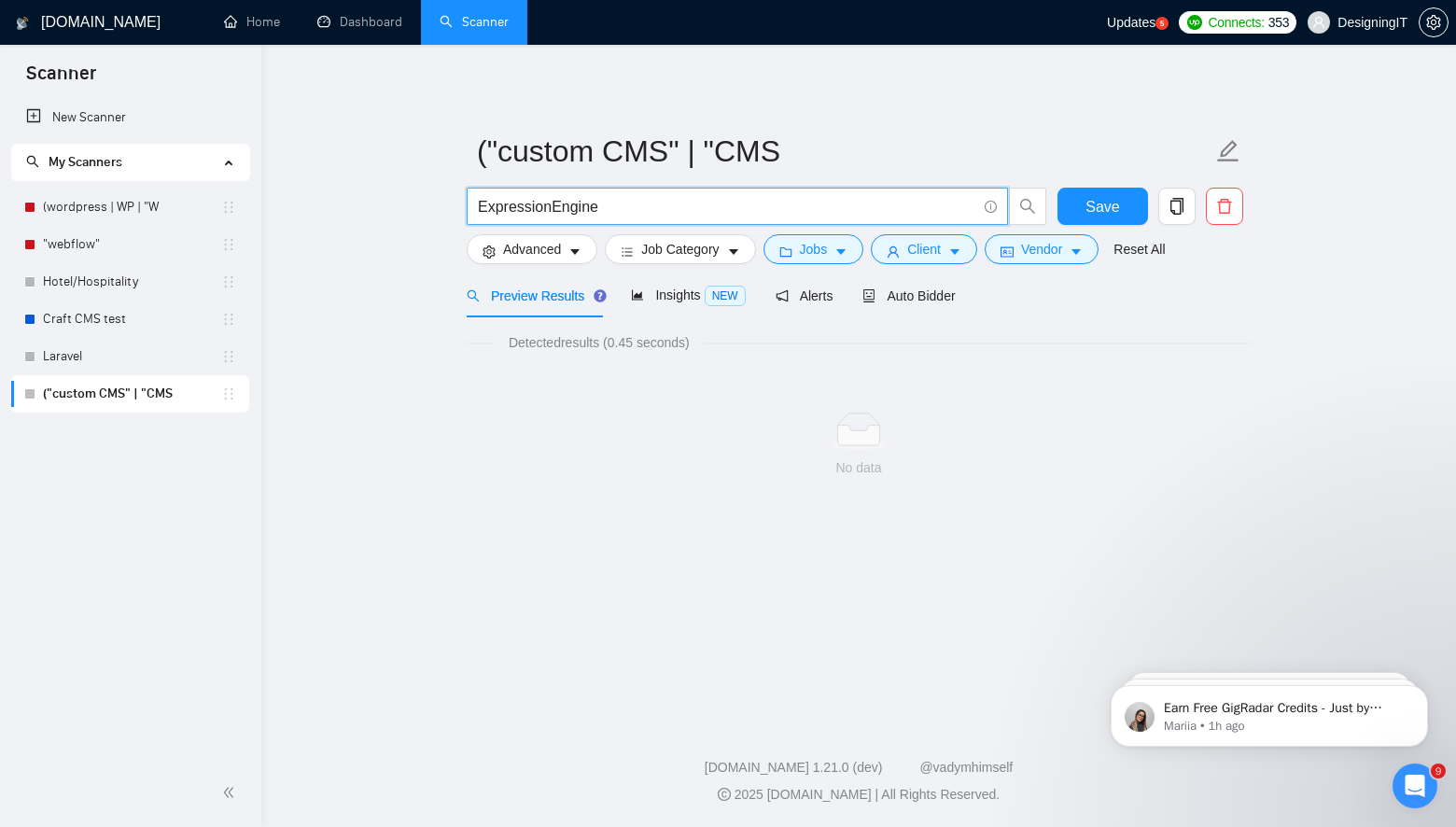 click on "ExpressionEngine" at bounding box center [727, 206] 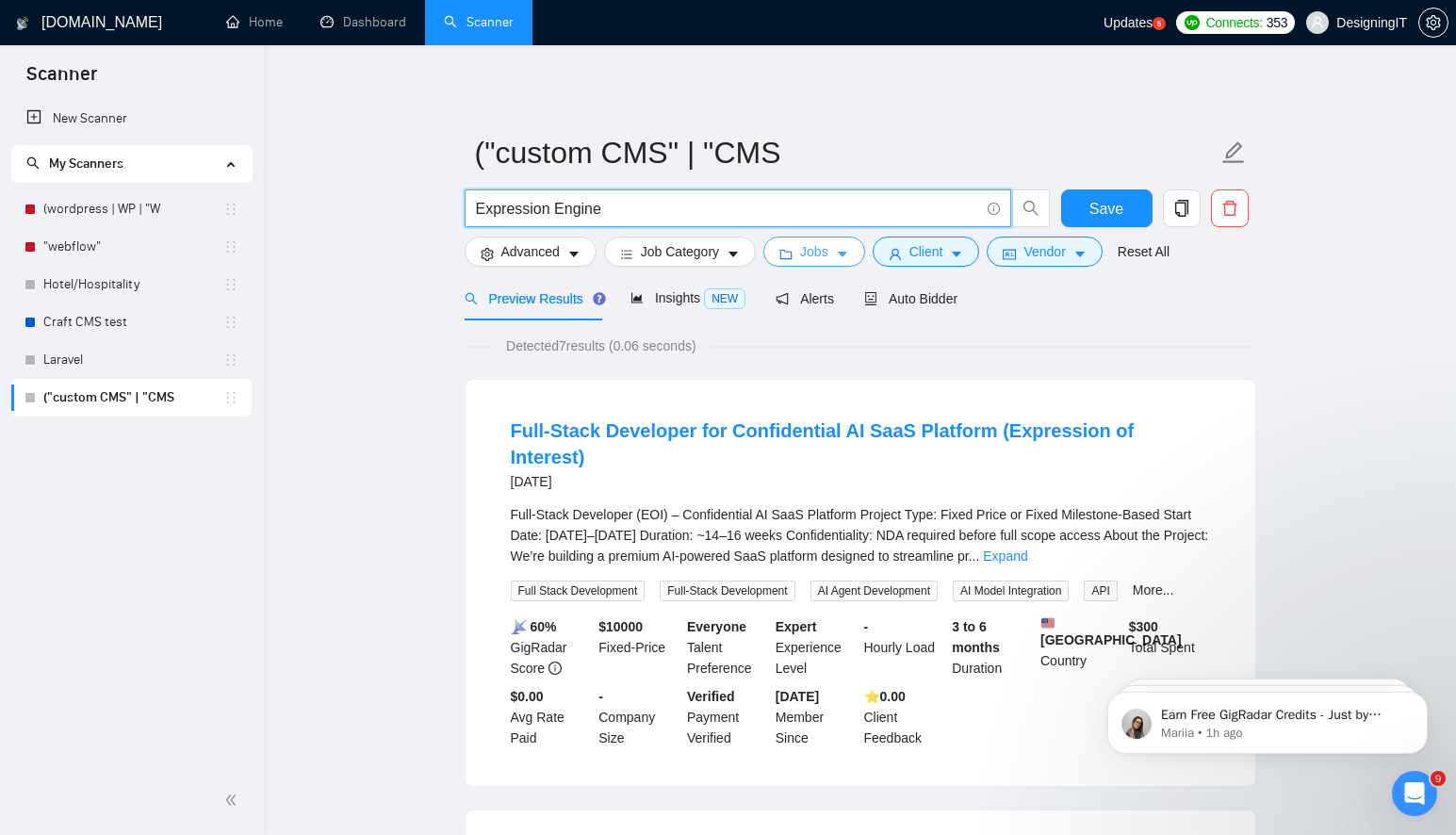 type on "Expression Engine" 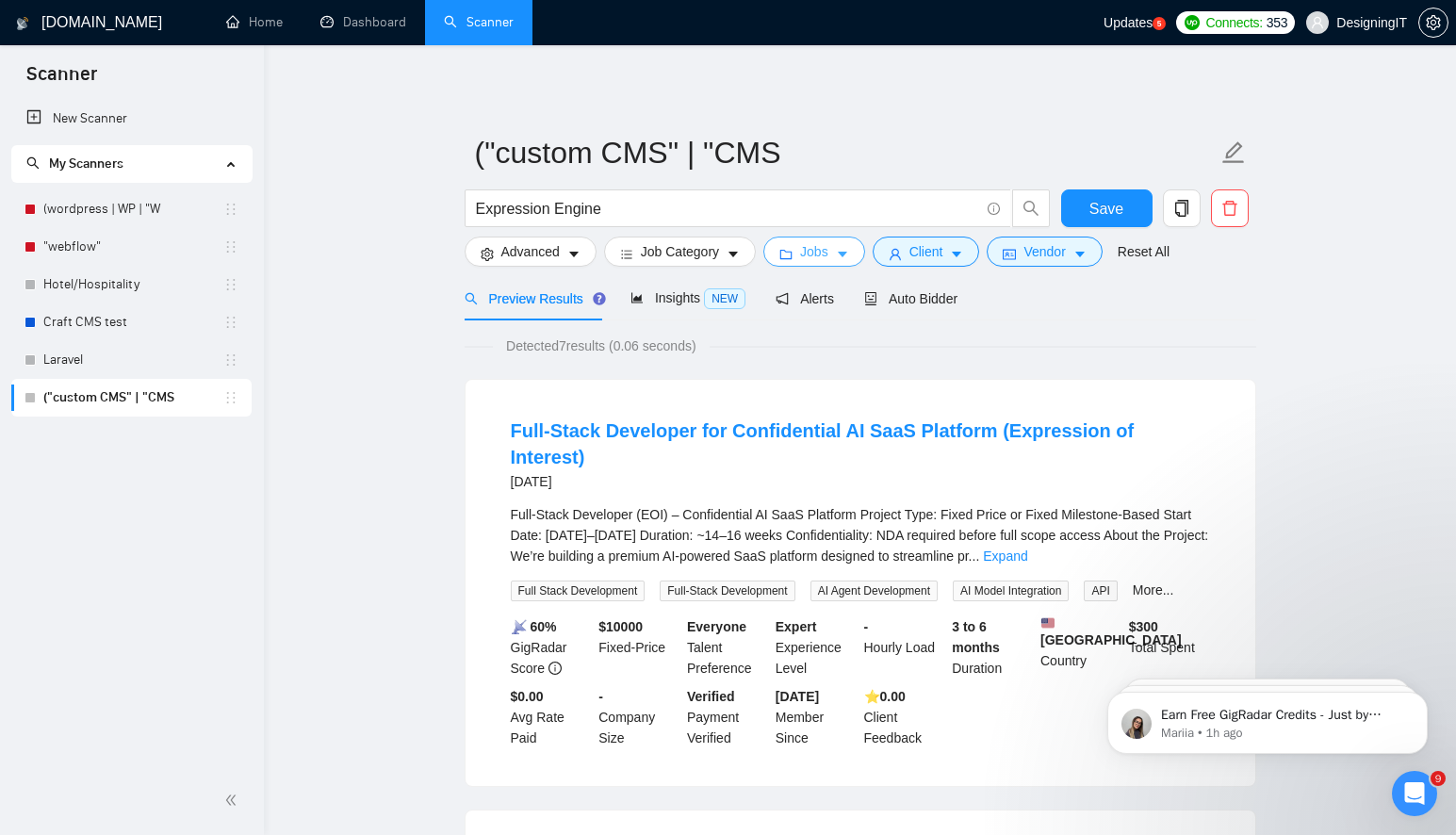 click on "Jobs" at bounding box center [814, 252] 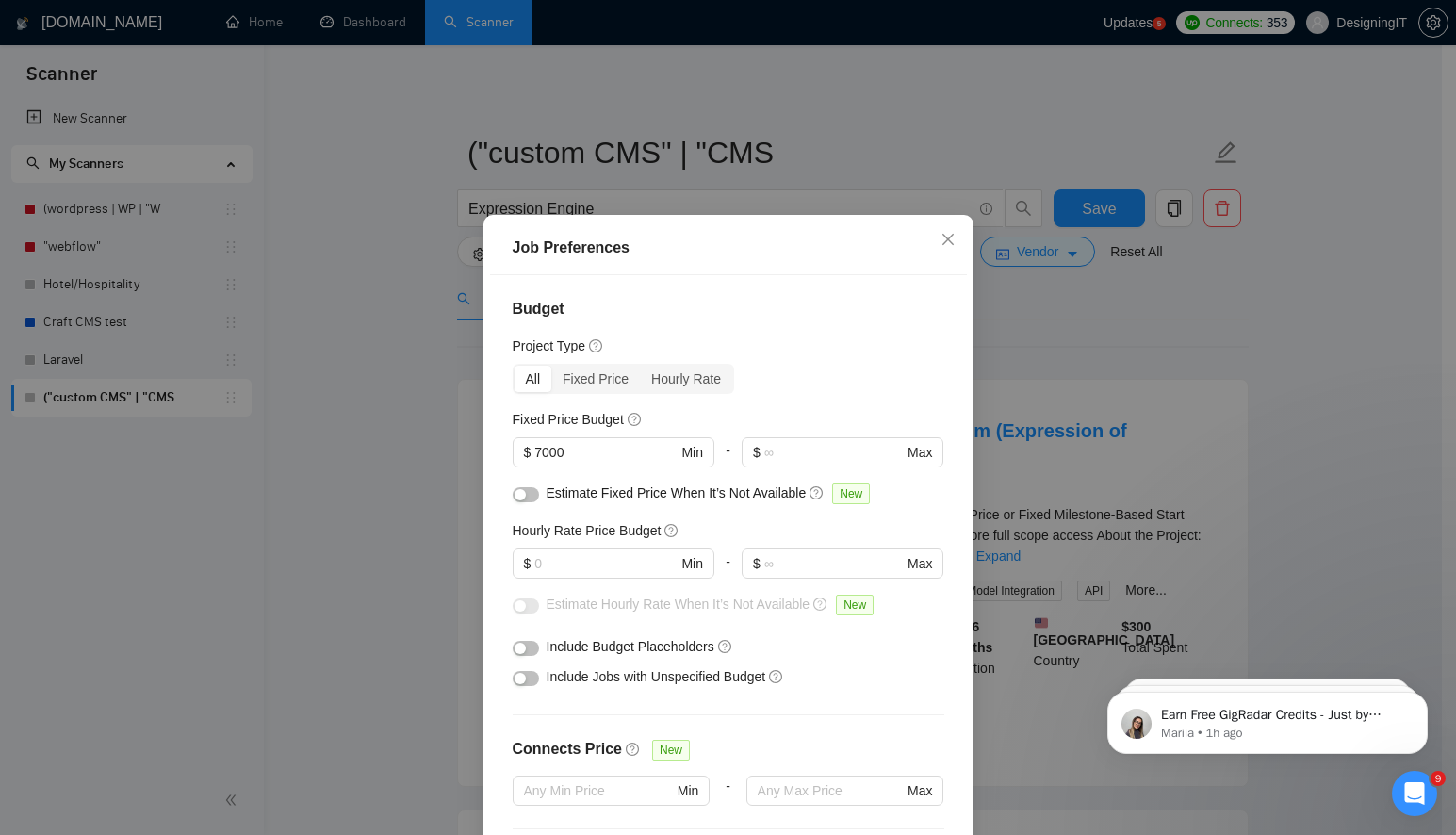 scroll, scrollTop: 2, scrollLeft: 0, axis: vertical 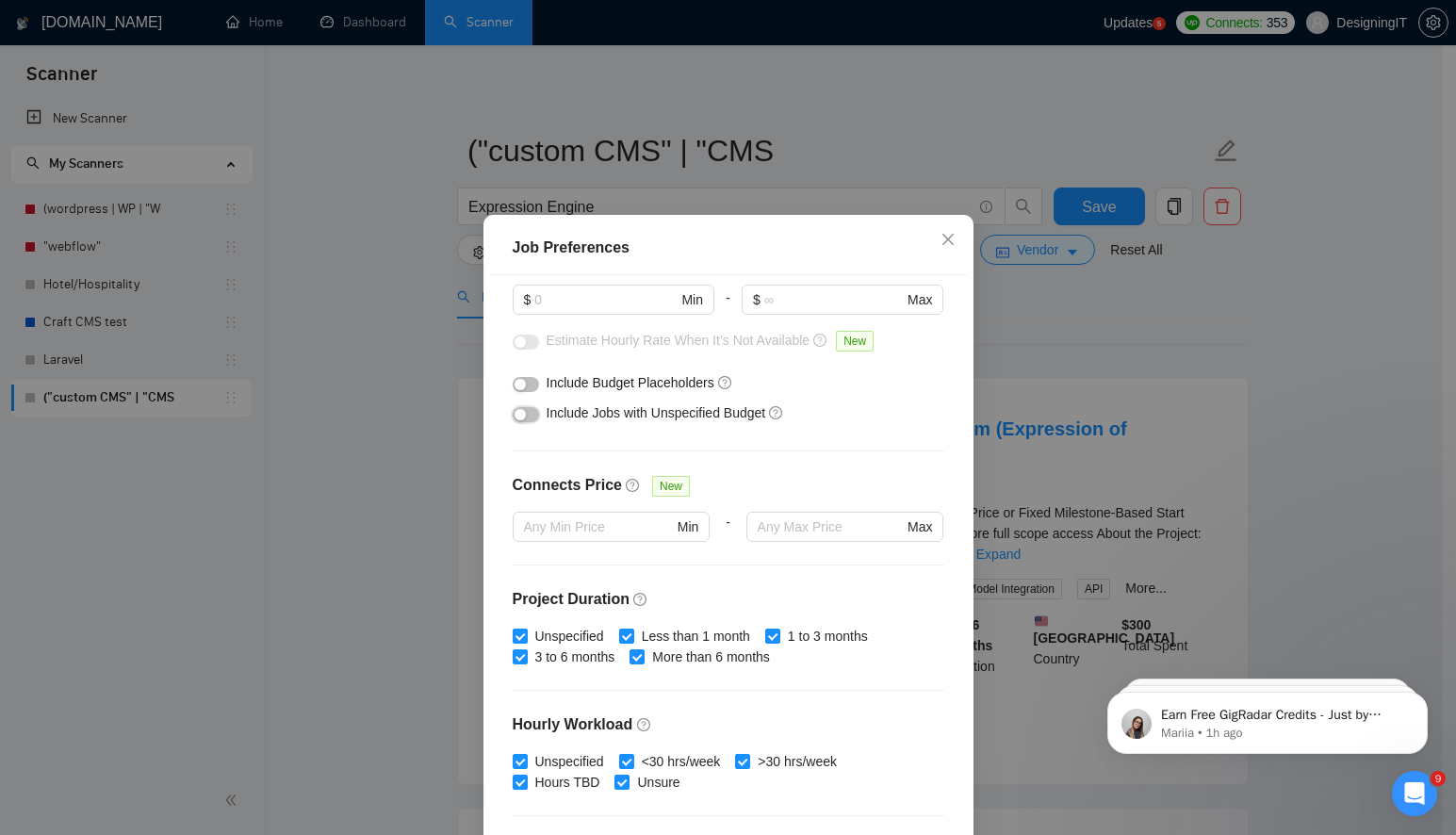 drag, startPoint x: 520, startPoint y: 412, endPoint x: 540, endPoint y: 435, distance: 30.479501 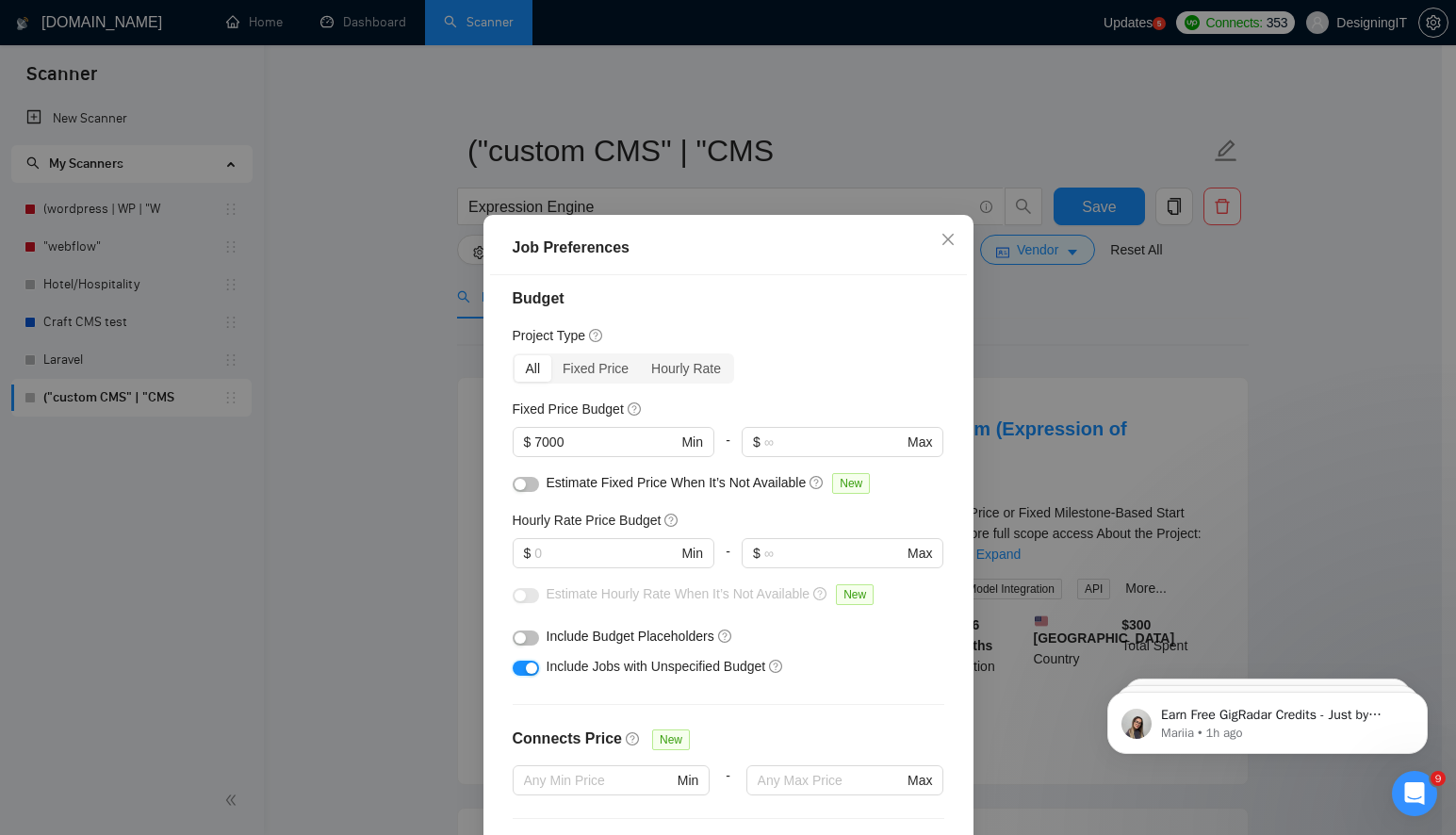 scroll, scrollTop: 0, scrollLeft: 0, axis: both 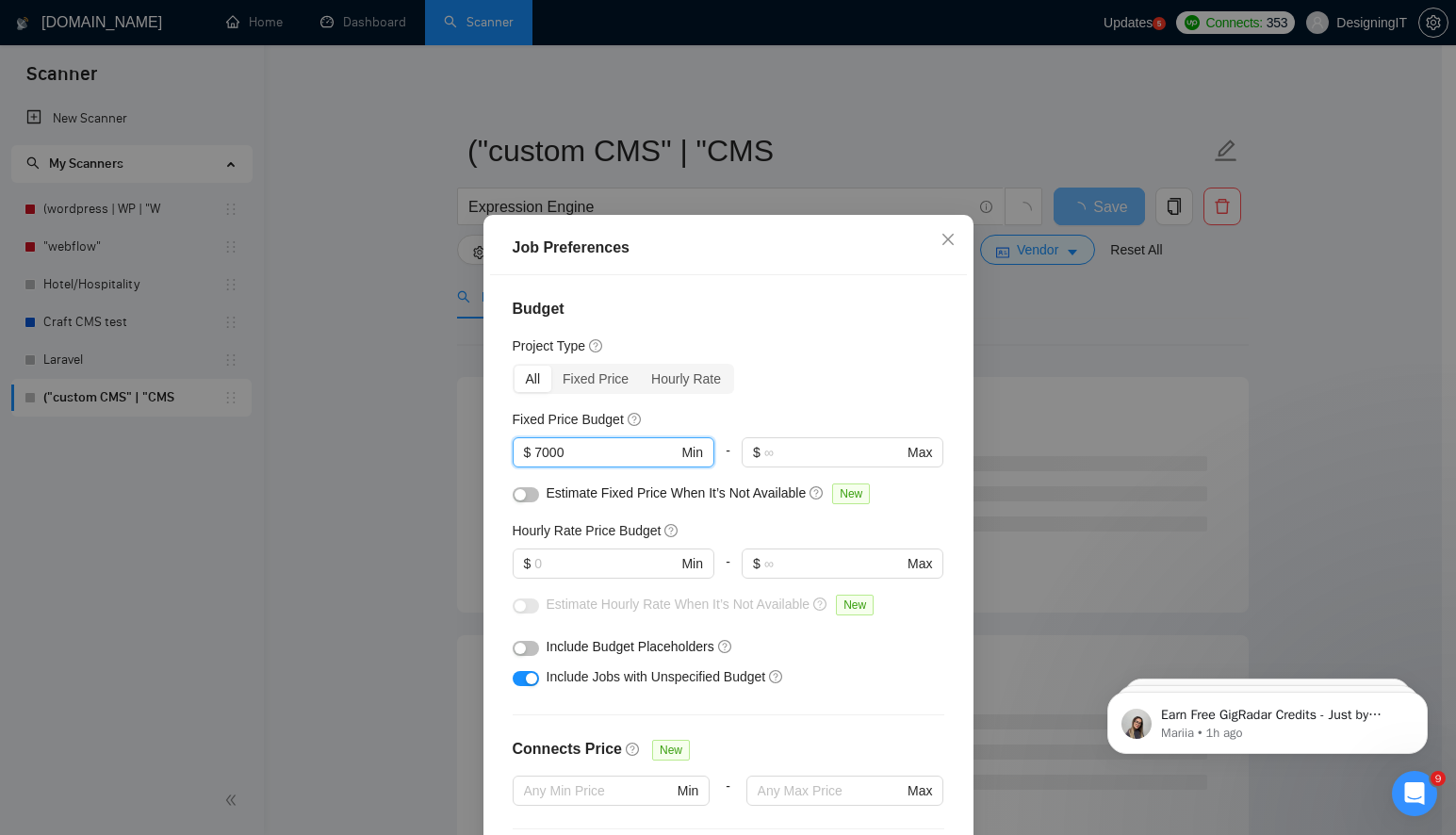 drag, startPoint x: 572, startPoint y: 449, endPoint x: 504, endPoint y: 453, distance: 68.1175 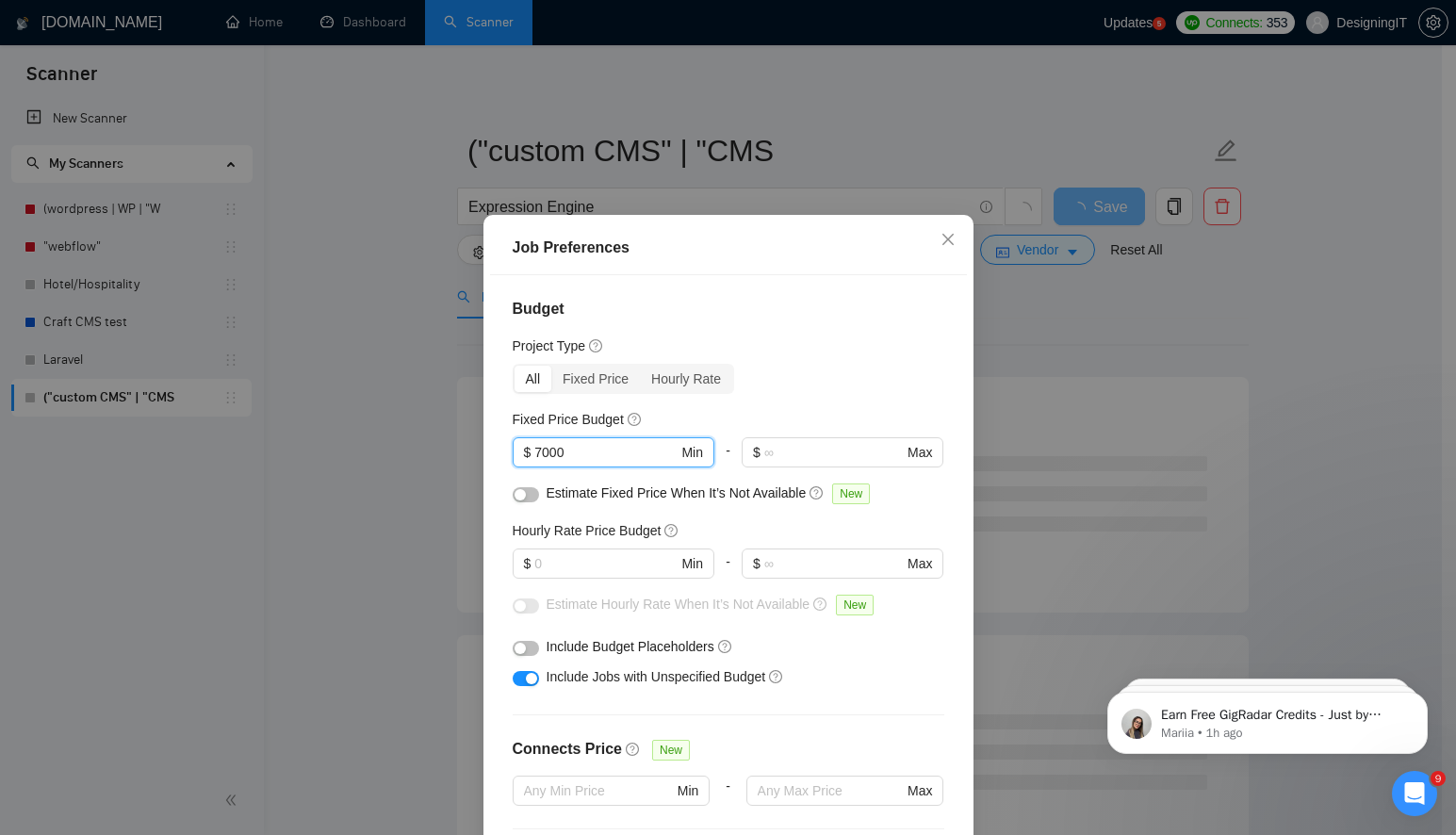 click on "$ 7000 Min" at bounding box center (613, 452) 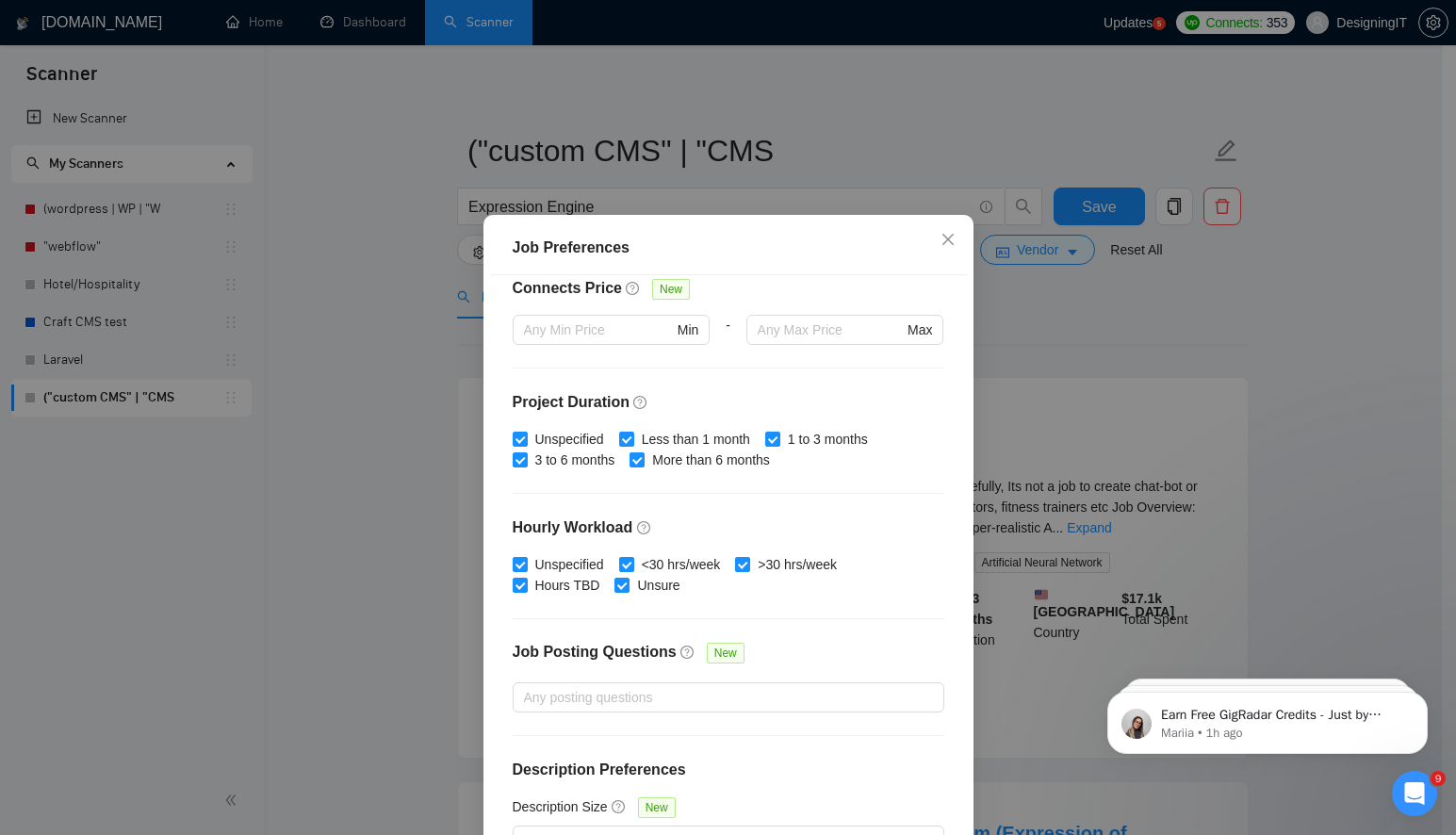 scroll, scrollTop: 478, scrollLeft: 0, axis: vertical 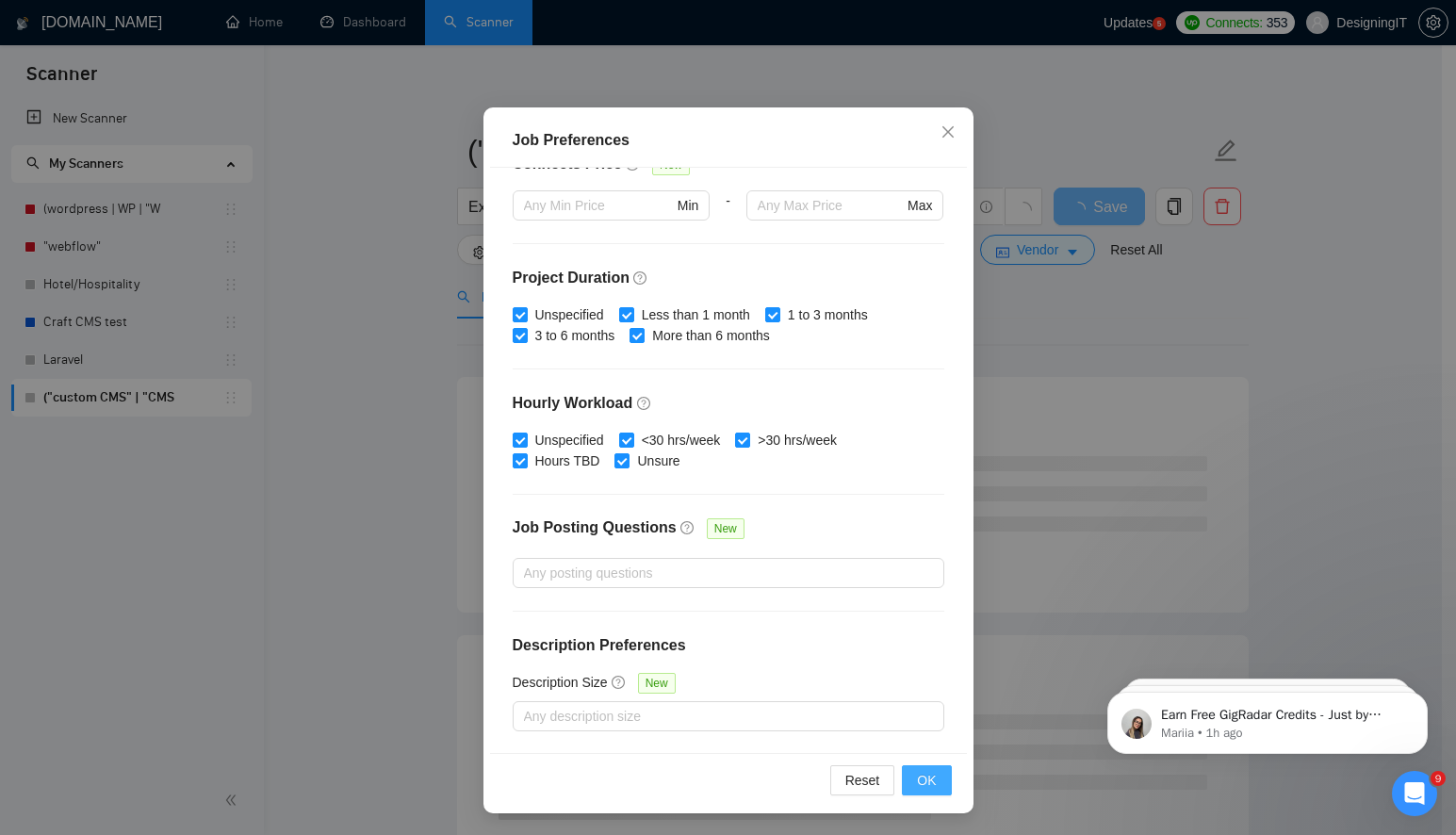 type on "4000" 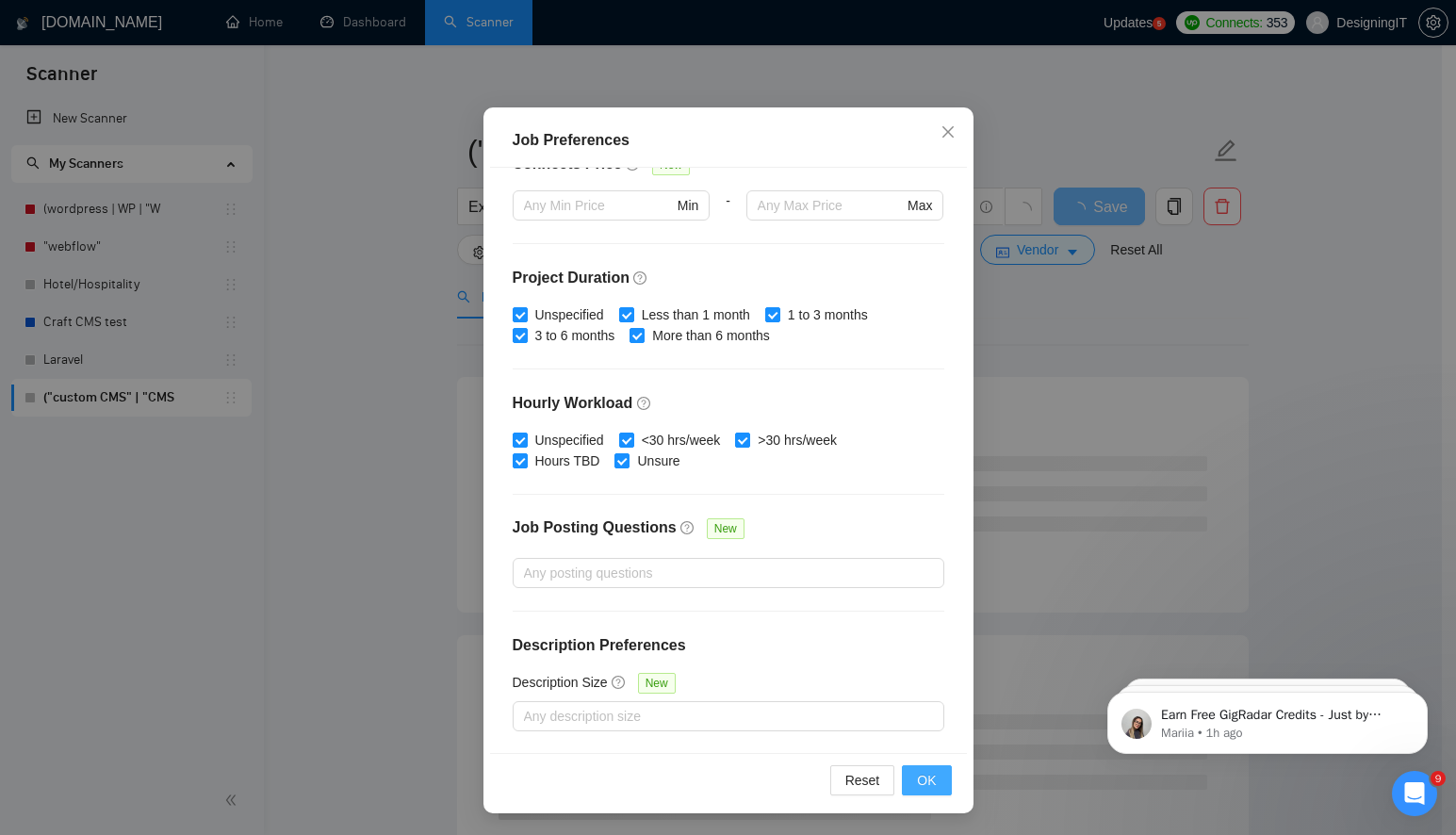 click on "OK" at bounding box center [926, 780] 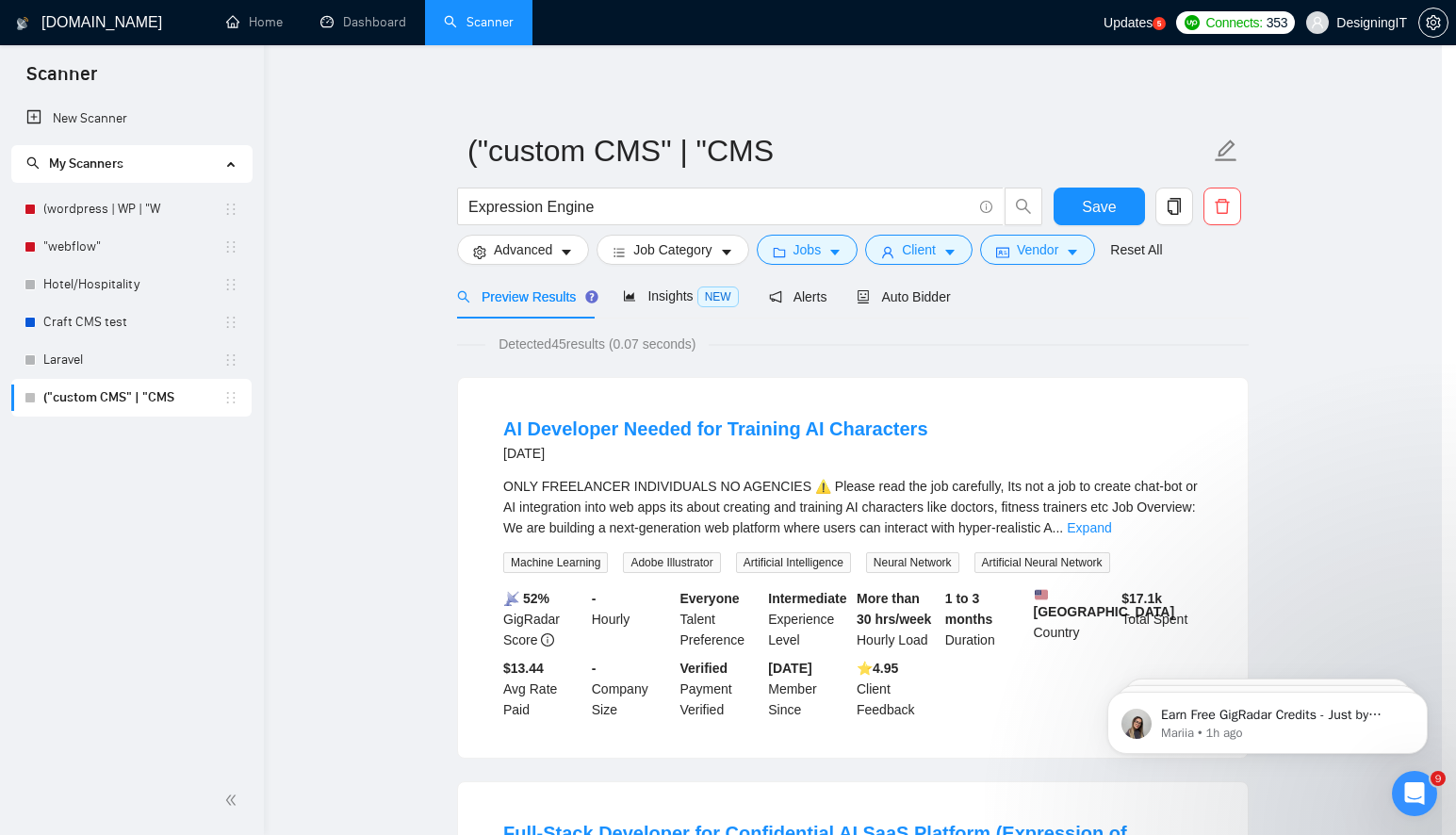 scroll, scrollTop: 6, scrollLeft: 0, axis: vertical 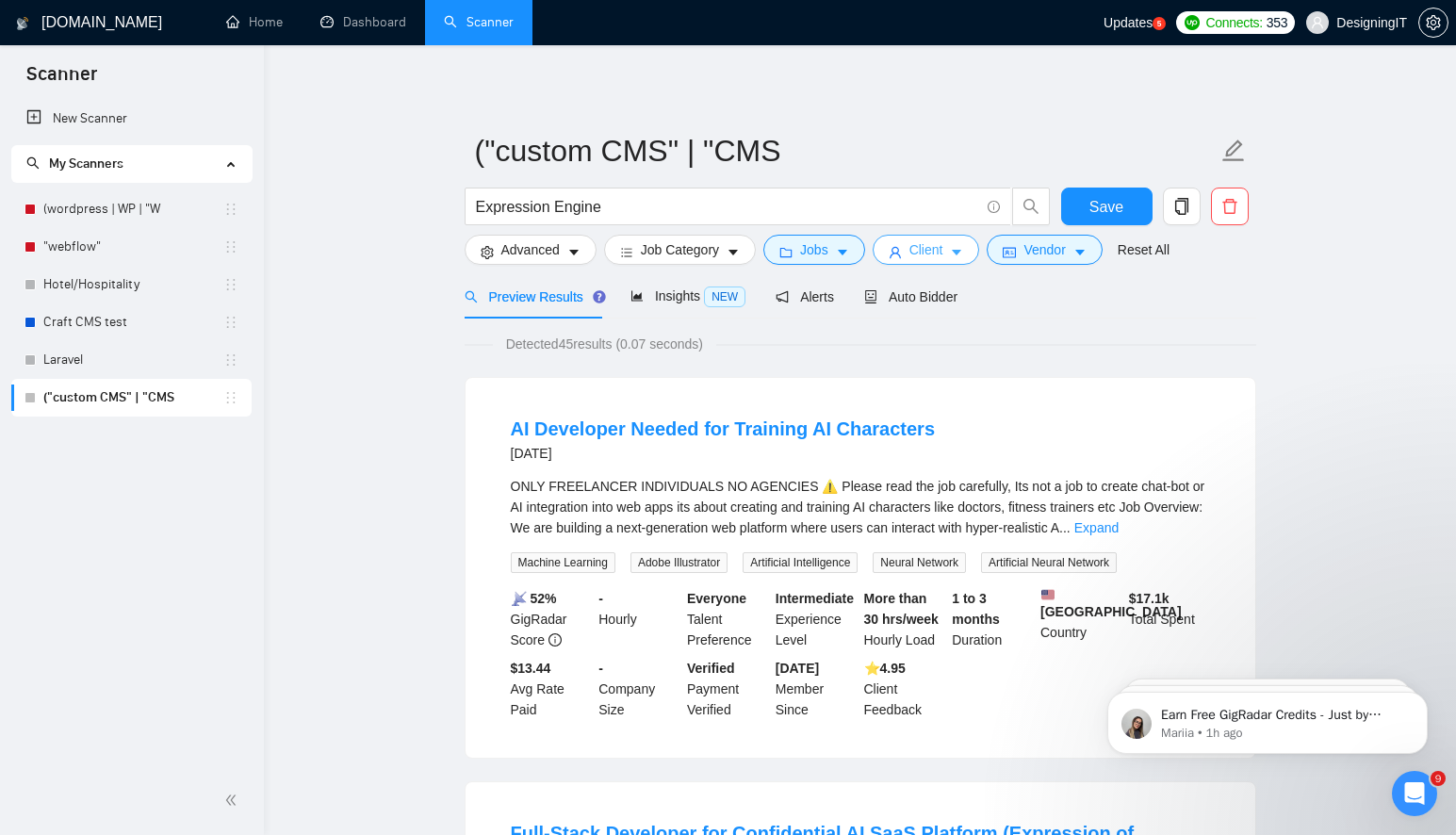 click on "Client" at bounding box center (926, 250) 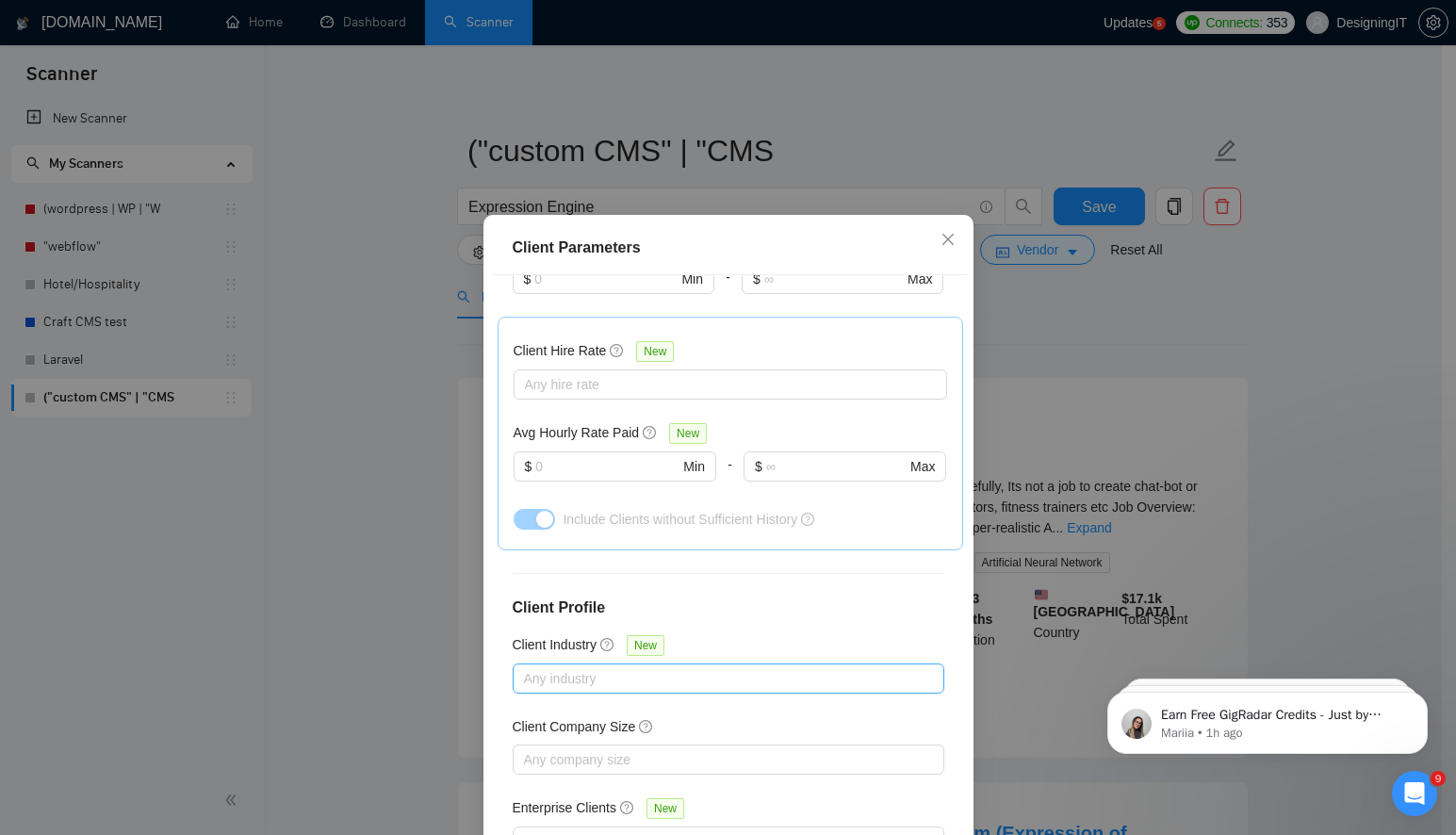 scroll, scrollTop: 590, scrollLeft: 0, axis: vertical 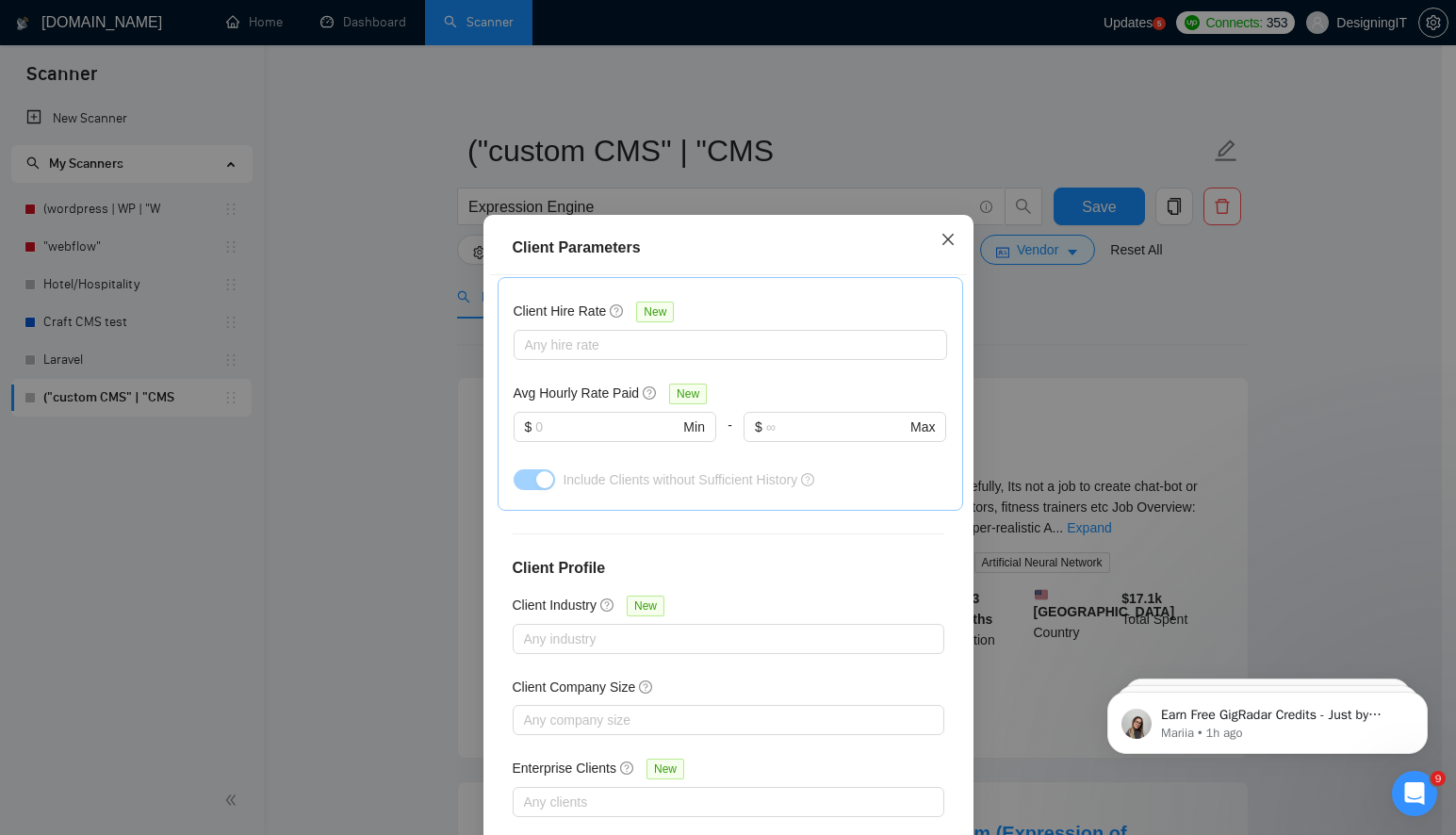 click 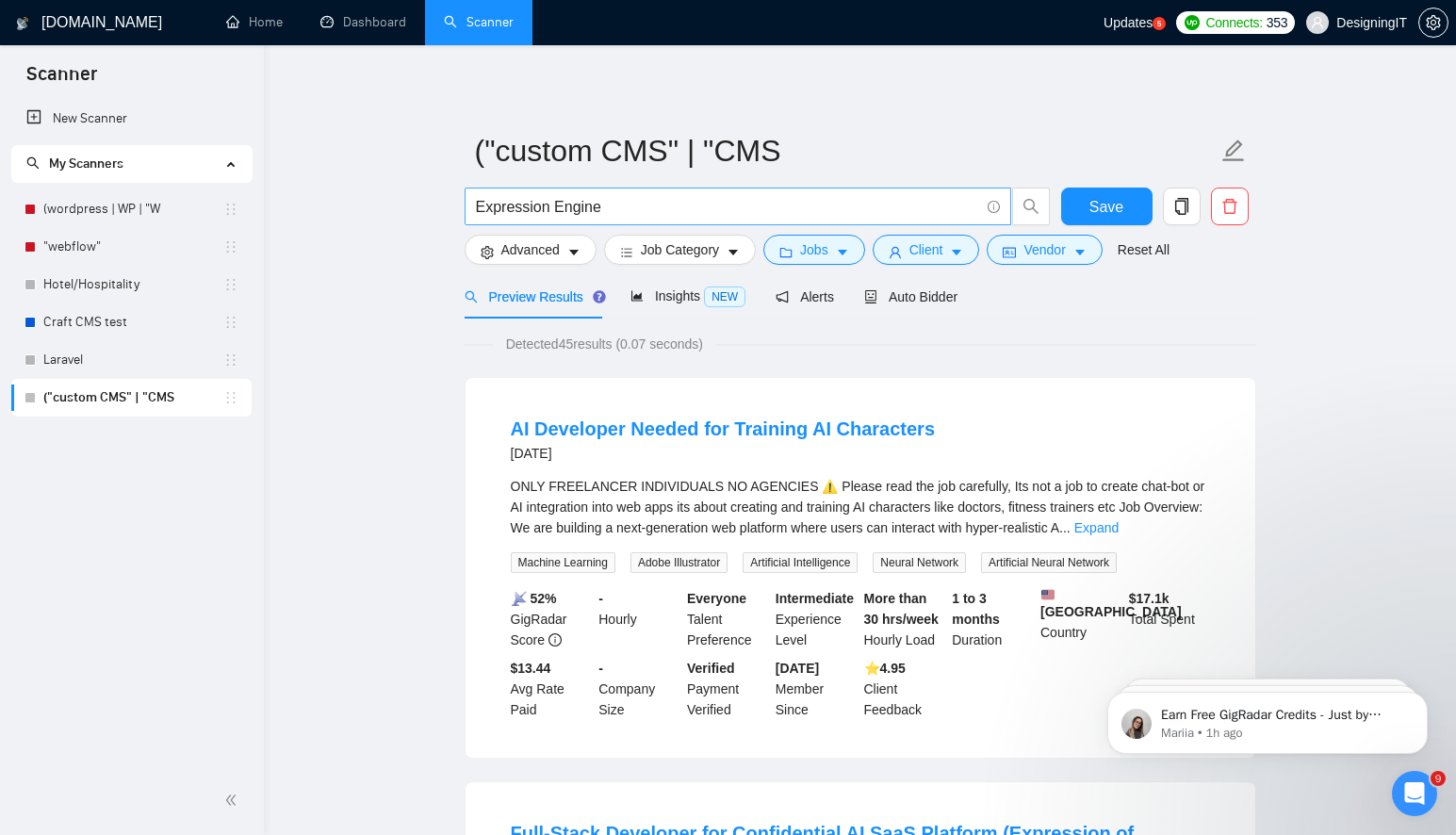 click on "Expression Engine" at bounding box center [728, 206] 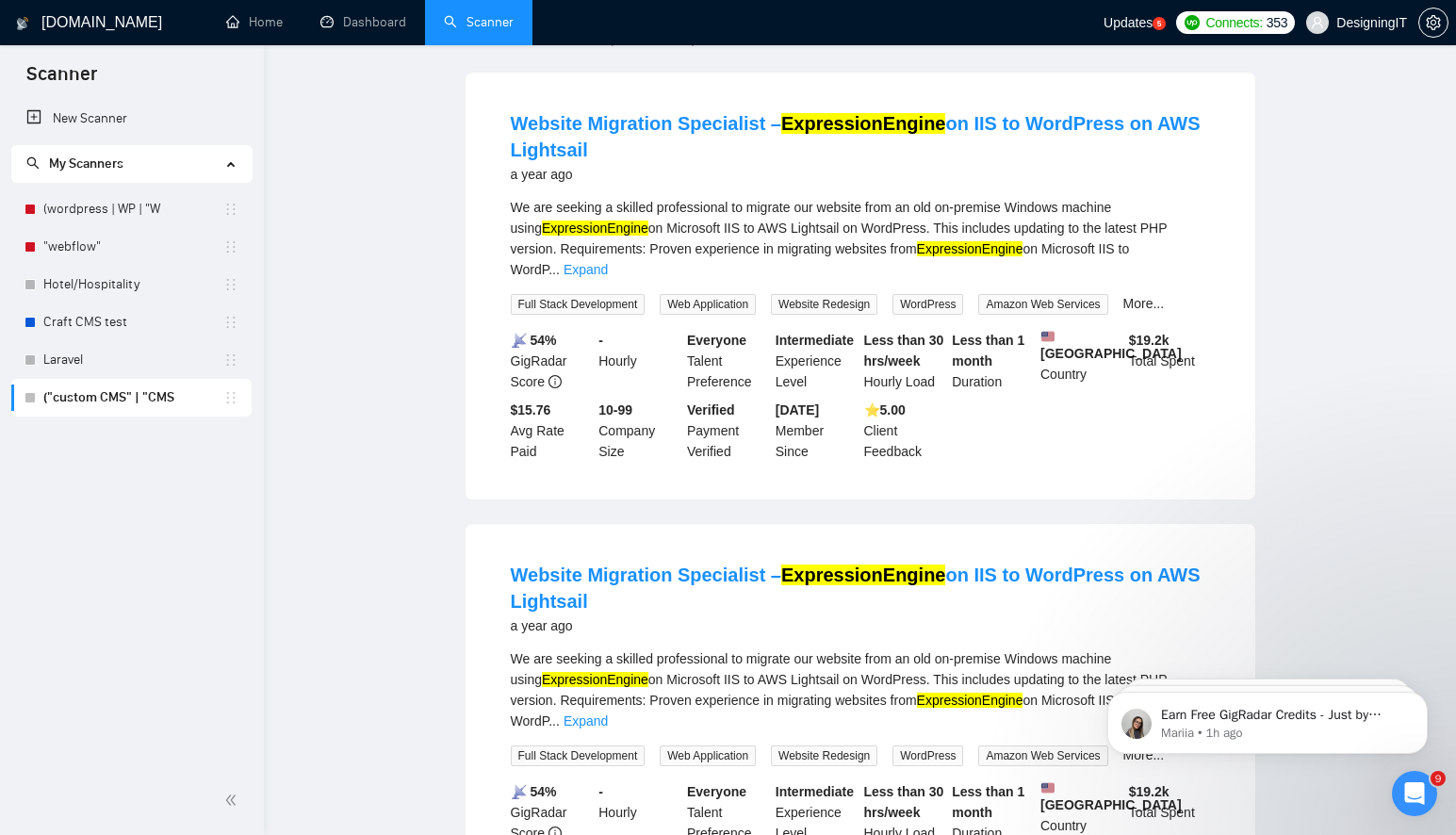 scroll, scrollTop: 0, scrollLeft: 0, axis: both 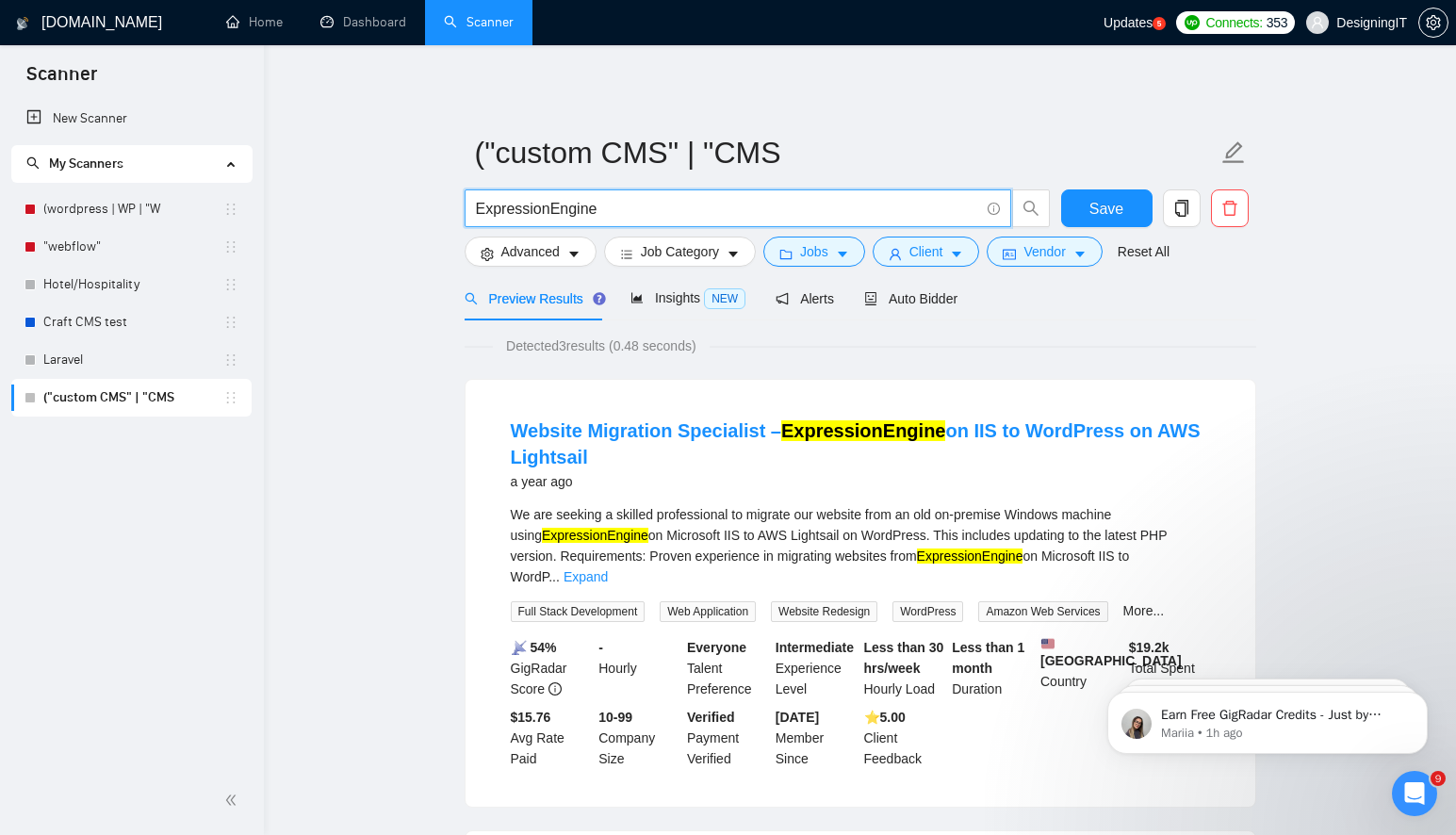 drag, startPoint x: 590, startPoint y: 205, endPoint x: 453, endPoint y: 202, distance: 137.03284 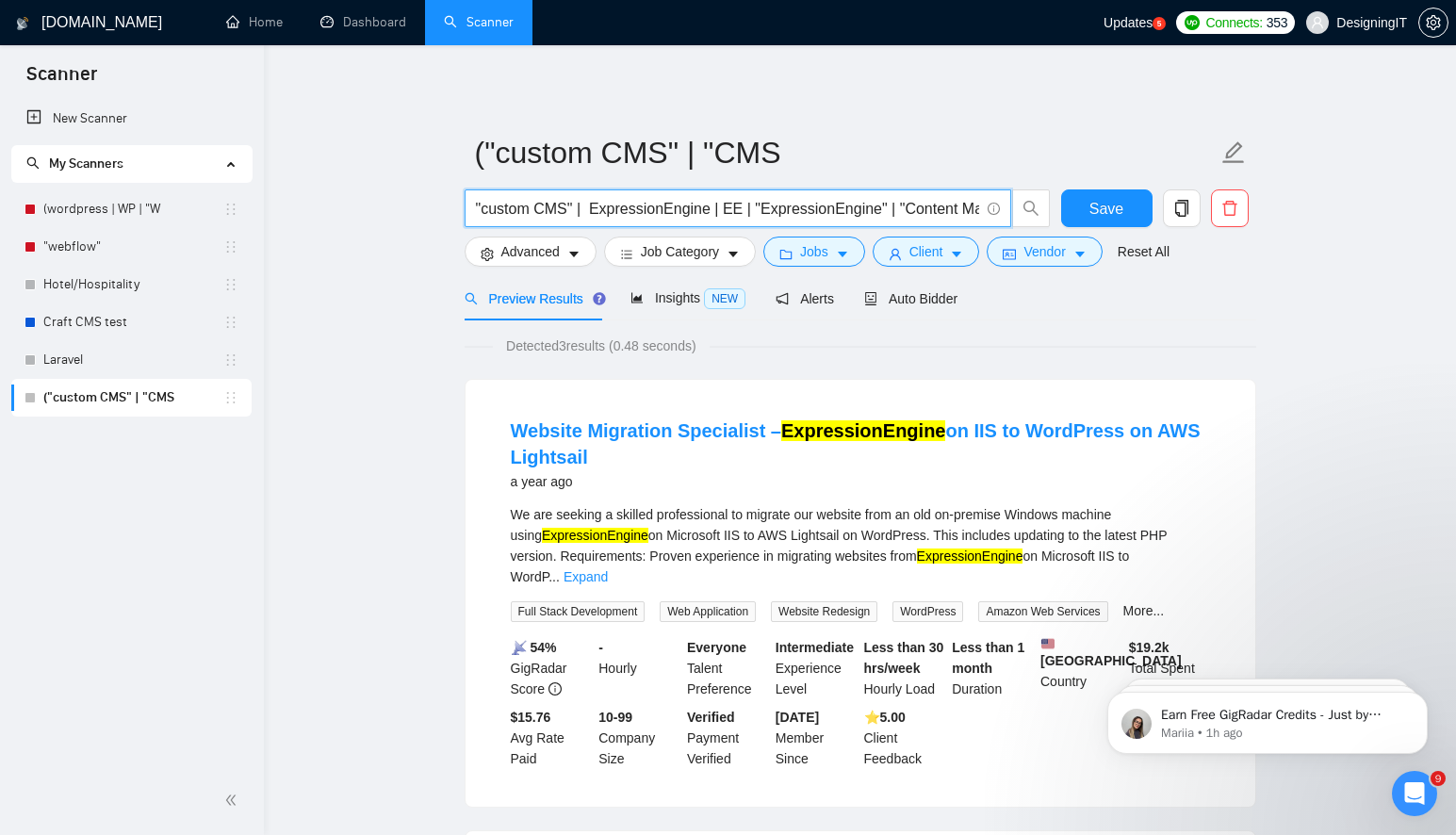 scroll, scrollTop: 0, scrollLeft: 181, axis: horizontal 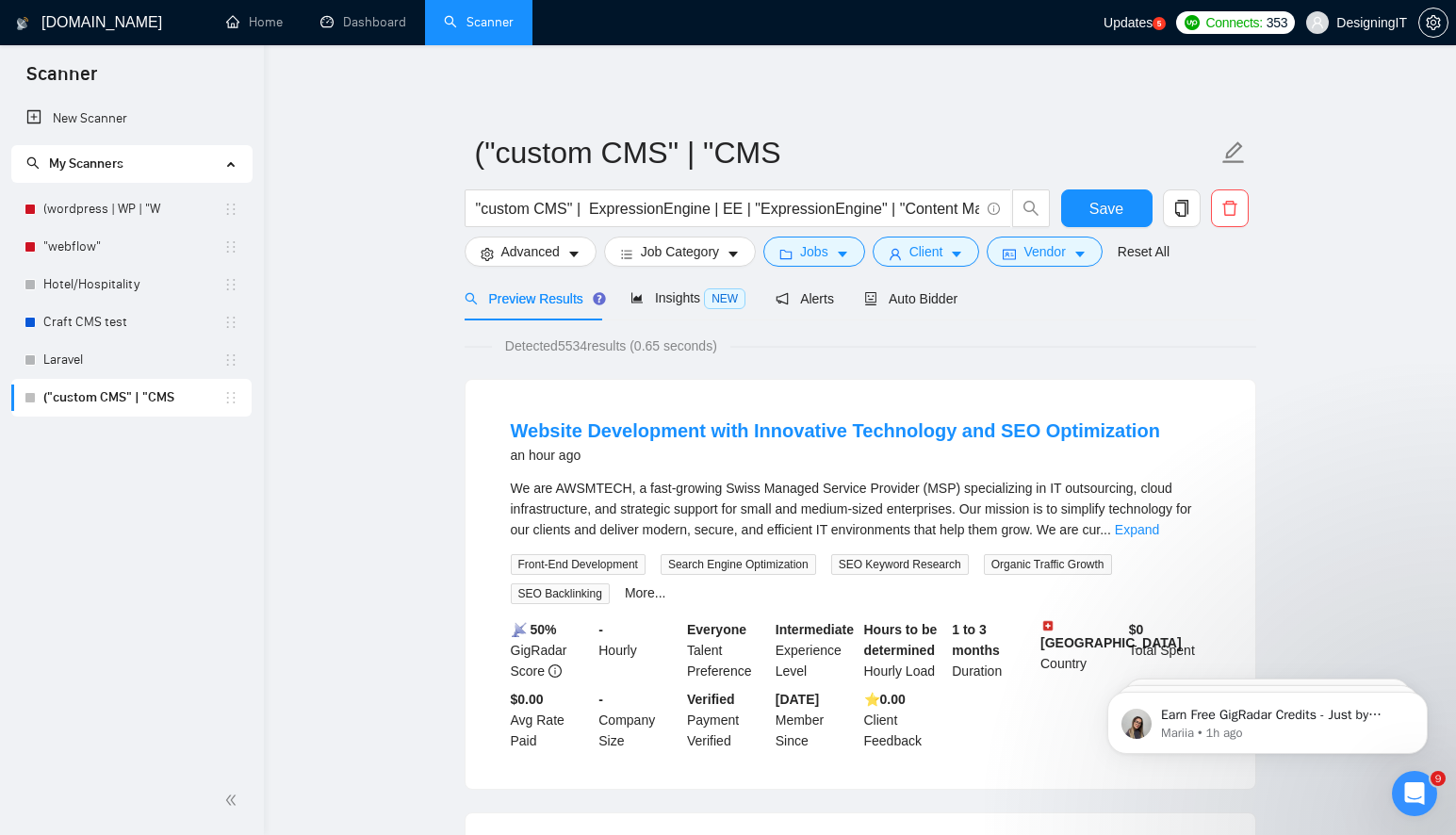 click on "Expand" at bounding box center (1137, 530) 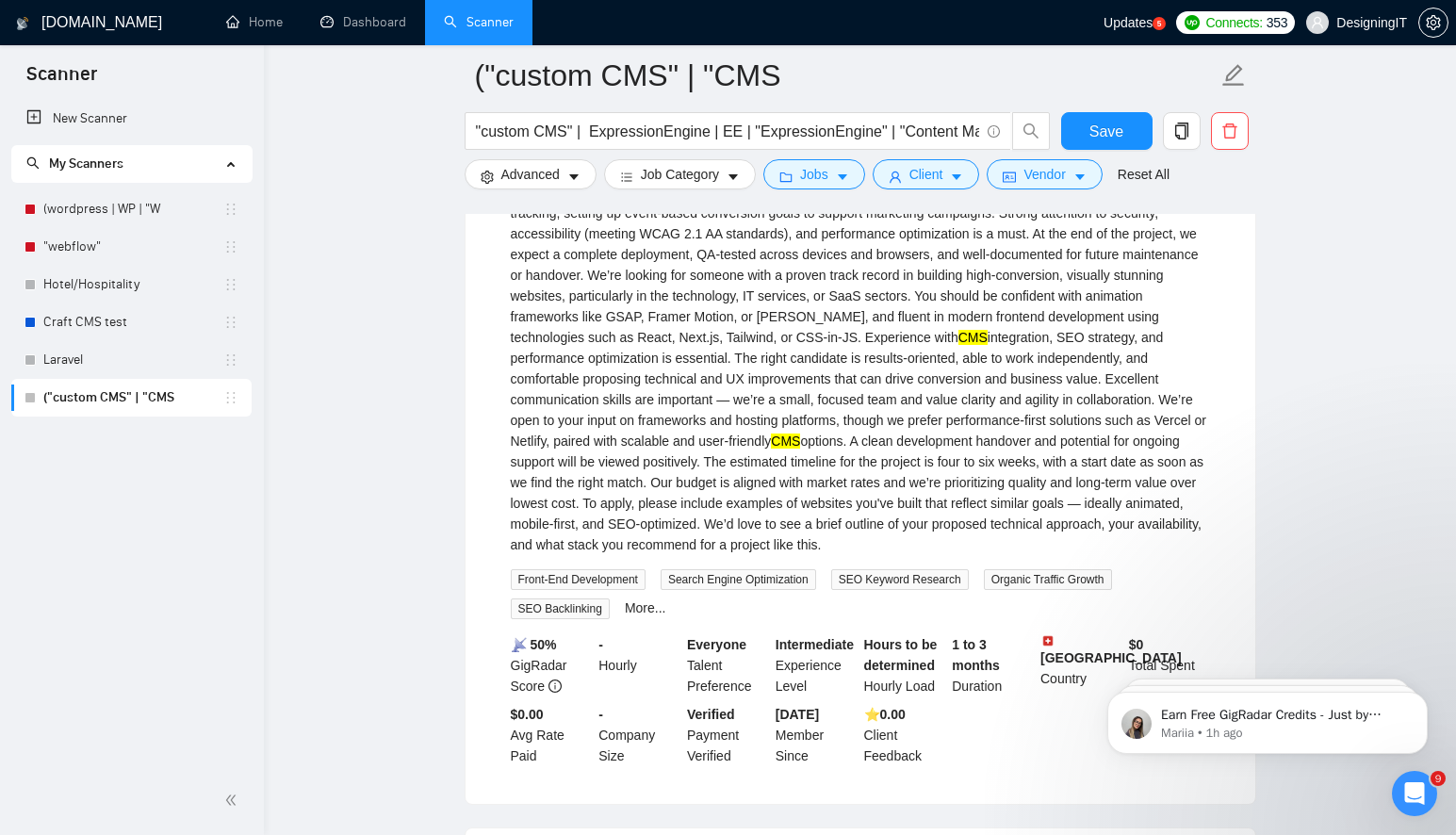 scroll, scrollTop: 595, scrollLeft: 0, axis: vertical 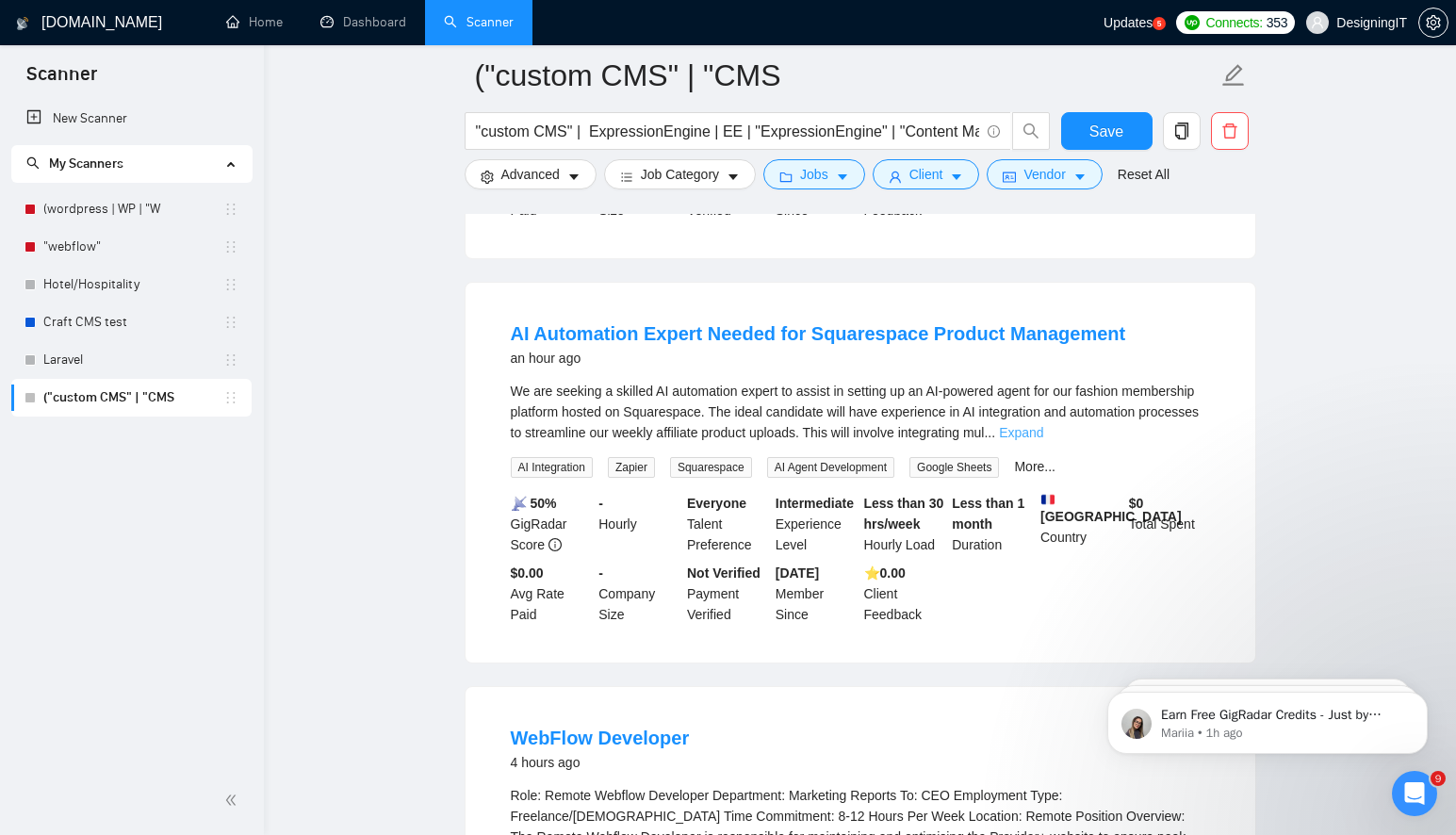 click on "Expand" at bounding box center [1021, 433] 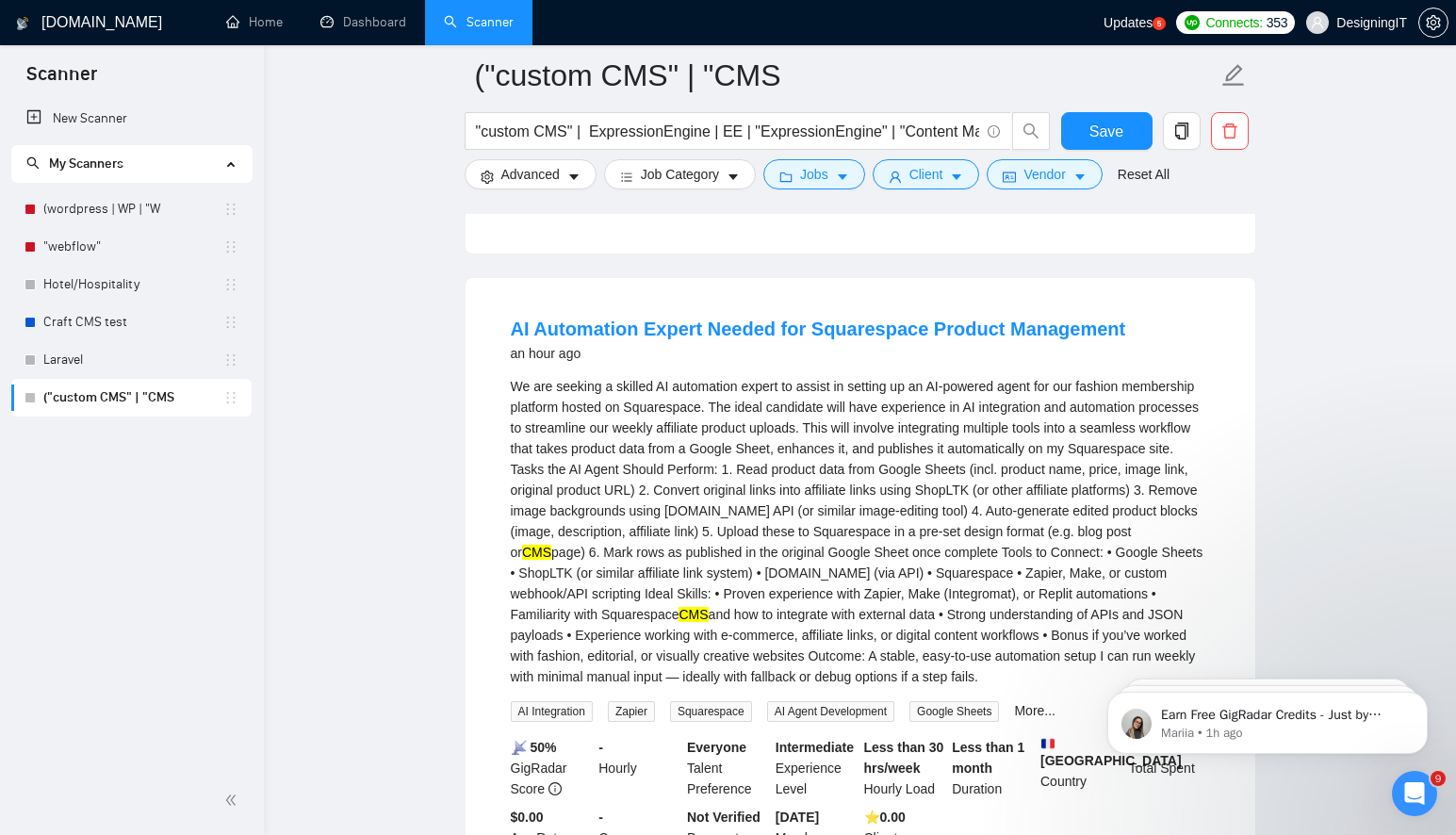 scroll, scrollTop: 0, scrollLeft: 0, axis: both 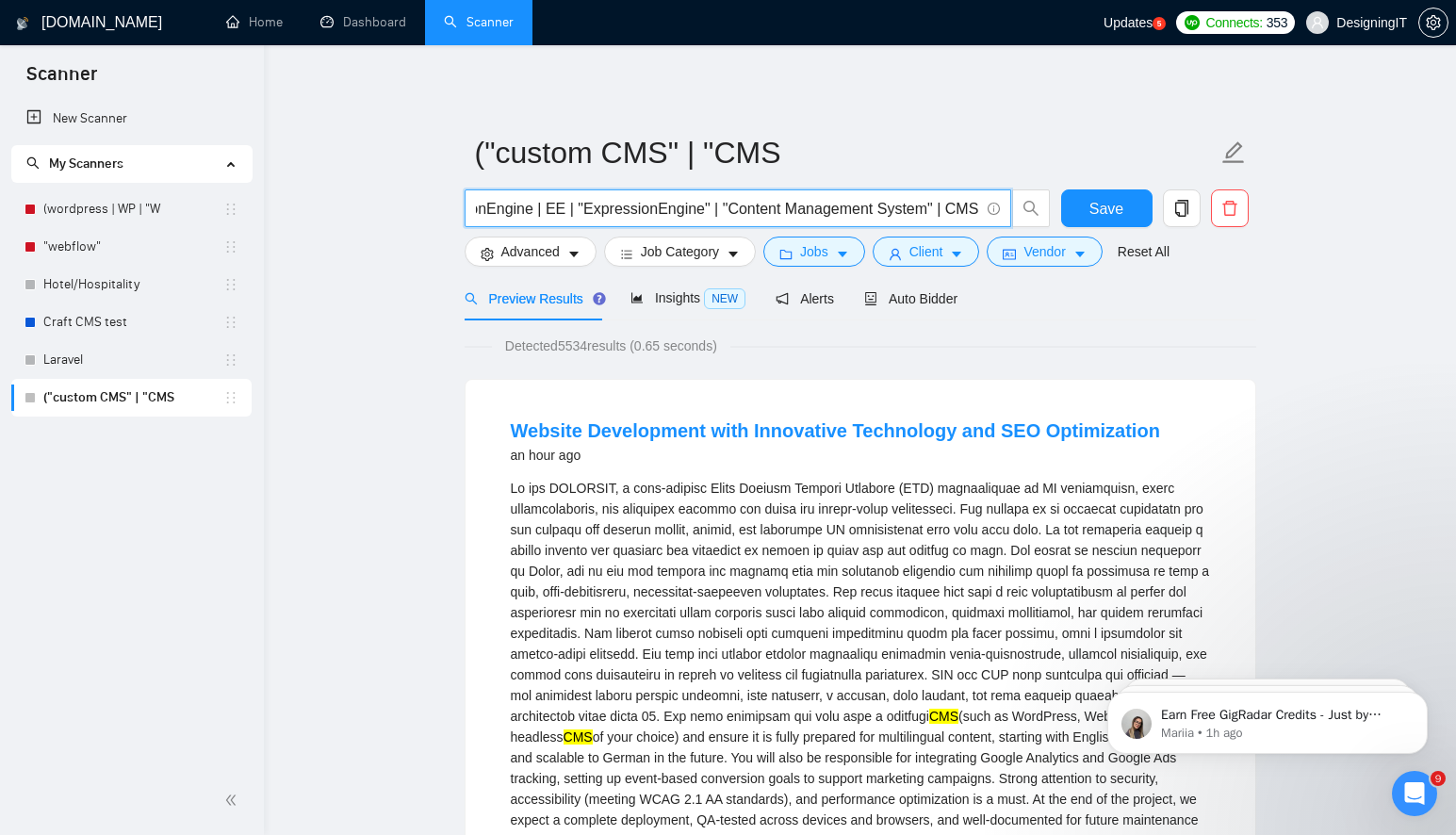 click on ""custom CMS" |  ExpressionEngine | EE | "ExpressionEngine" | "Content Management System" | CMS" at bounding box center [728, 208] 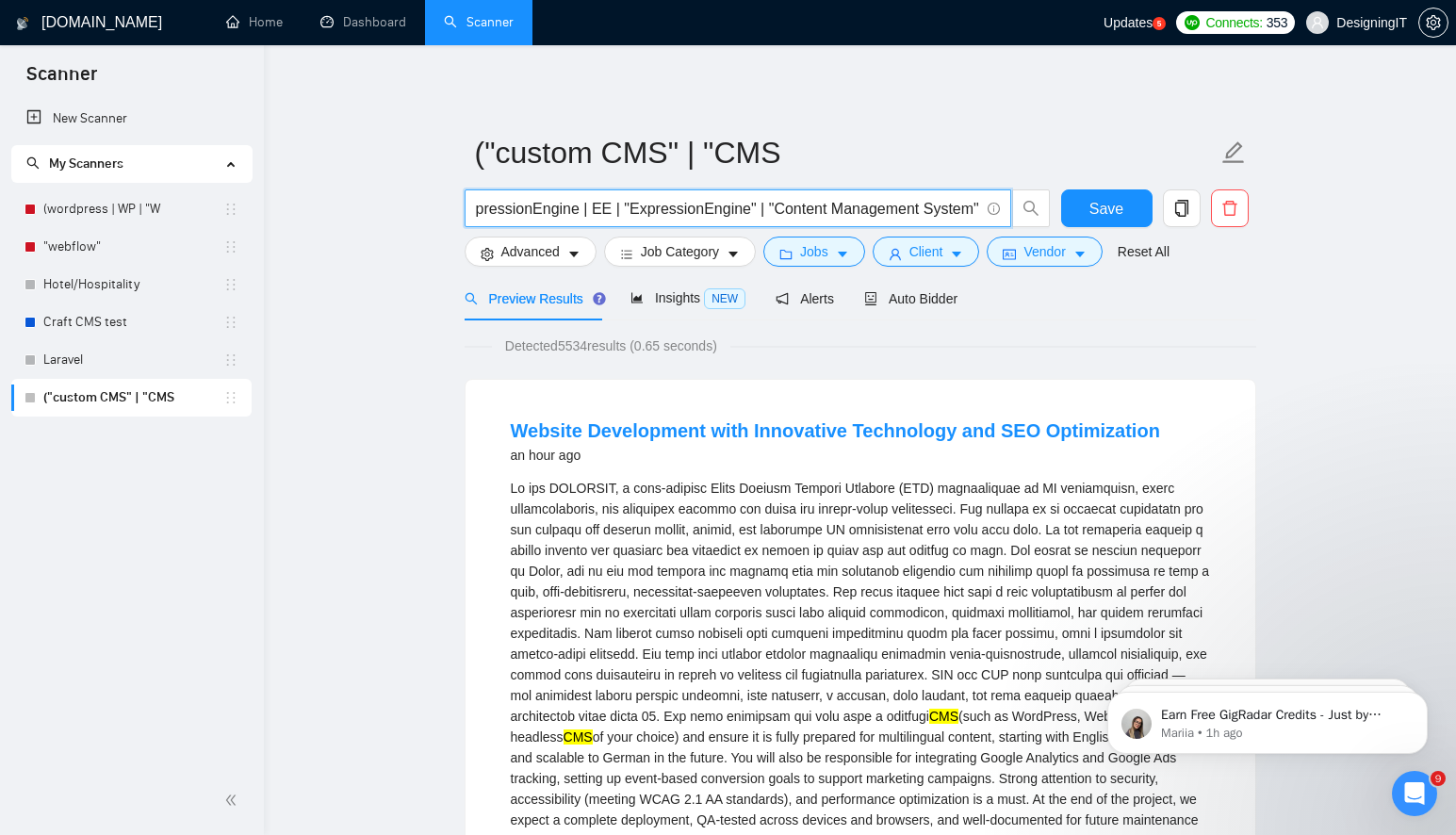 scroll, scrollTop: 0, scrollLeft: 140, axis: horizontal 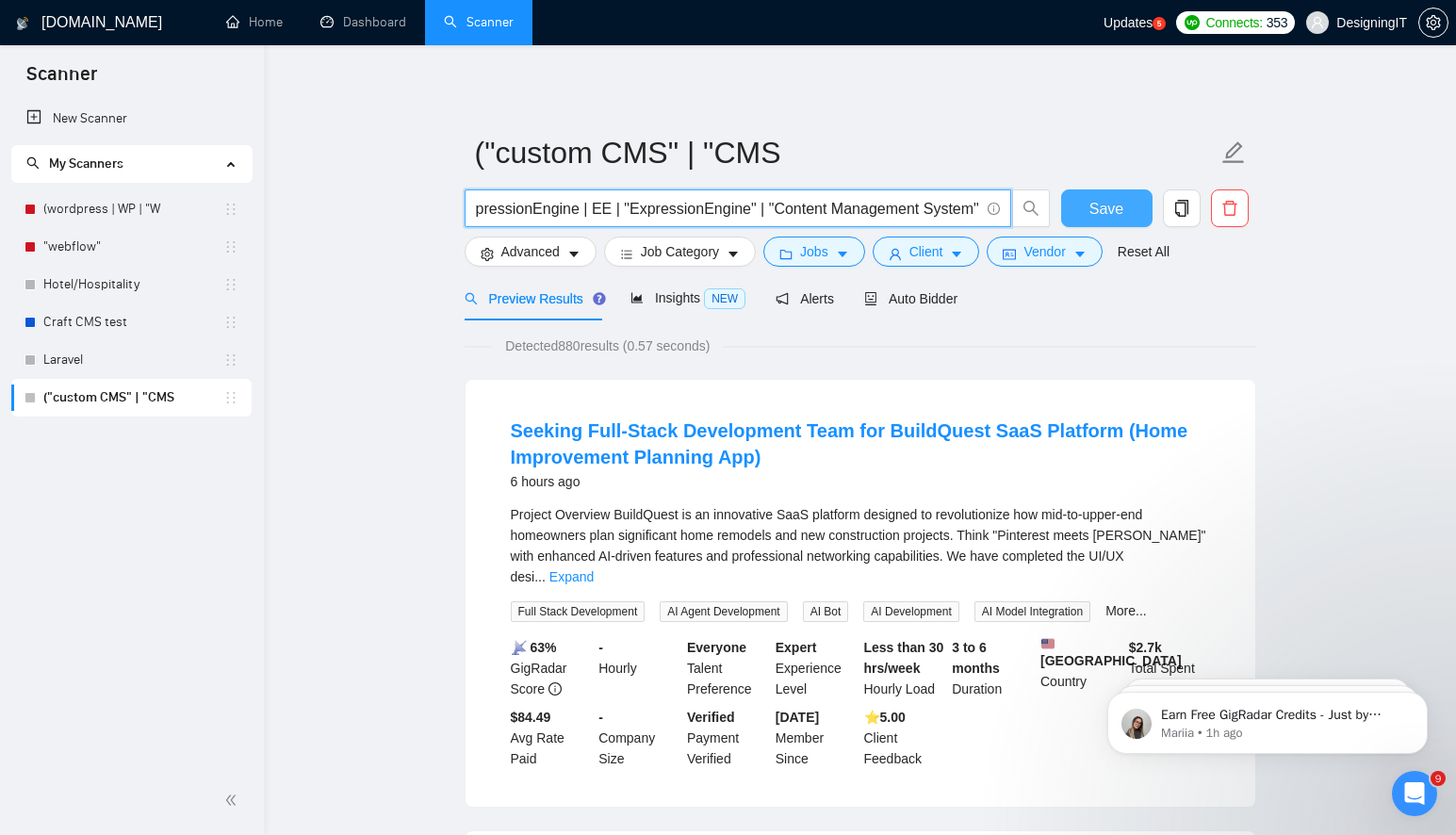 drag, startPoint x: 760, startPoint y: 209, endPoint x: 1090, endPoint y: 210, distance: 330.00152 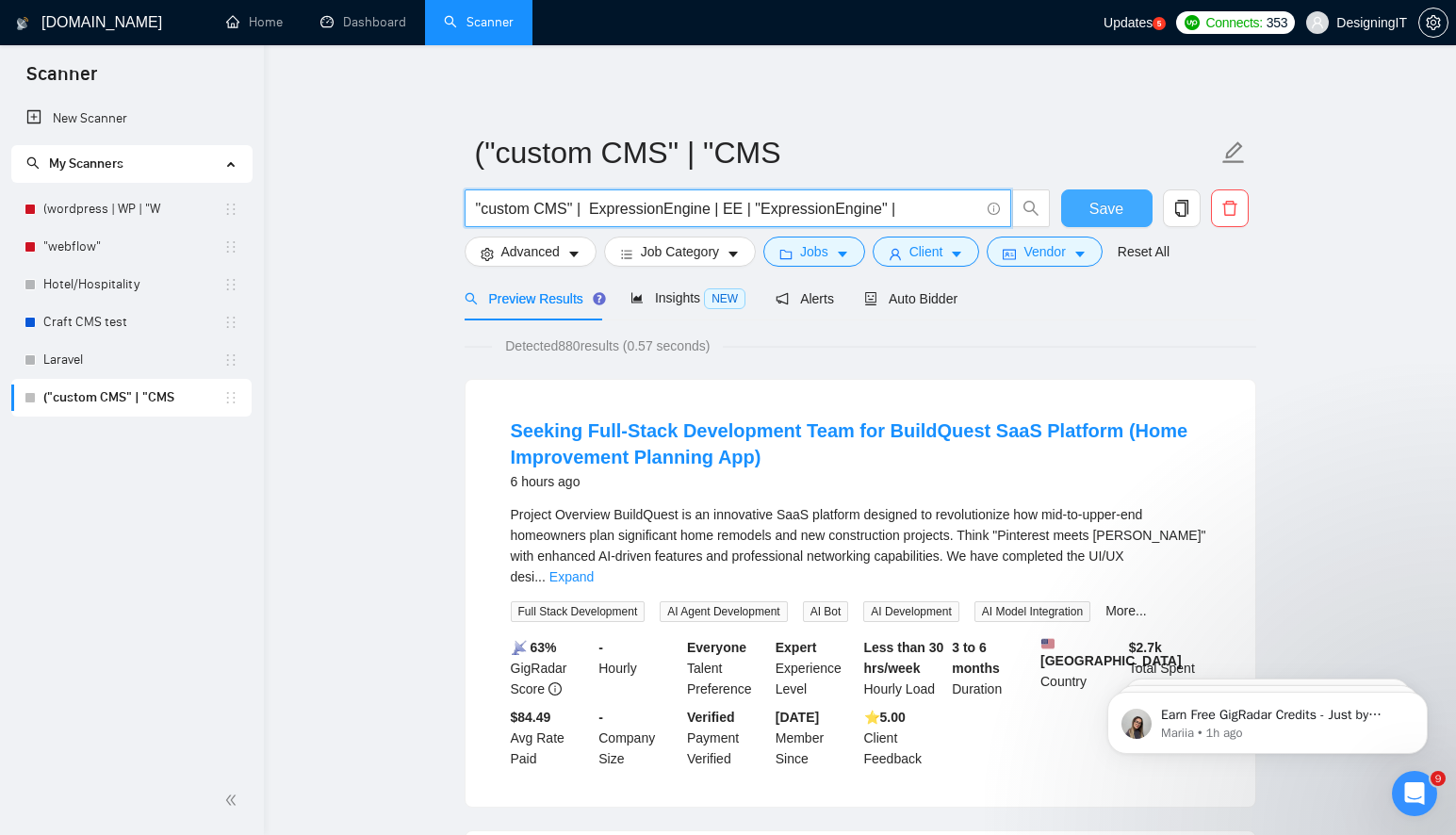 scroll, scrollTop: 0, scrollLeft: 0, axis: both 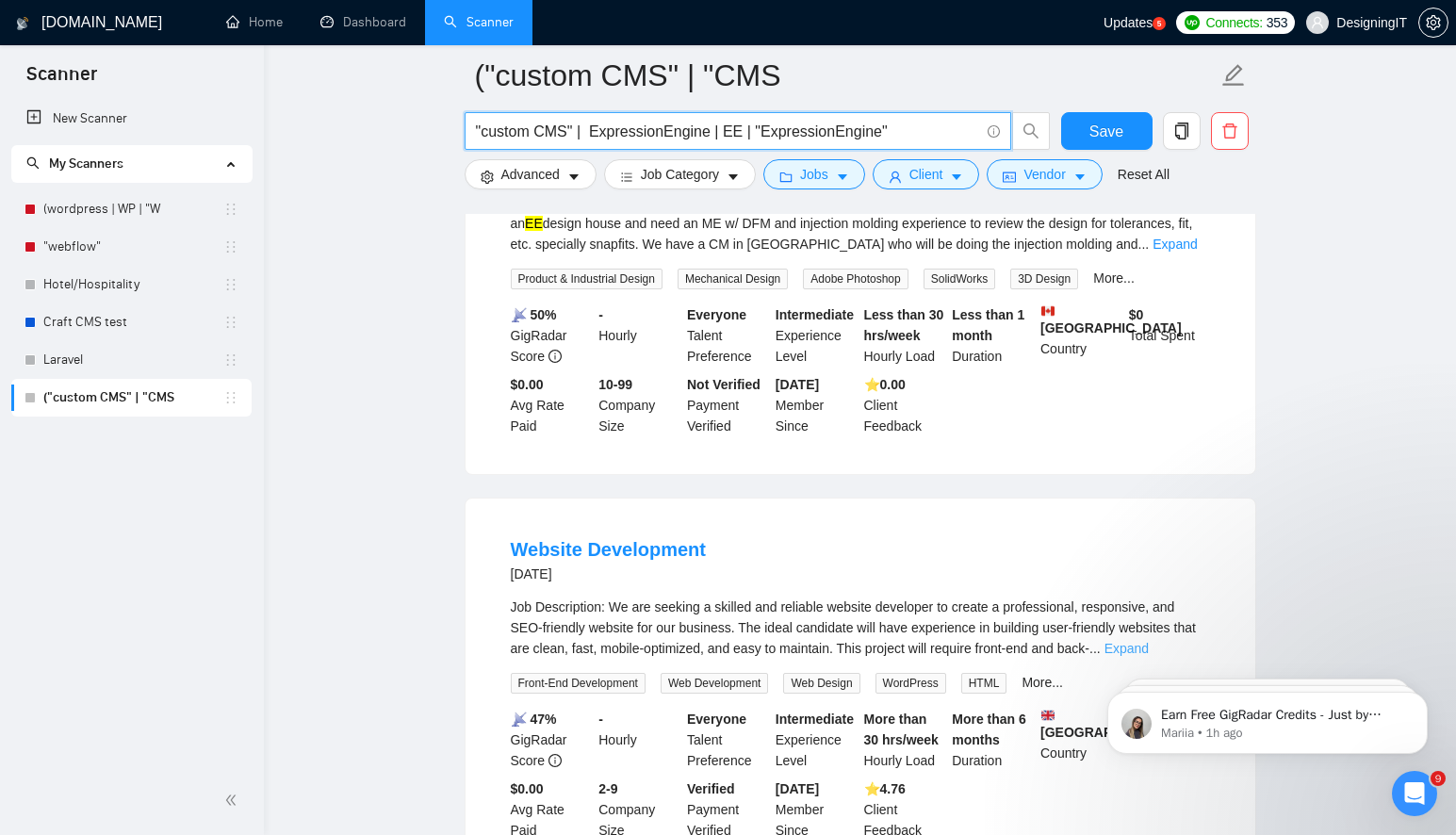 type on ""custom CMS" |  ExpressionEngine | EE | "ExpressionEngine"" 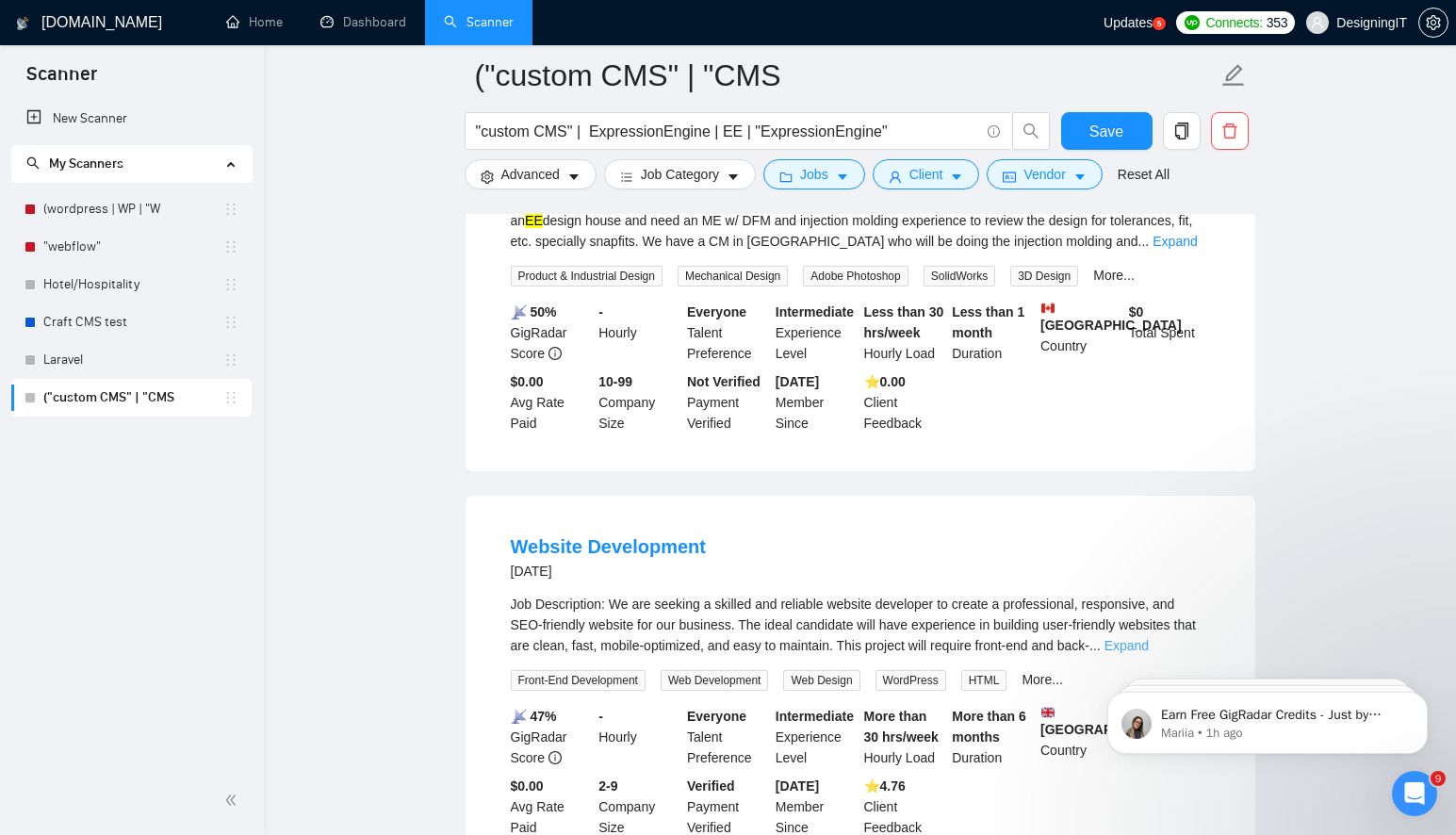 click on "Expand" at bounding box center (1126, 646) 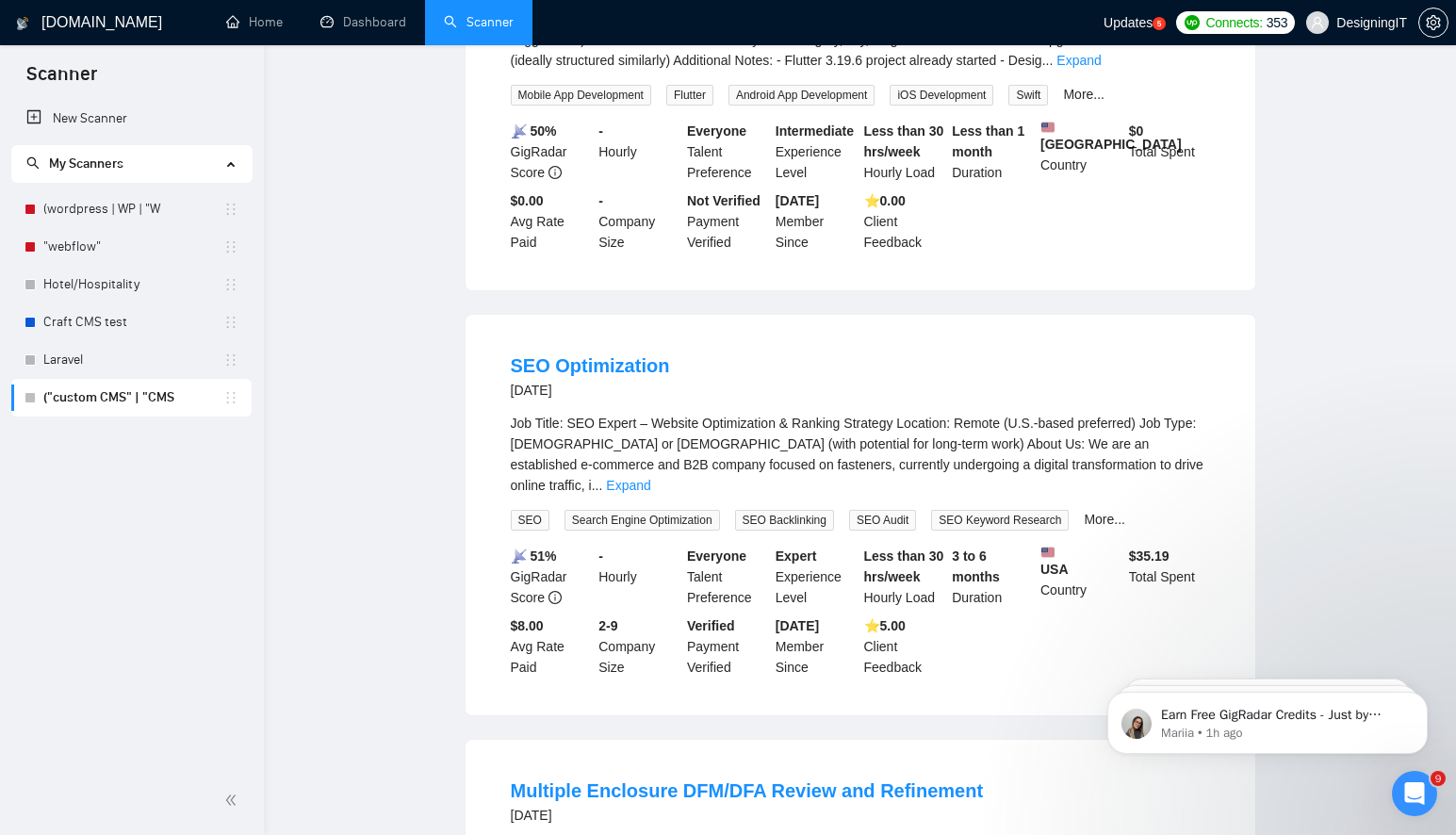 scroll, scrollTop: 0, scrollLeft: 0, axis: both 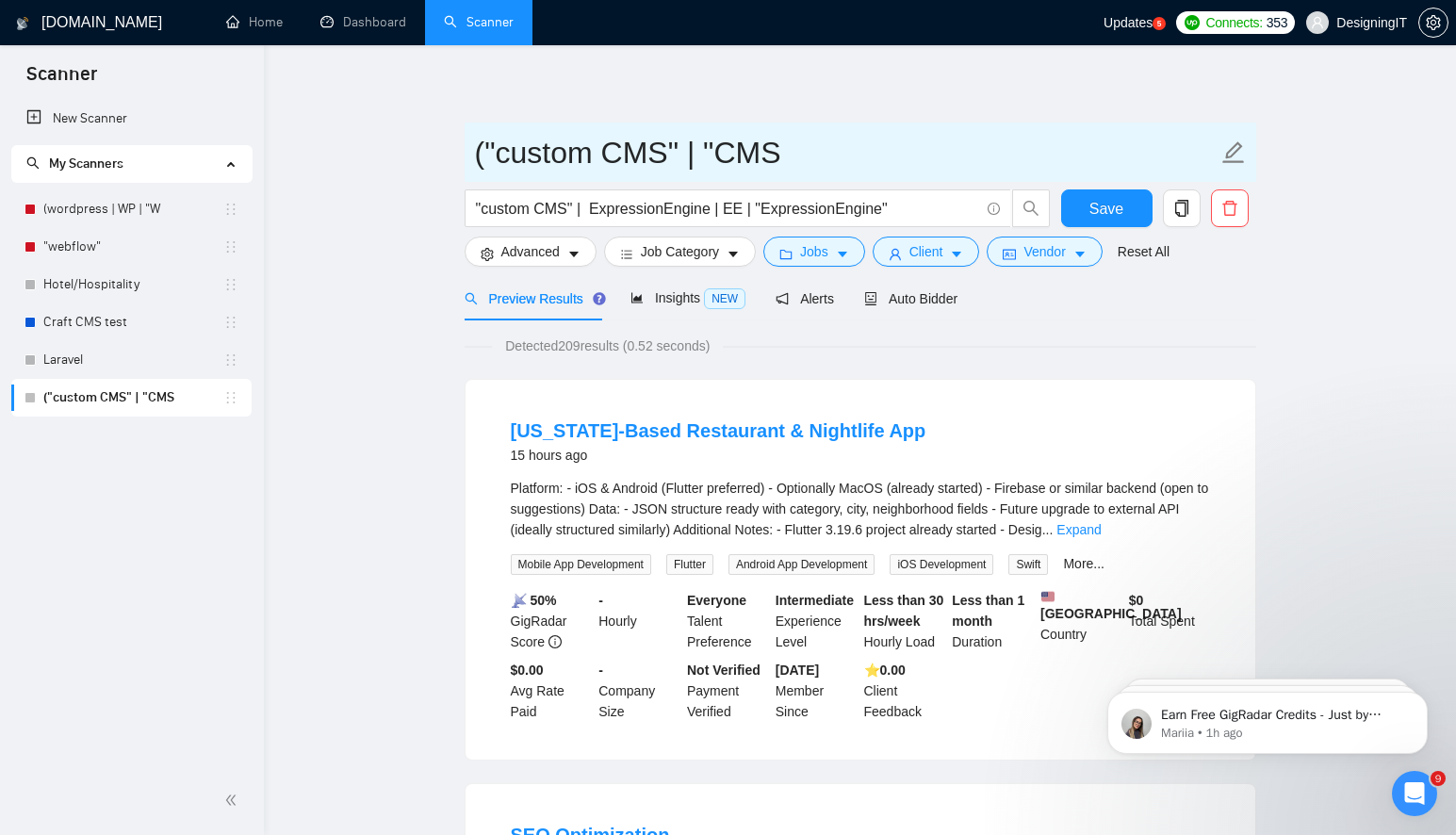 click 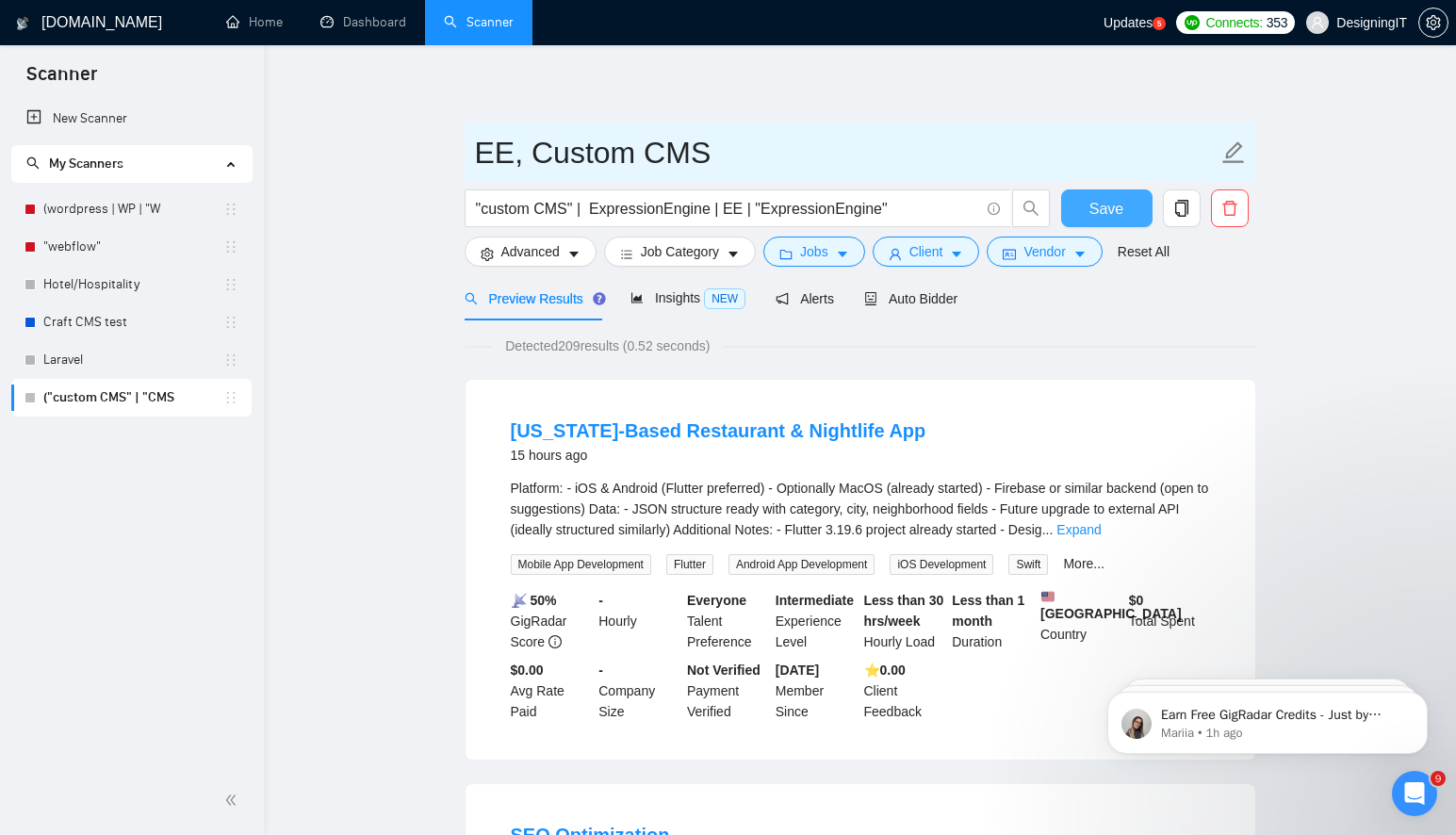 type on "EE, Custom CMS" 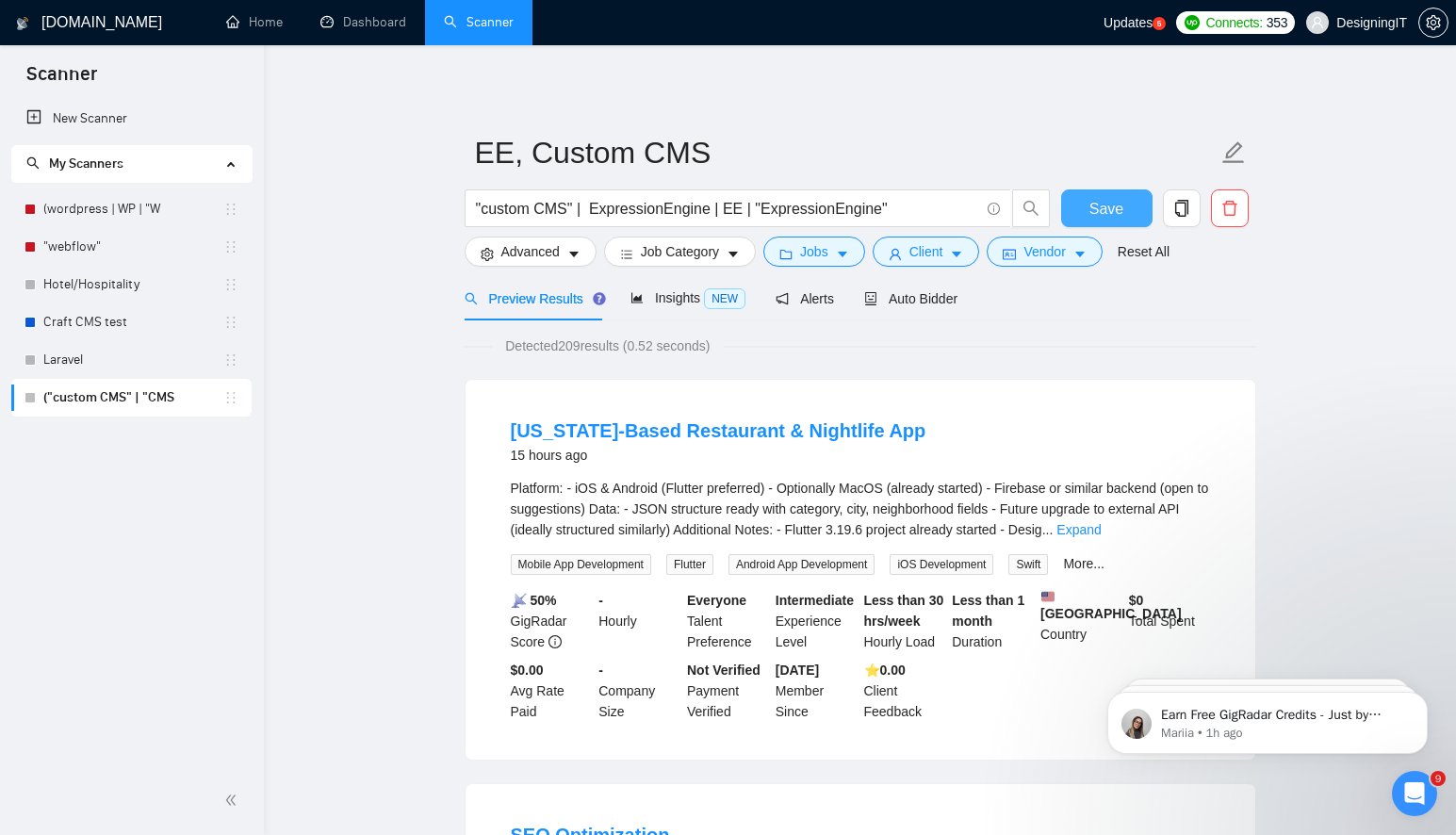 drag, startPoint x: 1090, startPoint y: 210, endPoint x: 824, endPoint y: 370, distance: 310.41263 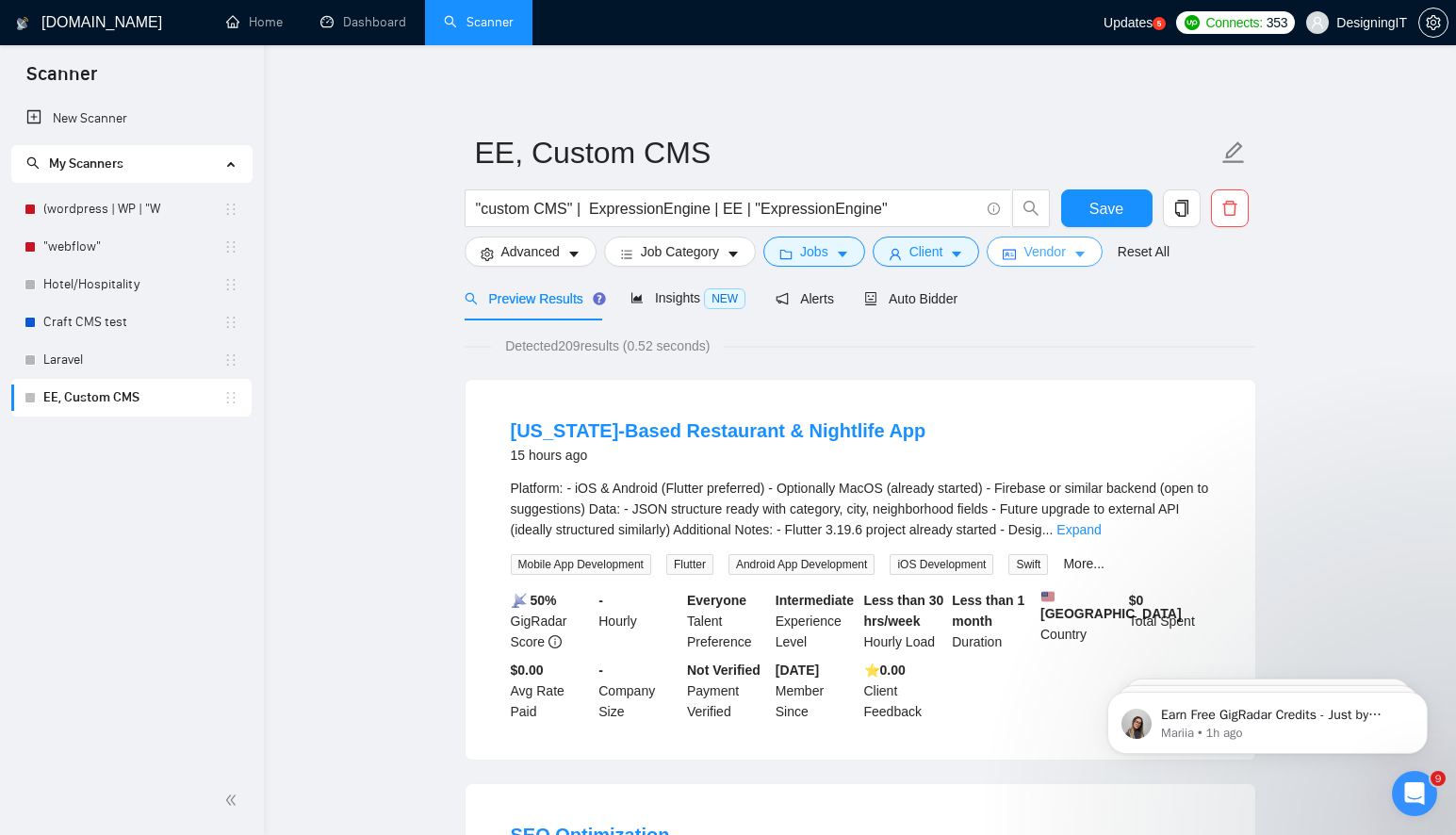 click on "Vendor" at bounding box center (1044, 252) 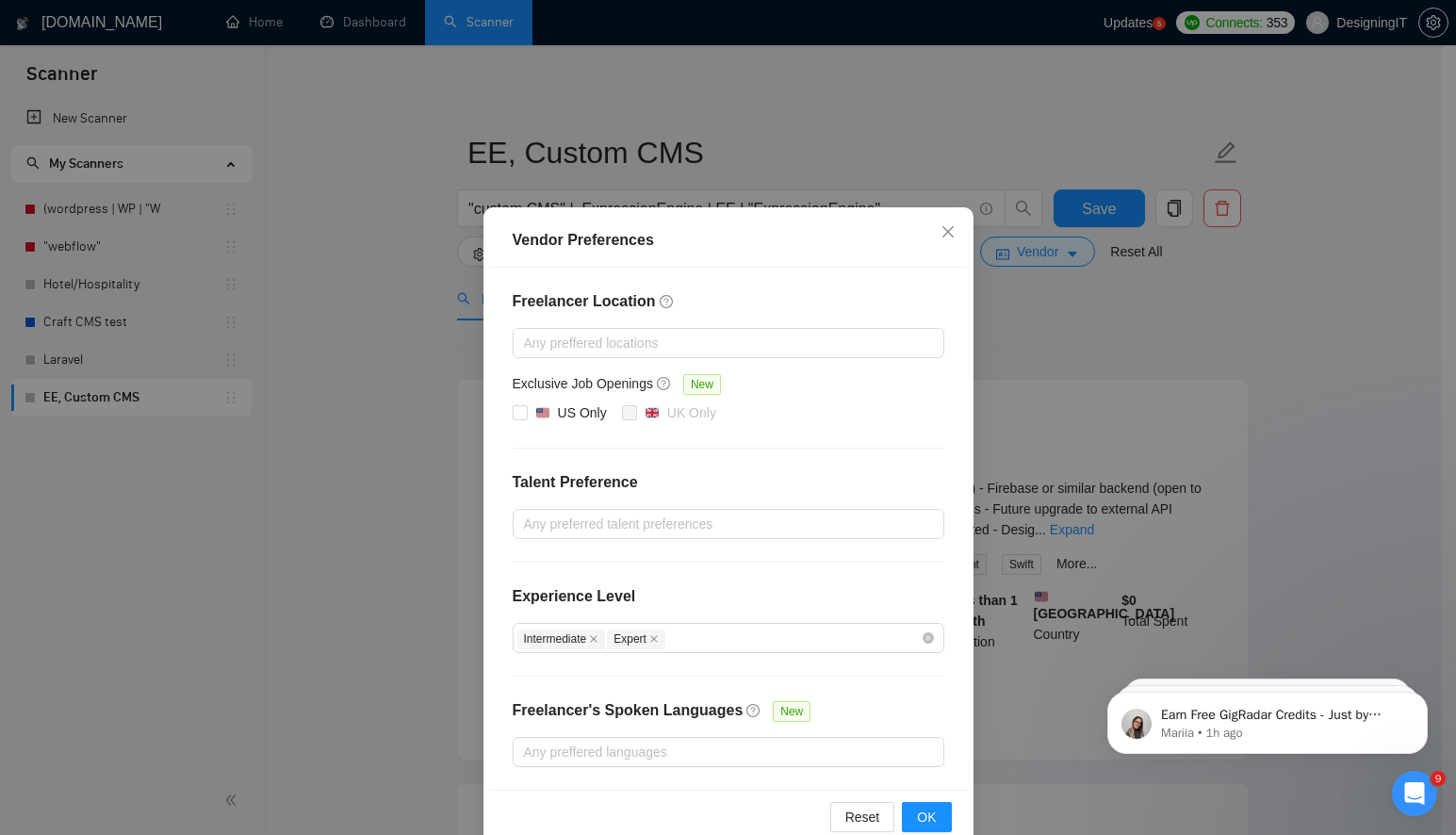 scroll, scrollTop: 37, scrollLeft: 0, axis: vertical 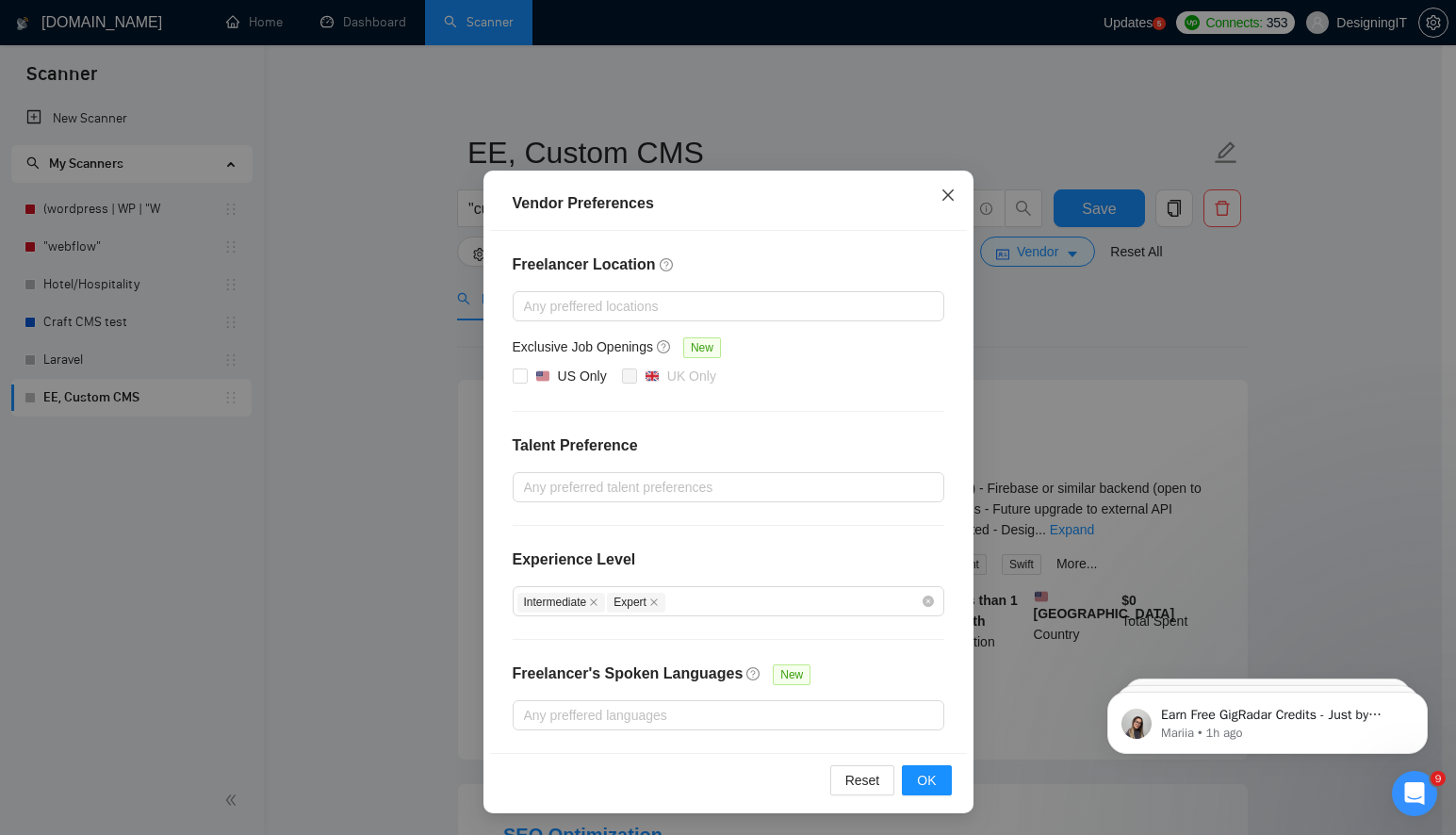 click 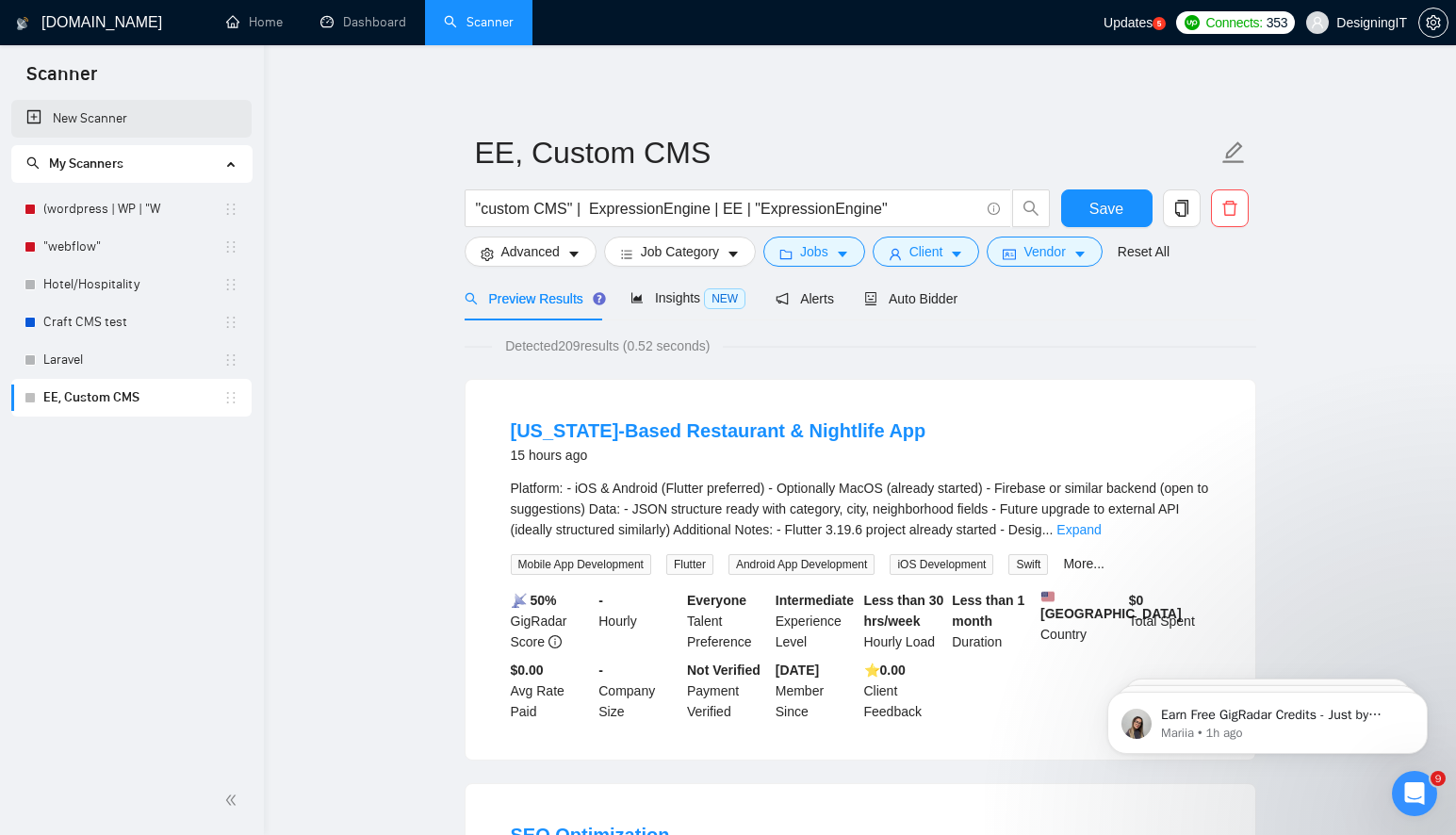 click on "New Scanner" at bounding box center [131, 119] 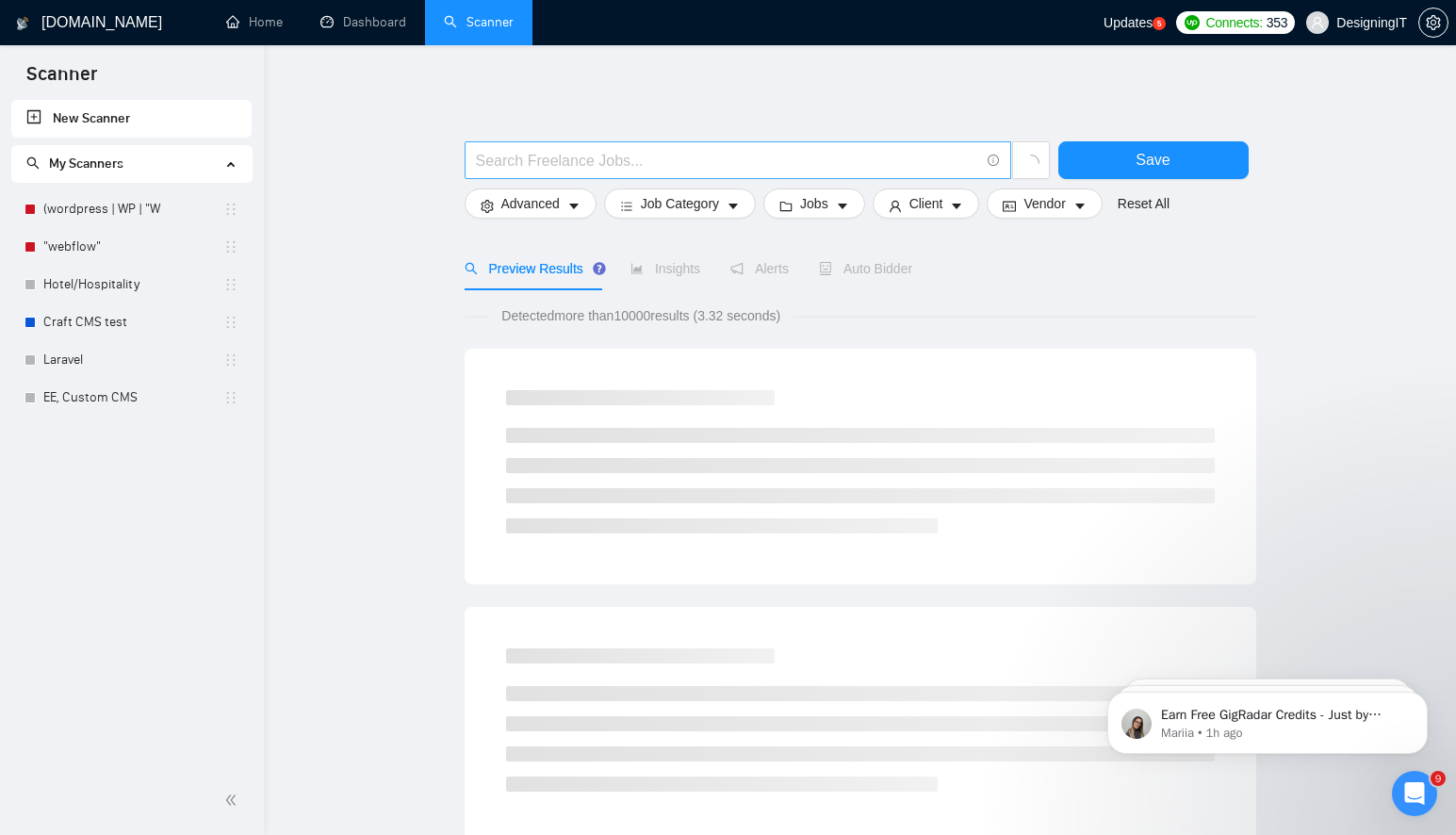 click at bounding box center (728, 160) 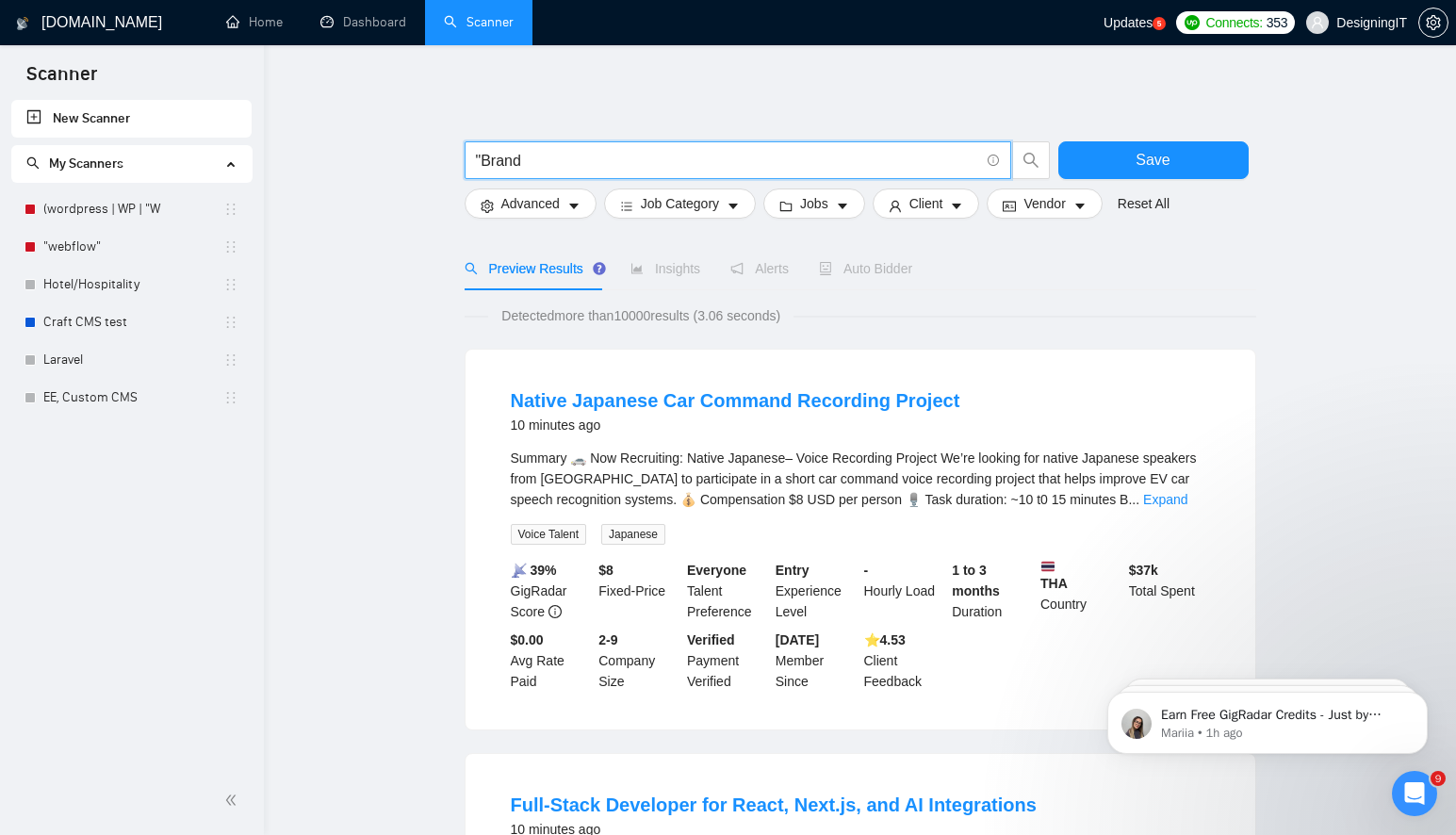 paste on "Strategy" 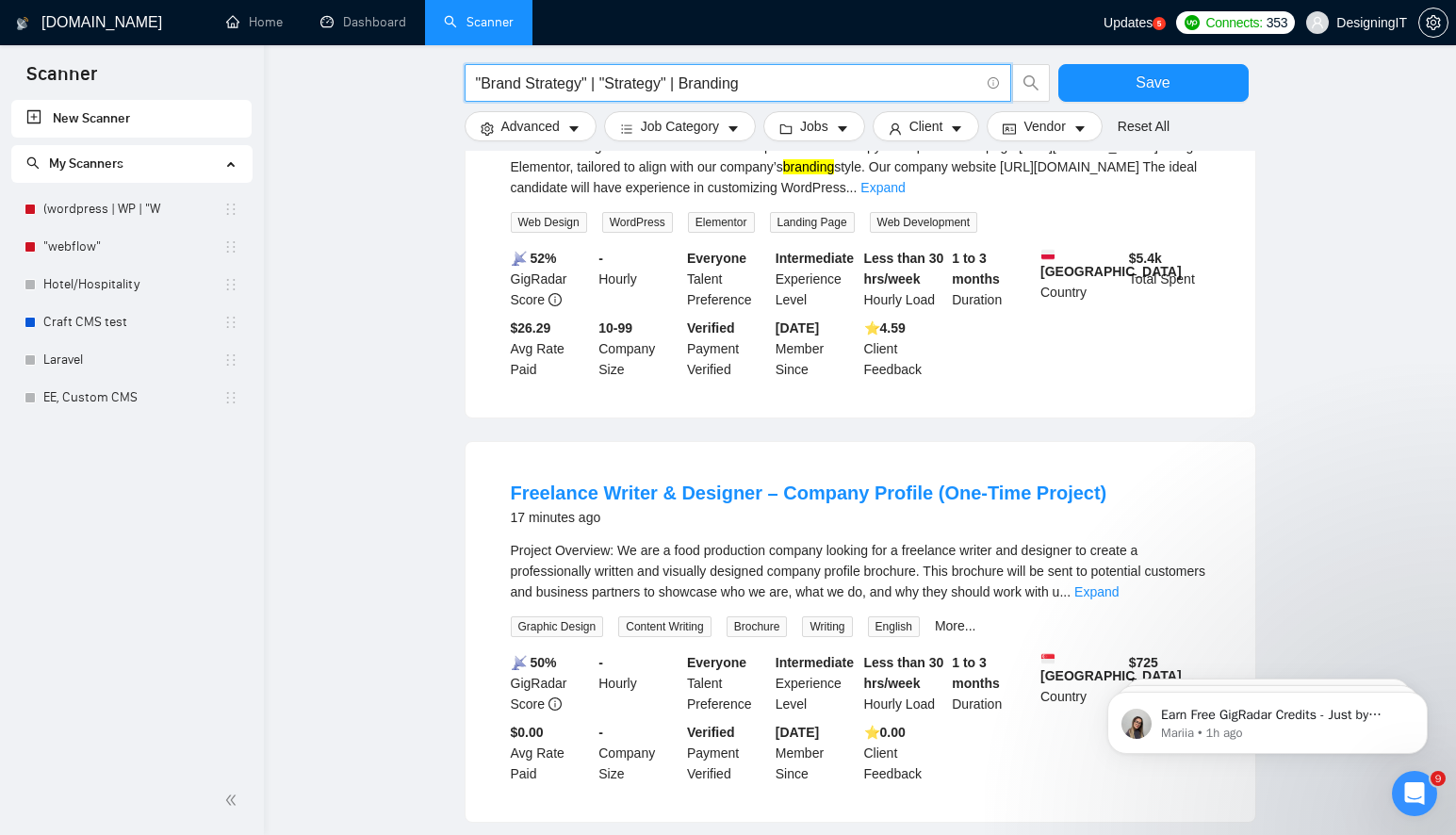 scroll, scrollTop: 755, scrollLeft: 0, axis: vertical 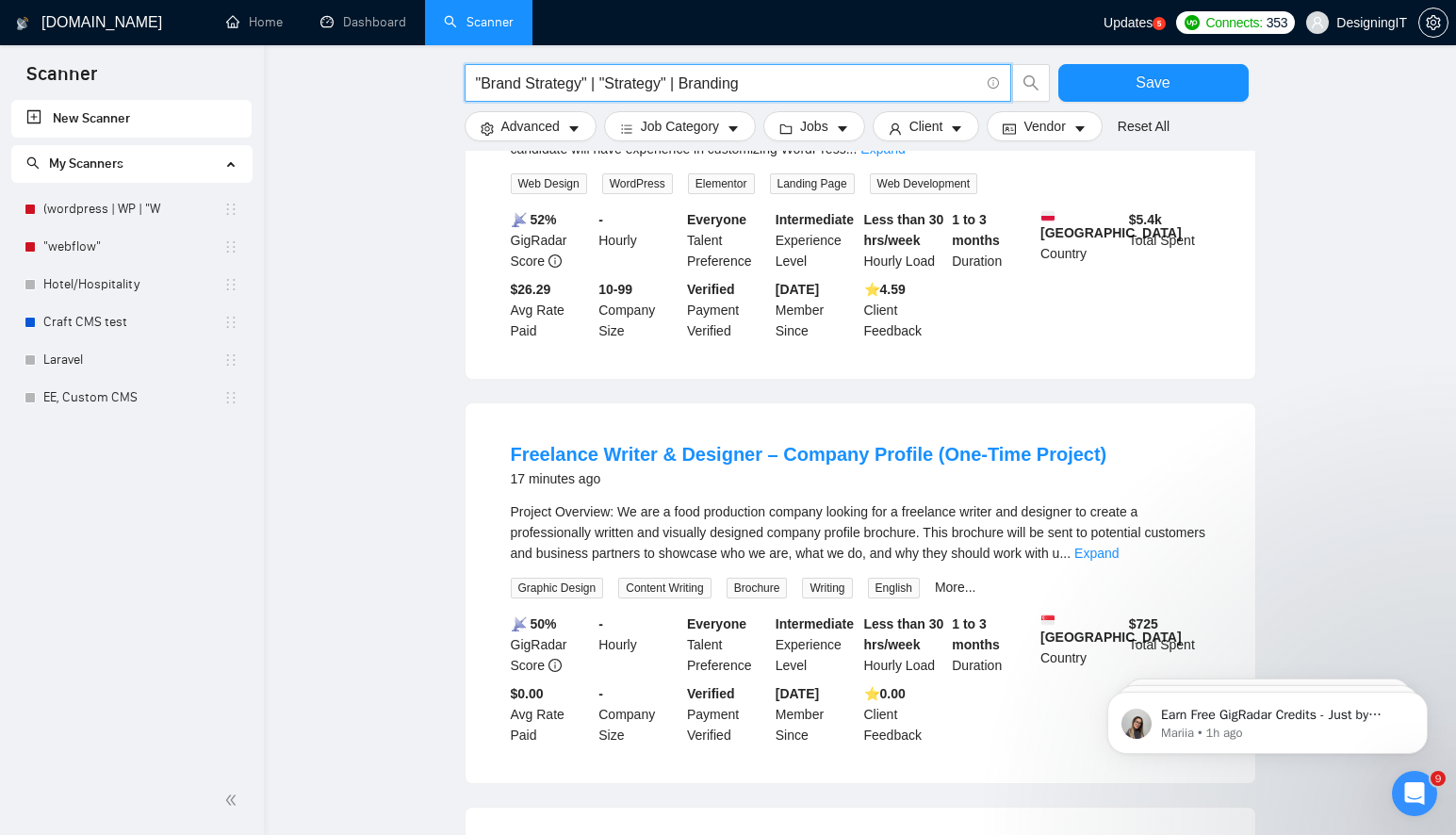 drag, startPoint x: 679, startPoint y: 82, endPoint x: 964, endPoint y: 80, distance: 285.007 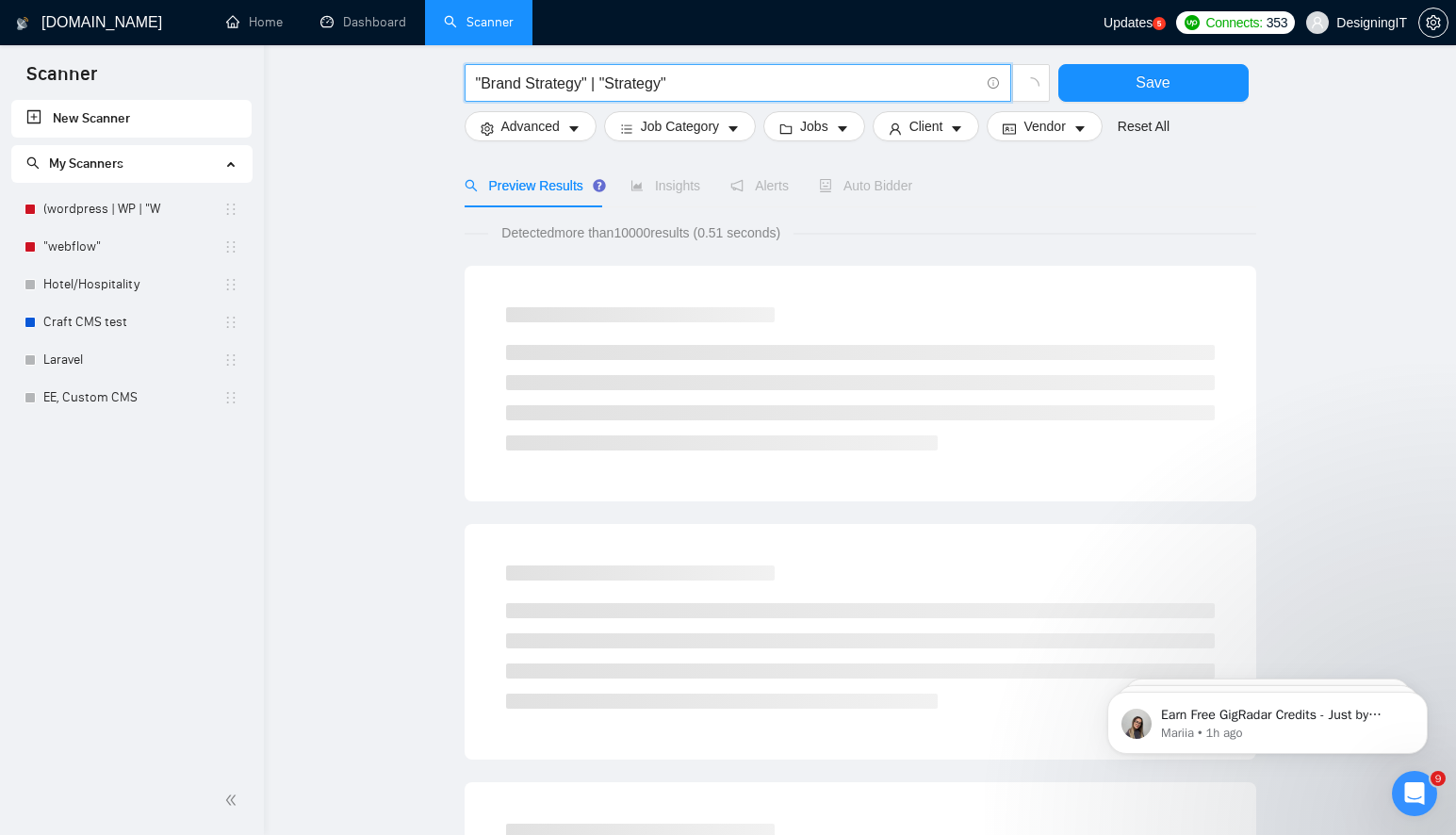 scroll, scrollTop: 0, scrollLeft: 0, axis: both 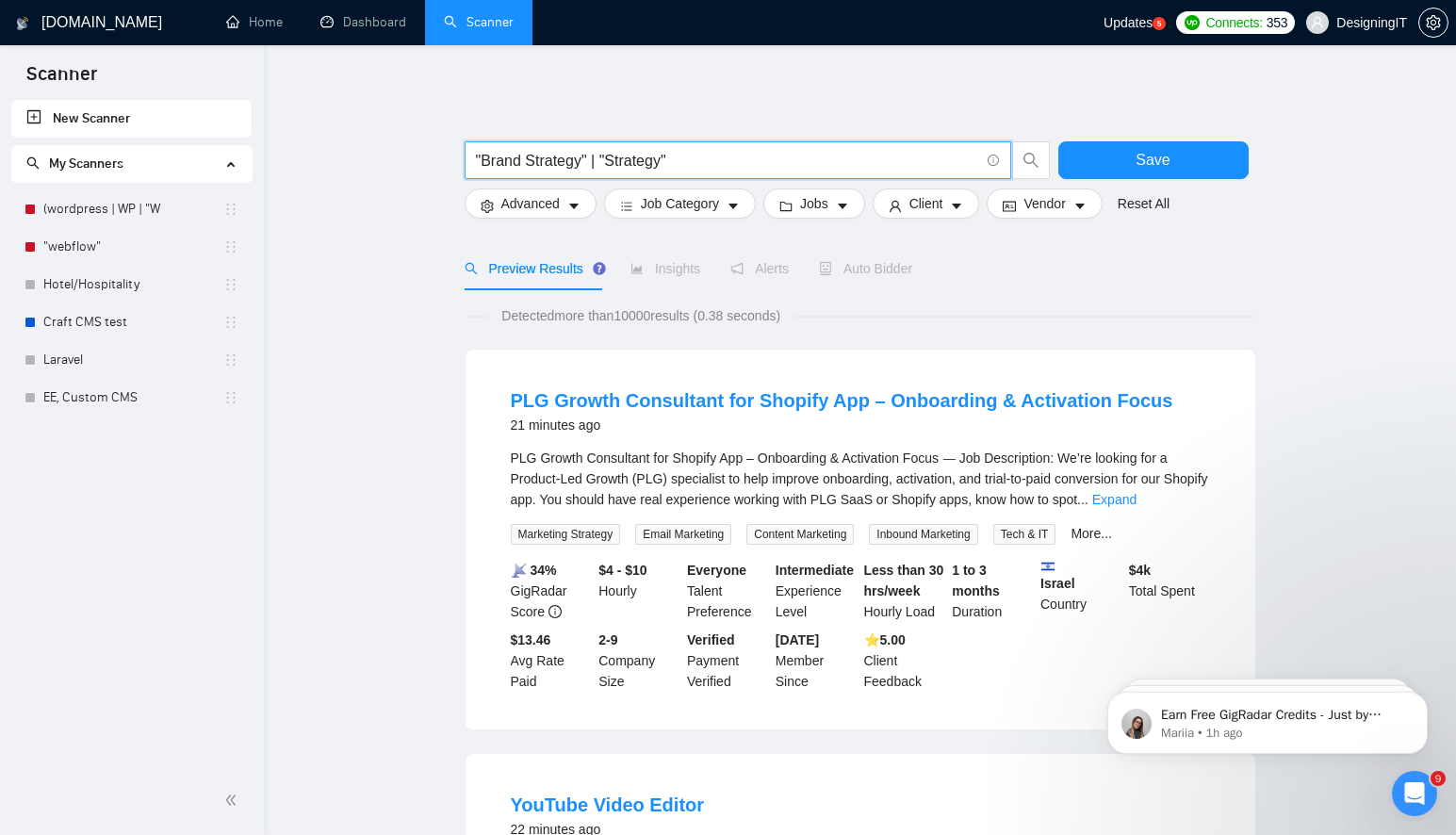 drag, startPoint x: 595, startPoint y: 159, endPoint x: 865, endPoint y: 157, distance: 270.00741 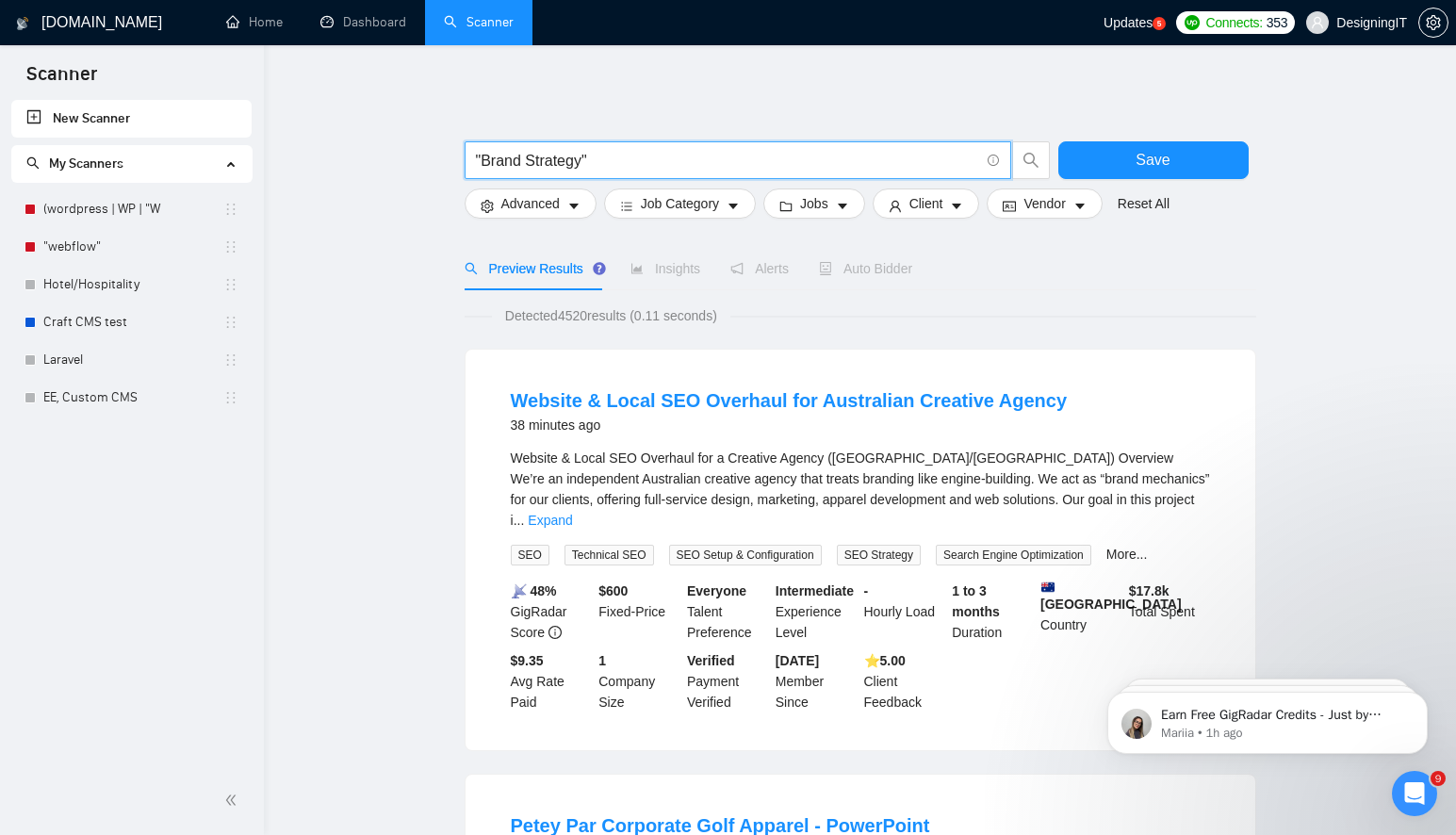 scroll, scrollTop: 4, scrollLeft: 0, axis: vertical 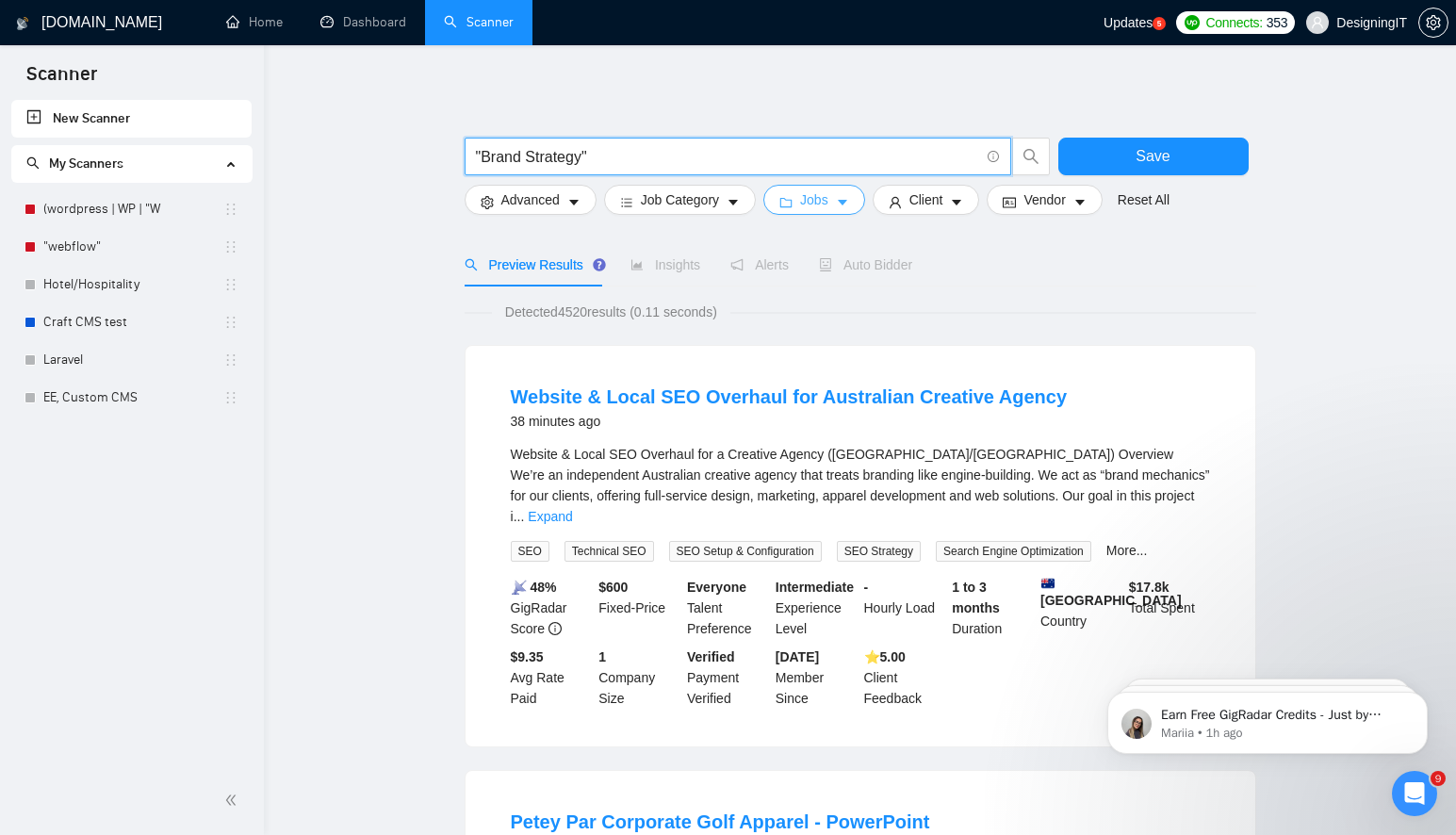 type on ""Brand Strategy"" 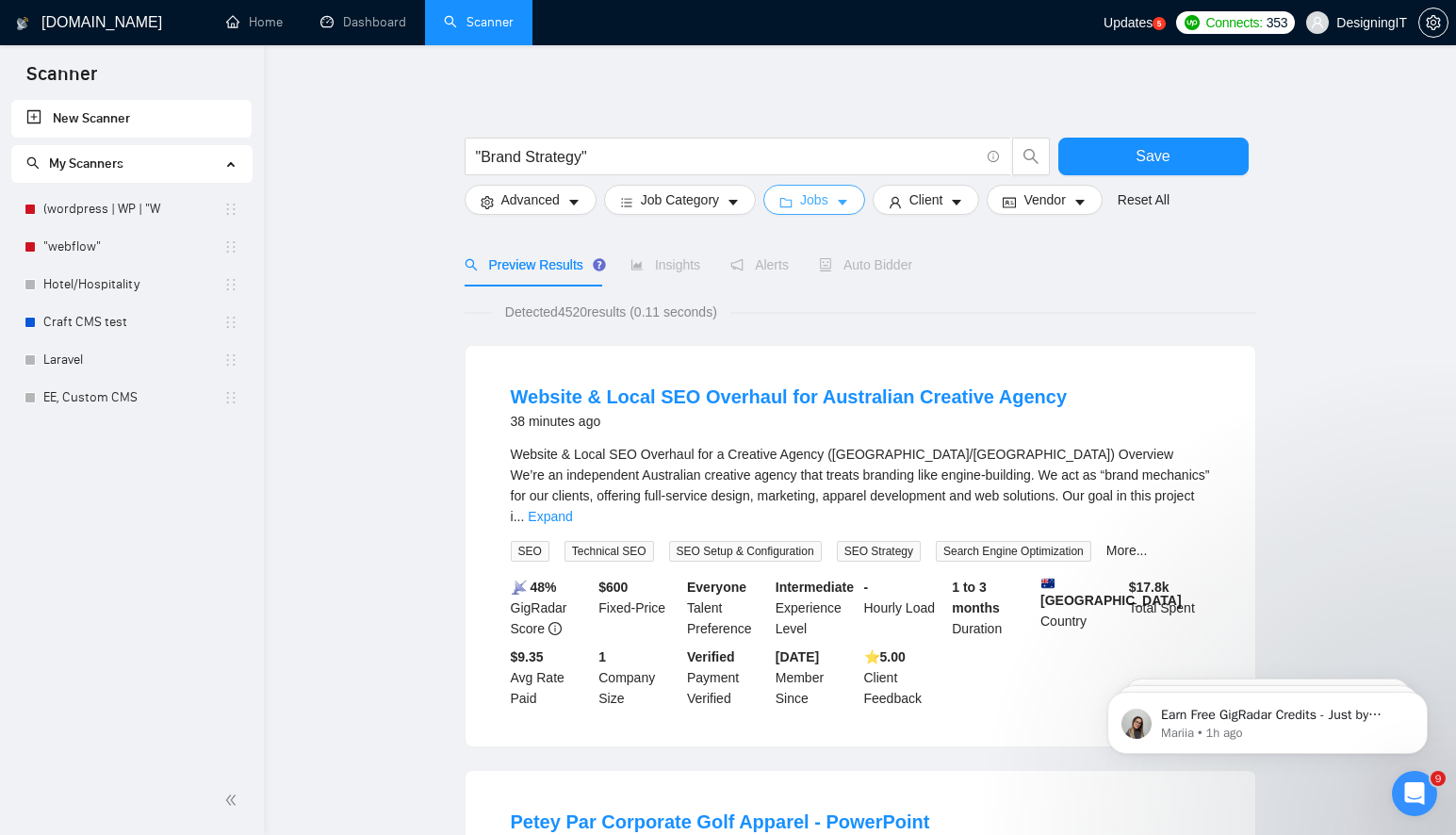 click on "Jobs" at bounding box center [814, 200] 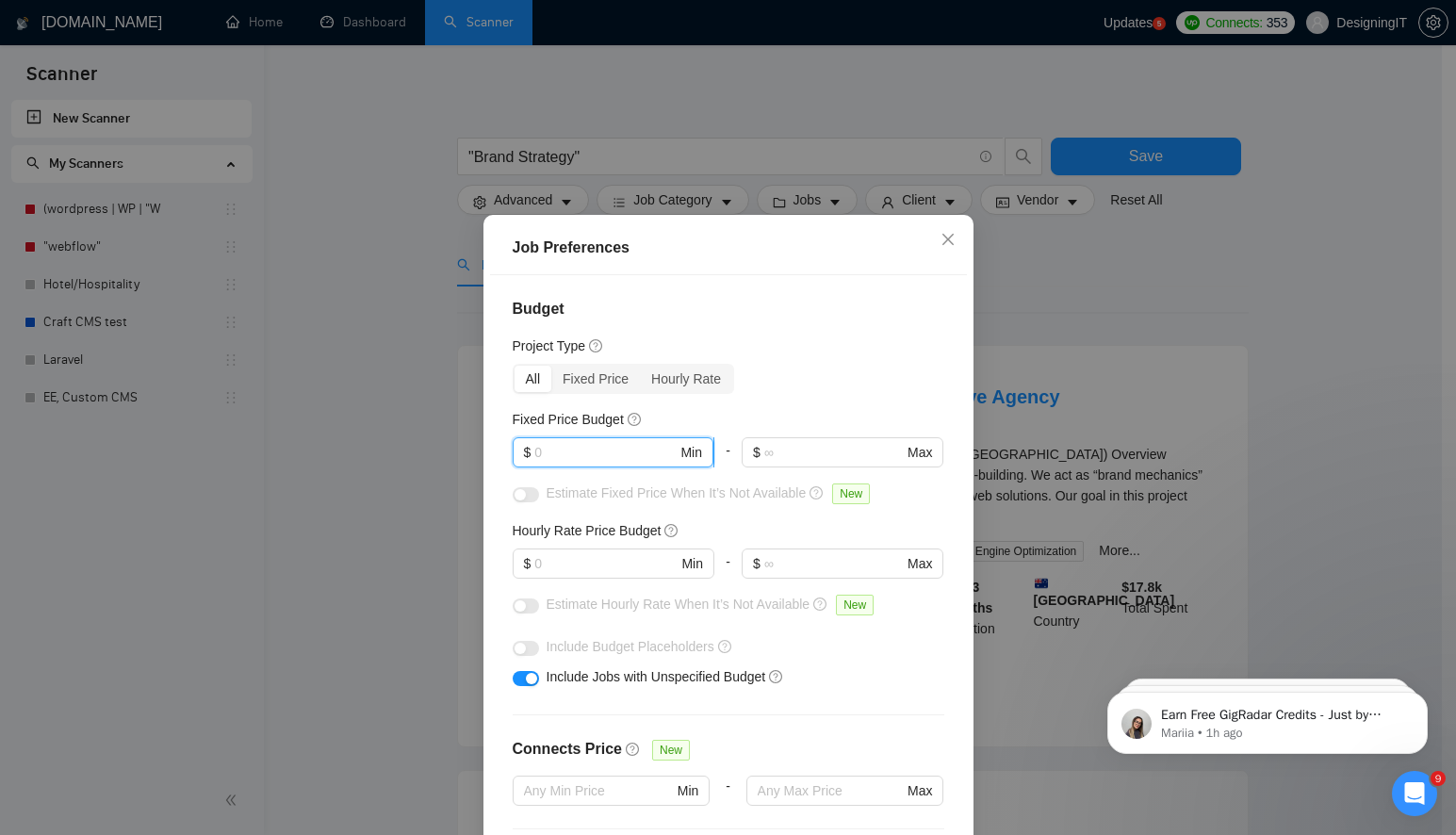 click at bounding box center [605, 452] 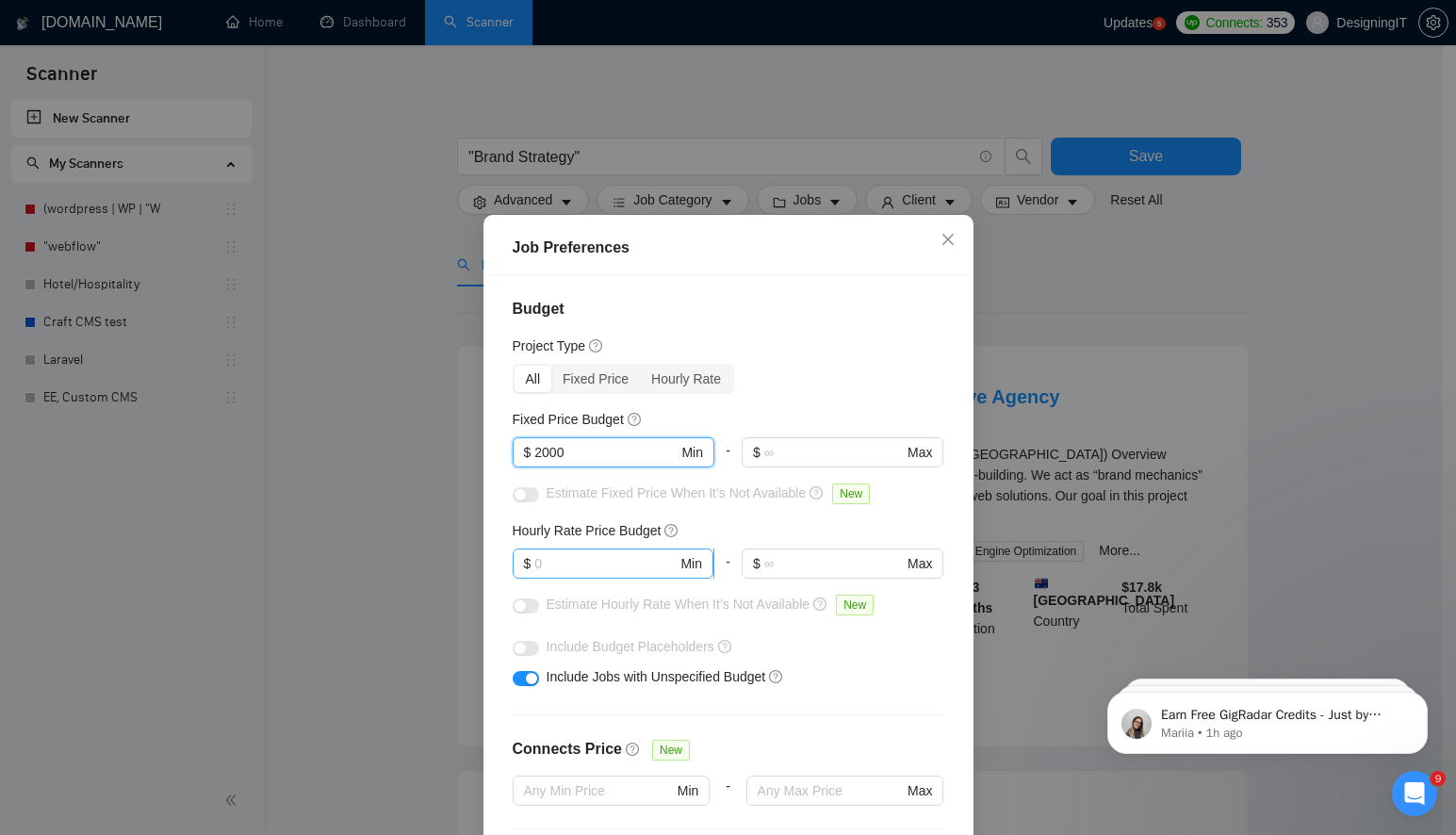 type on "2000" 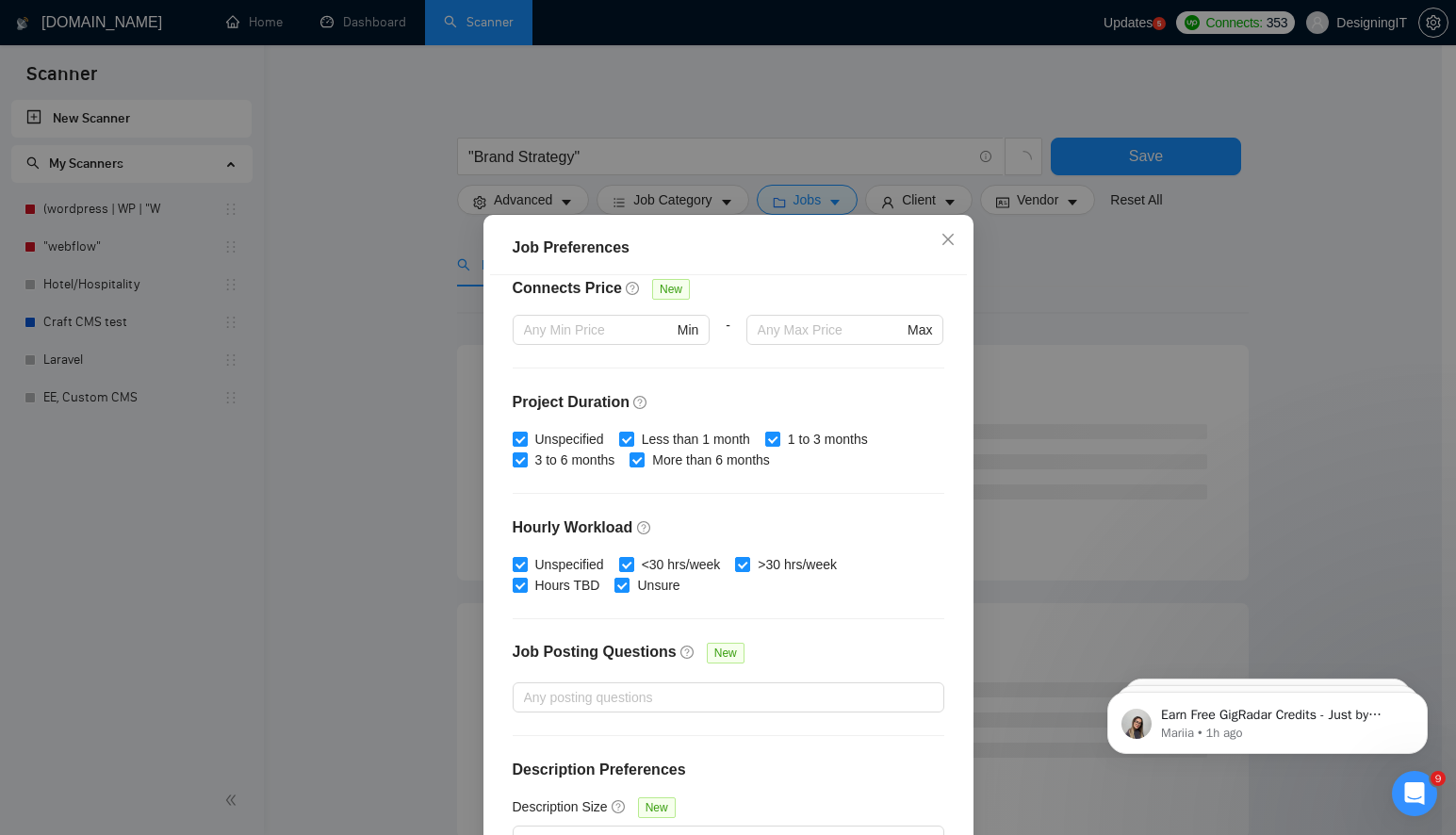 scroll, scrollTop: 478, scrollLeft: 0, axis: vertical 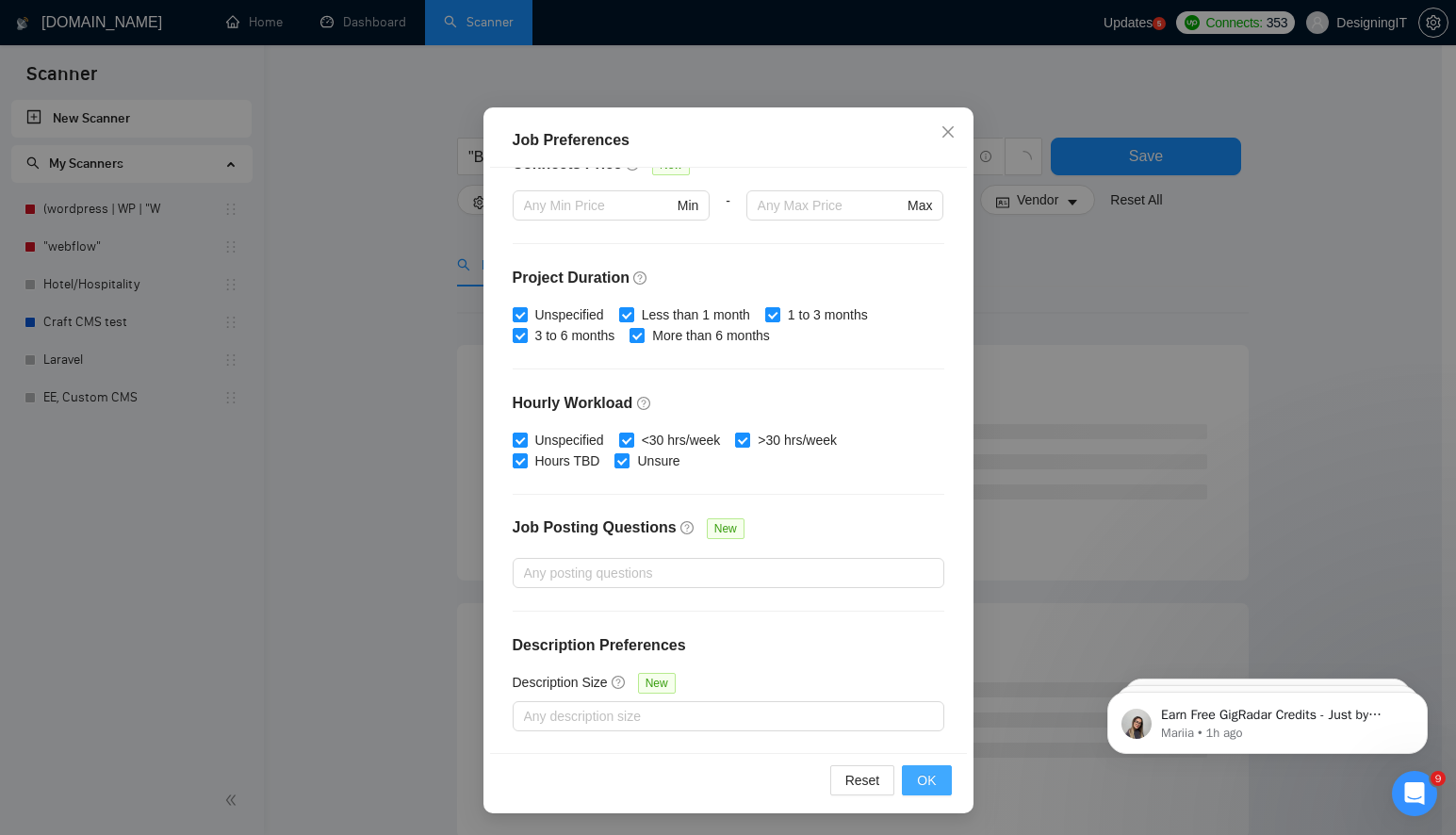type on "55" 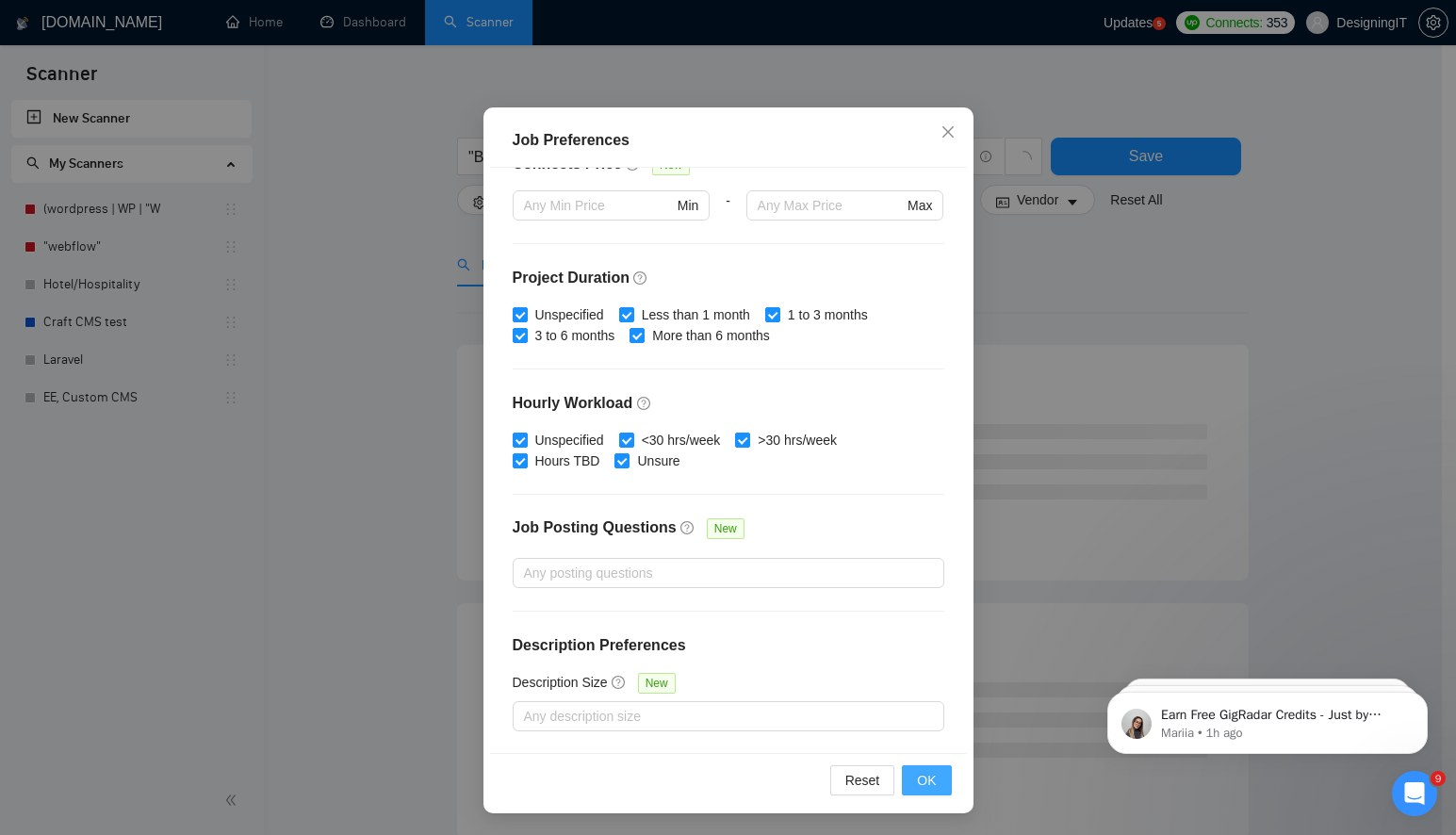 click on "OK" at bounding box center (926, 780) 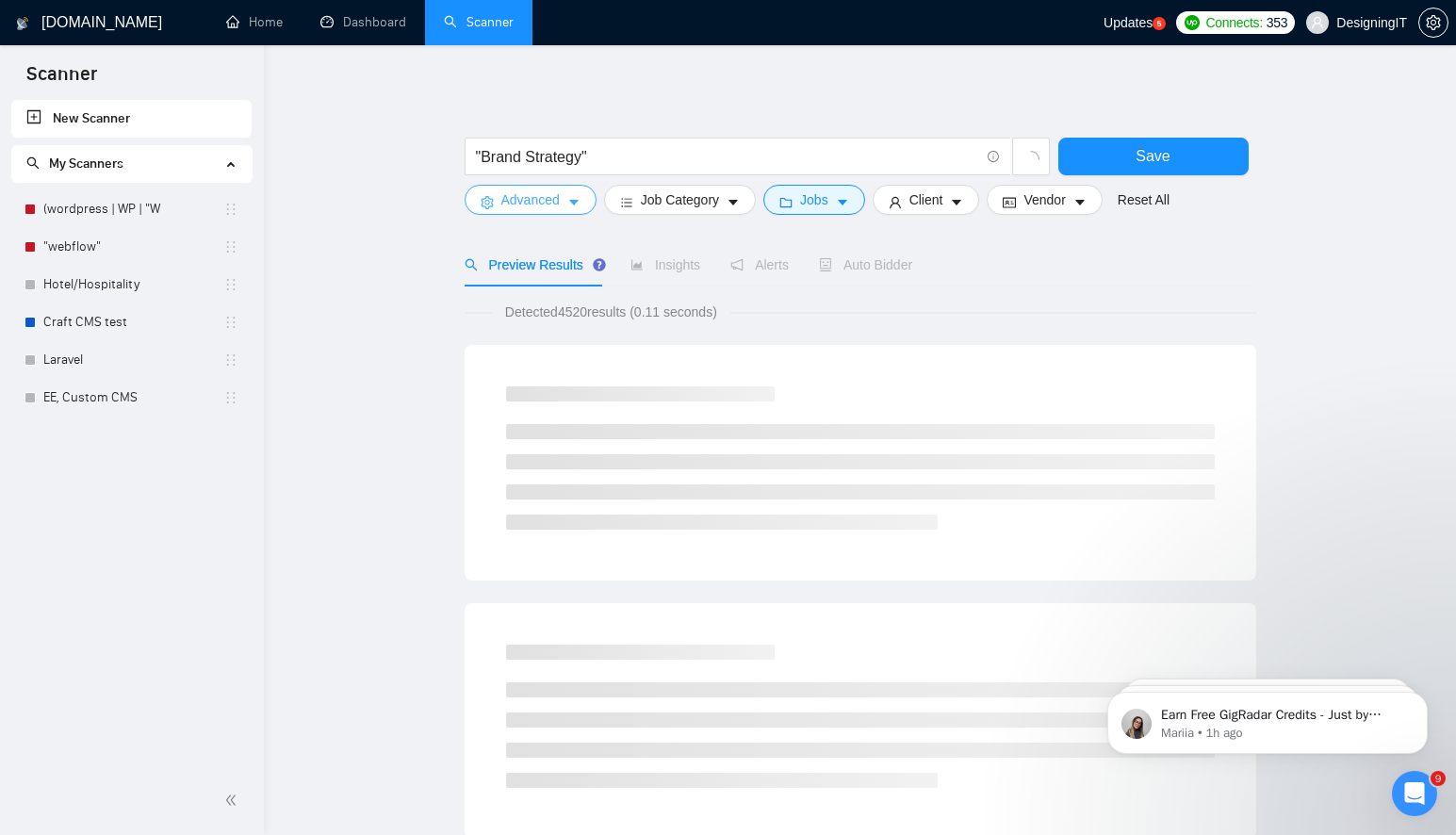 click on "Advanced" at bounding box center (531, 200) 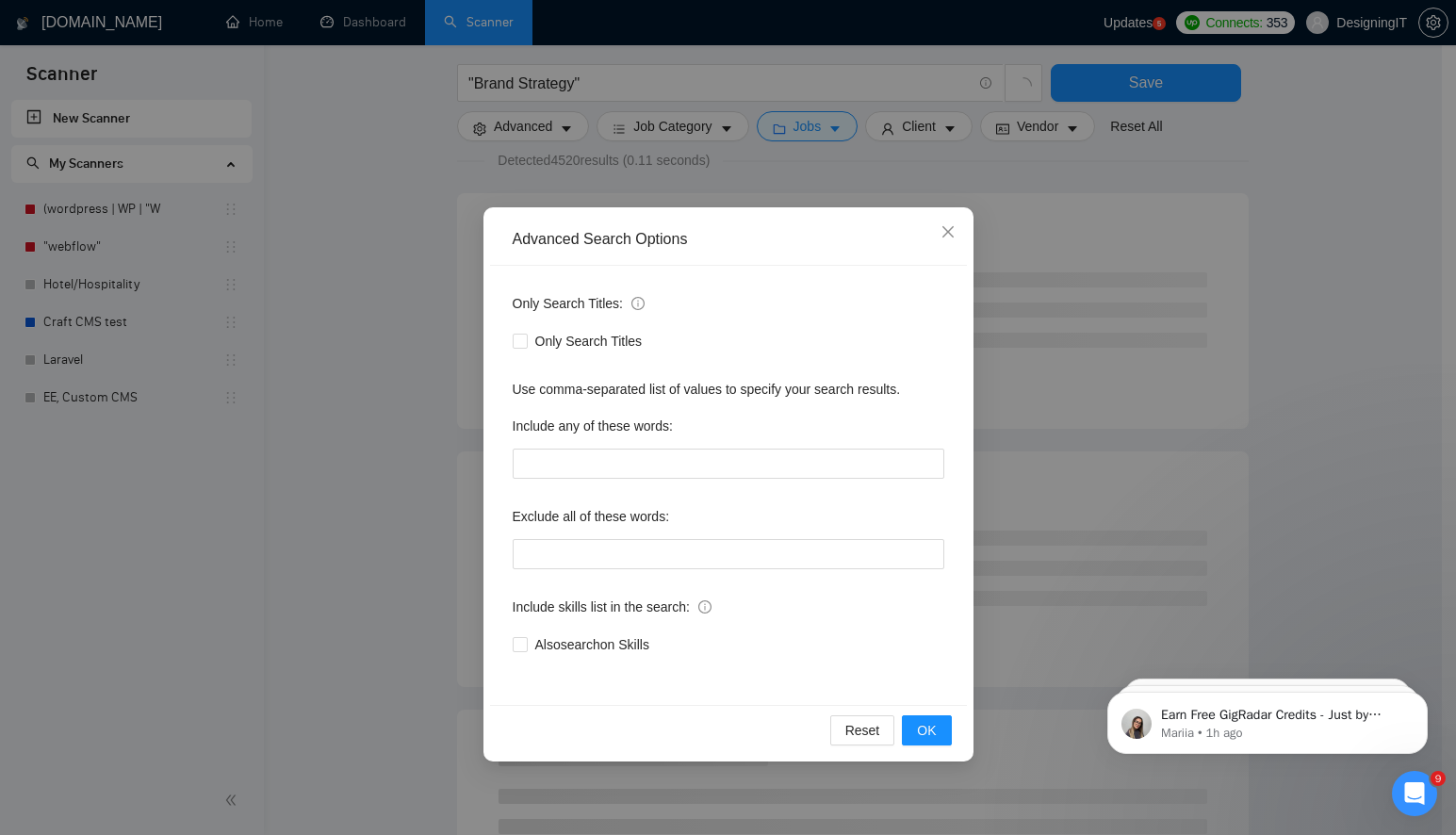 scroll, scrollTop: 172, scrollLeft: 0, axis: vertical 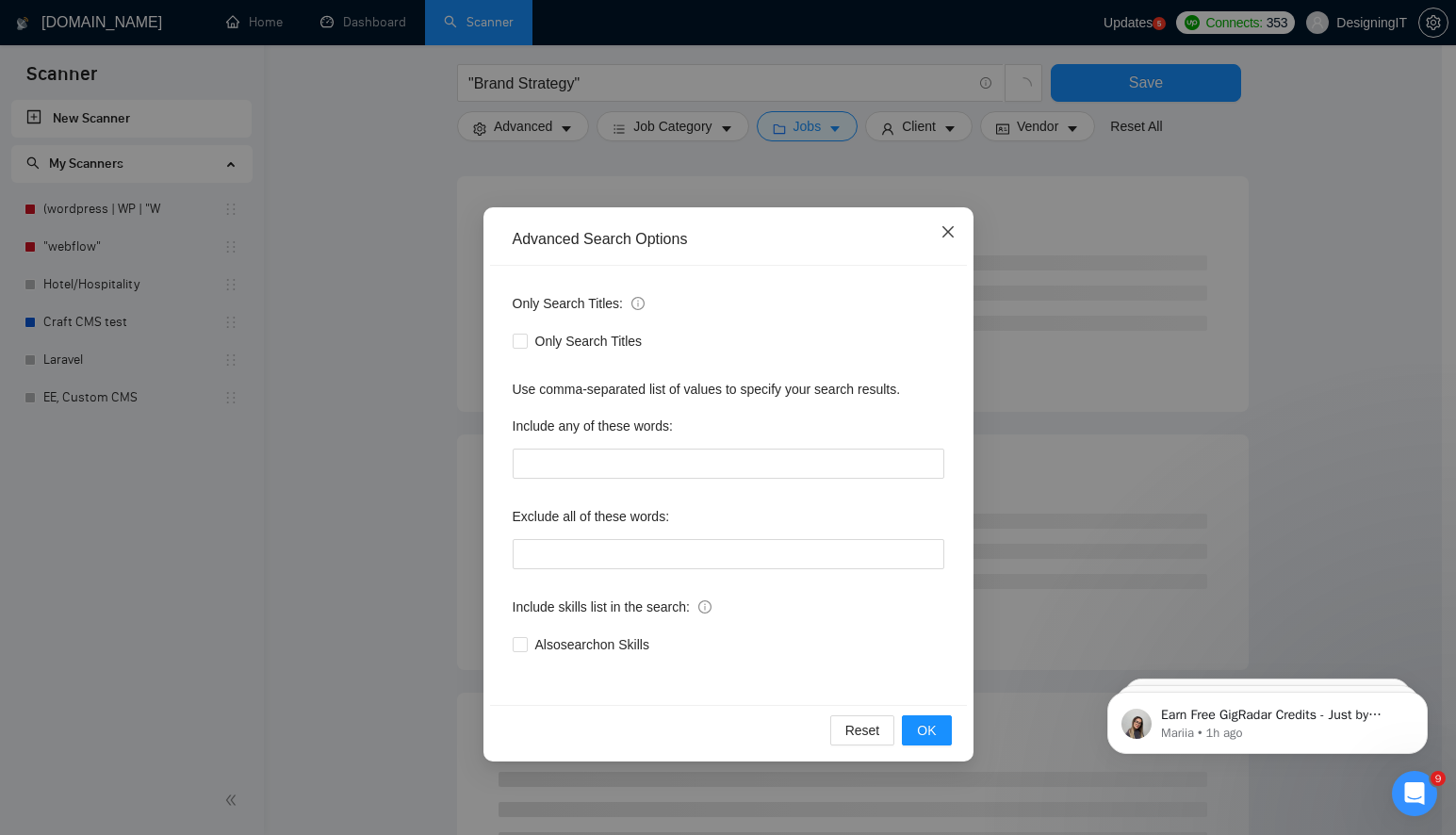 click 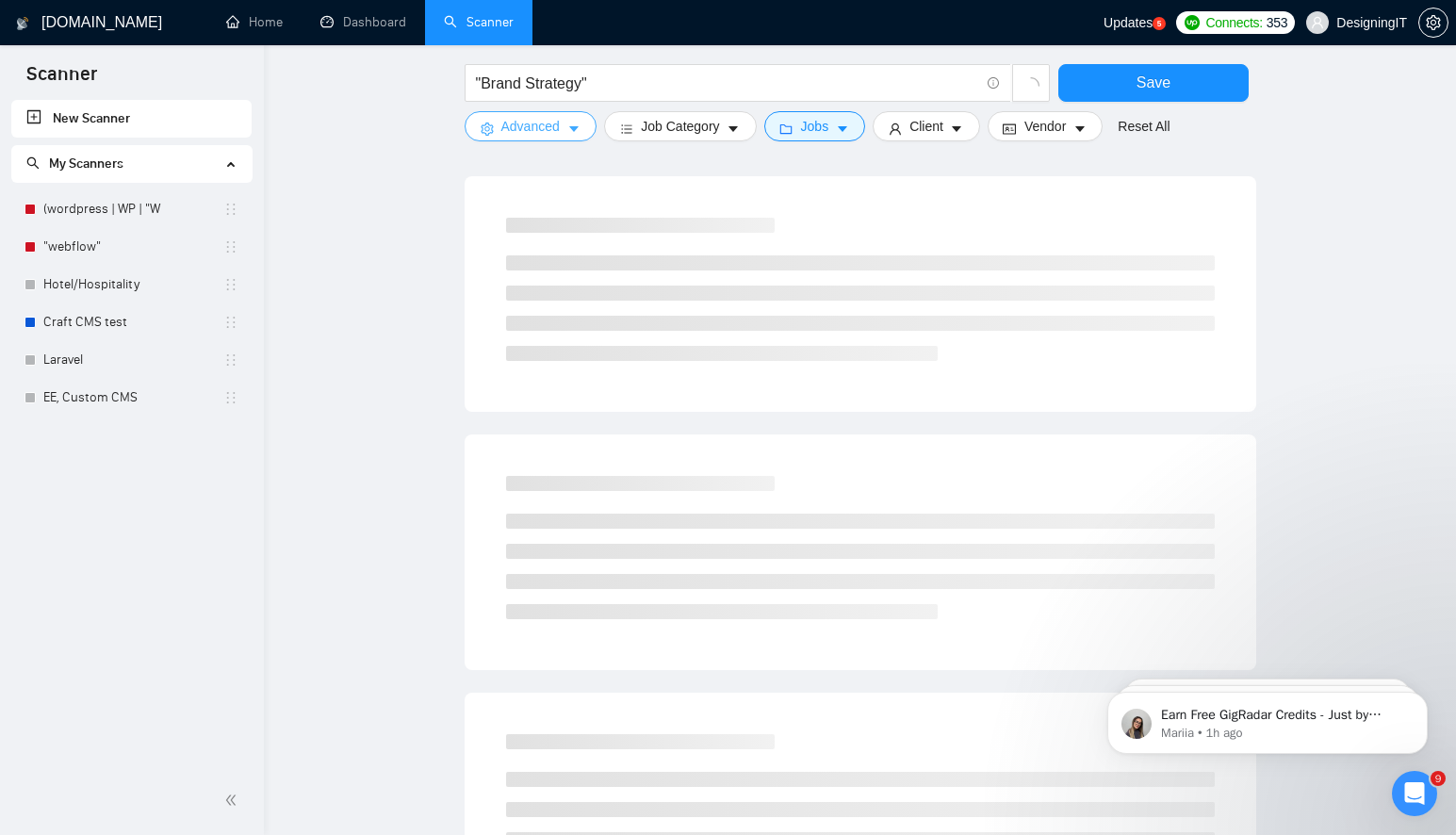 scroll, scrollTop: 0, scrollLeft: 0, axis: both 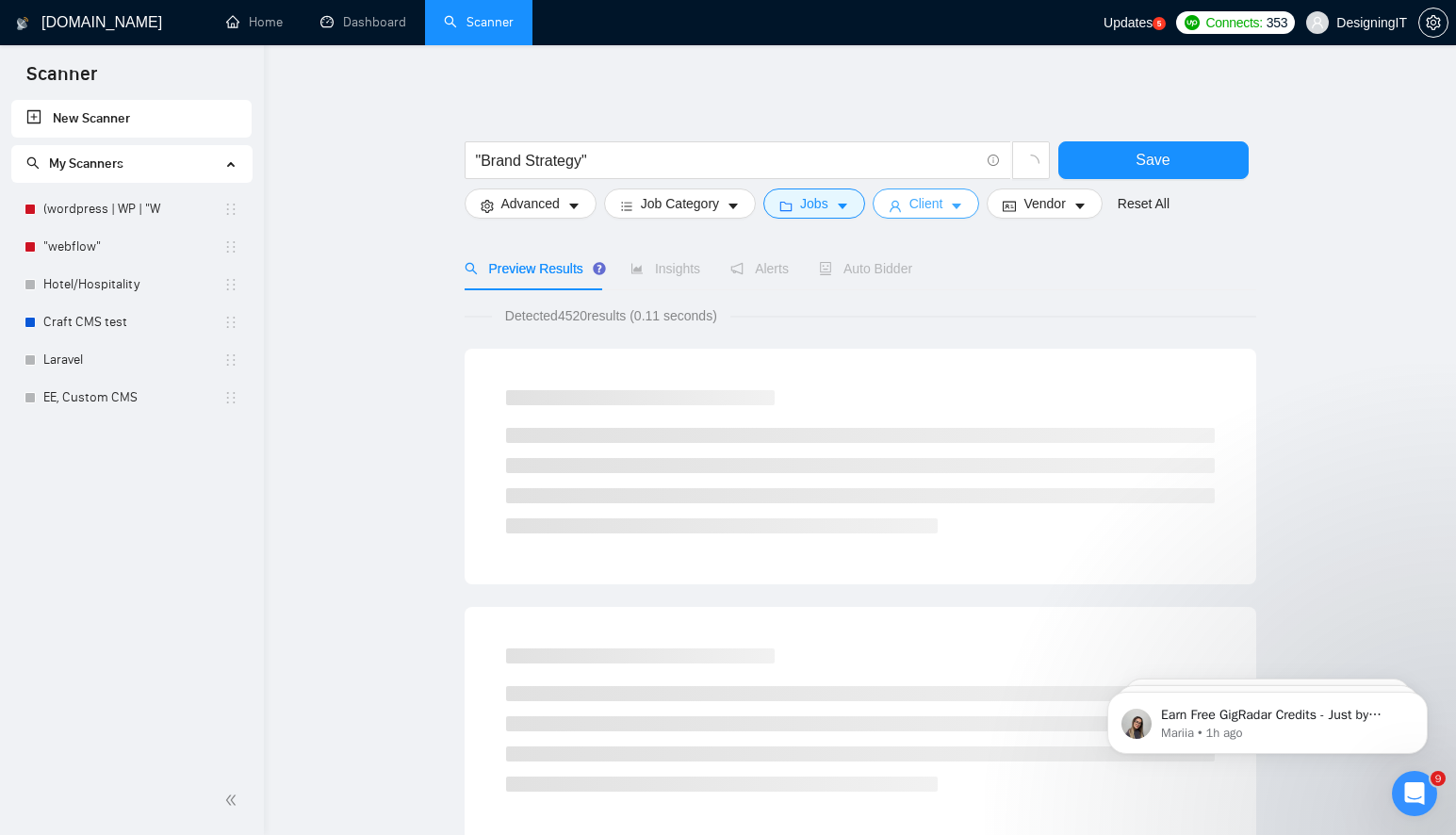 click on "Client" at bounding box center (926, 204) 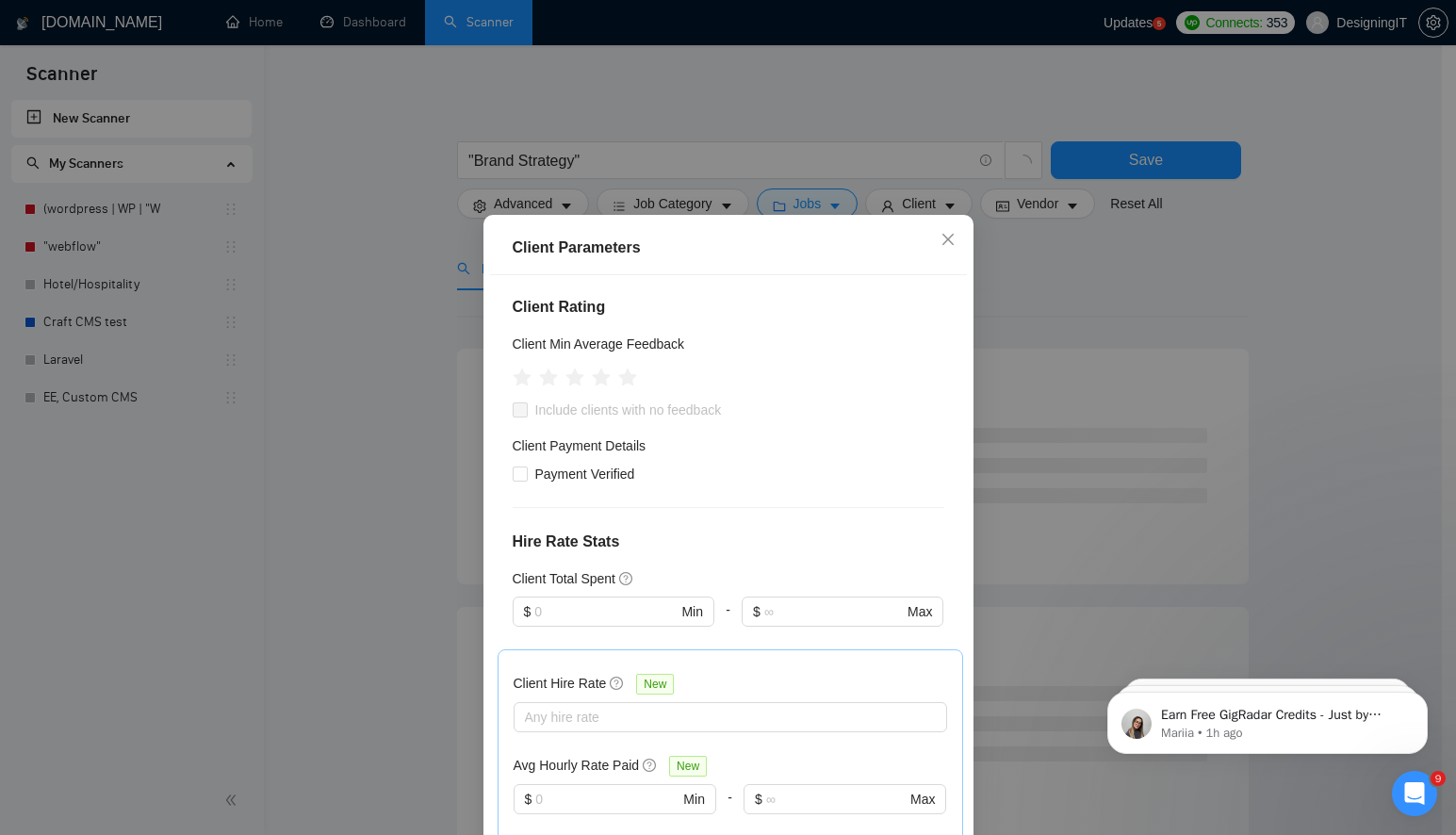 scroll, scrollTop: 268, scrollLeft: 0, axis: vertical 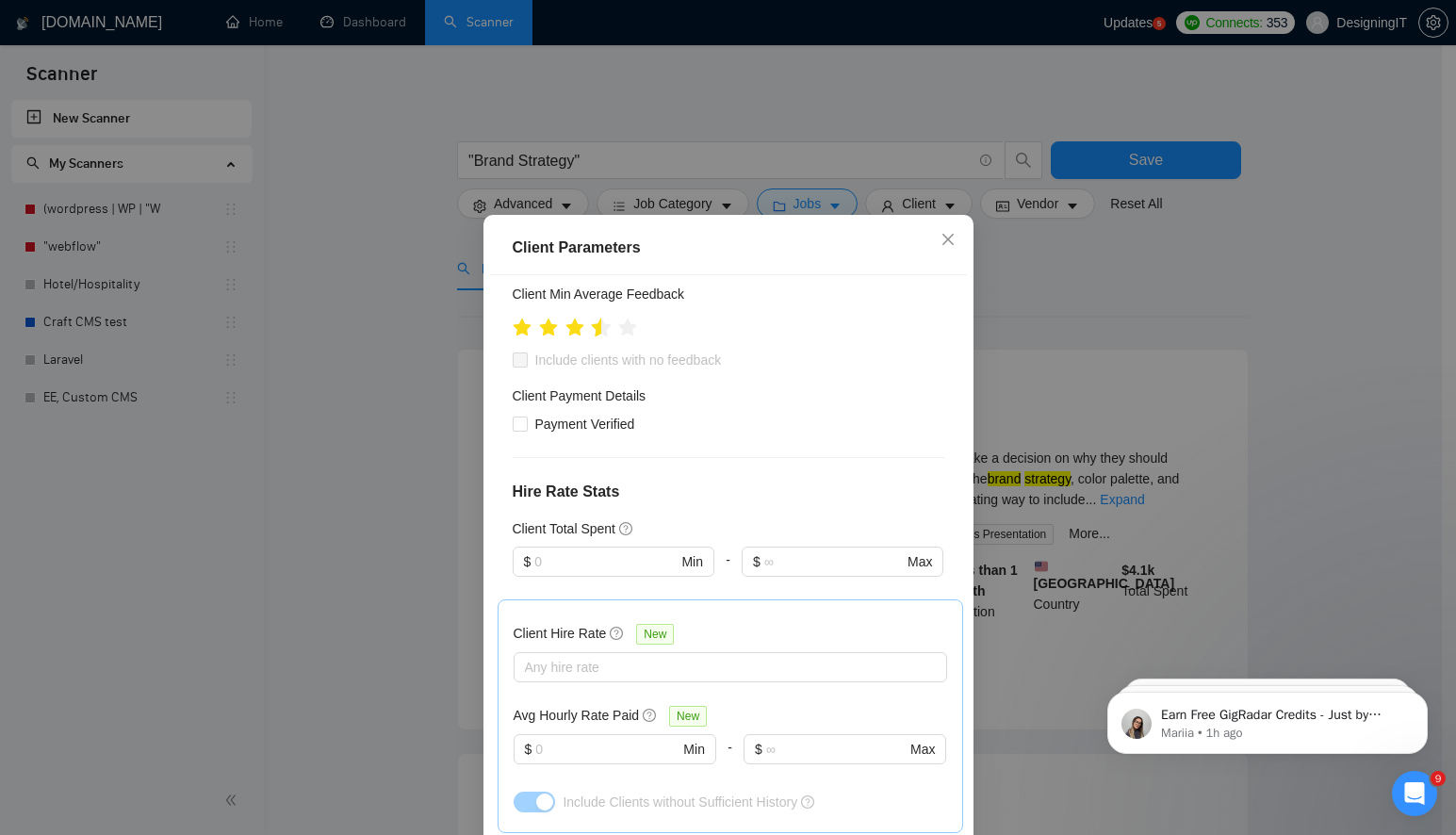click 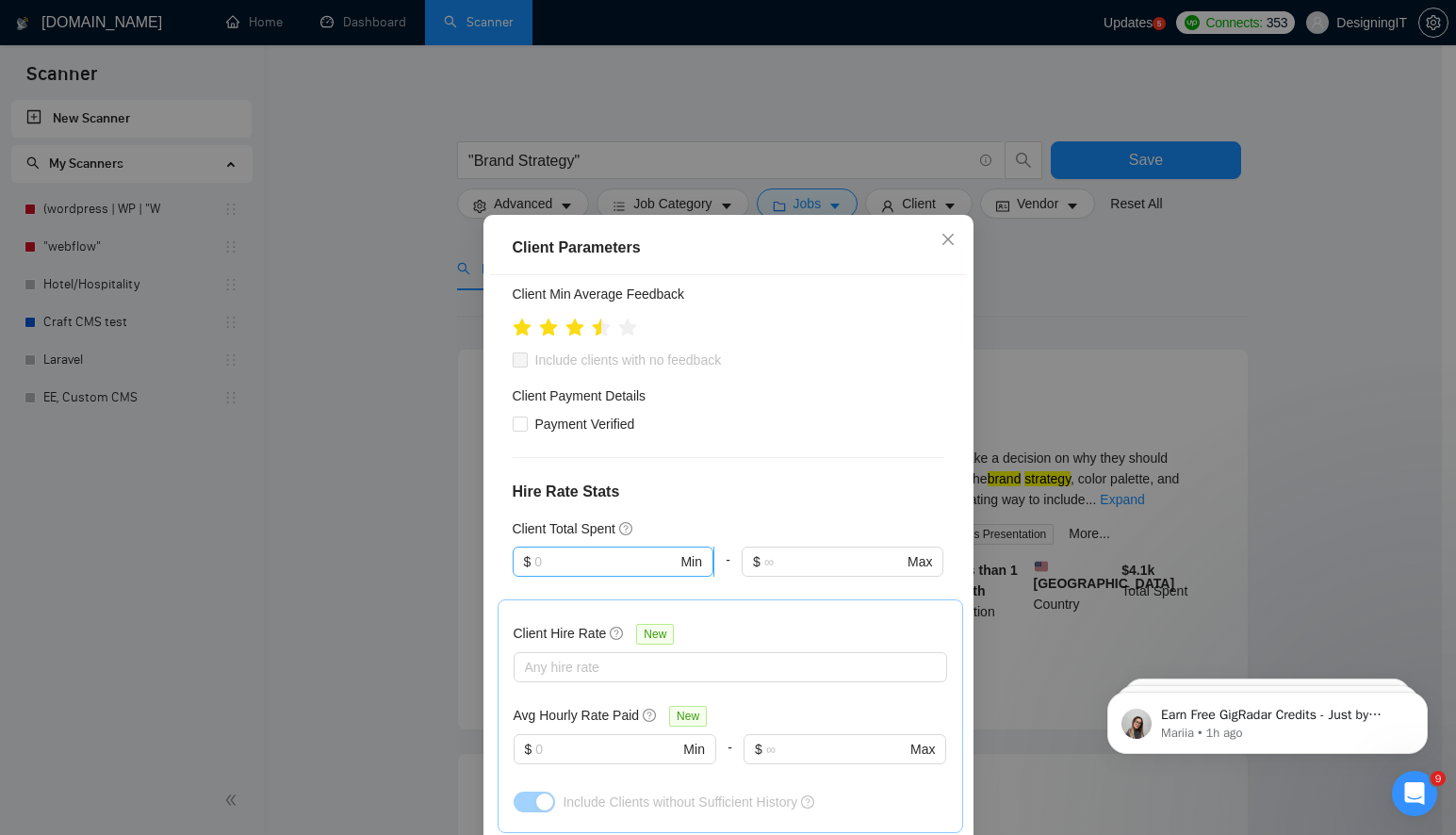 click at bounding box center (605, 562) 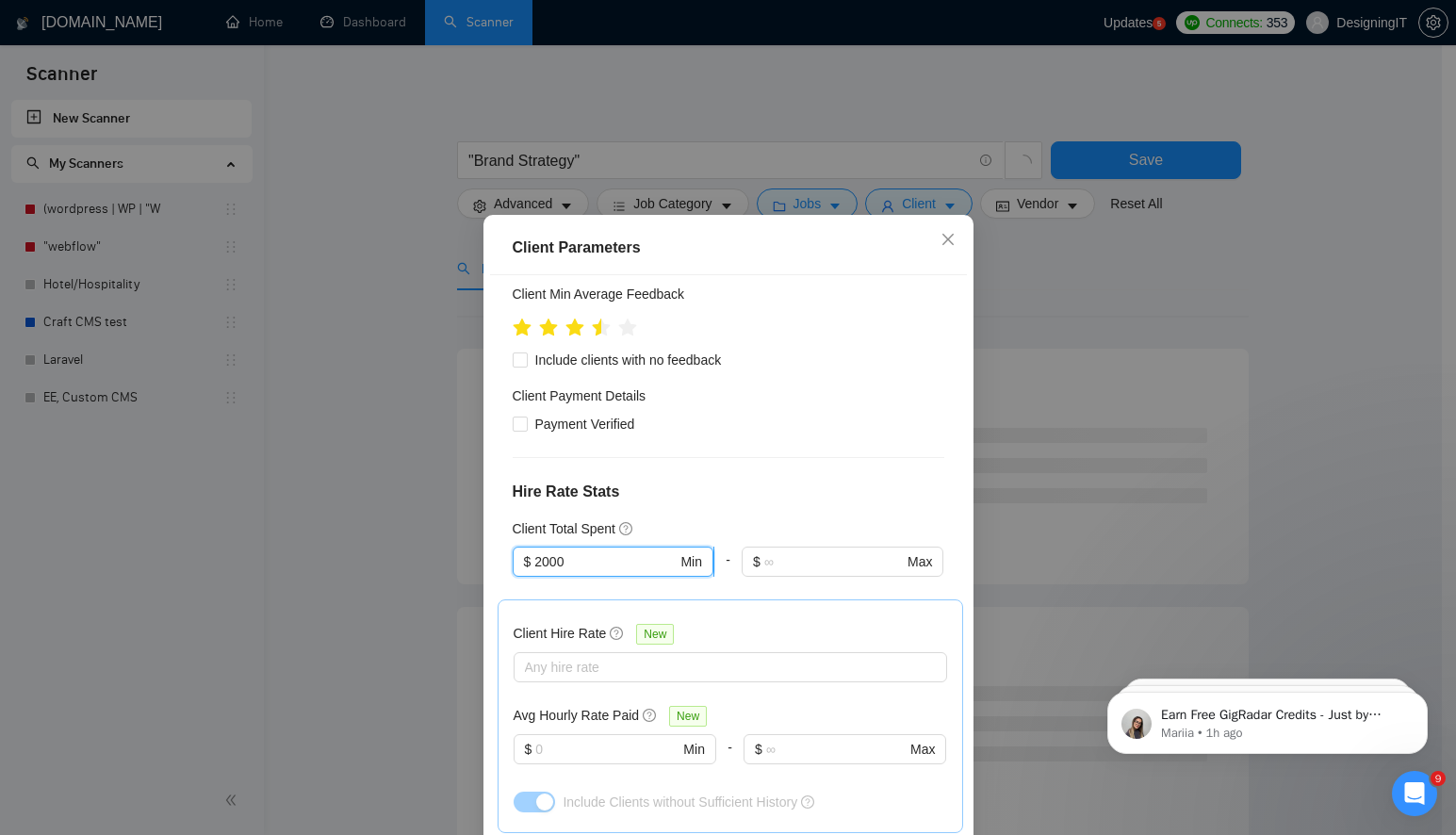 scroll, scrollTop: 590, scrollLeft: 0, axis: vertical 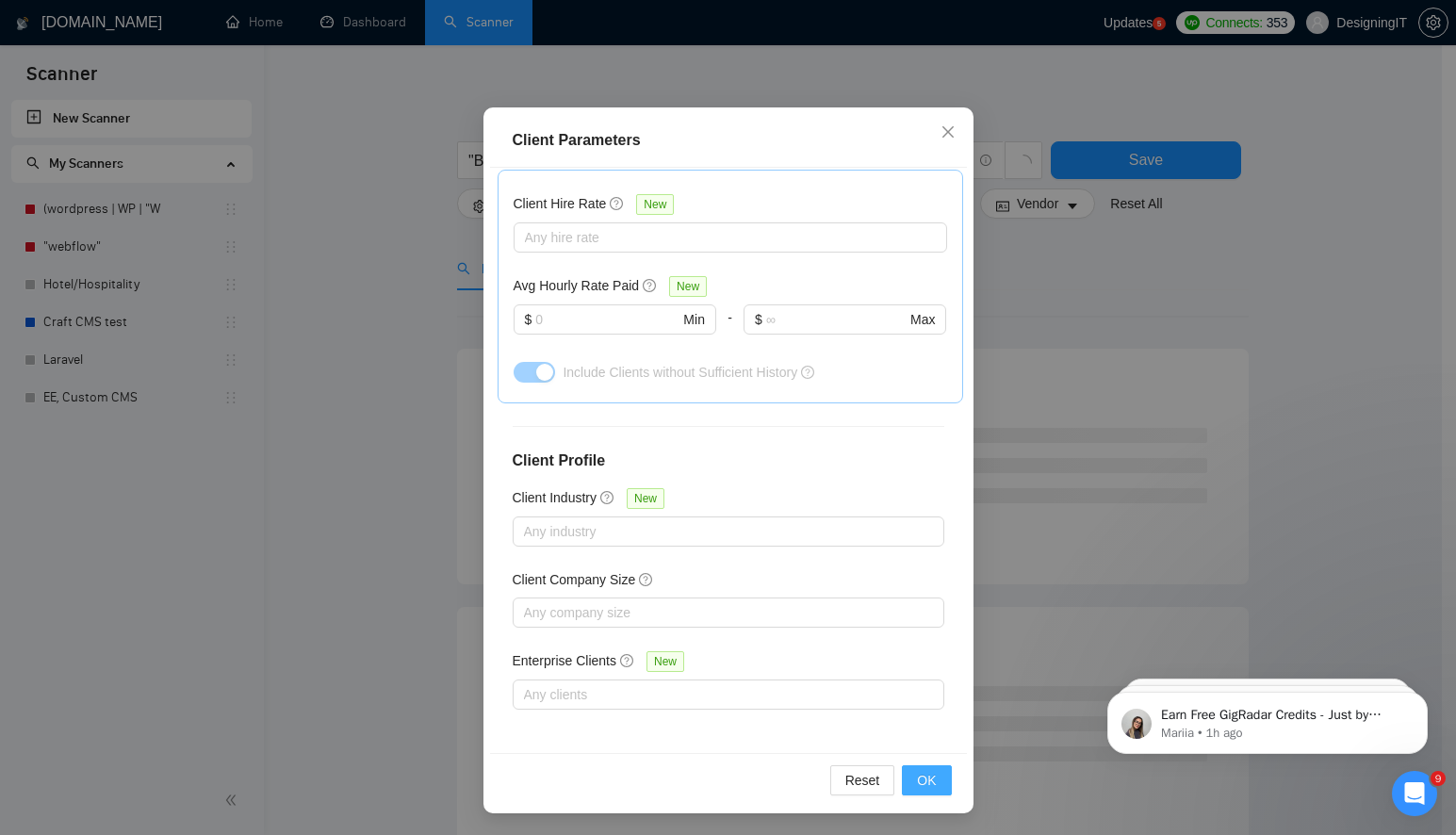 type on "2000" 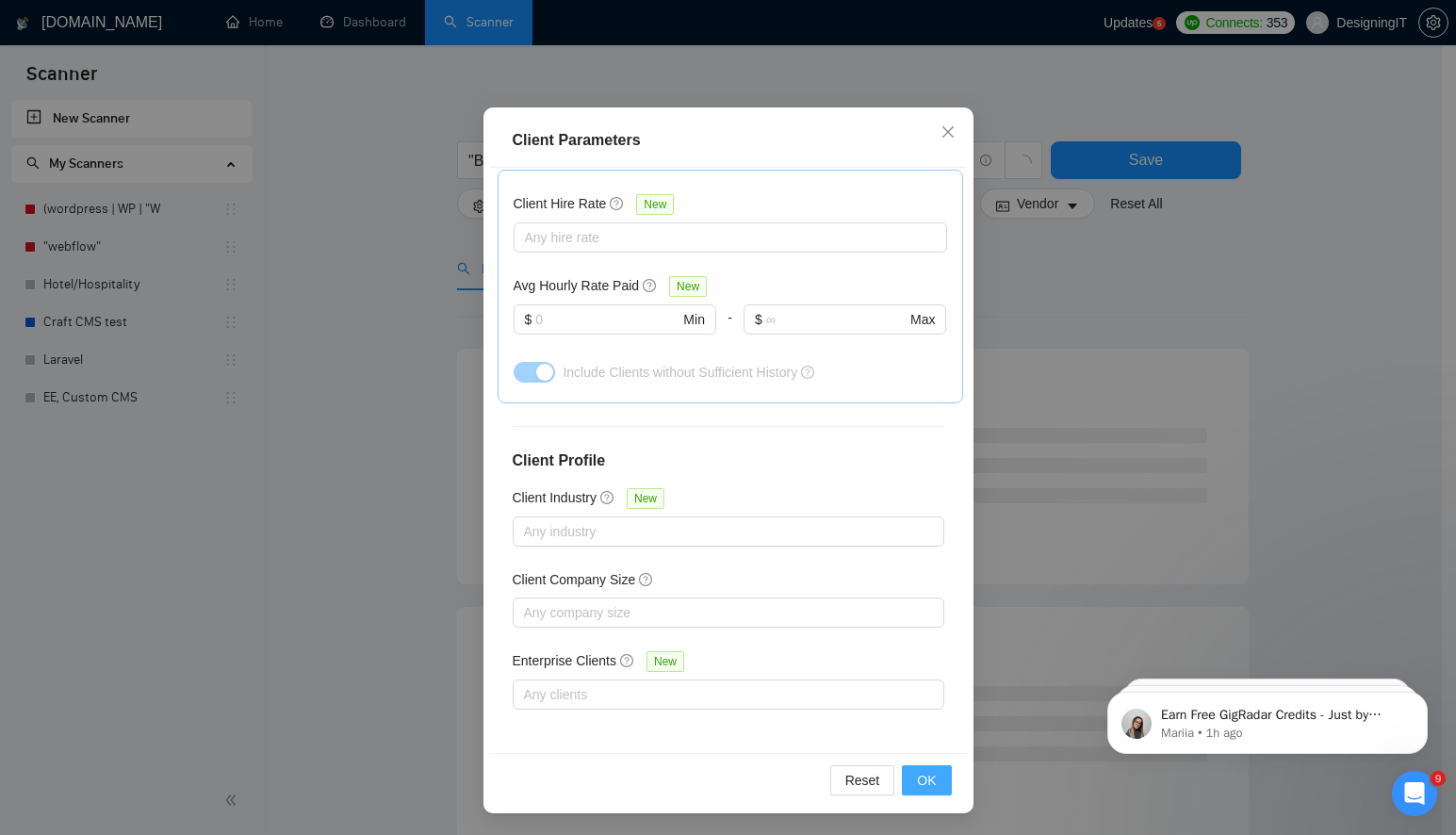 drag, startPoint x: 925, startPoint y: 780, endPoint x: 899, endPoint y: 775, distance: 26.476405 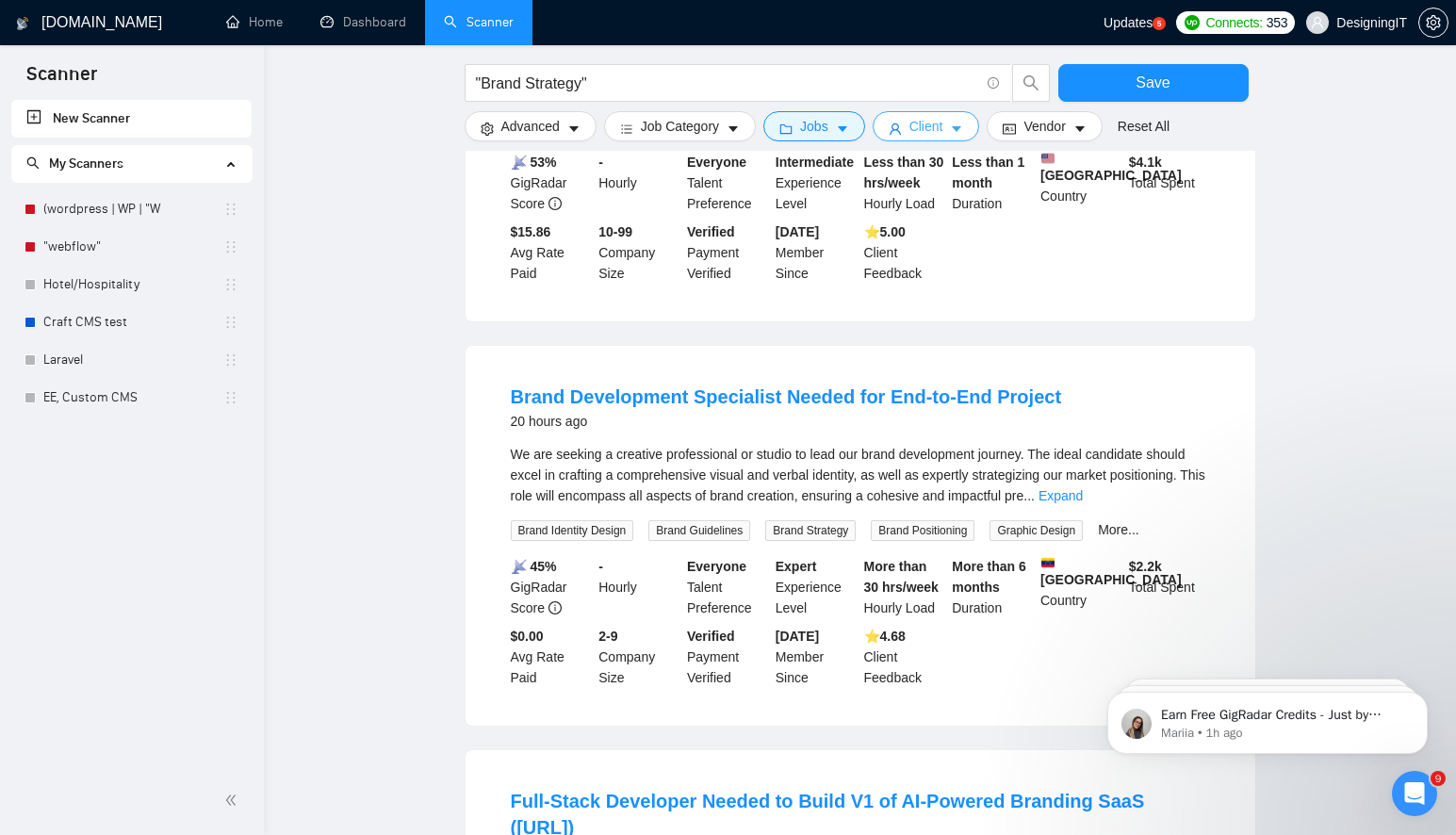 scroll, scrollTop: 418, scrollLeft: 0, axis: vertical 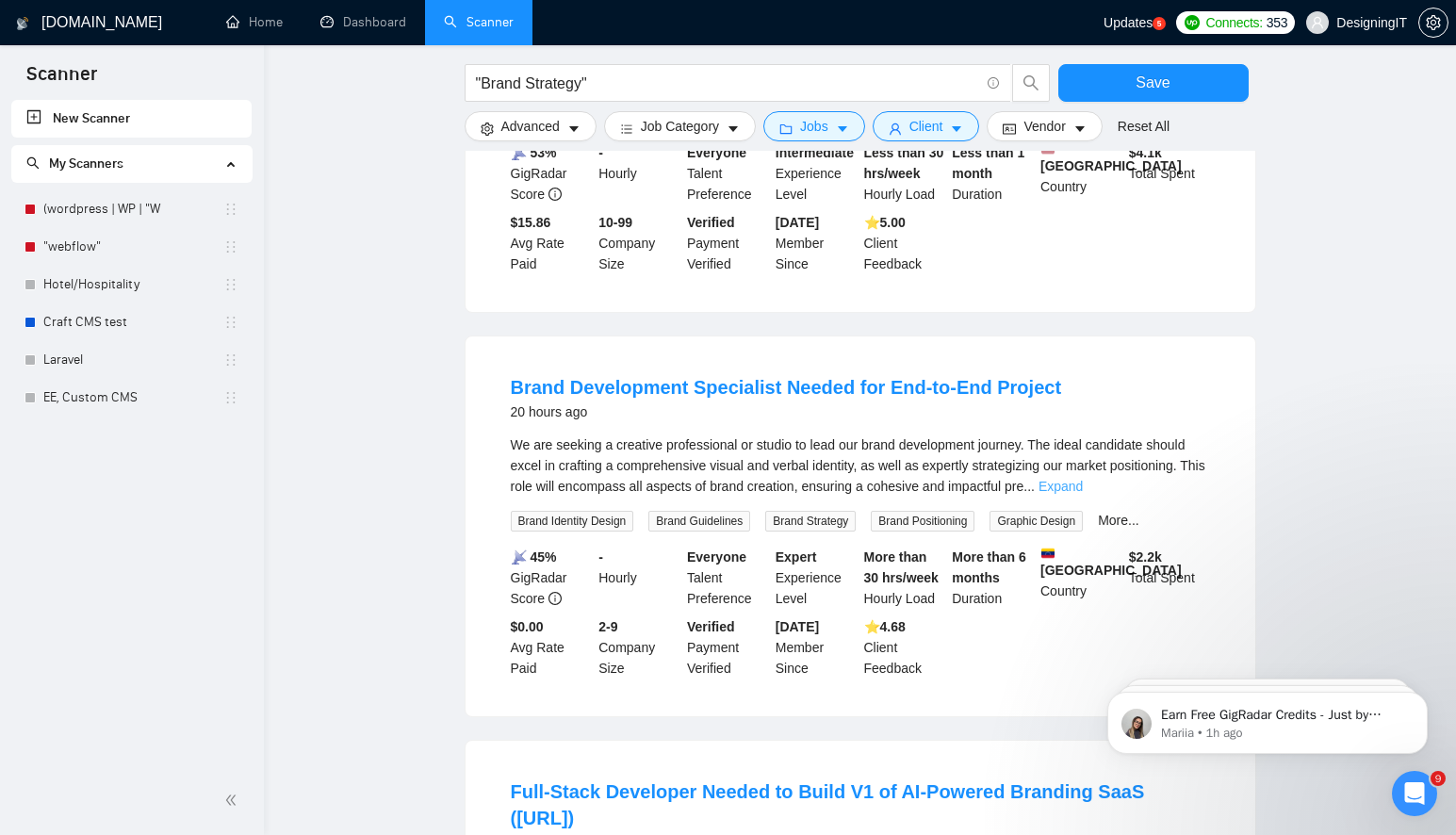 click on "Expand" at bounding box center (1060, 486) 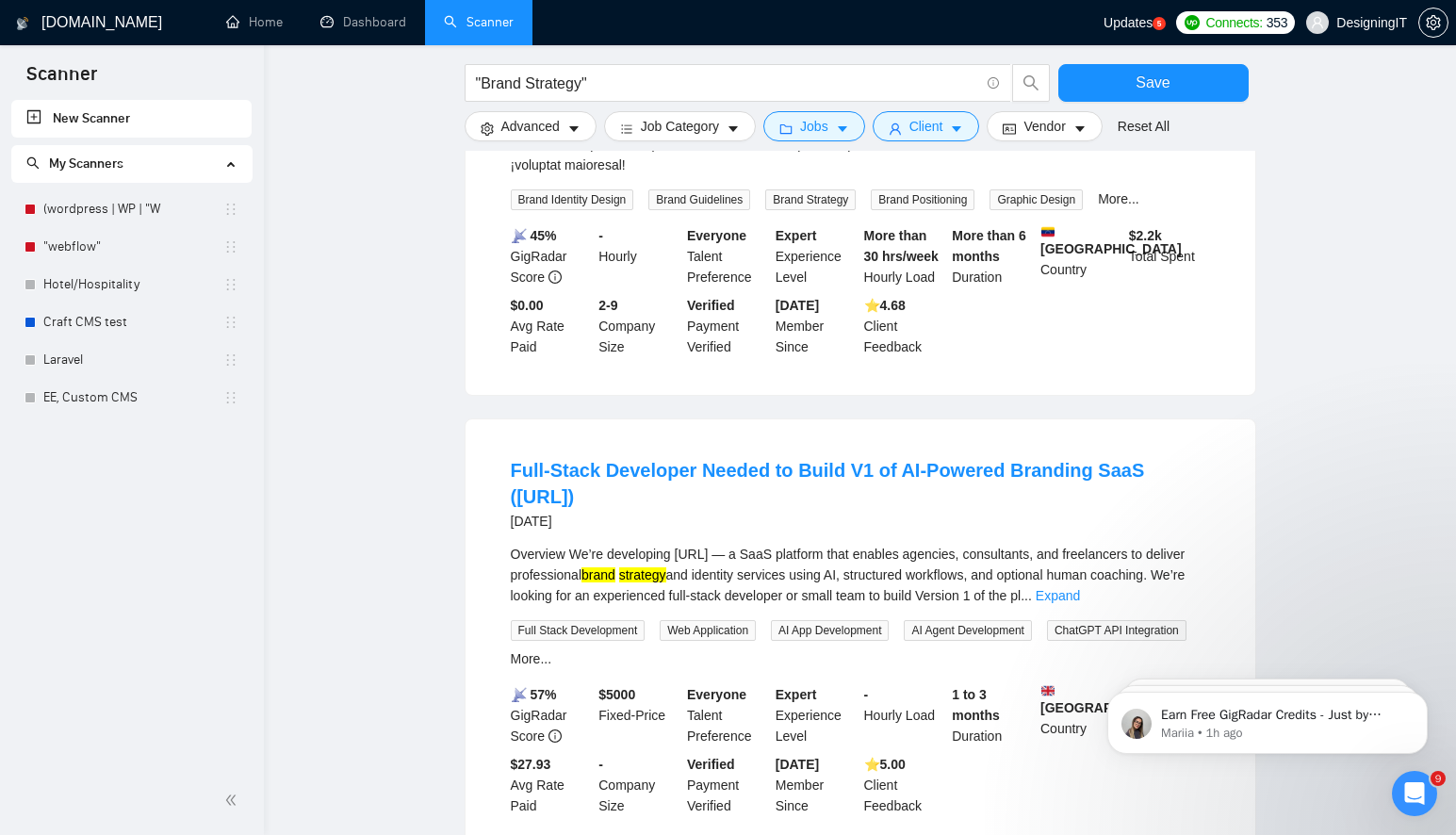 scroll, scrollTop: 1183, scrollLeft: 0, axis: vertical 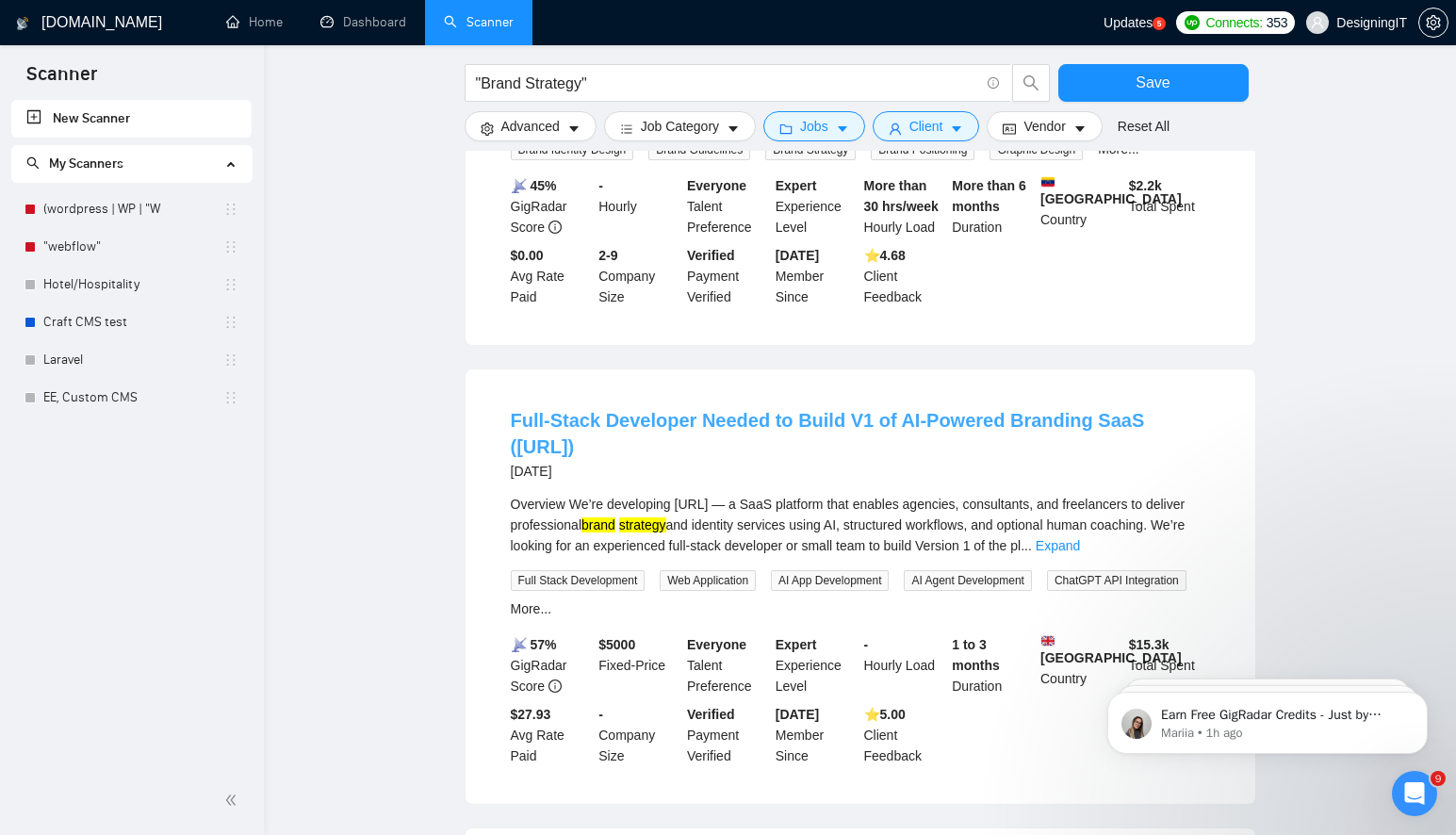 drag, startPoint x: 596, startPoint y: 483, endPoint x: 515, endPoint y: 485, distance: 81.024688 